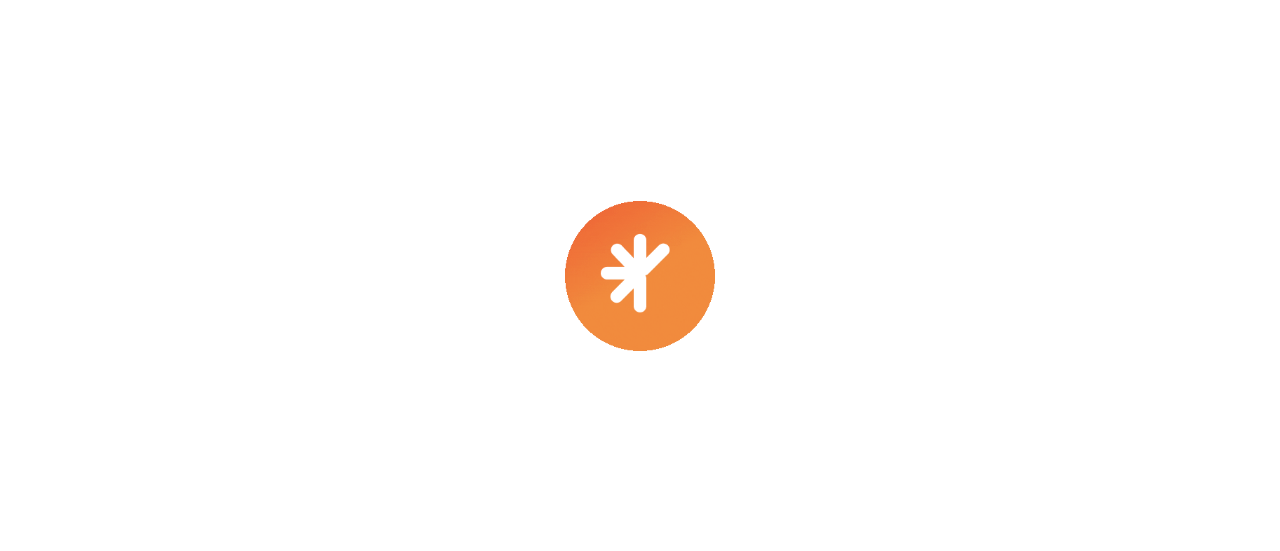 scroll, scrollTop: 0, scrollLeft: 0, axis: both 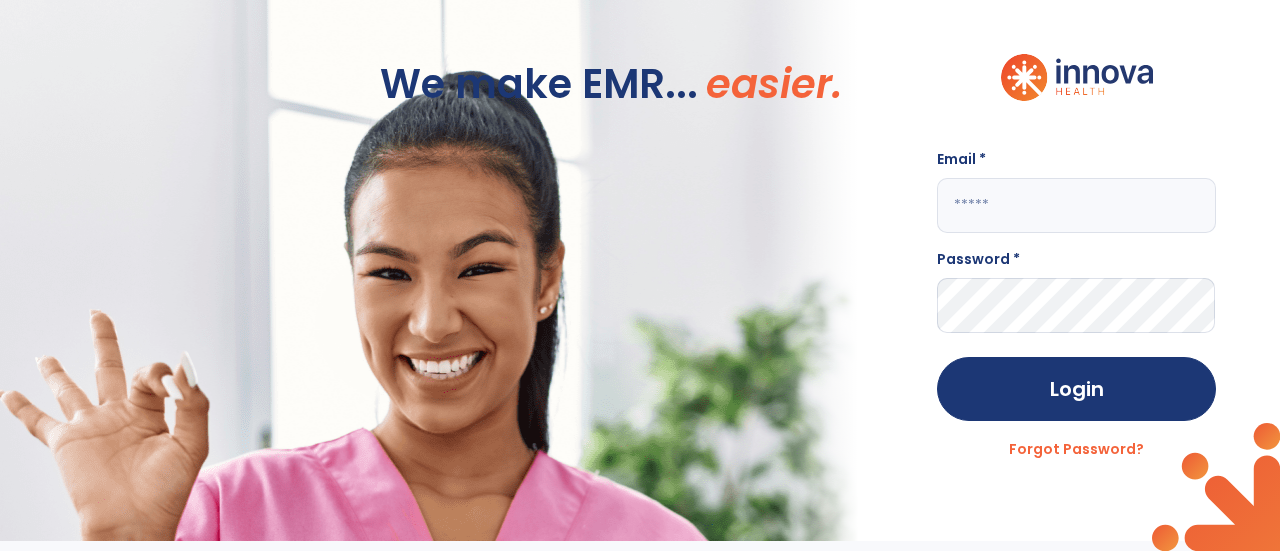 click 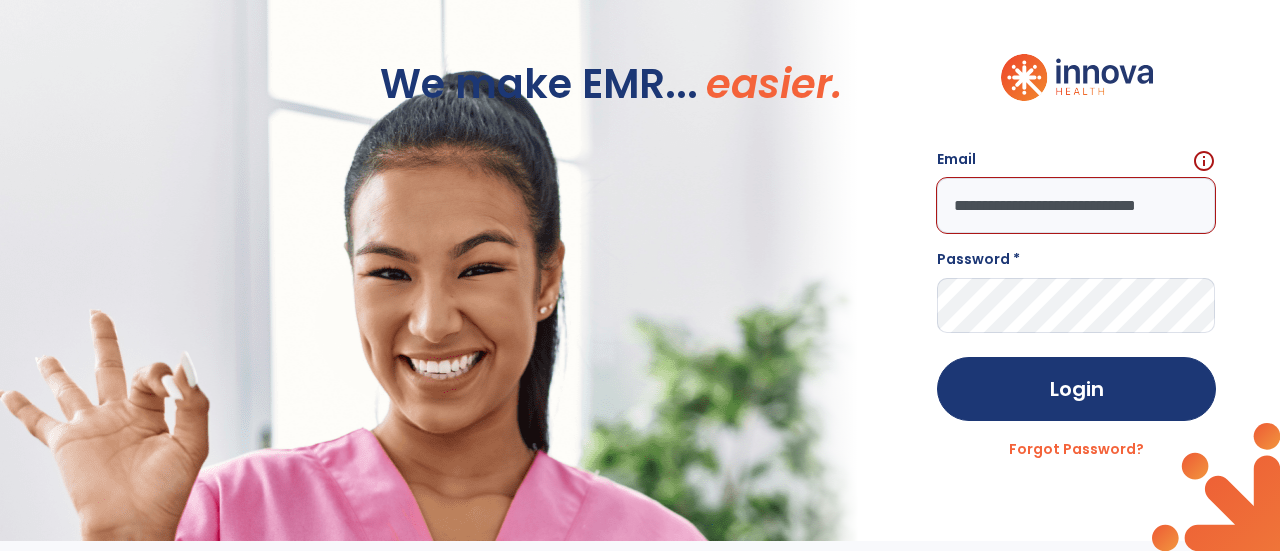scroll, scrollTop: 0, scrollLeft: 46, axis: horizontal 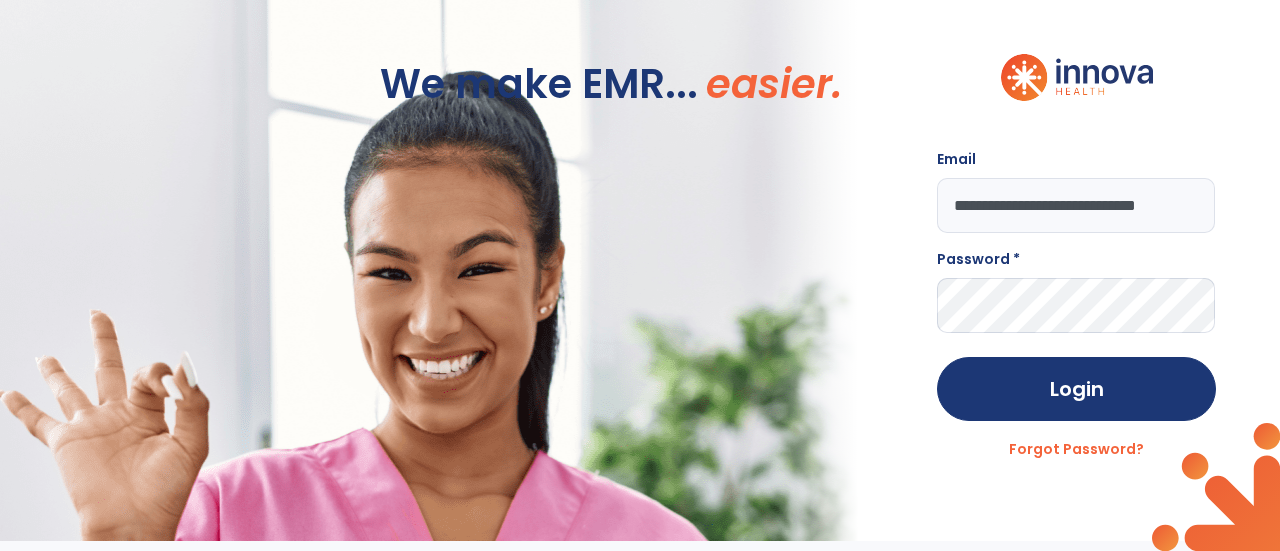 type on "**********" 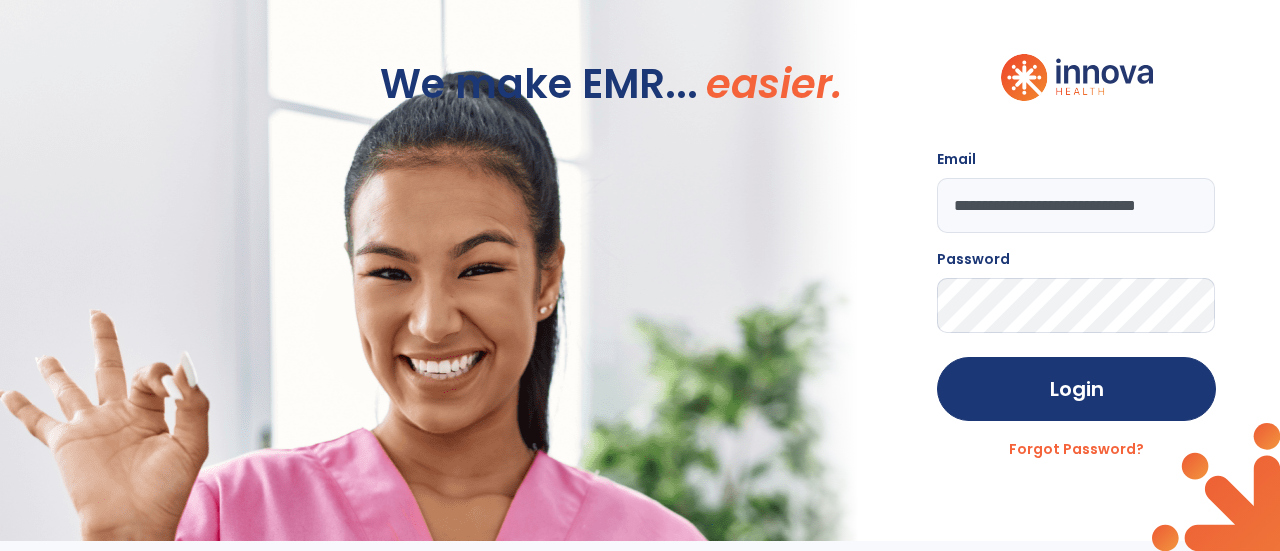 click on "Login" 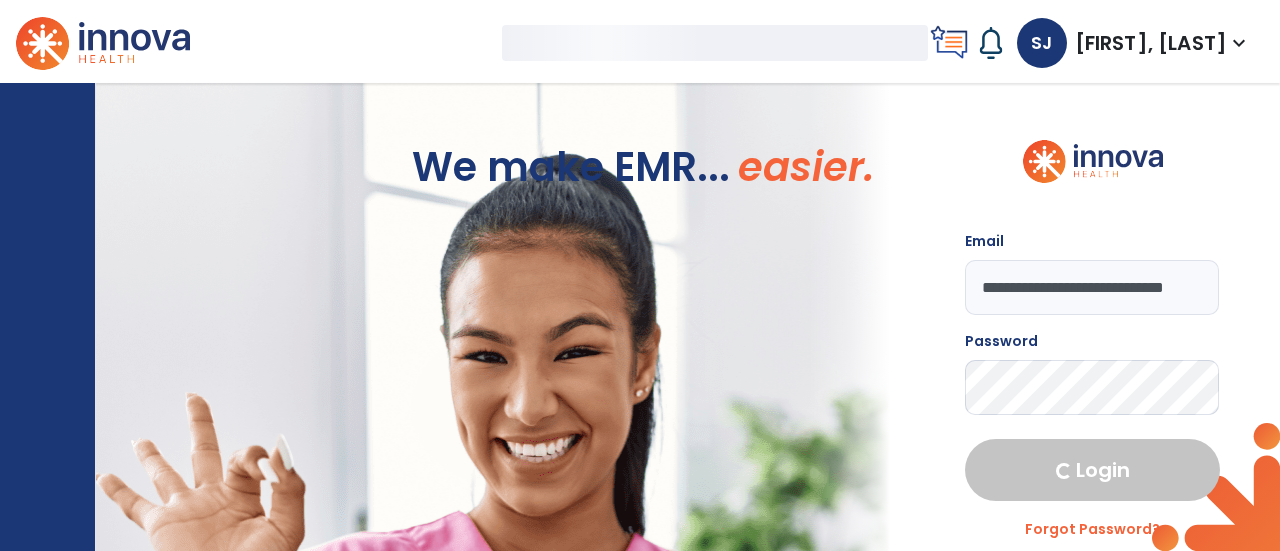 select on "****" 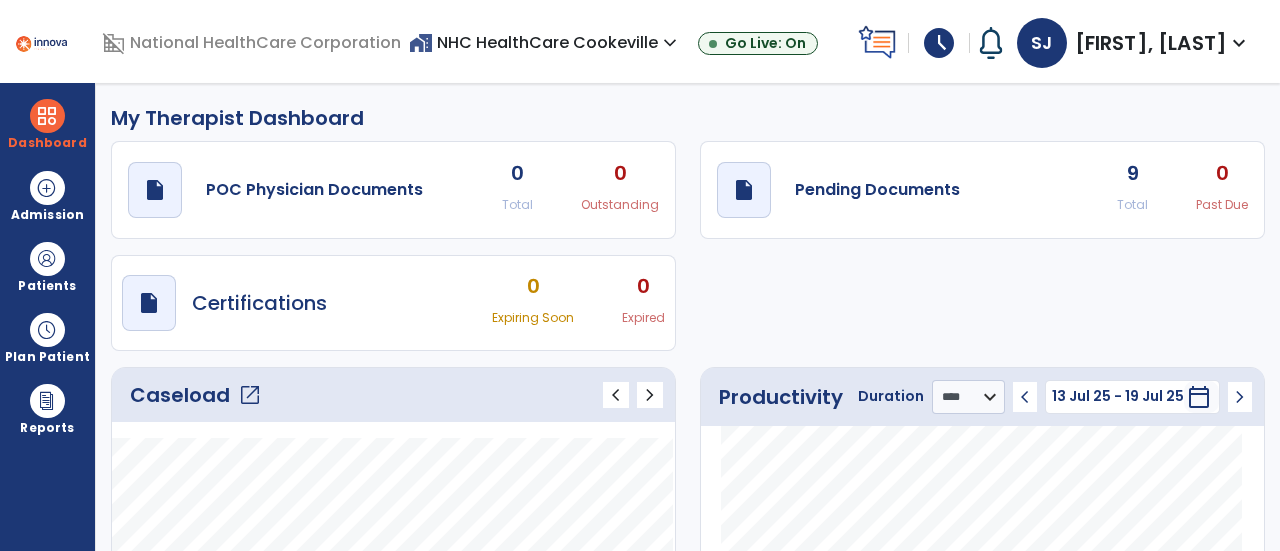 click on "open_in_new" 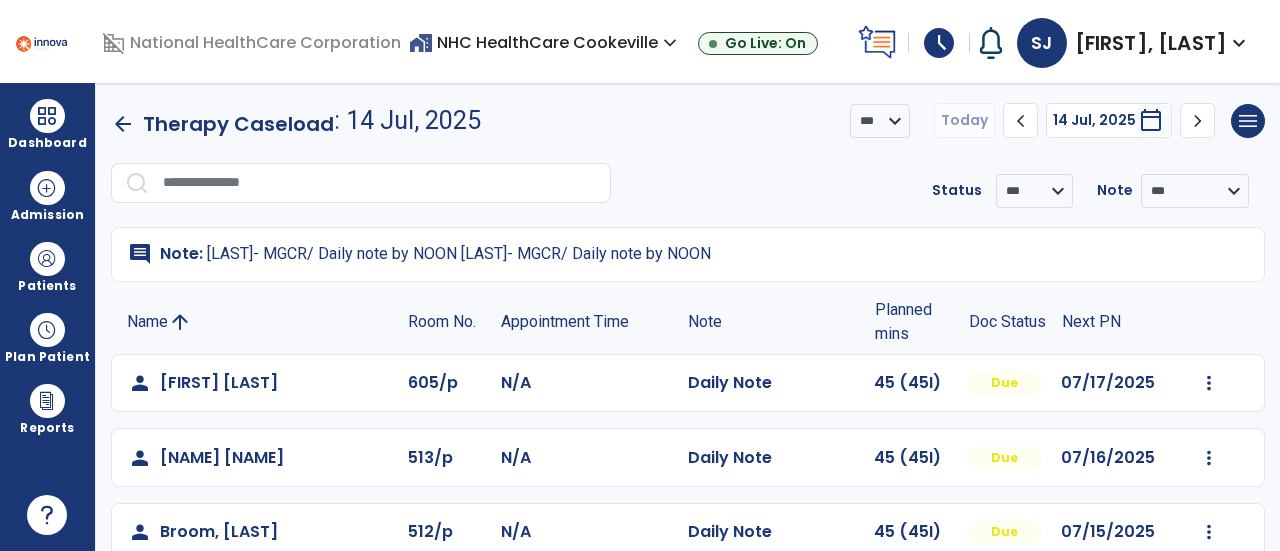 click on "schedule" at bounding box center [939, 43] 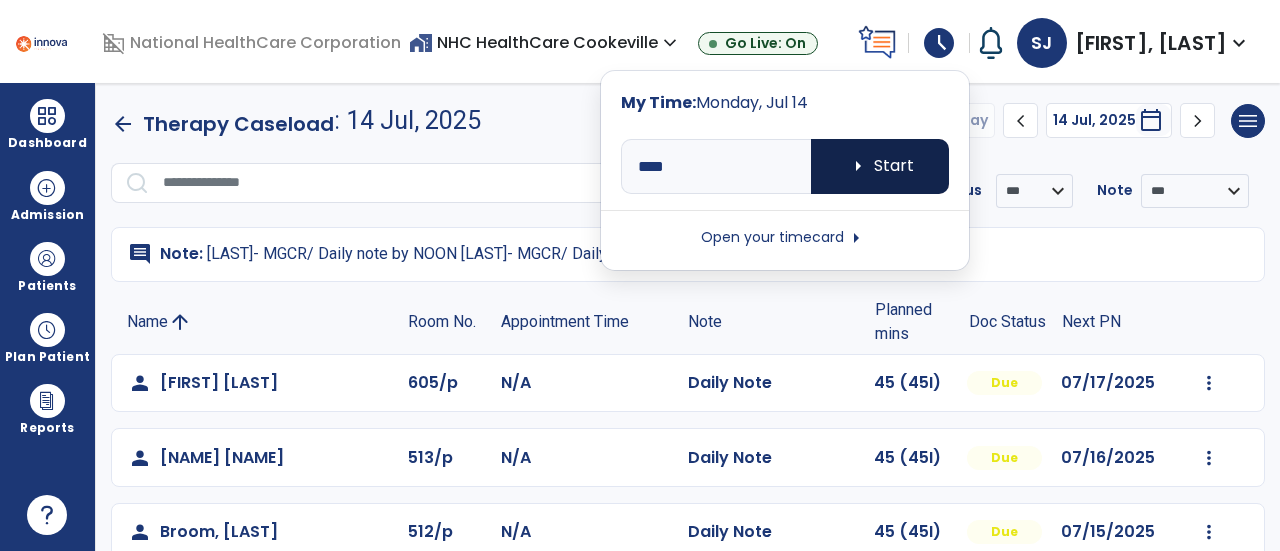 click on "arrow_right  Start" at bounding box center (880, 166) 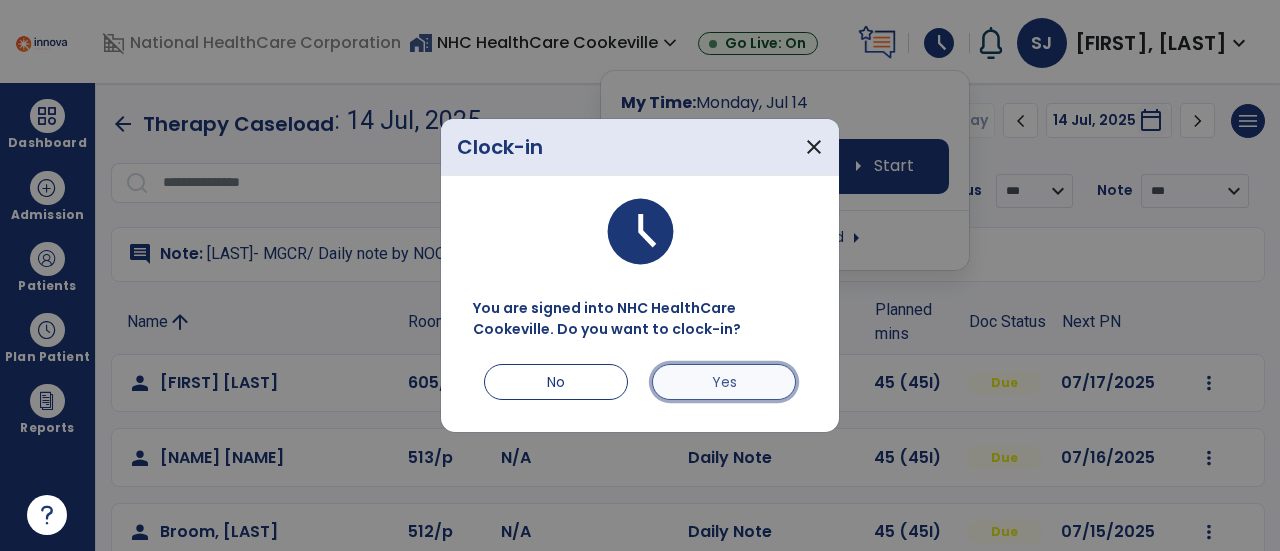 click on "Yes" at bounding box center [724, 382] 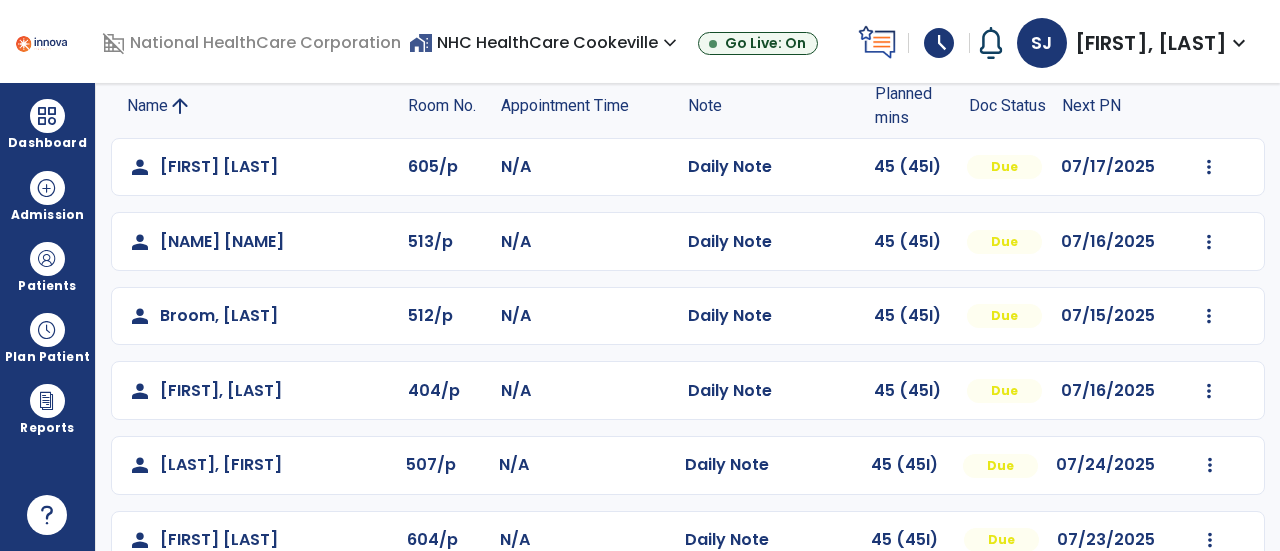 scroll, scrollTop: 215, scrollLeft: 0, axis: vertical 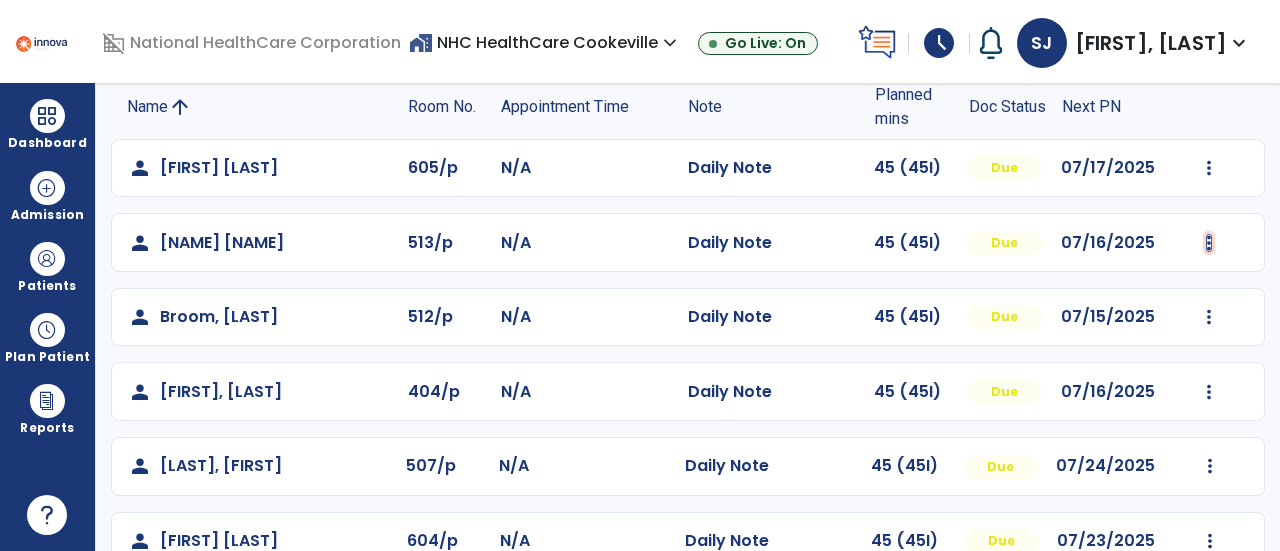 click at bounding box center [1209, 168] 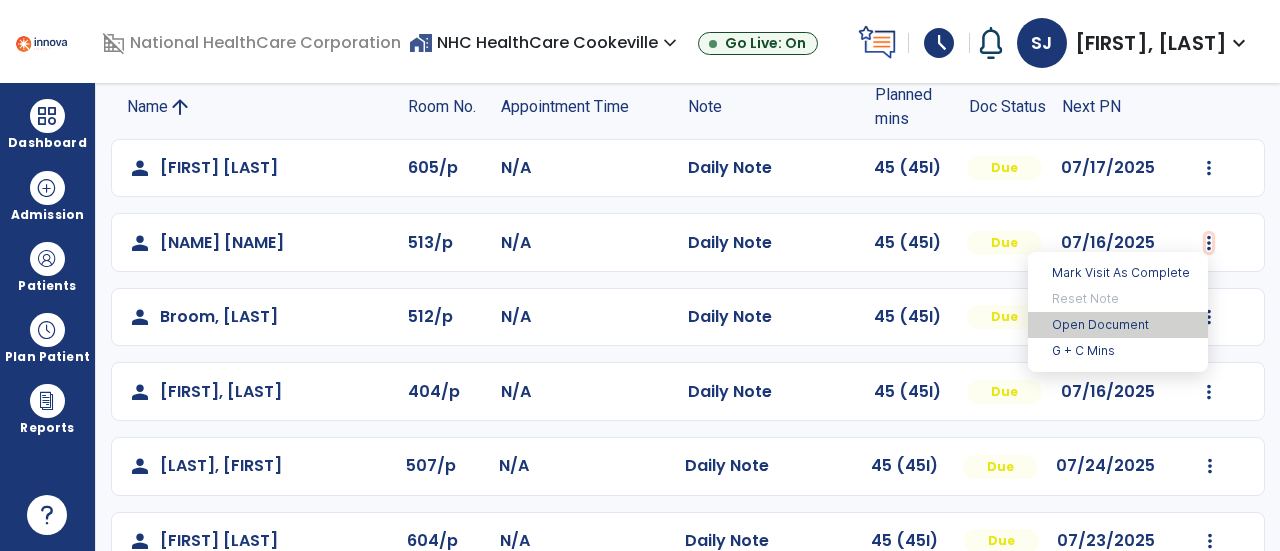 click on "Open Document" at bounding box center [1118, 325] 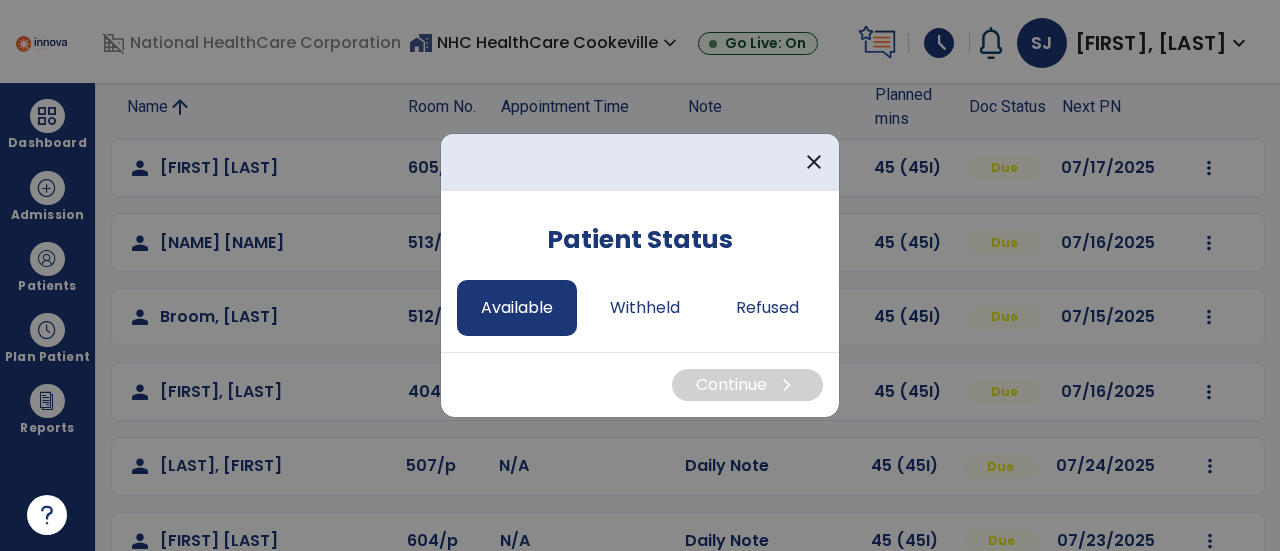 click on "Available" at bounding box center (517, 308) 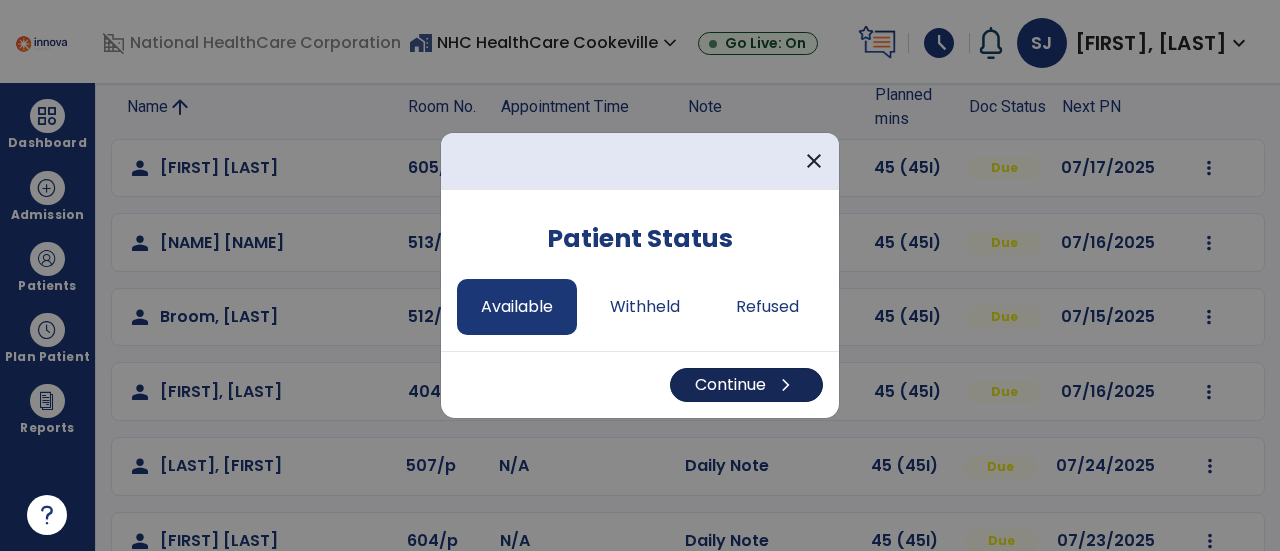 click on "Continue   chevron_right" at bounding box center (746, 385) 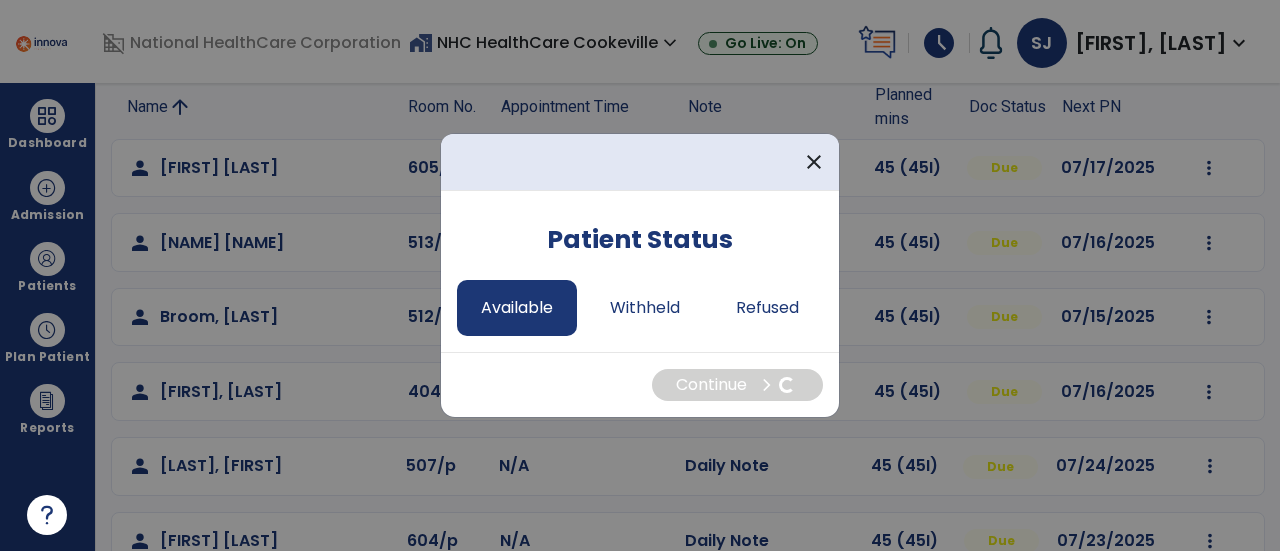 select on "*" 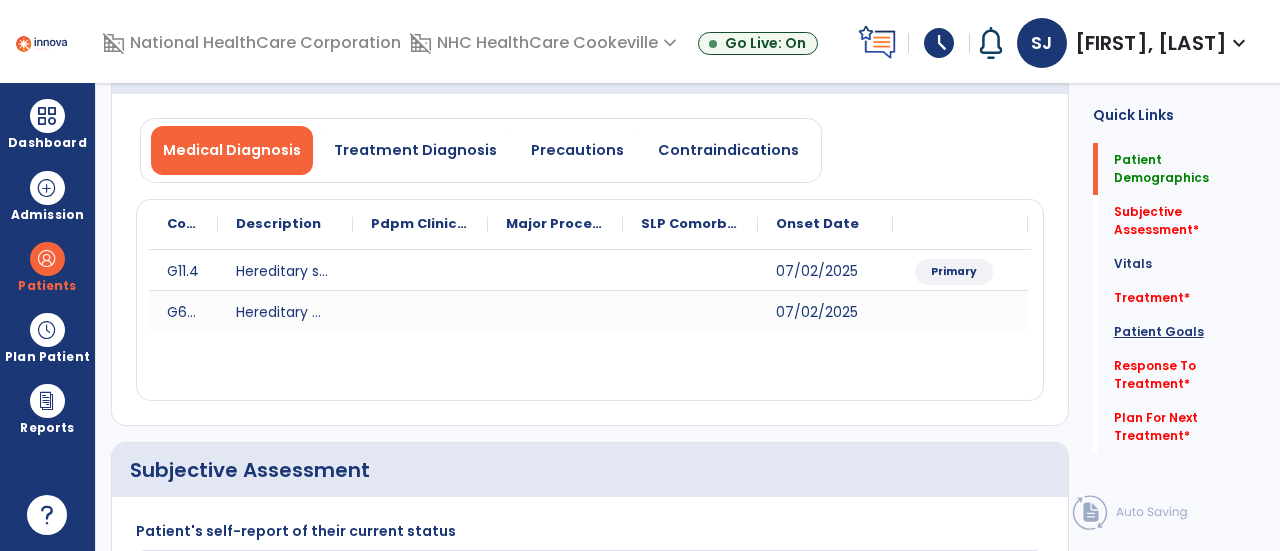 click on "Patient Goals" 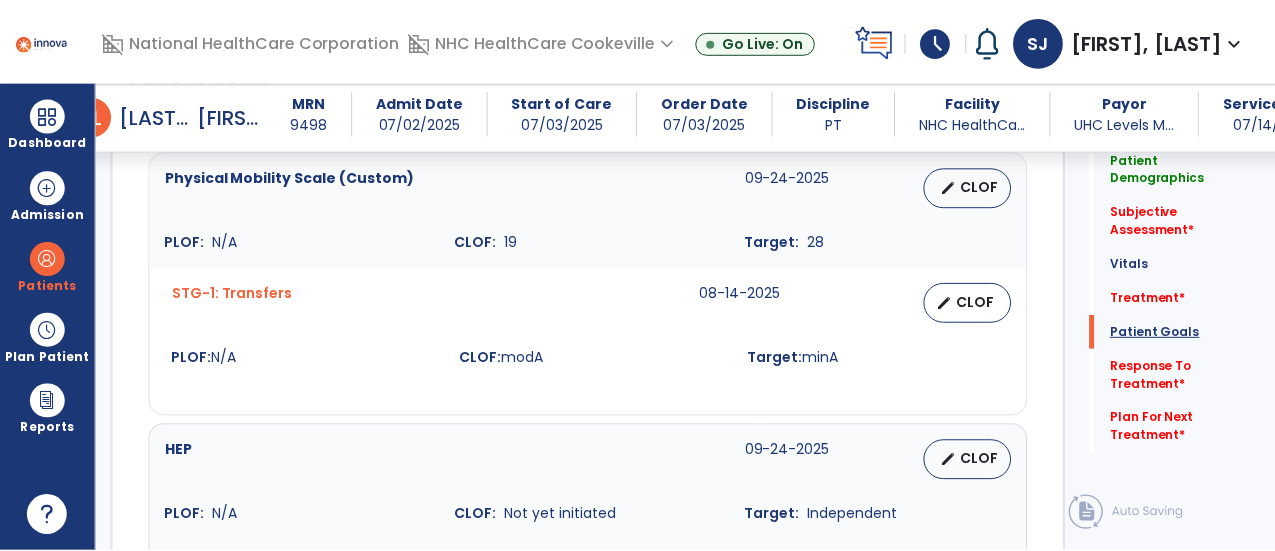 scroll, scrollTop: 1576, scrollLeft: 0, axis: vertical 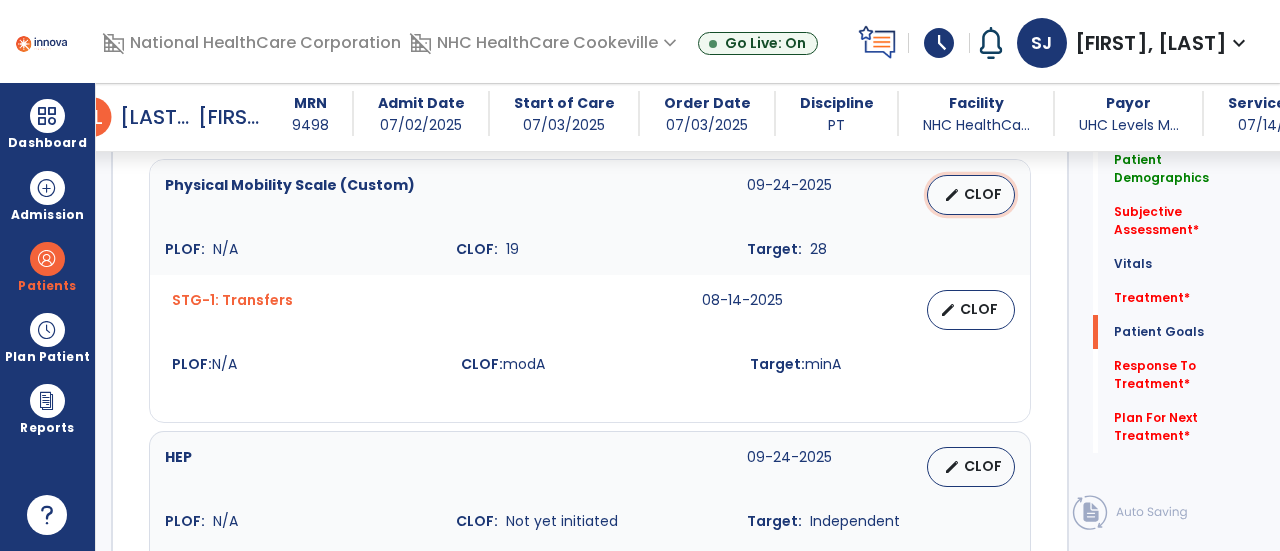click on "CLOF" at bounding box center [983, 194] 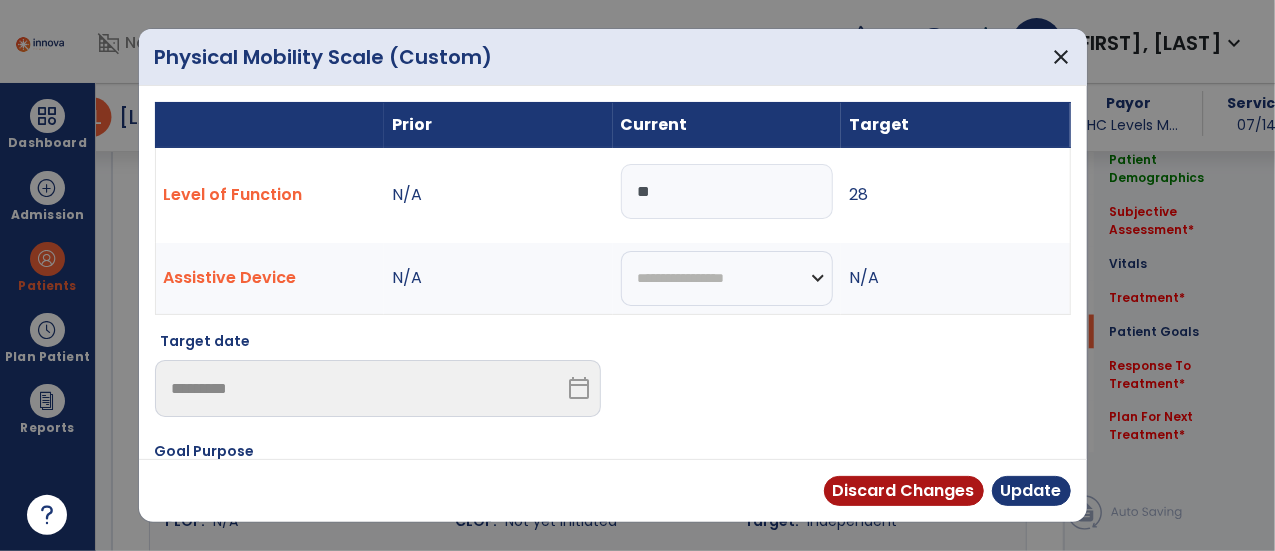 scroll, scrollTop: 1576, scrollLeft: 0, axis: vertical 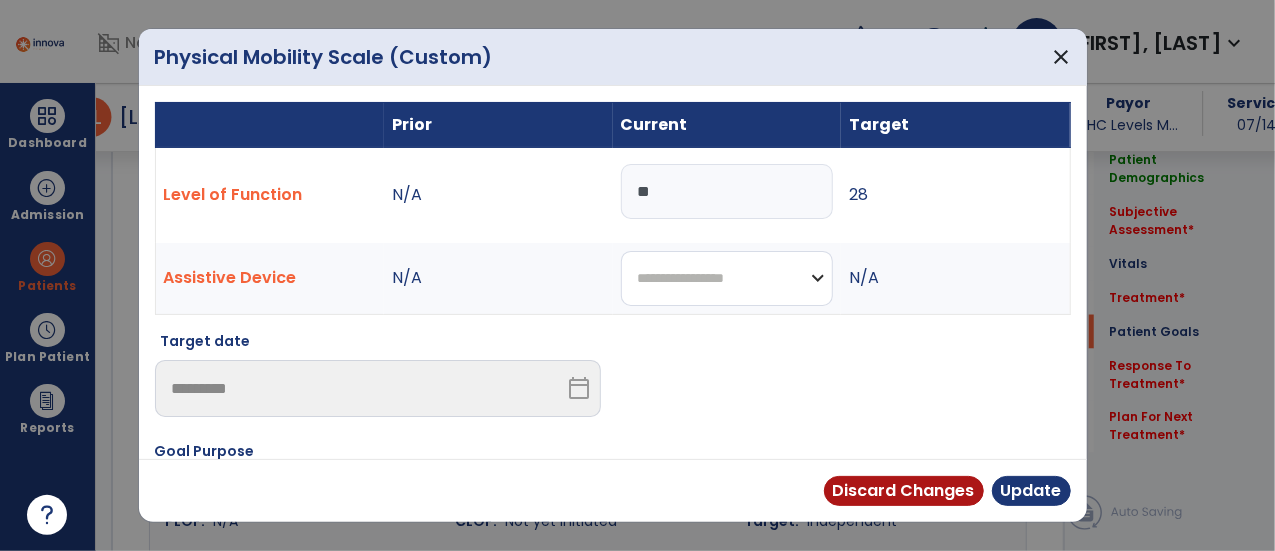 click on "**********" at bounding box center (727, 278) 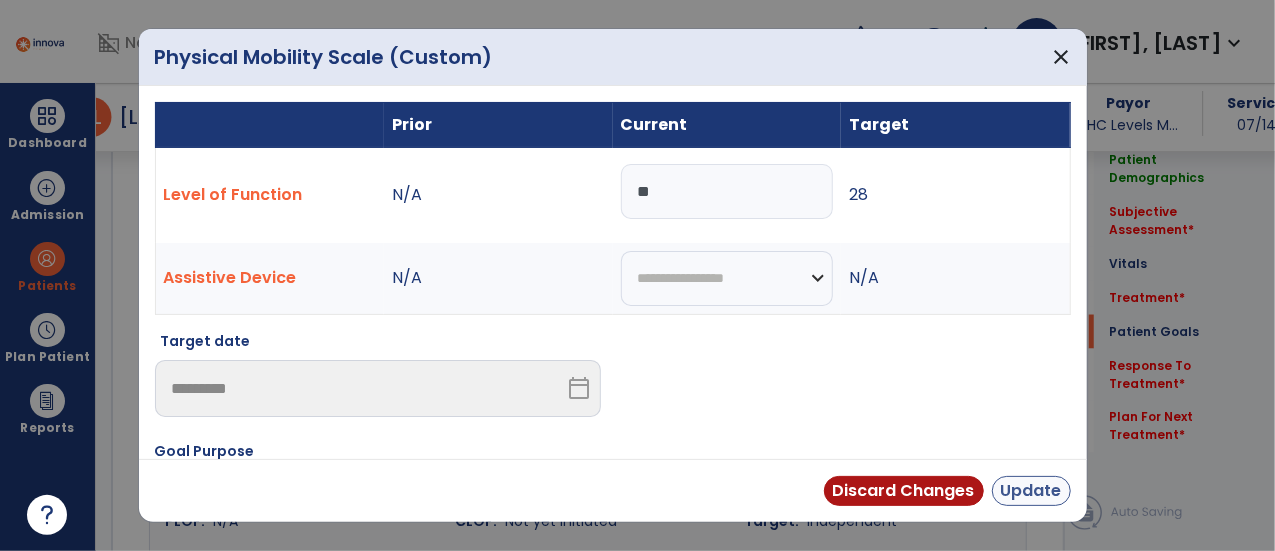 click on "Update" at bounding box center [1031, 491] 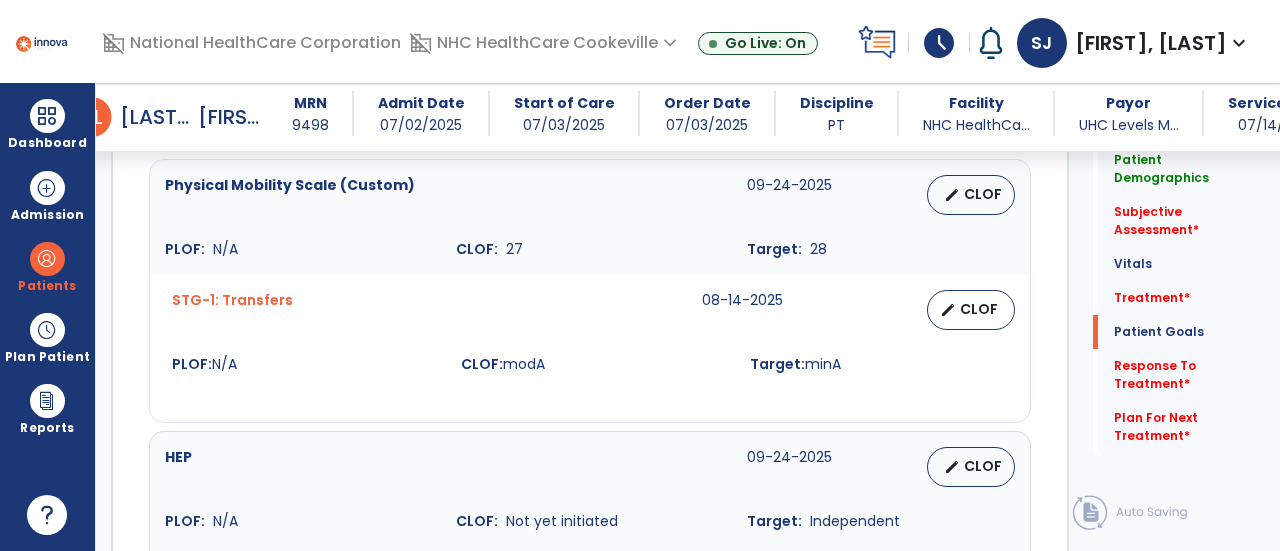 click on "edit   CLOF" at bounding box center [971, 310] 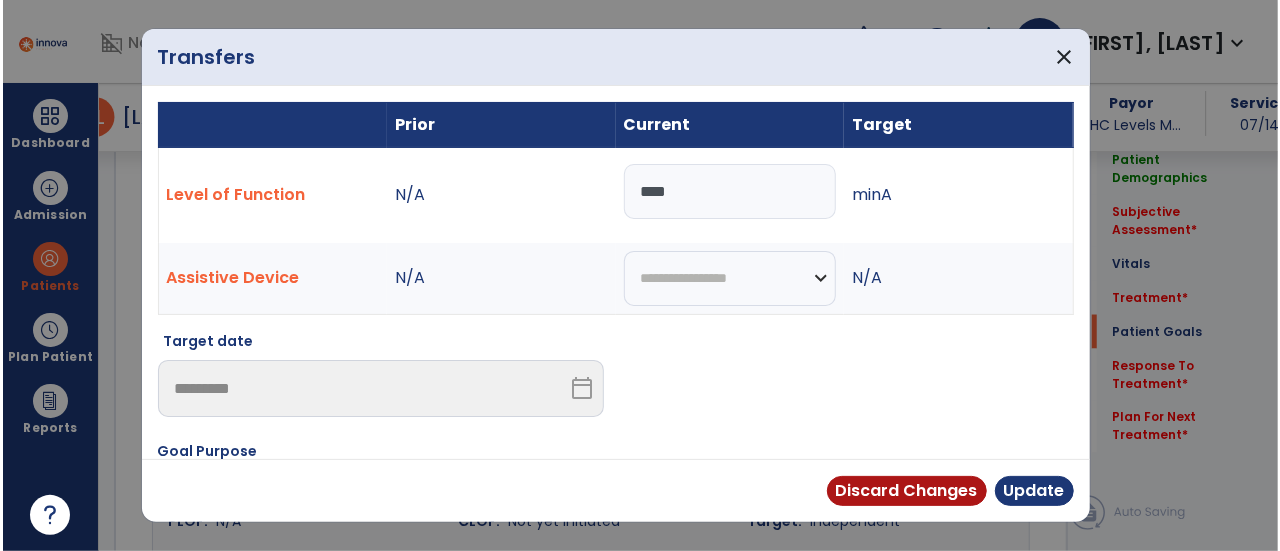 scroll, scrollTop: 1576, scrollLeft: 0, axis: vertical 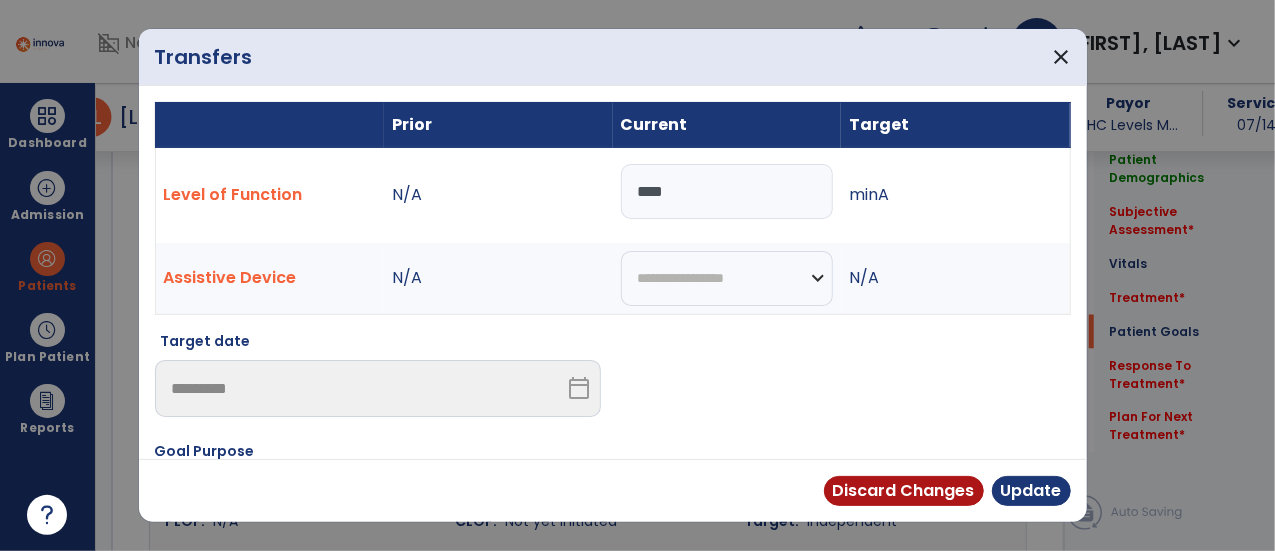 click on "****" at bounding box center (727, 191) 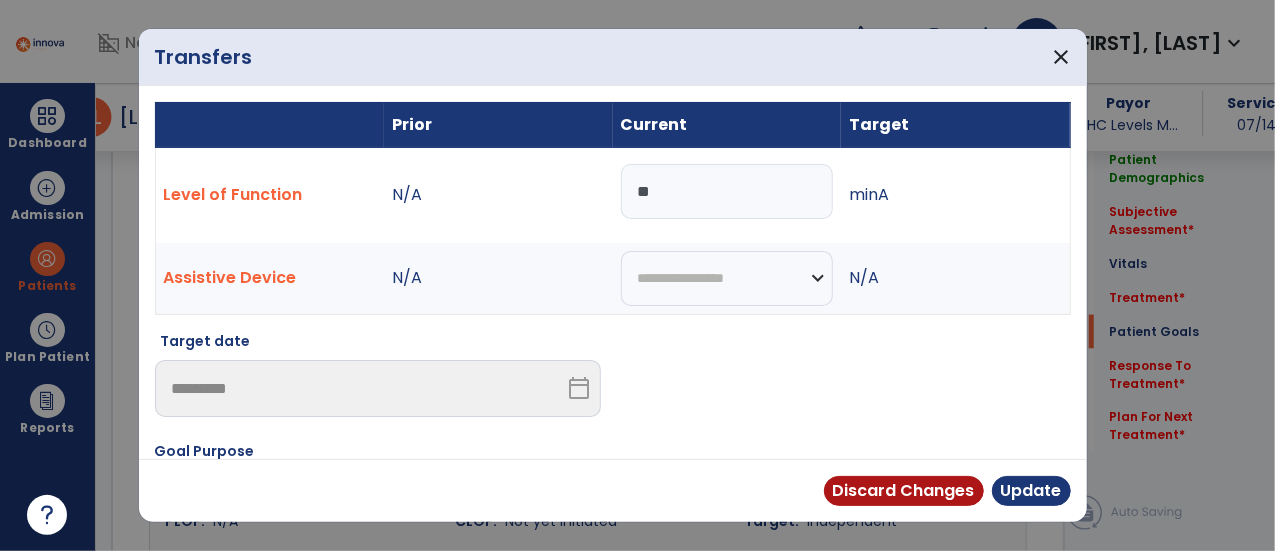 type on "*" 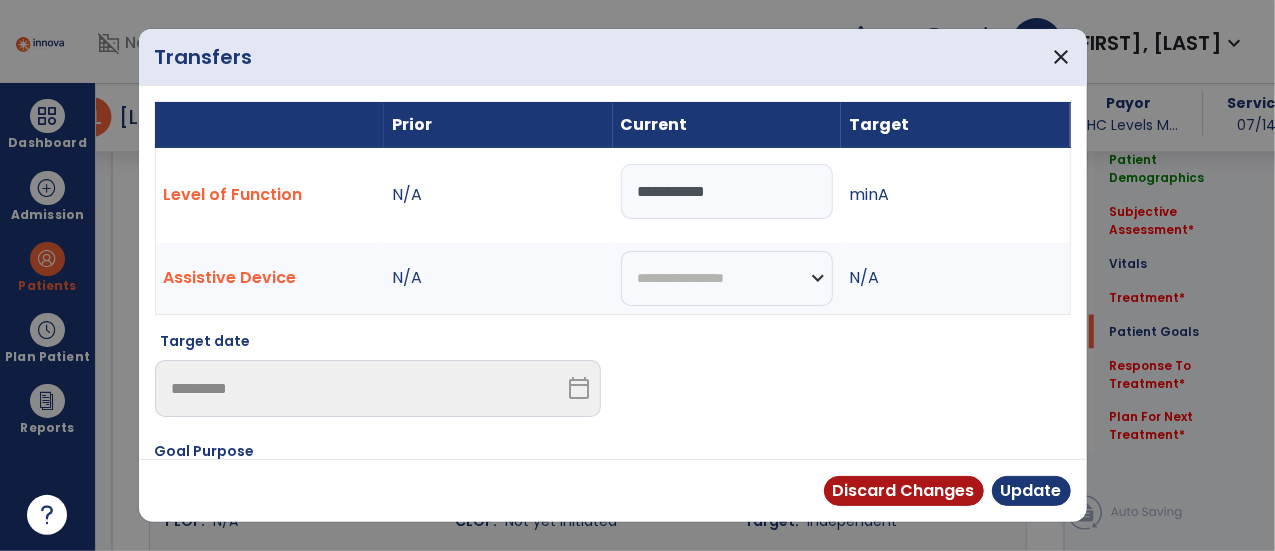 type on "**********" 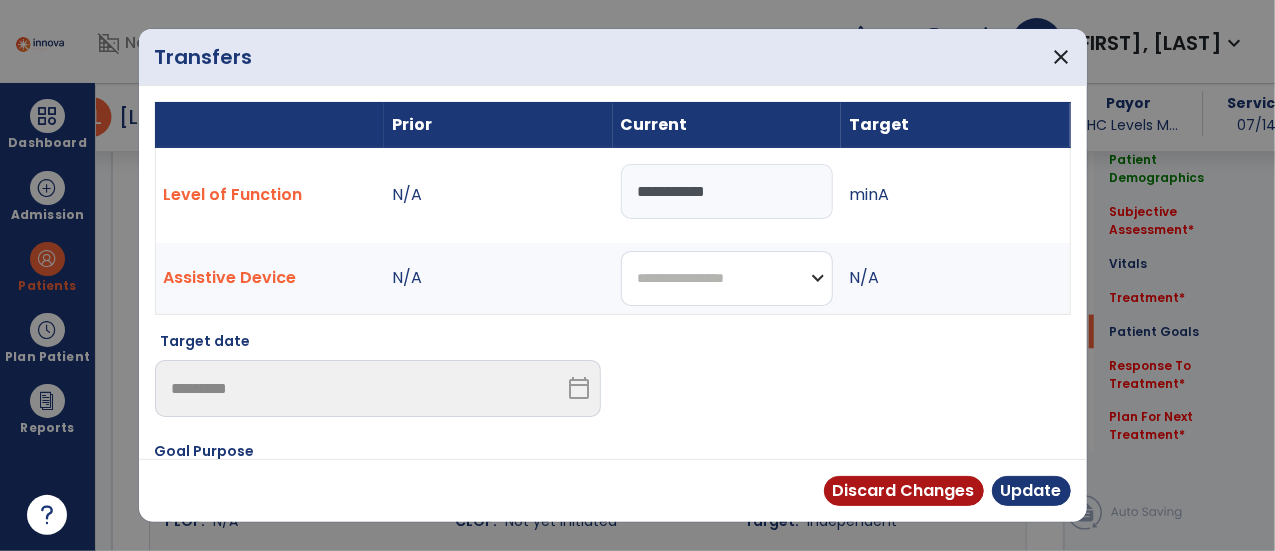 click on "**********" at bounding box center (727, 278) 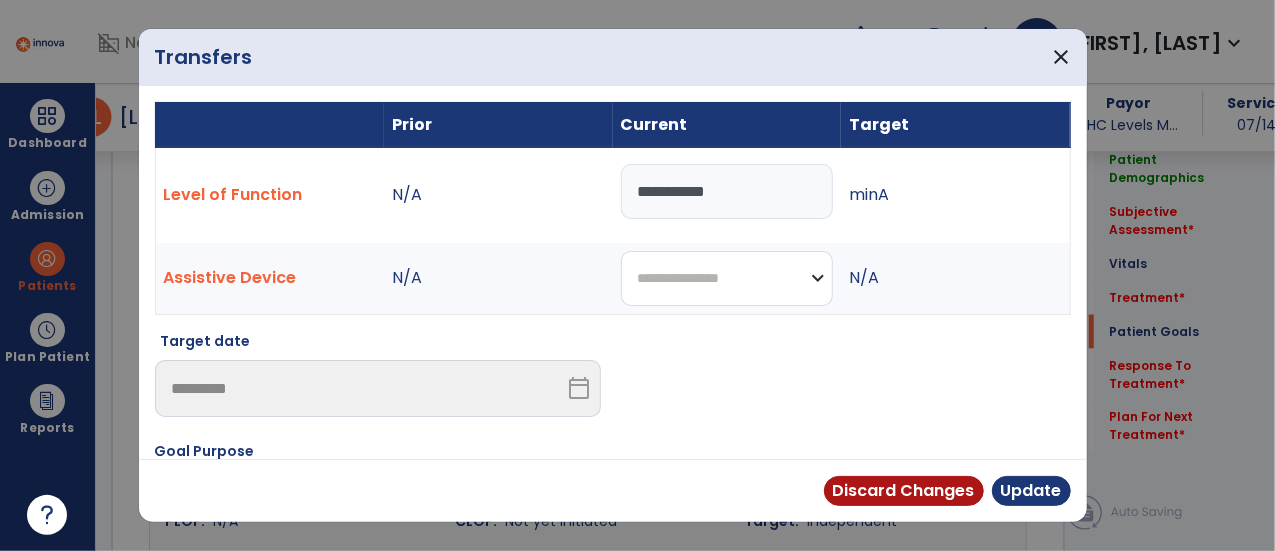 click on "**********" at bounding box center [727, 278] 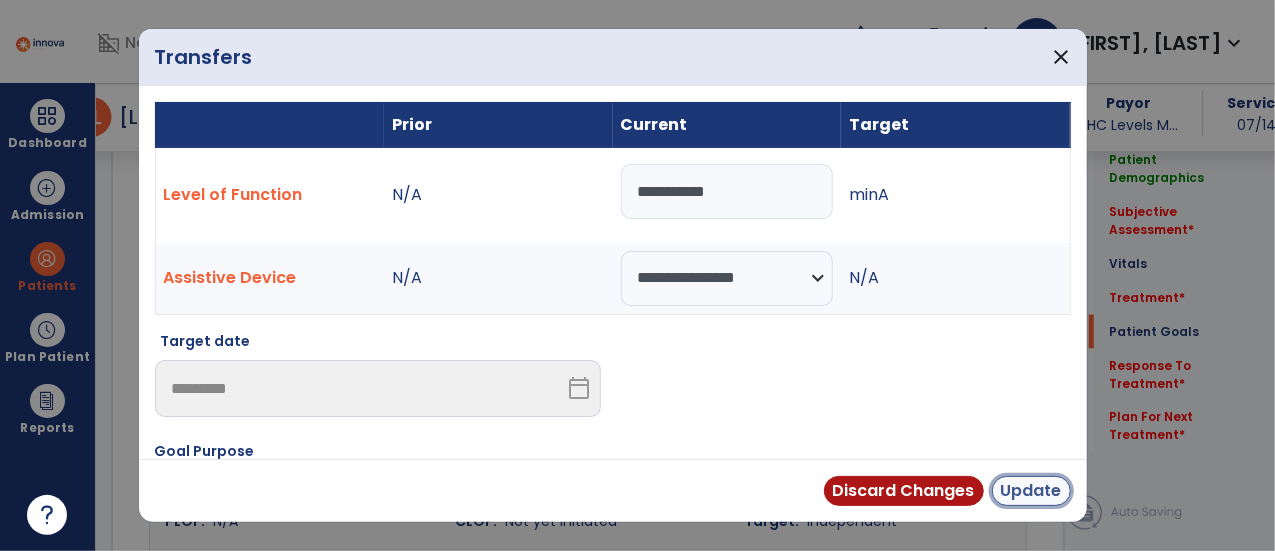 click on "Update" at bounding box center [1031, 491] 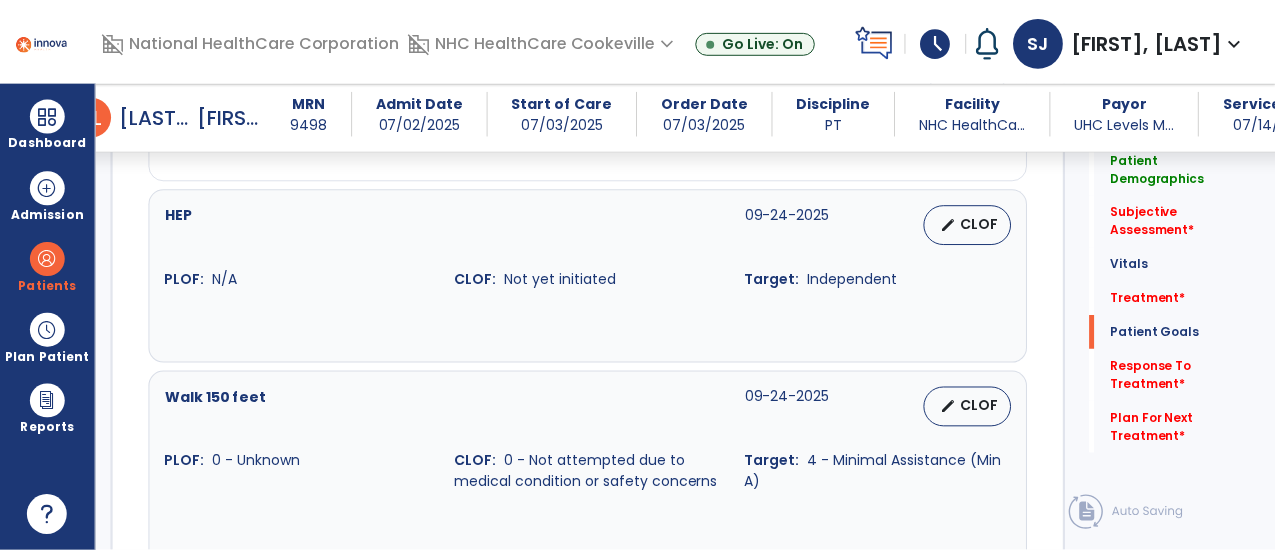 scroll, scrollTop: 1823, scrollLeft: 0, axis: vertical 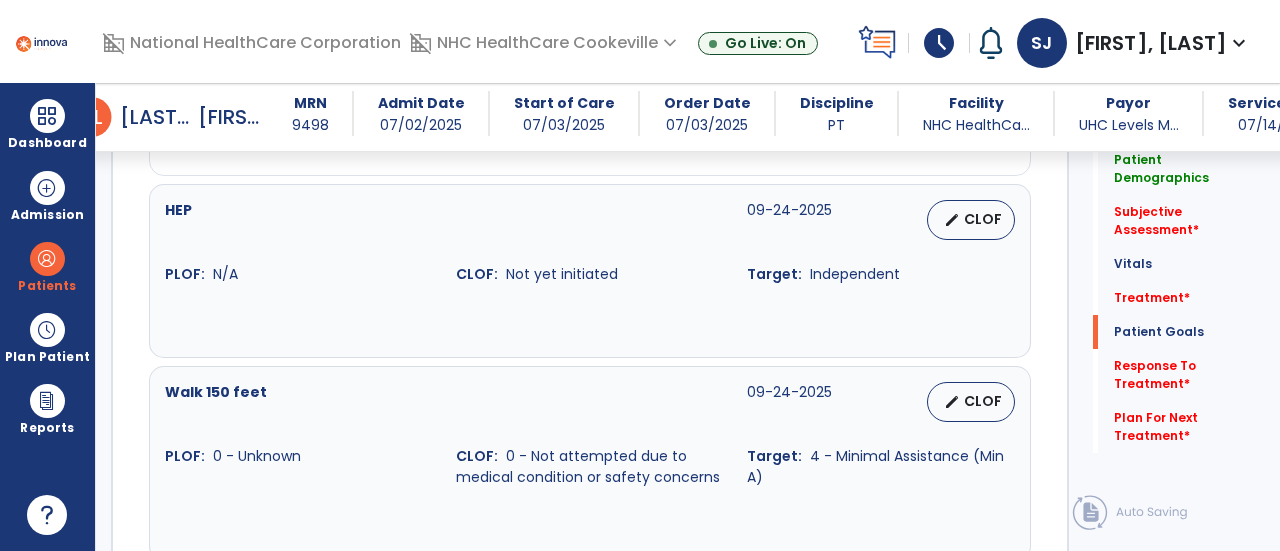 click on "edit   CLOF" at bounding box center (971, 220) 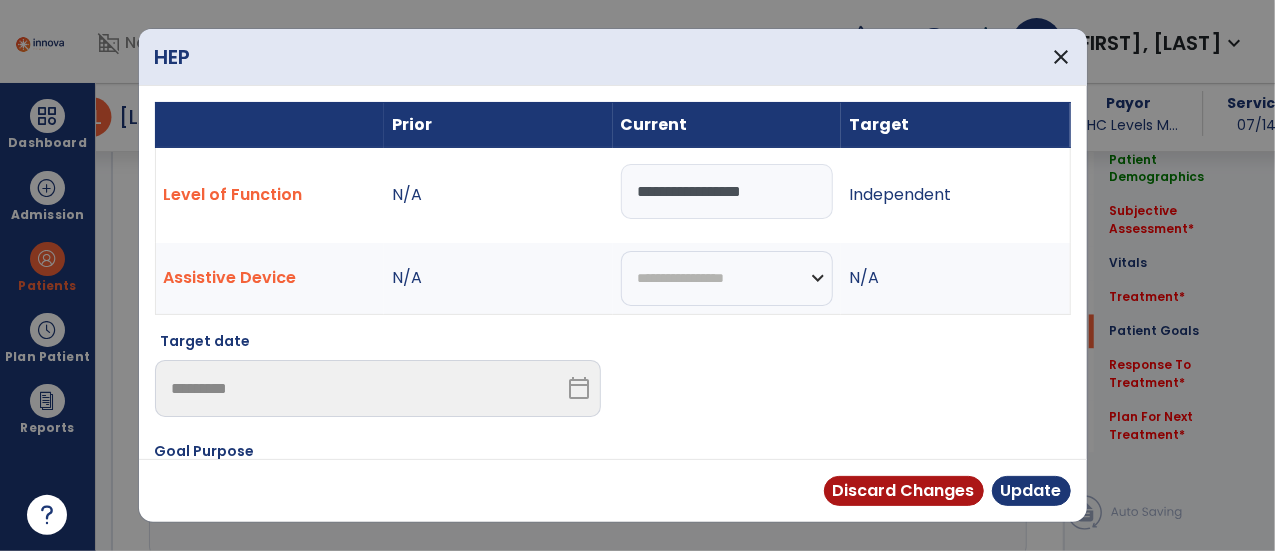 scroll, scrollTop: 1823, scrollLeft: 0, axis: vertical 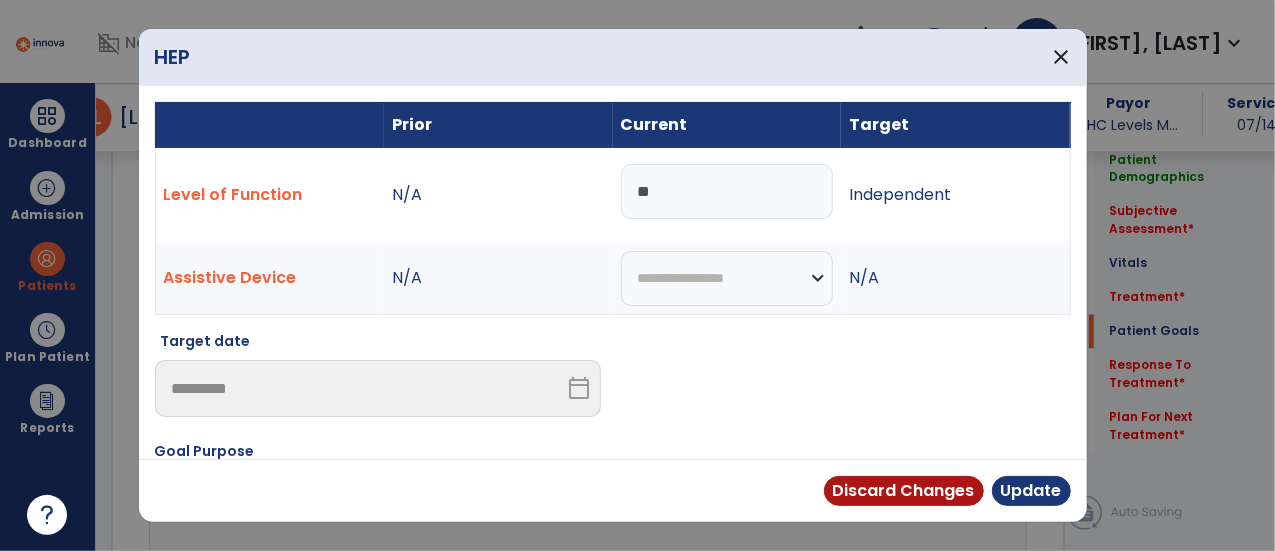 type on "*" 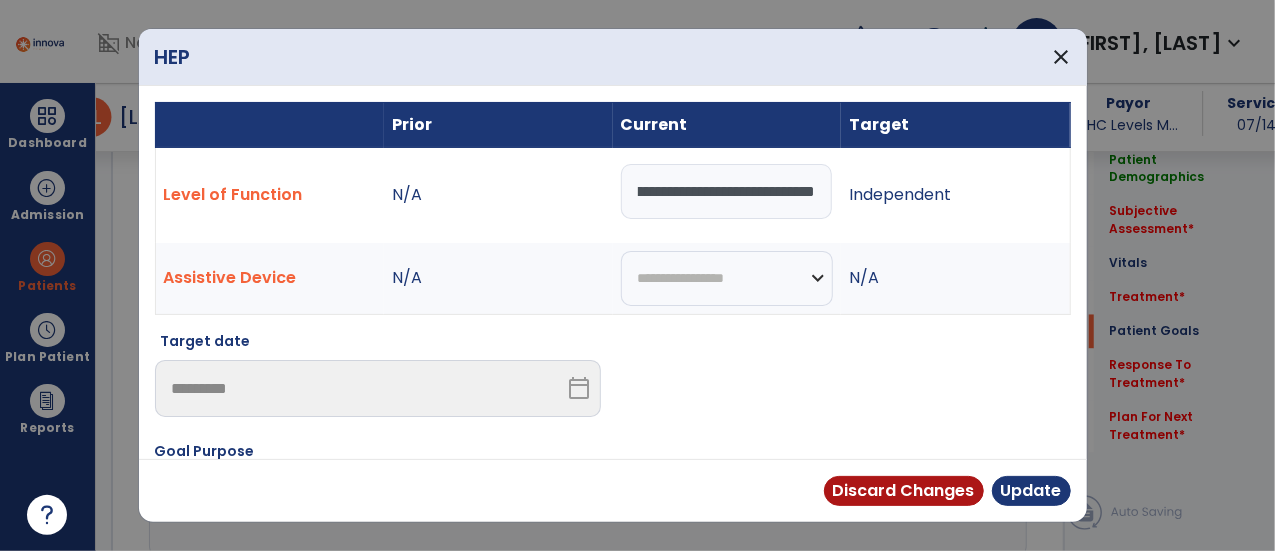scroll, scrollTop: 0, scrollLeft: 64, axis: horizontal 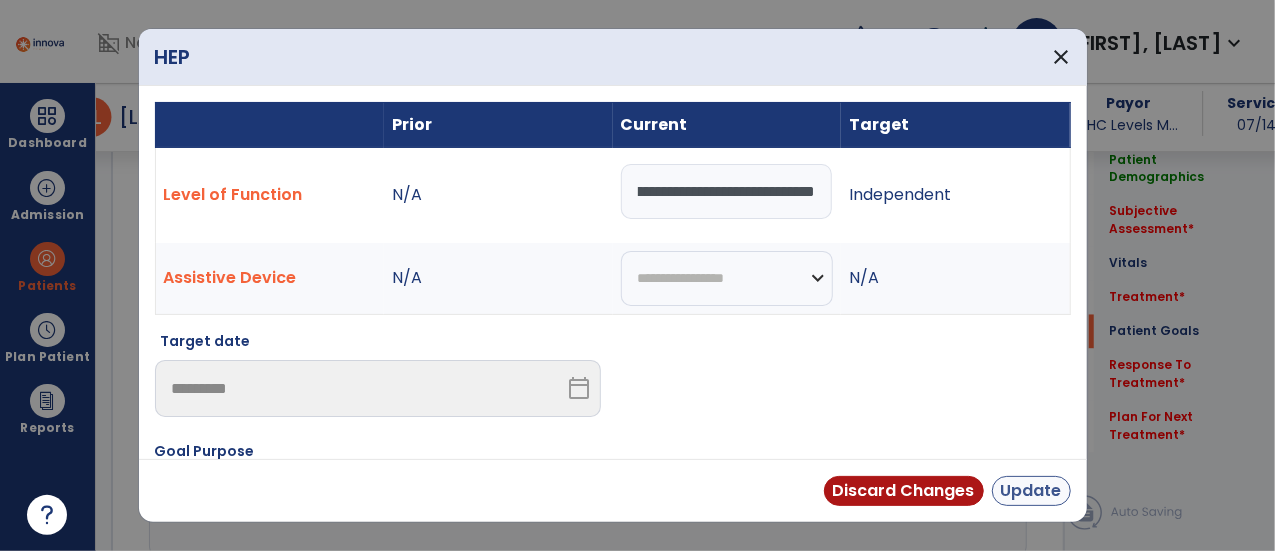 click on "Update" at bounding box center [1031, 491] 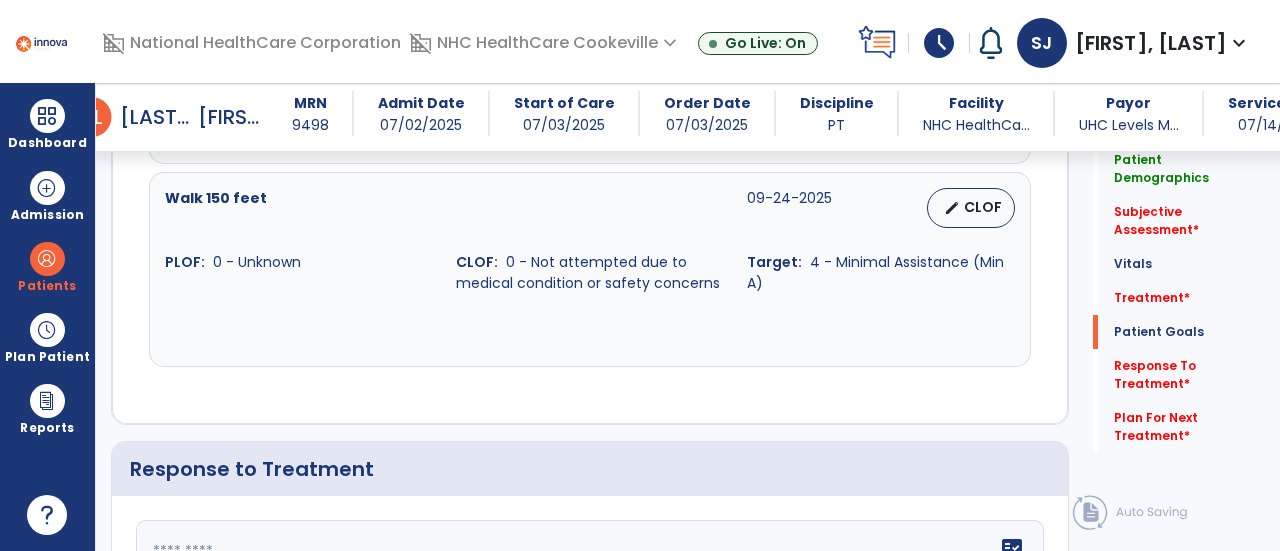click on "CLOF" at bounding box center [983, 207] 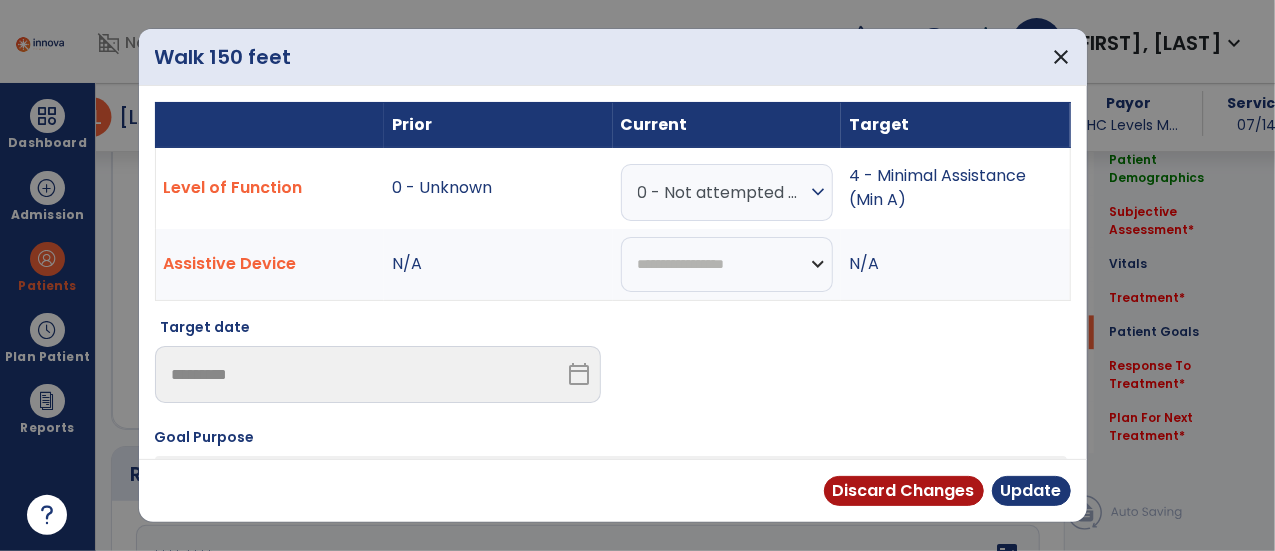 scroll, scrollTop: 2038, scrollLeft: 0, axis: vertical 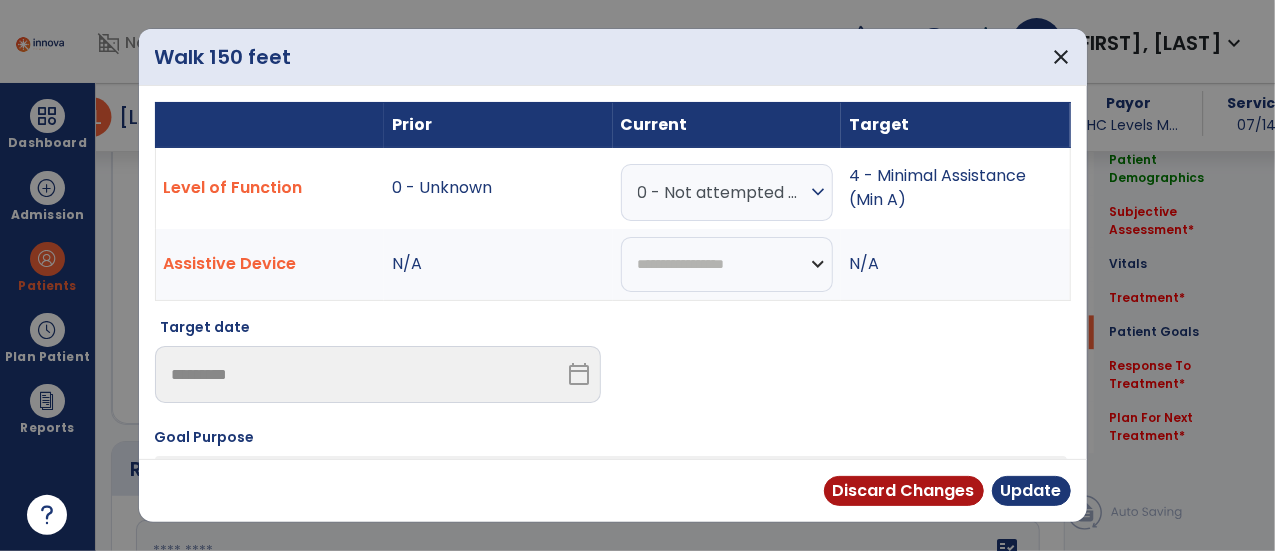 click on "expand_more" at bounding box center [818, 192] 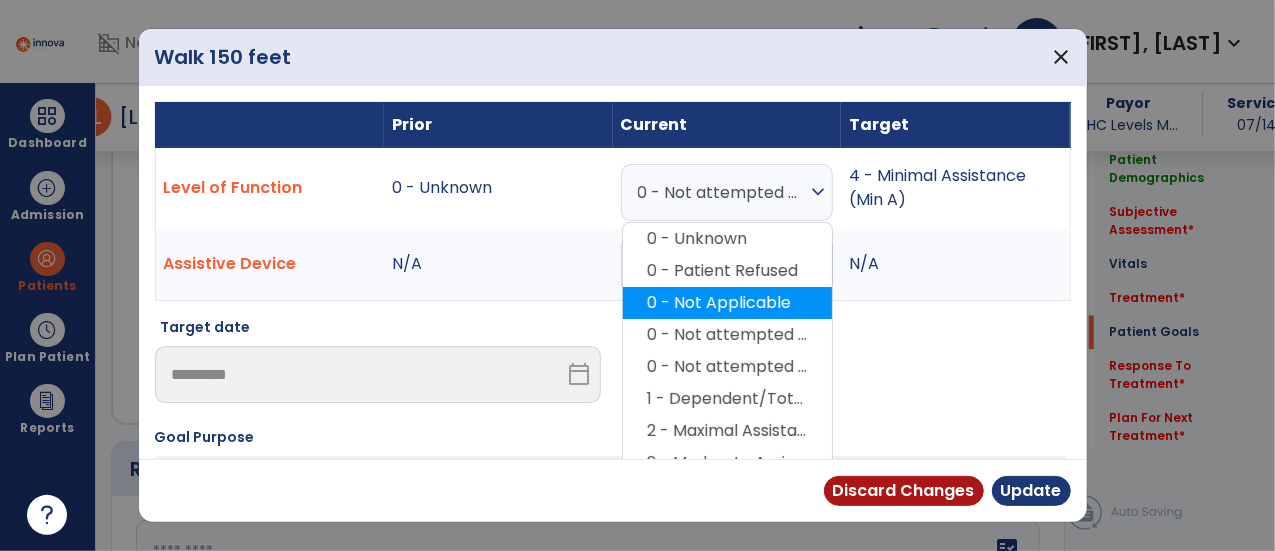 click on "0 - Not Applicable" at bounding box center (727, 303) 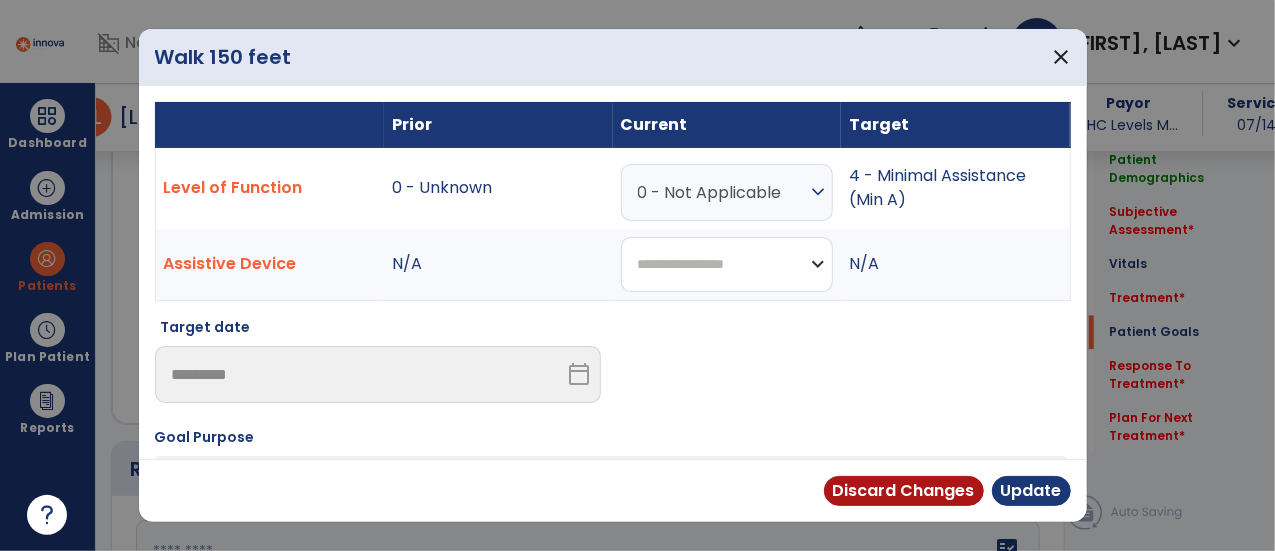 click on "**********" at bounding box center [727, 264] 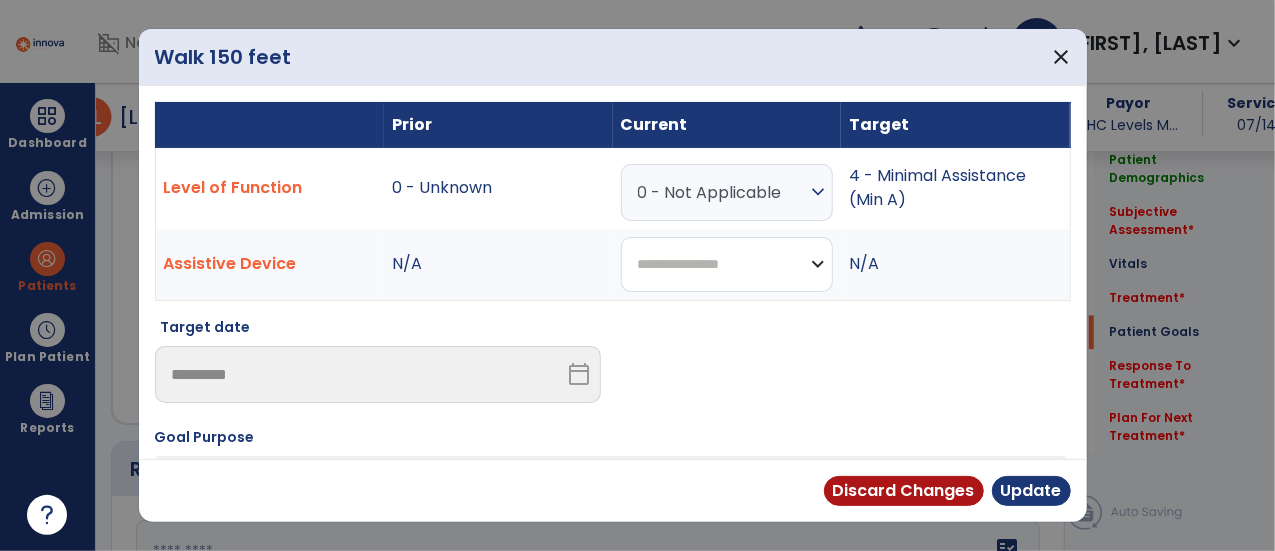 click on "**********" at bounding box center (727, 264) 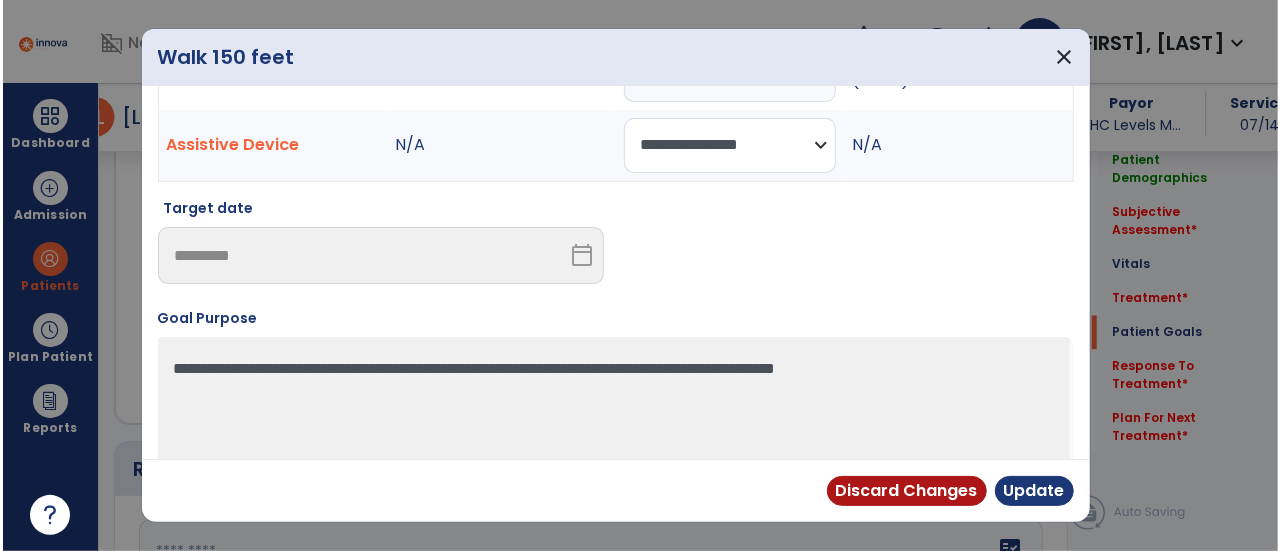 scroll, scrollTop: 155, scrollLeft: 0, axis: vertical 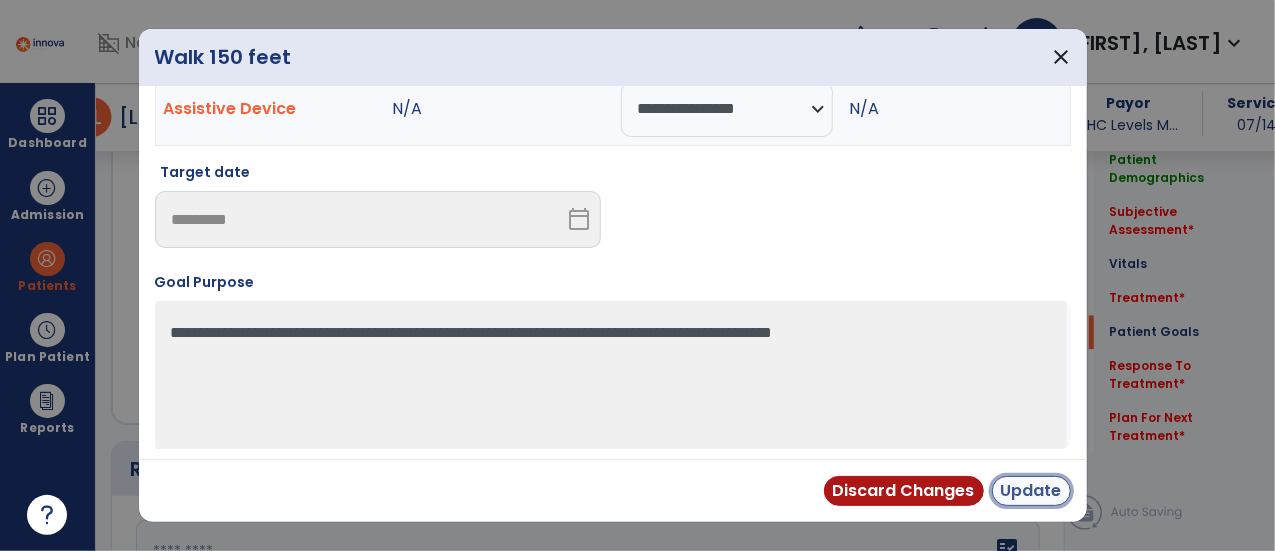 click on "Update" at bounding box center [1031, 491] 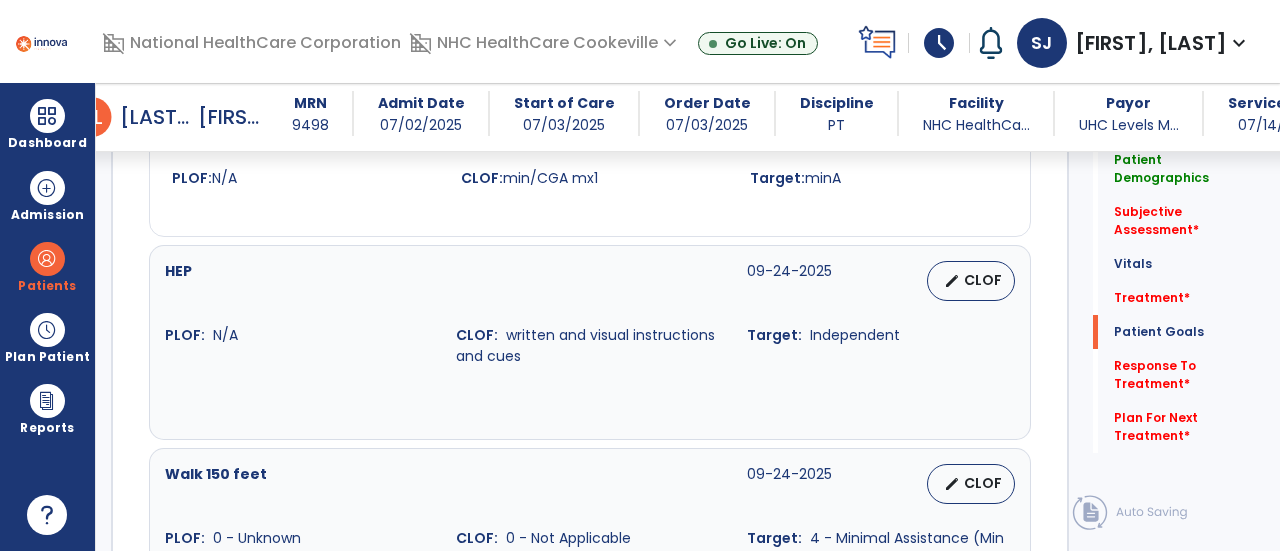 scroll, scrollTop: 1768, scrollLeft: 0, axis: vertical 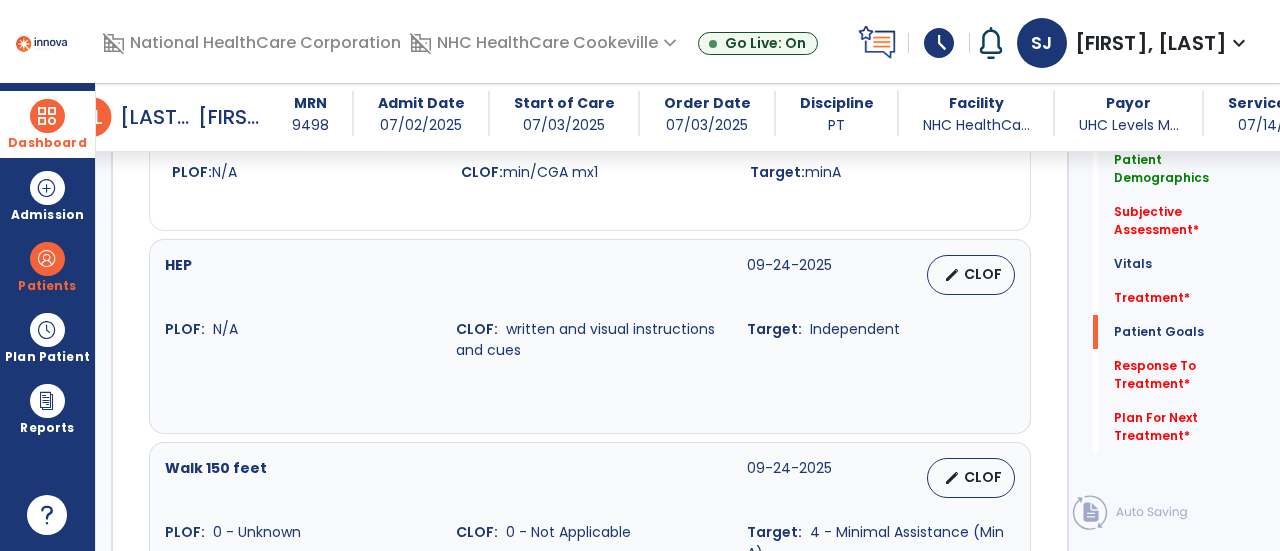 click at bounding box center (47, 116) 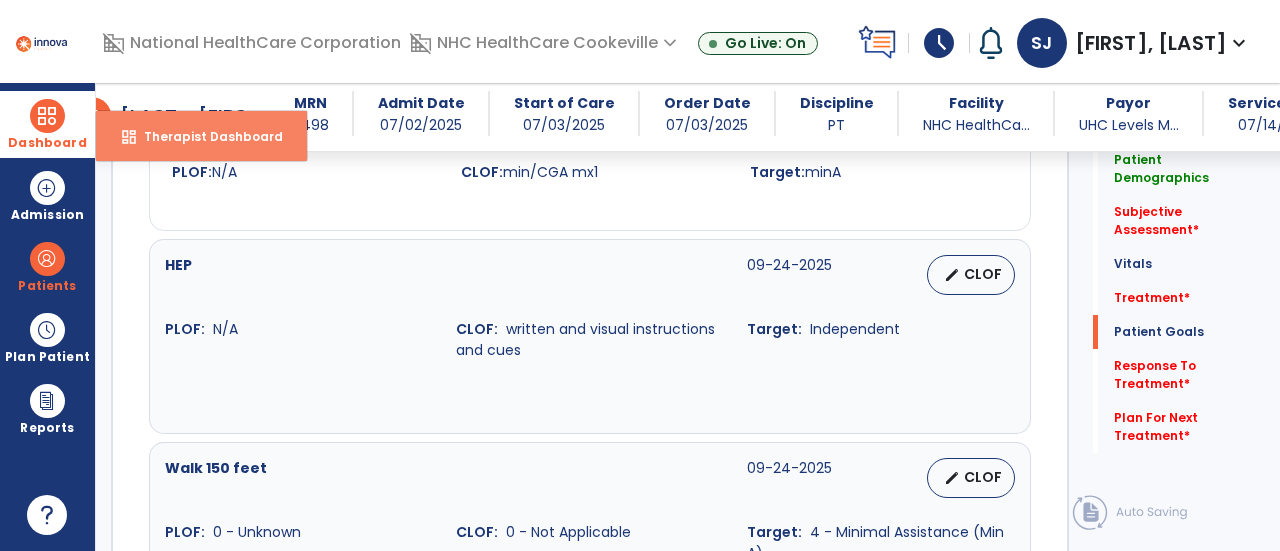 click on "dashboard  Therapist Dashboard" at bounding box center [201, 136] 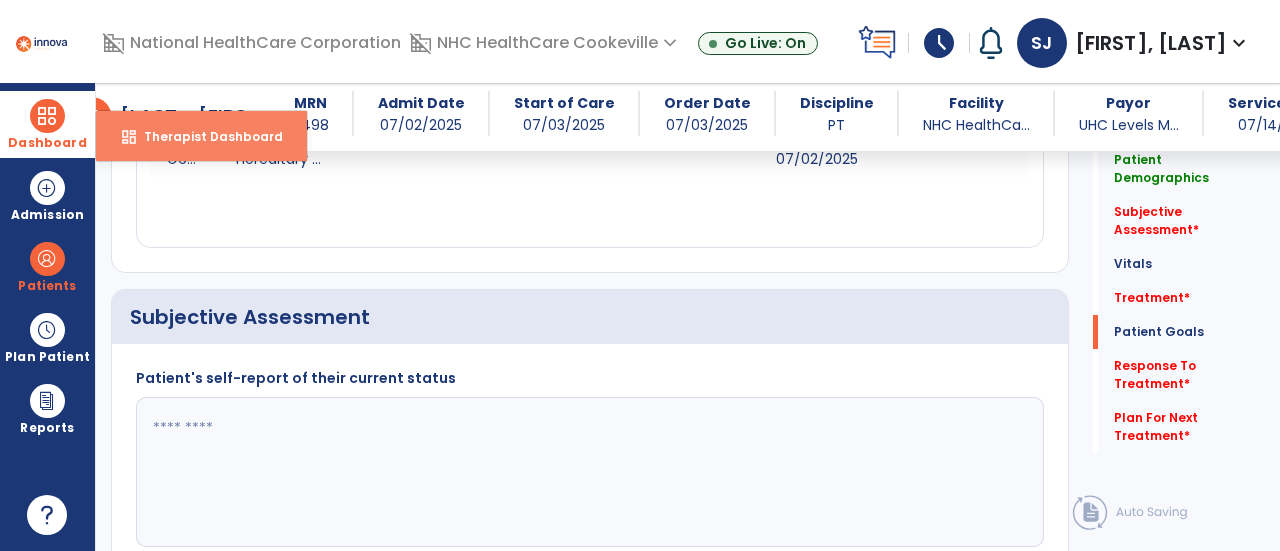 select on "****" 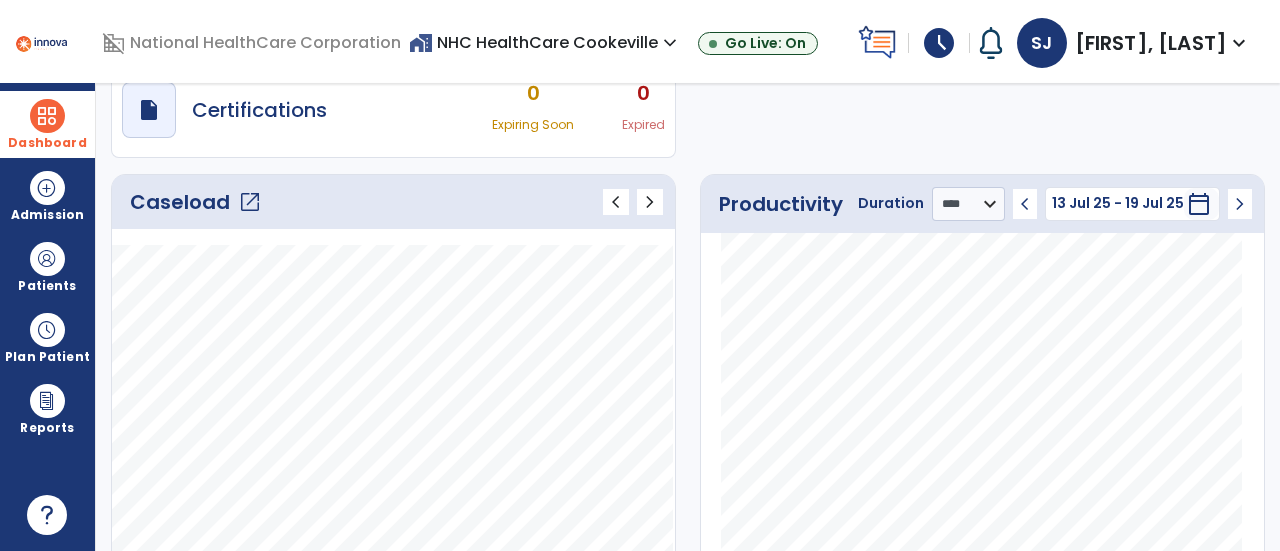 click on "open_in_new" 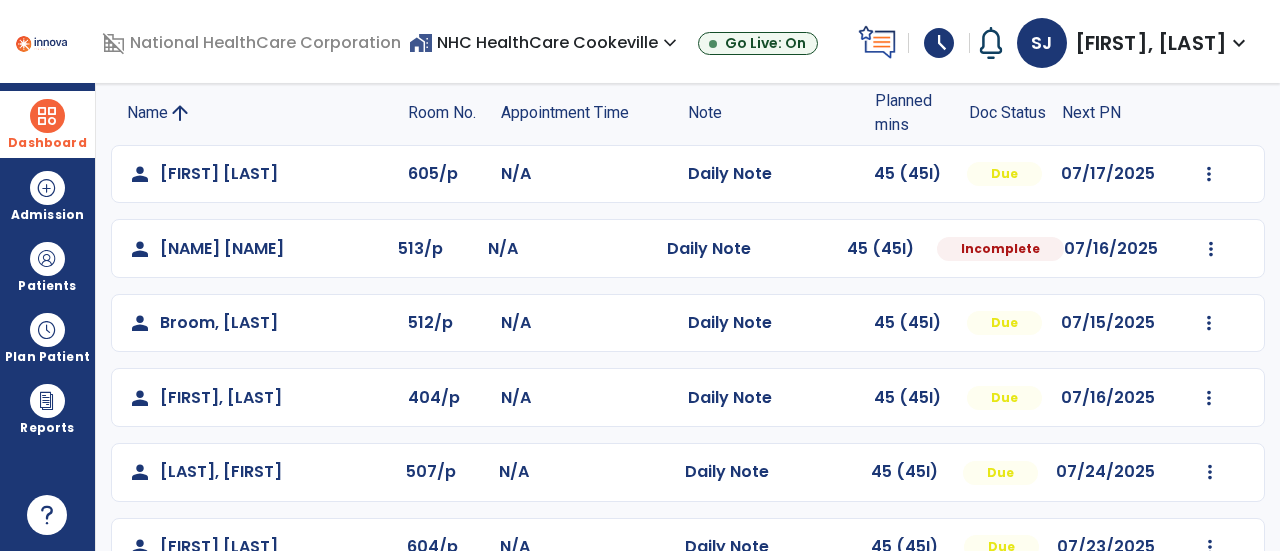scroll, scrollTop: 221, scrollLeft: 0, axis: vertical 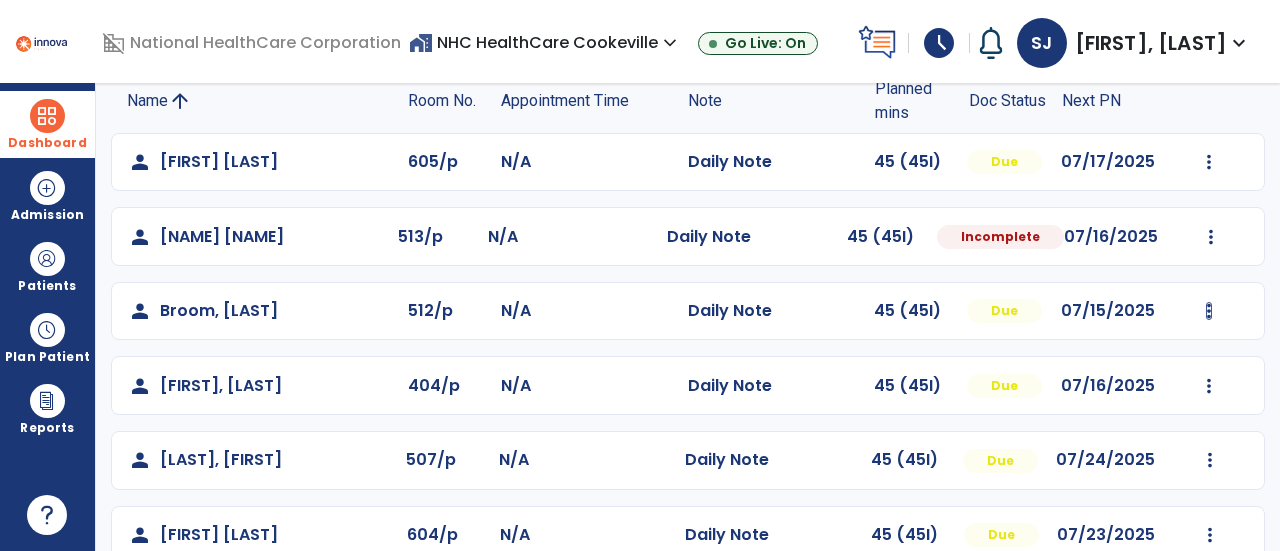 click at bounding box center [1209, 162] 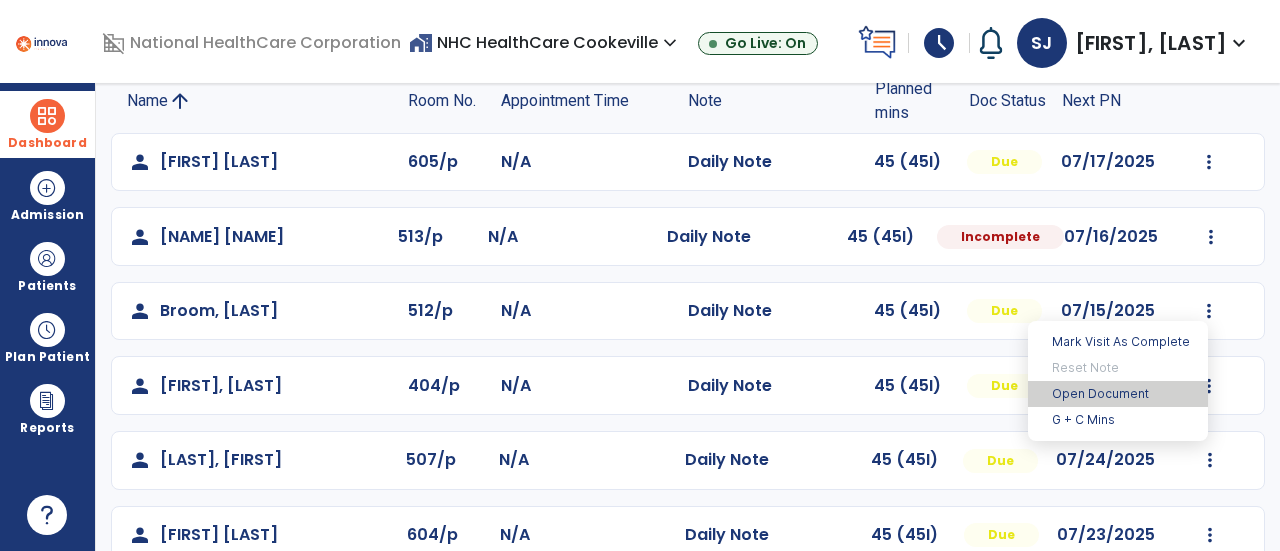 click on "Open Document" at bounding box center (1118, 394) 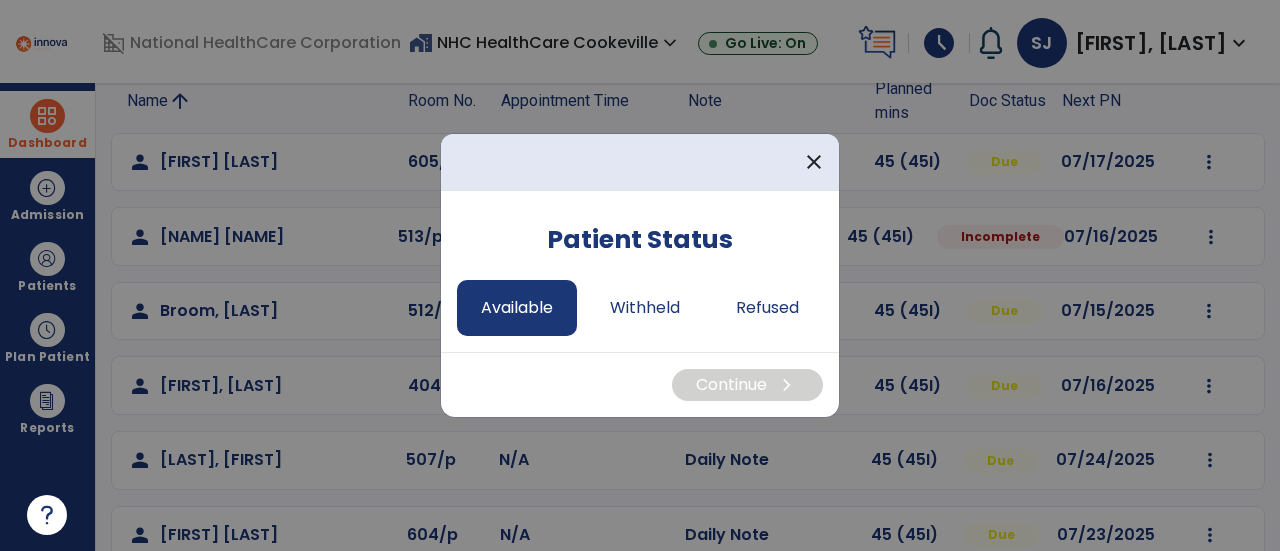 click on "Available" at bounding box center (517, 308) 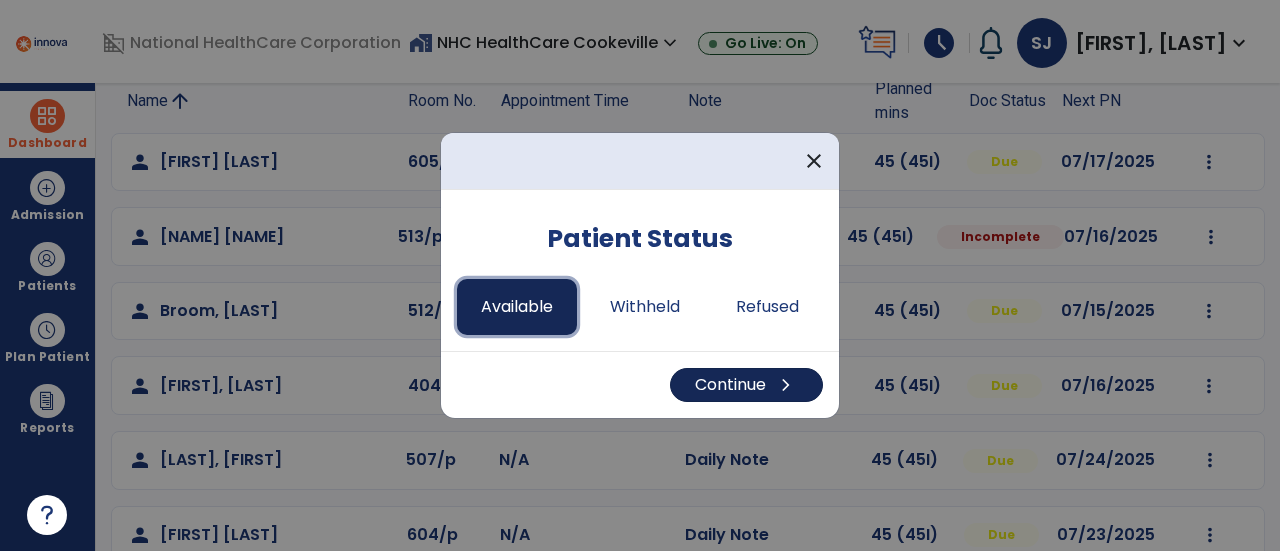 click on "Continue   chevron_right" at bounding box center (746, 385) 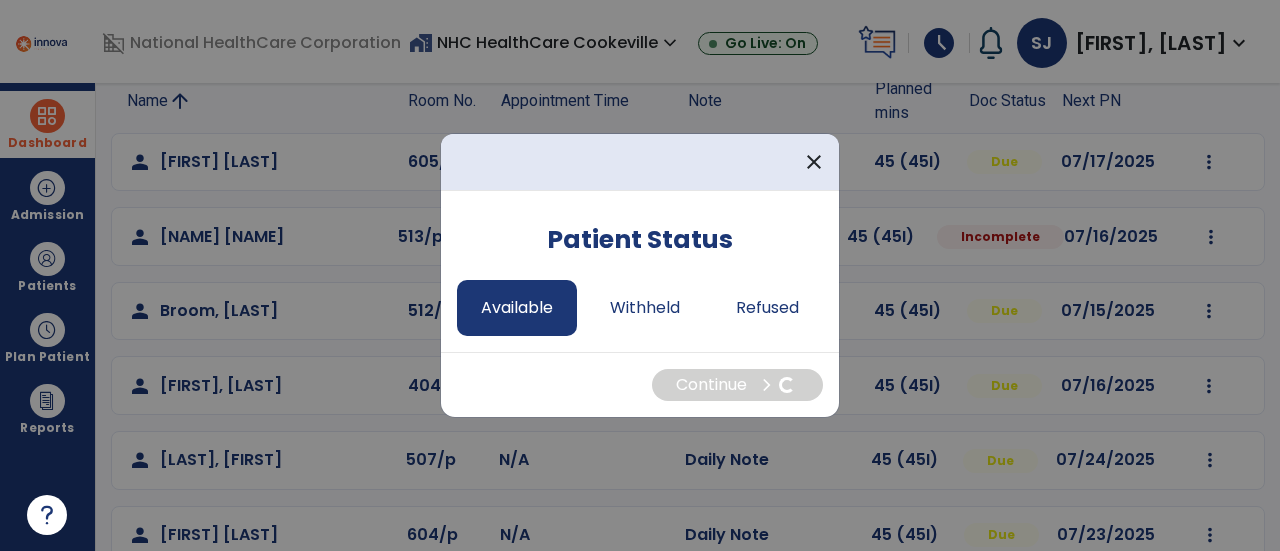 select on "*" 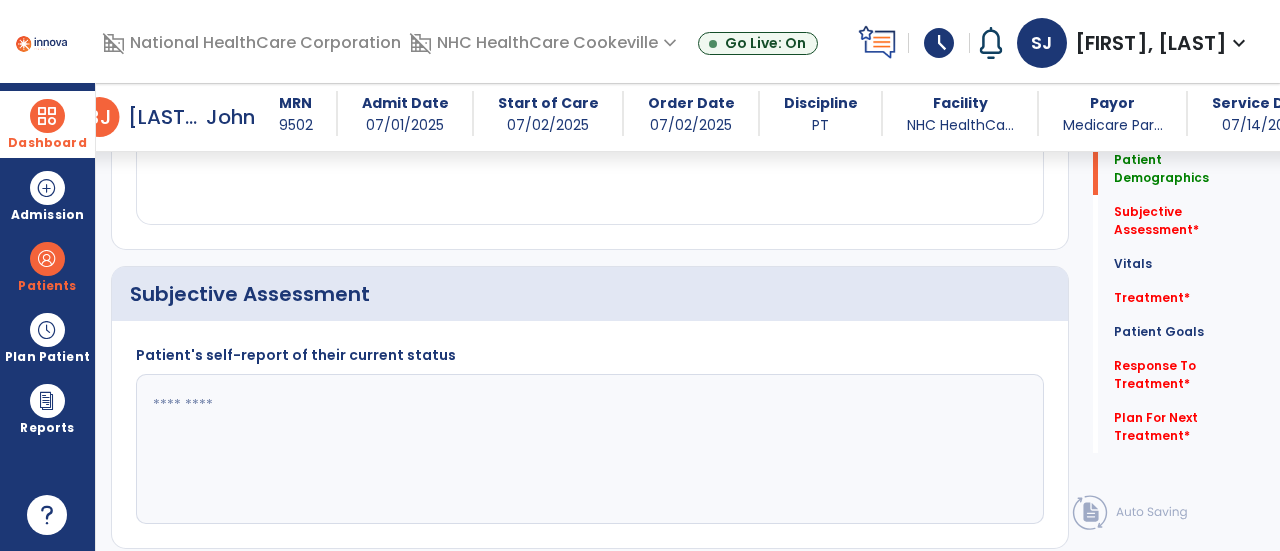 scroll, scrollTop: 388, scrollLeft: 0, axis: vertical 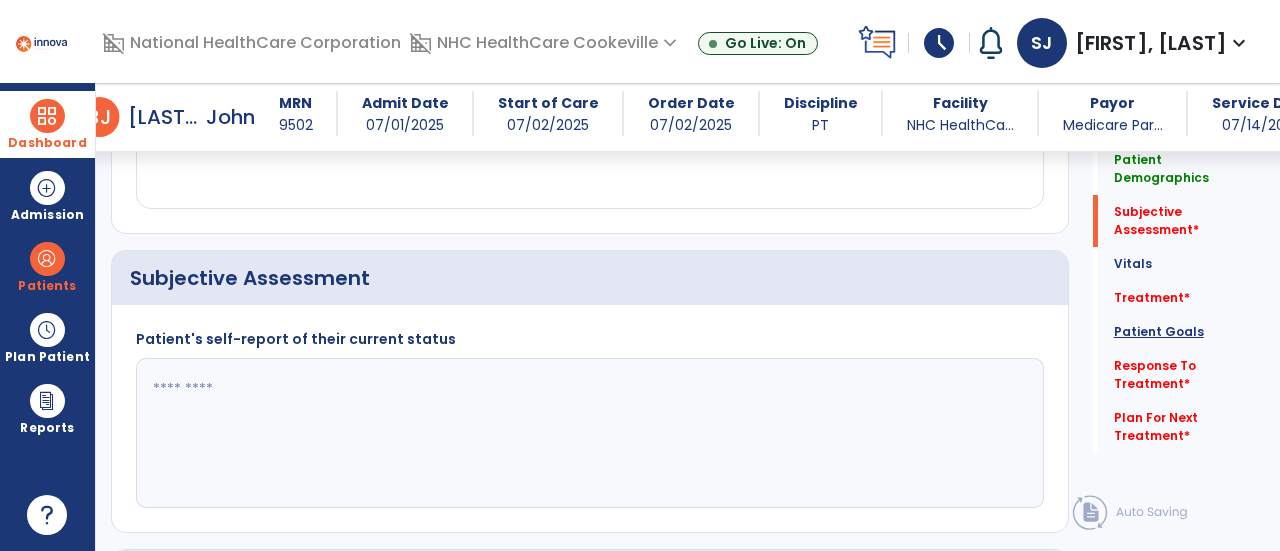 click on "Patient Goals" 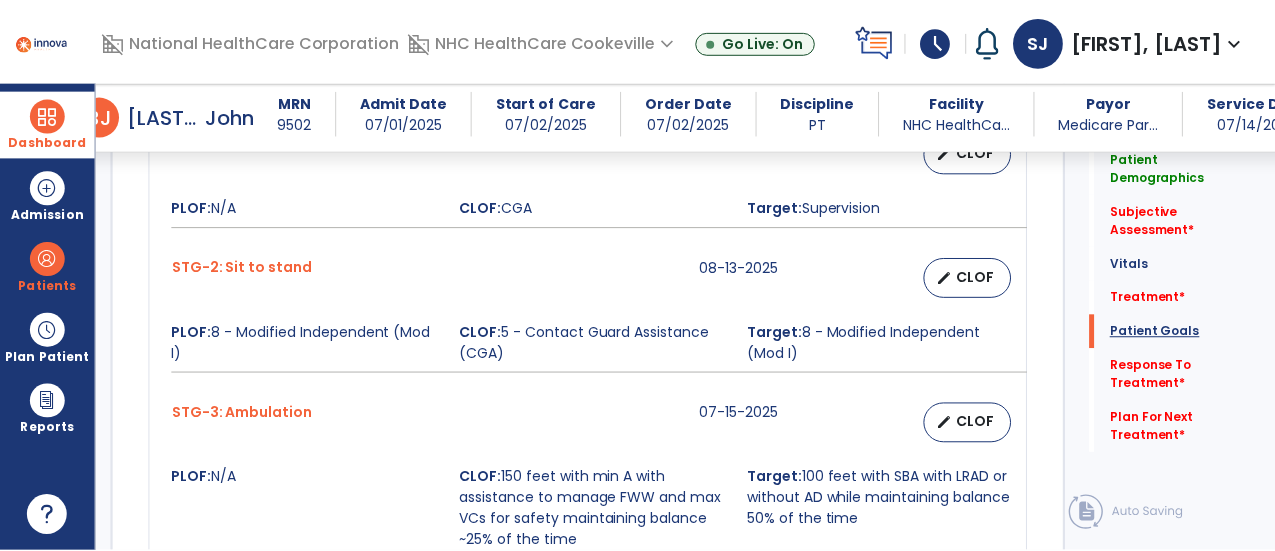 scroll, scrollTop: 1724, scrollLeft: 0, axis: vertical 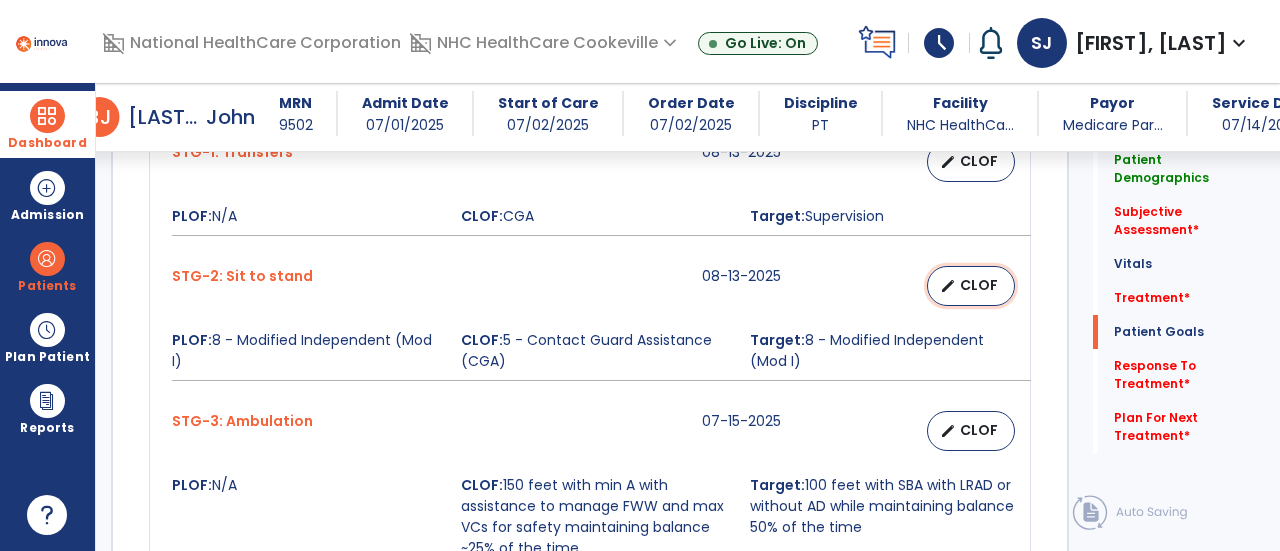 click on "CLOF" at bounding box center (979, 285) 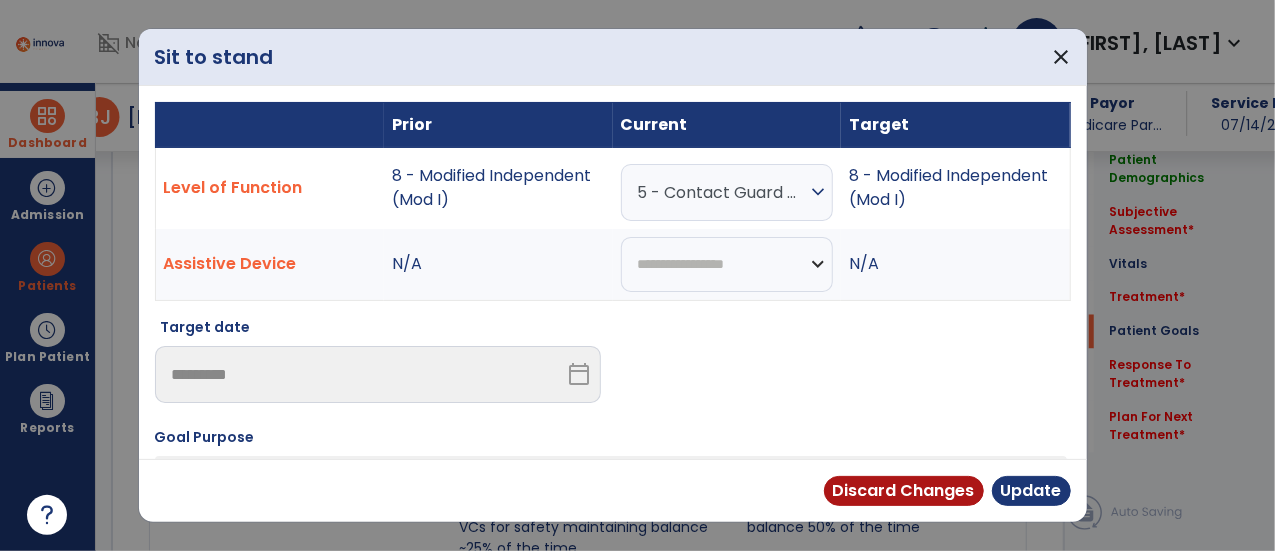 scroll, scrollTop: 1724, scrollLeft: 0, axis: vertical 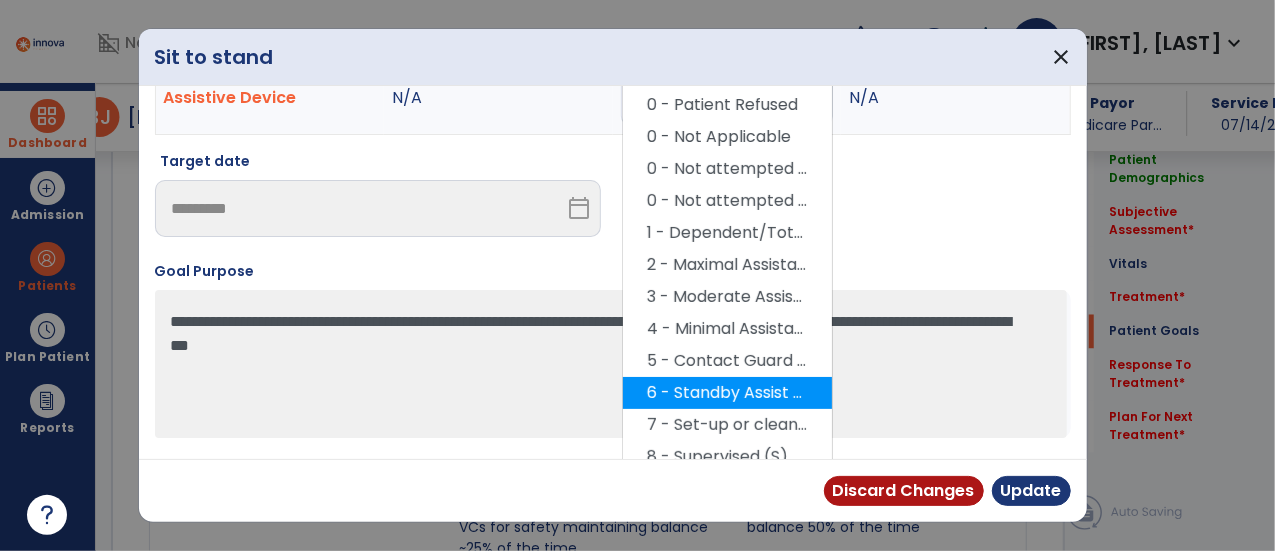 click on "6 - Standby Assist (SBA)" at bounding box center (727, 393) 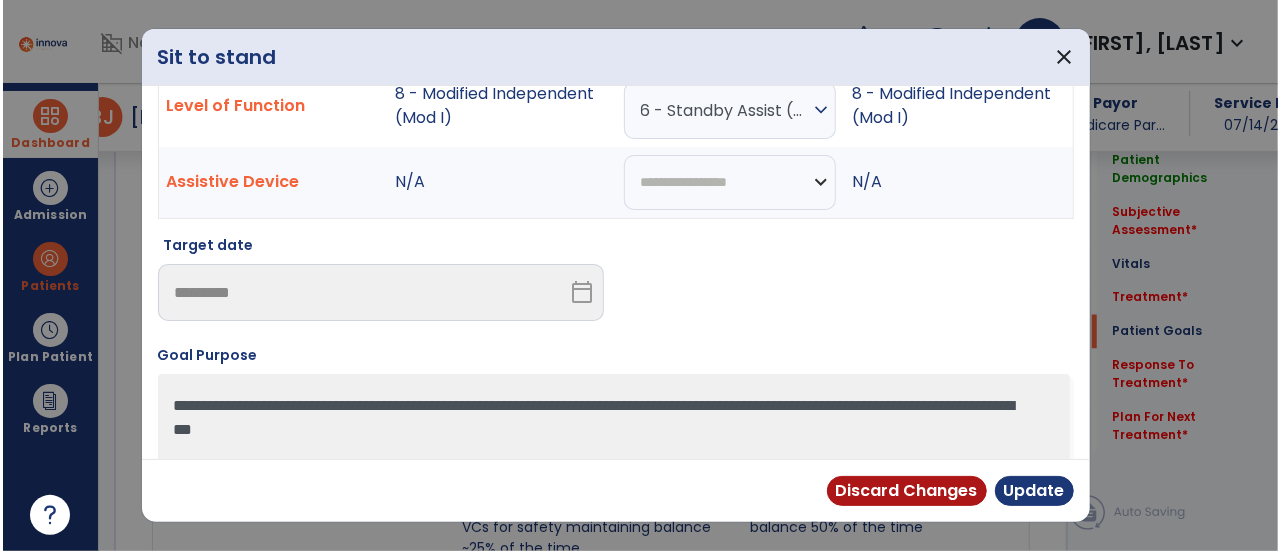 scroll, scrollTop: 84, scrollLeft: 0, axis: vertical 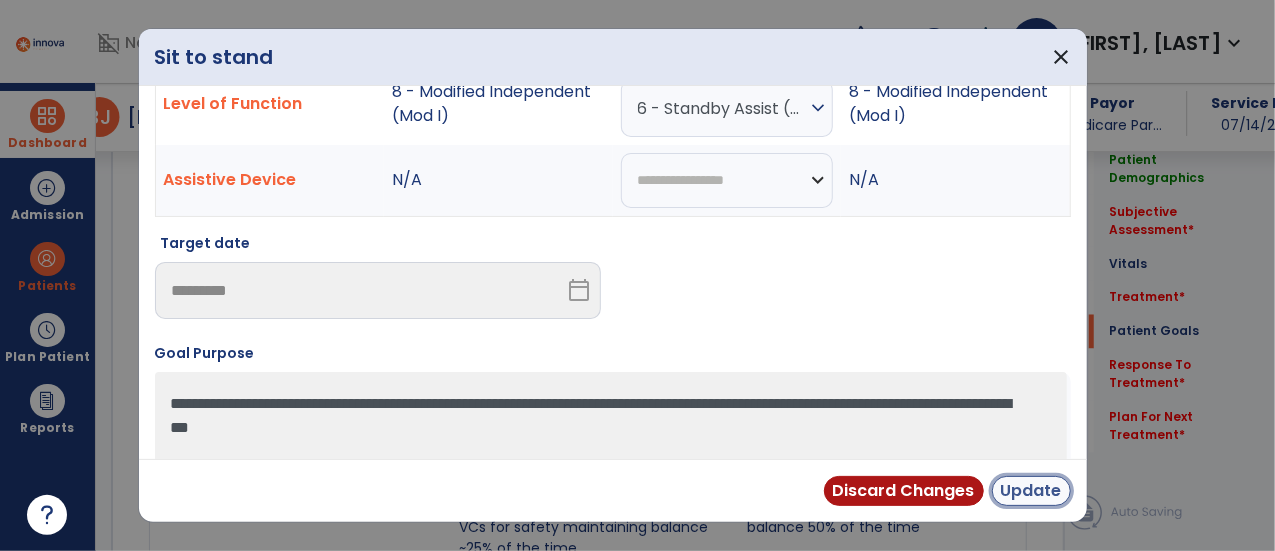 click on "Update" at bounding box center [1031, 491] 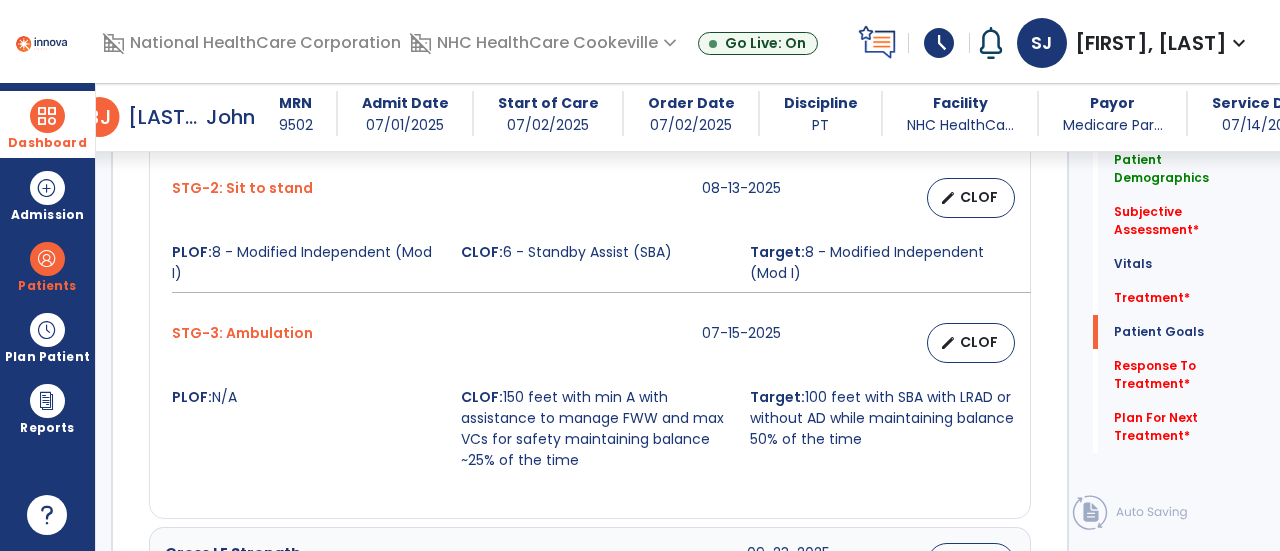 scroll, scrollTop: 1823, scrollLeft: 0, axis: vertical 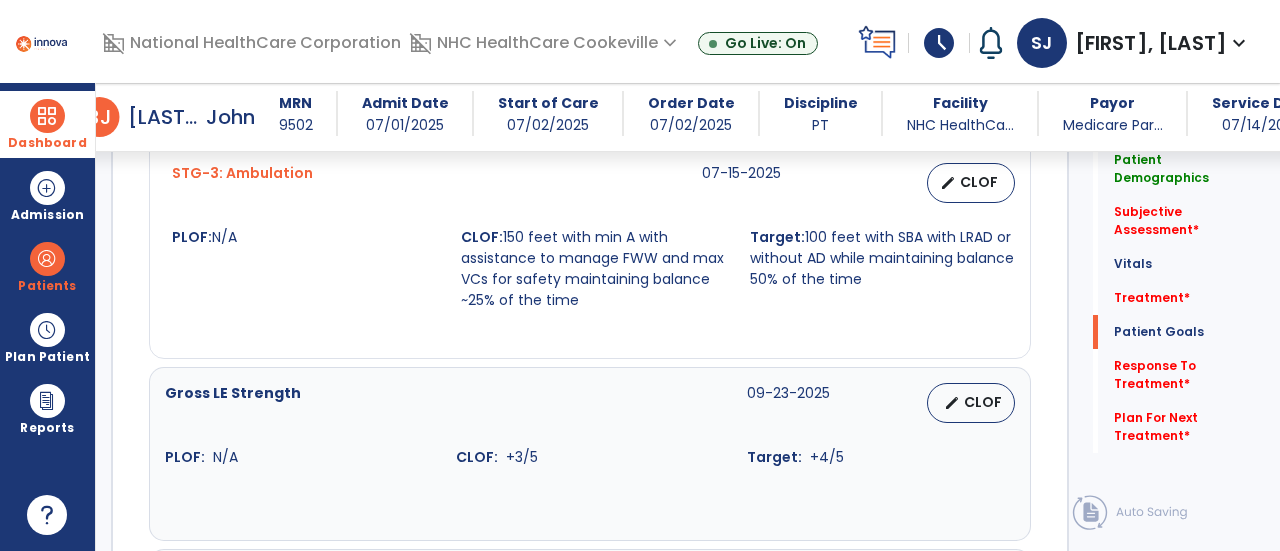 click on "edit   CLOF" at bounding box center (971, 403) 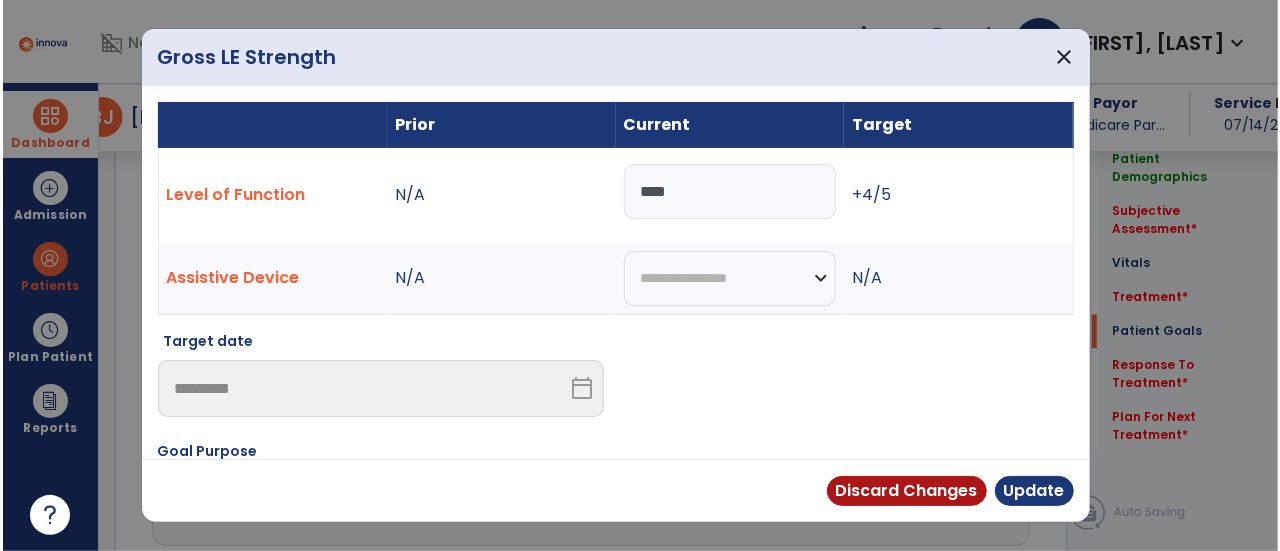 scroll, scrollTop: 1972, scrollLeft: 0, axis: vertical 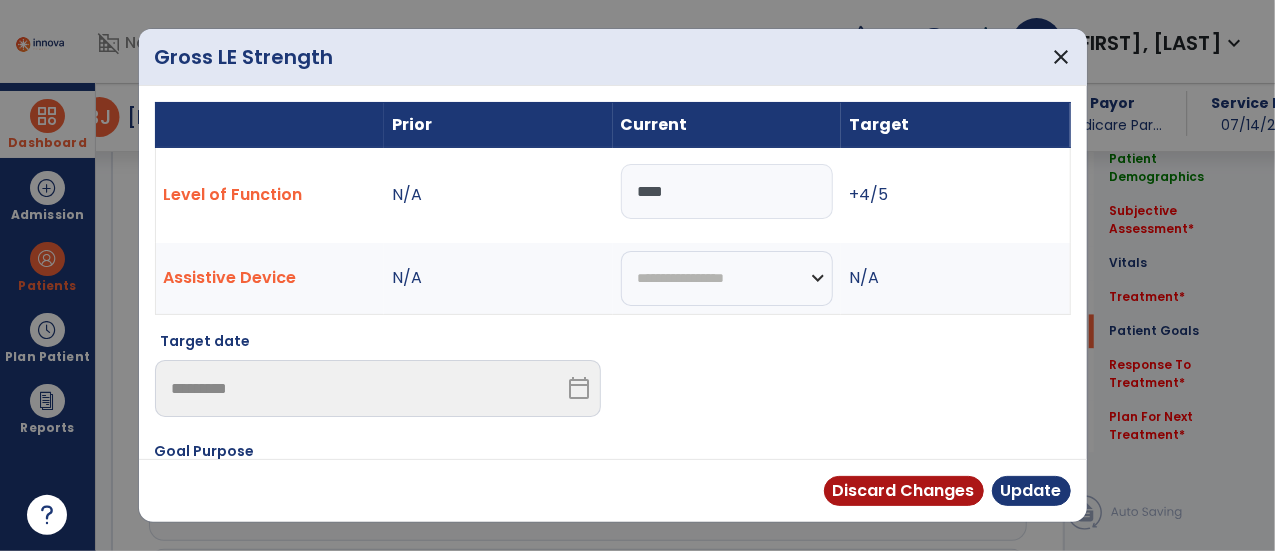 click on "****" at bounding box center (727, 191) 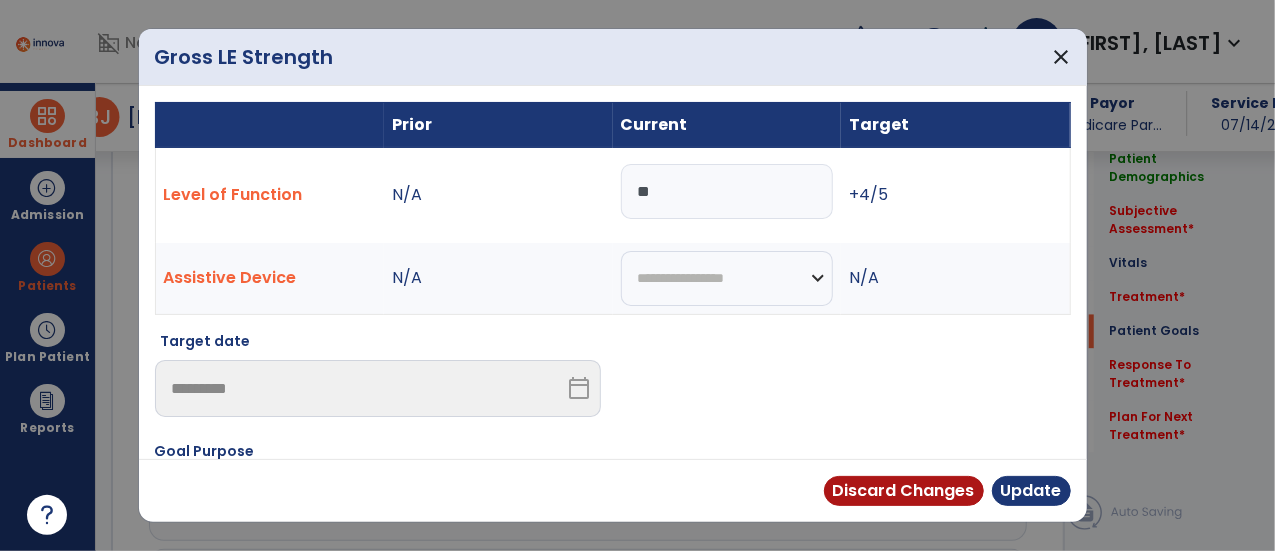 type on "*" 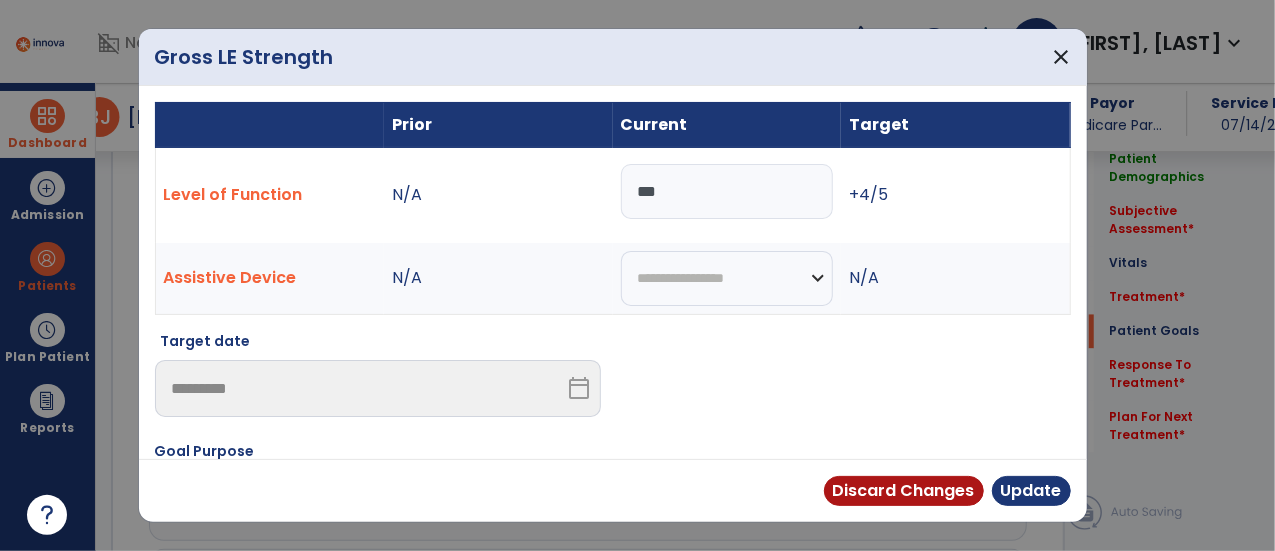 type on "****" 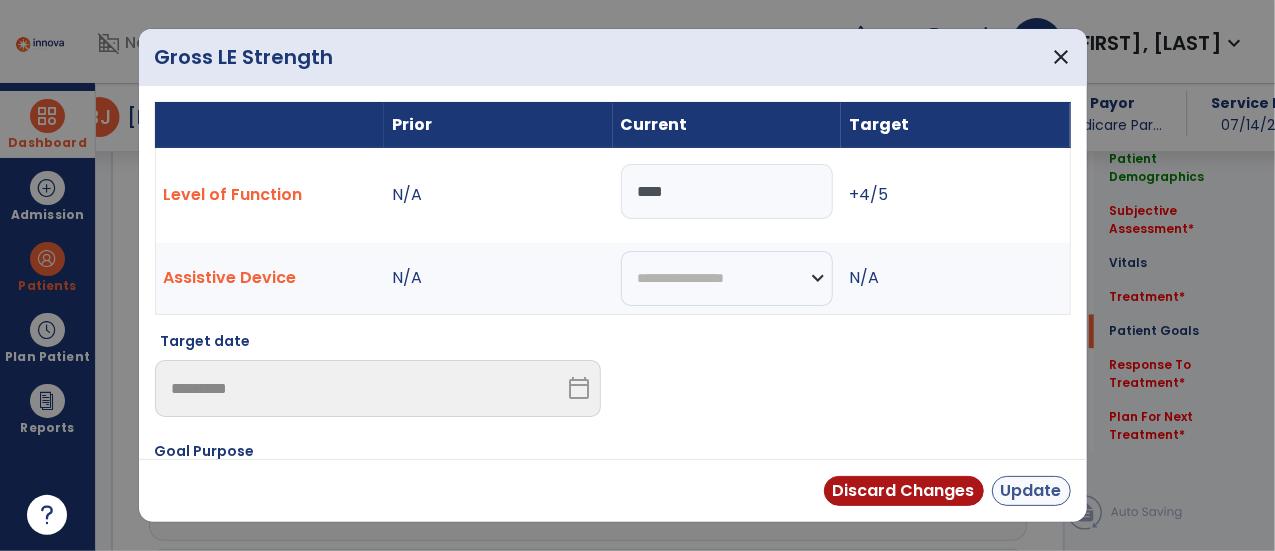 click on "Update" at bounding box center (1031, 491) 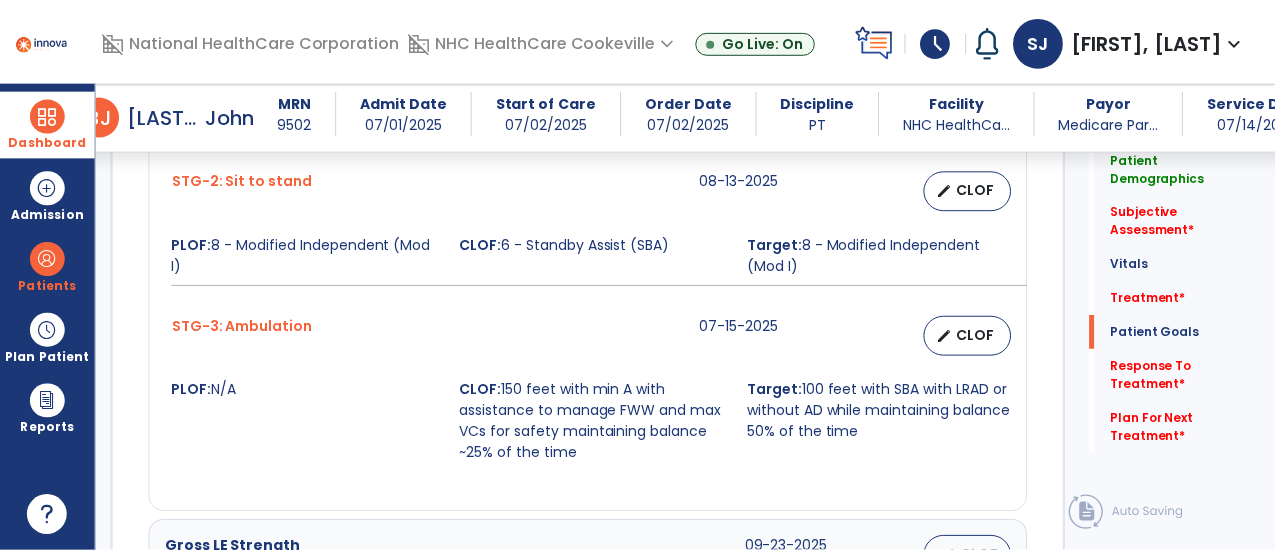 scroll, scrollTop: 1812, scrollLeft: 0, axis: vertical 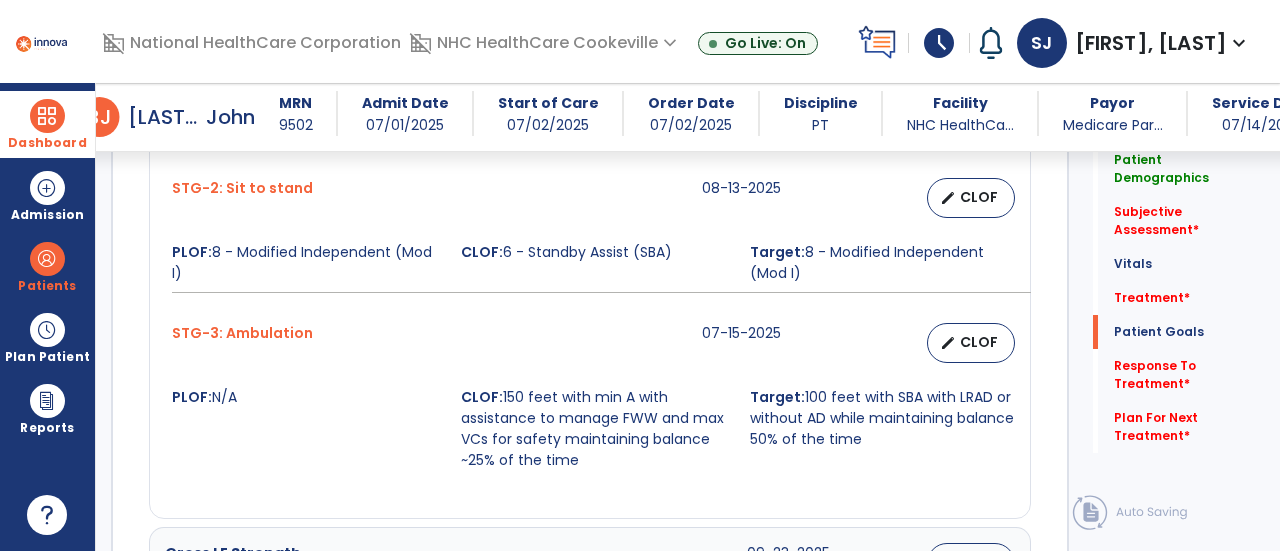 click on "edit   CLOF" at bounding box center [971, 343] 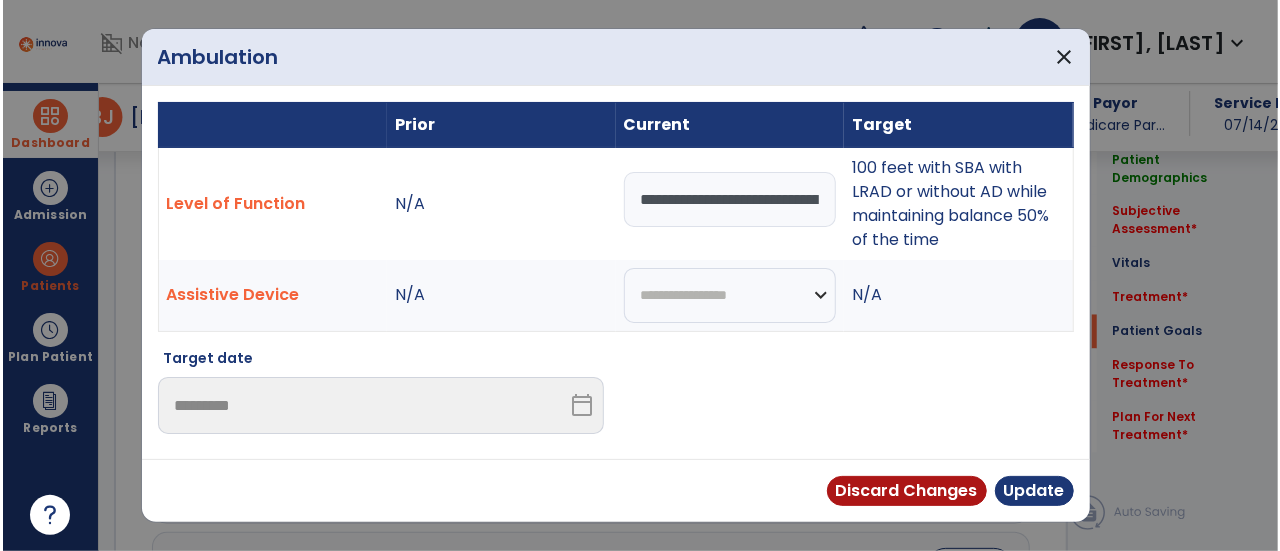 scroll, scrollTop: 1812, scrollLeft: 0, axis: vertical 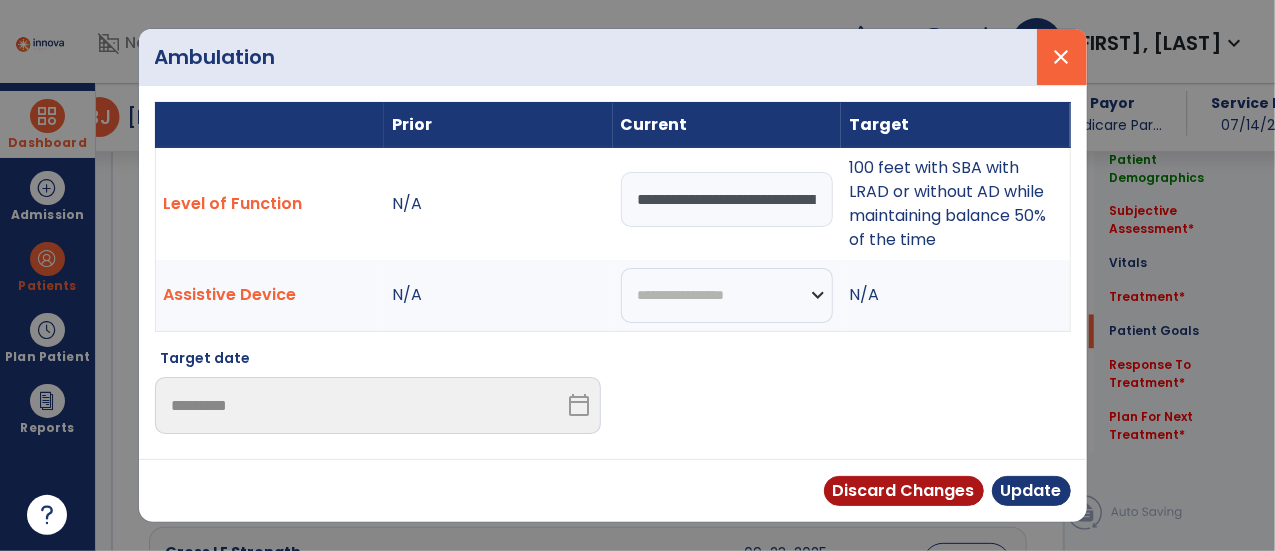 click on "close" at bounding box center [1062, 57] 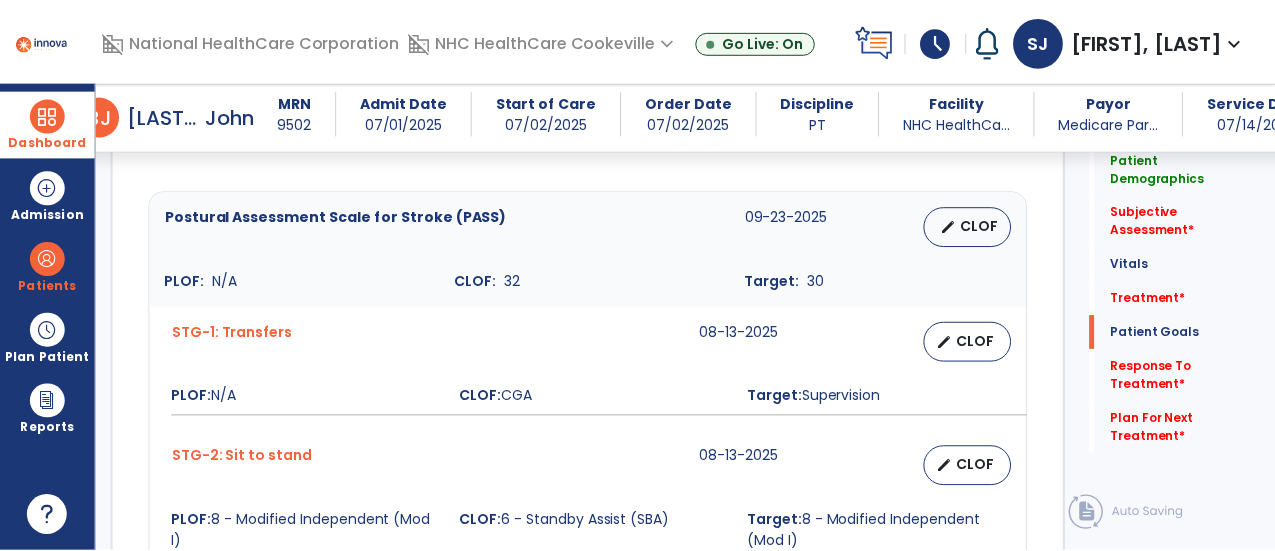 scroll, scrollTop: 1545, scrollLeft: 0, axis: vertical 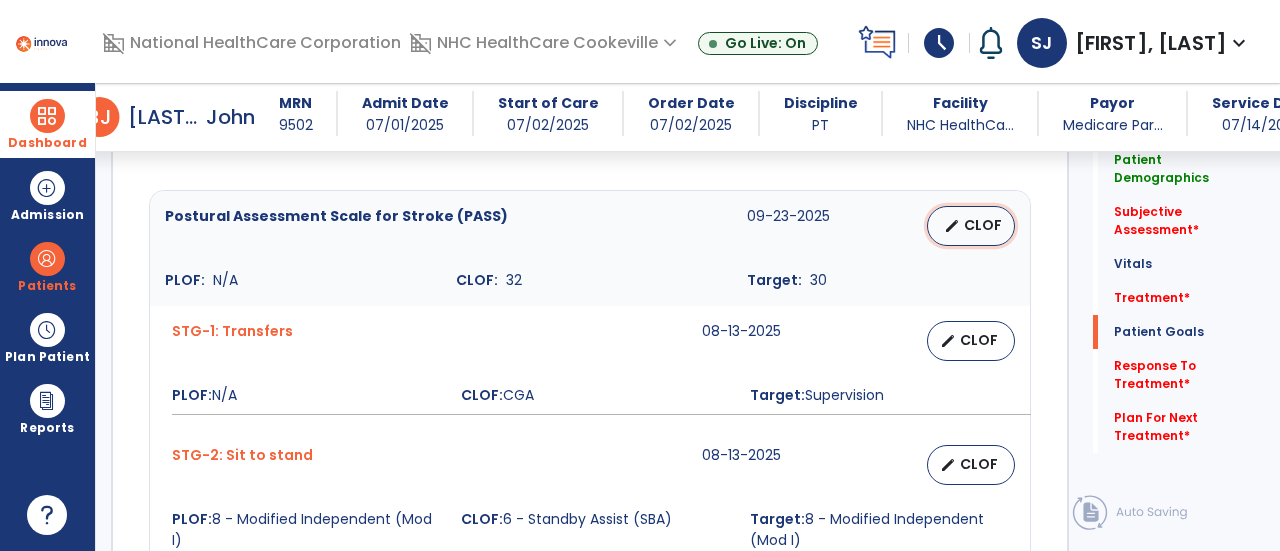 click on "edit   CLOF" at bounding box center [971, 226] 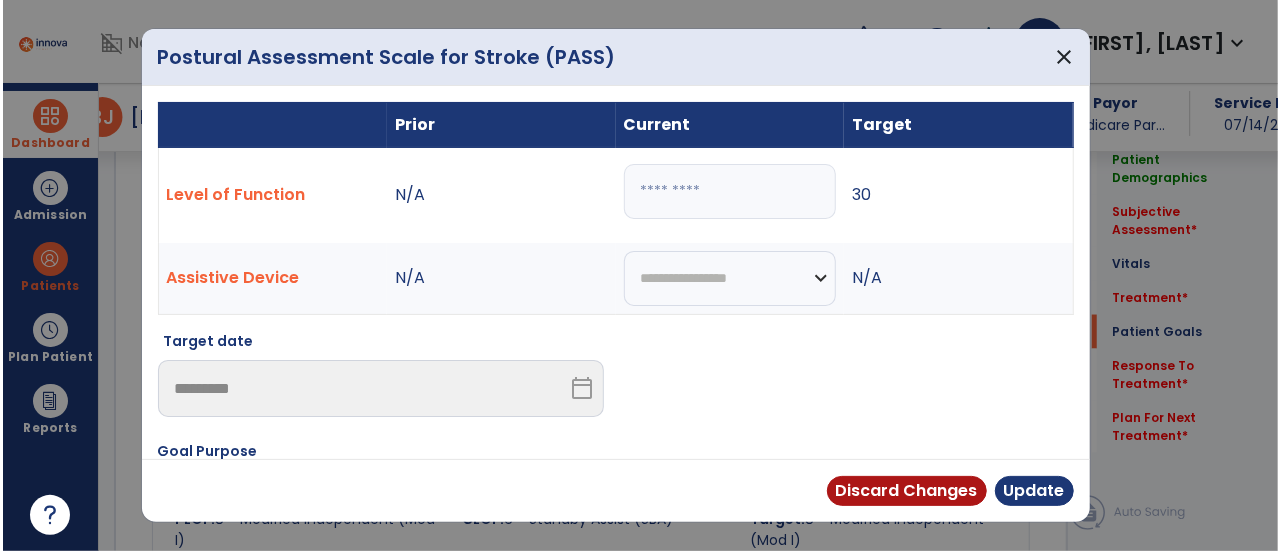 scroll, scrollTop: 1545, scrollLeft: 0, axis: vertical 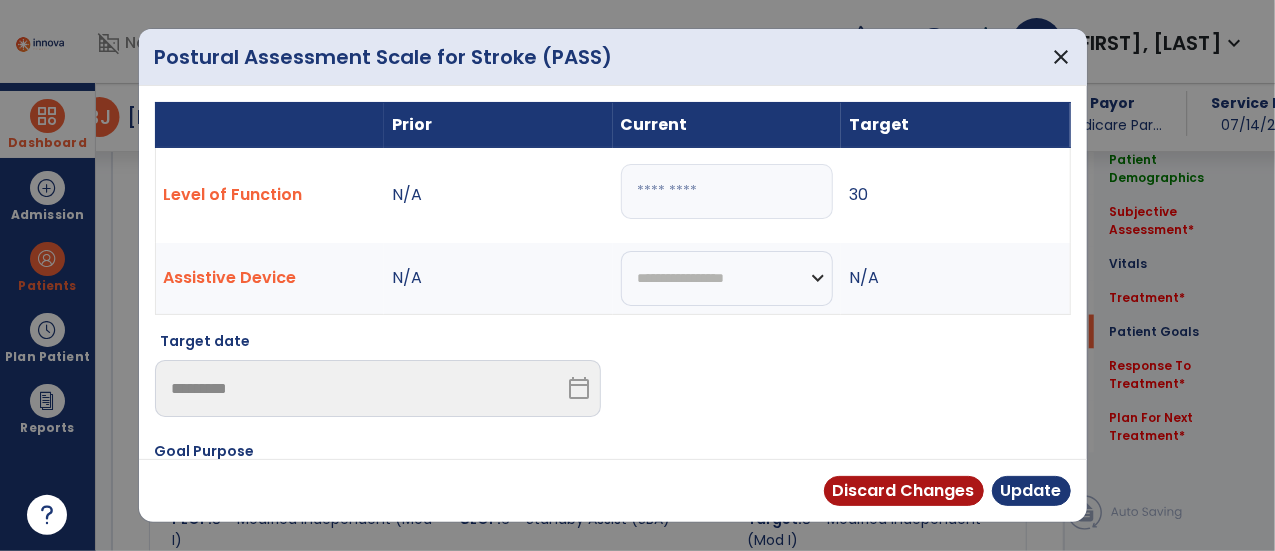 click on "**" at bounding box center (727, 191) 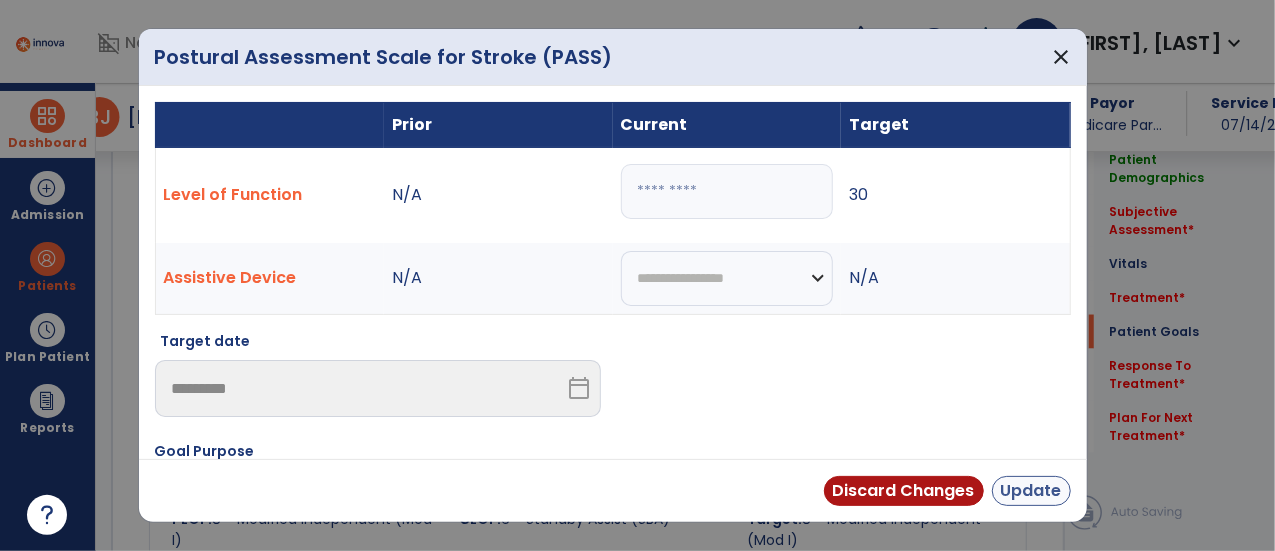 click on "Update" at bounding box center (1031, 491) 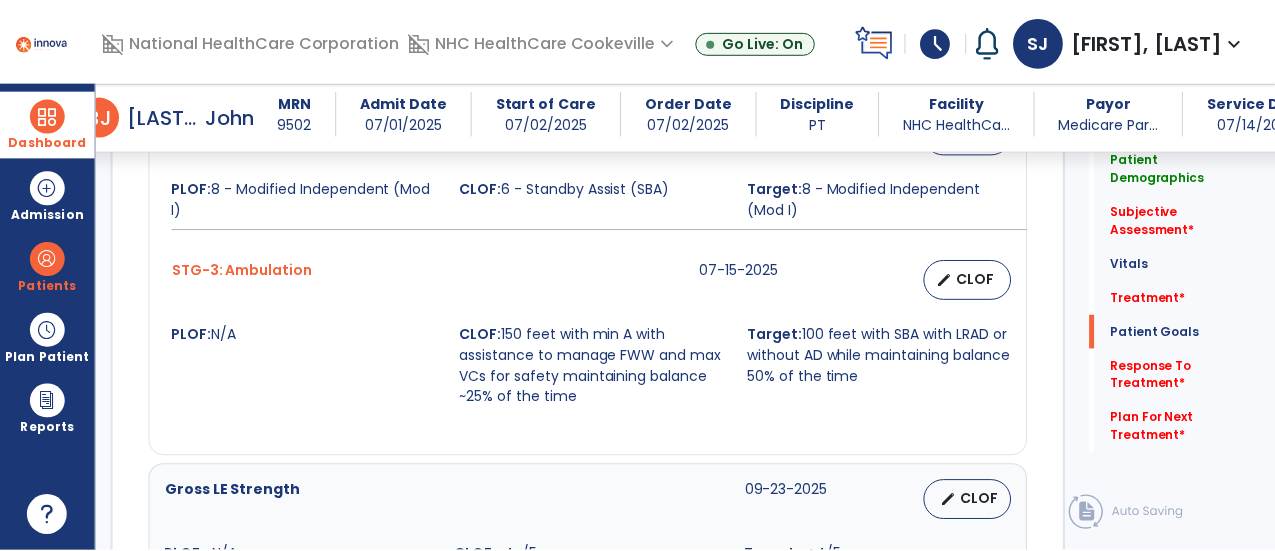 scroll, scrollTop: 1876, scrollLeft: 0, axis: vertical 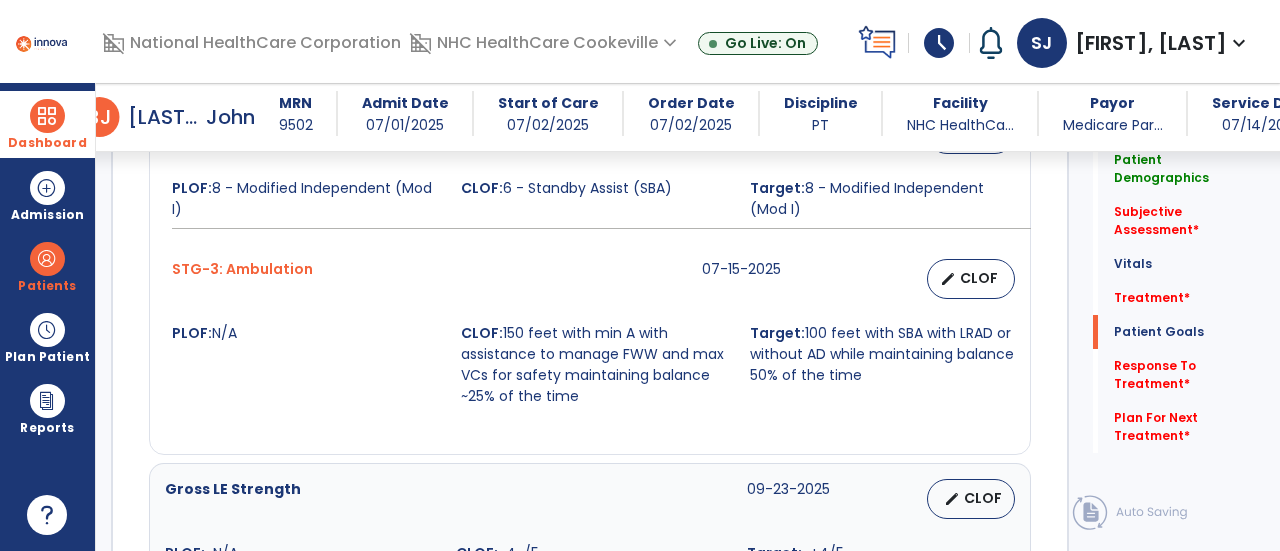 click on "CLOF" at bounding box center (979, 278) 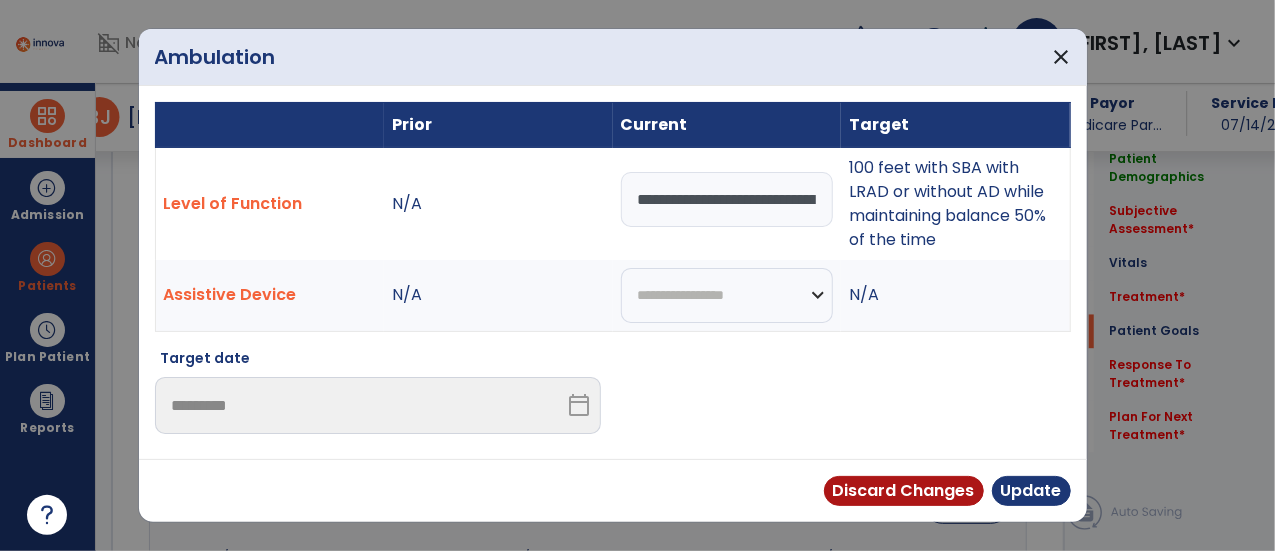 scroll, scrollTop: 1876, scrollLeft: 0, axis: vertical 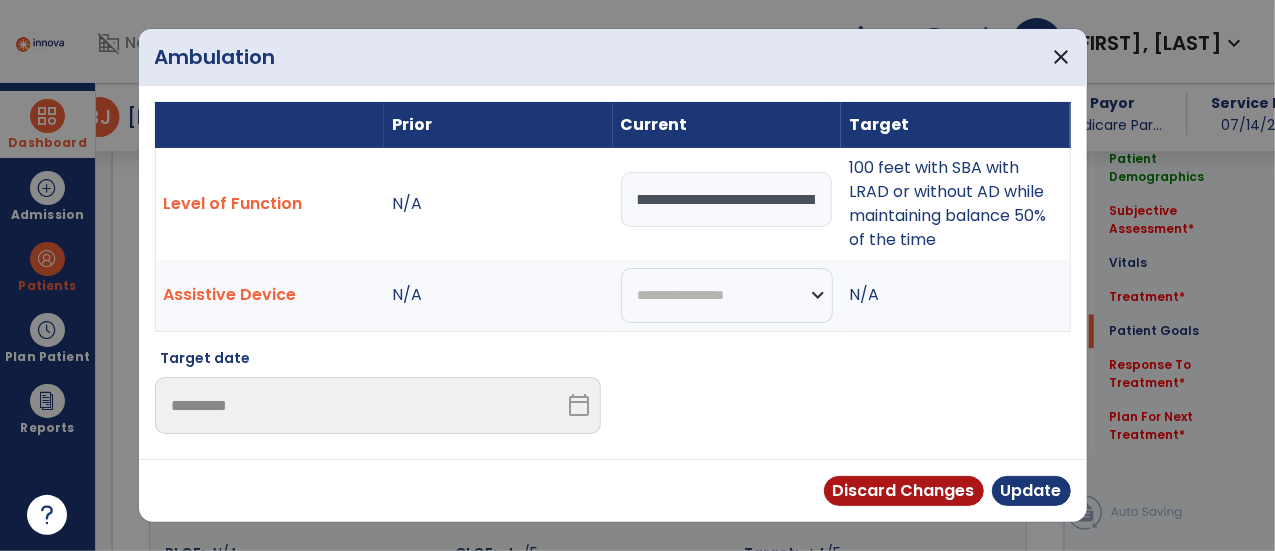 click on "**********" at bounding box center (727, 199) 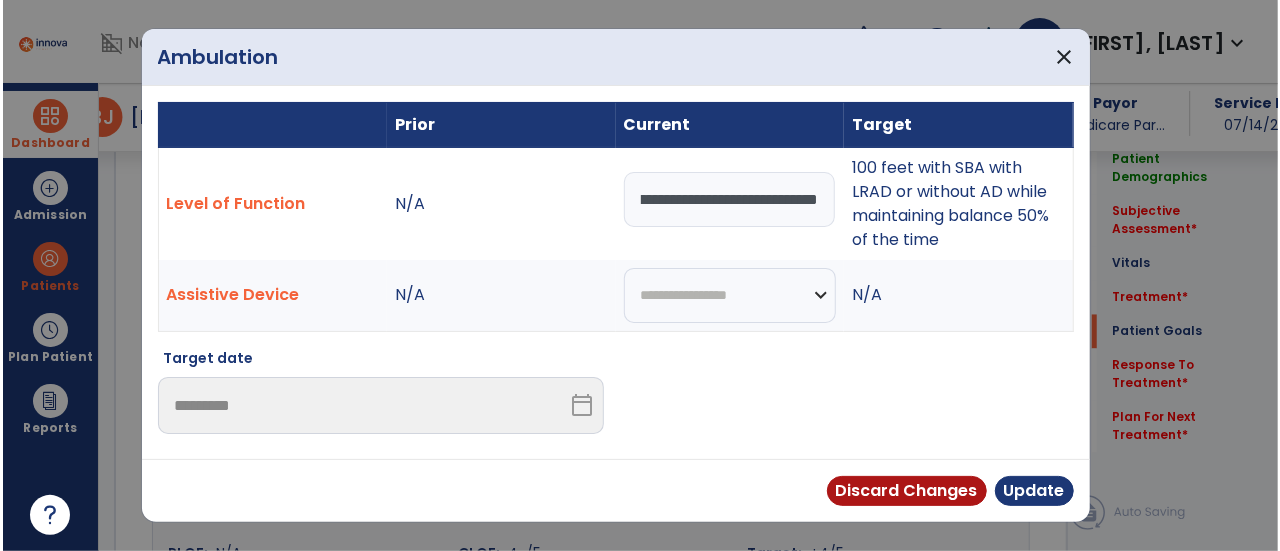 scroll, scrollTop: 0, scrollLeft: 725, axis: horizontal 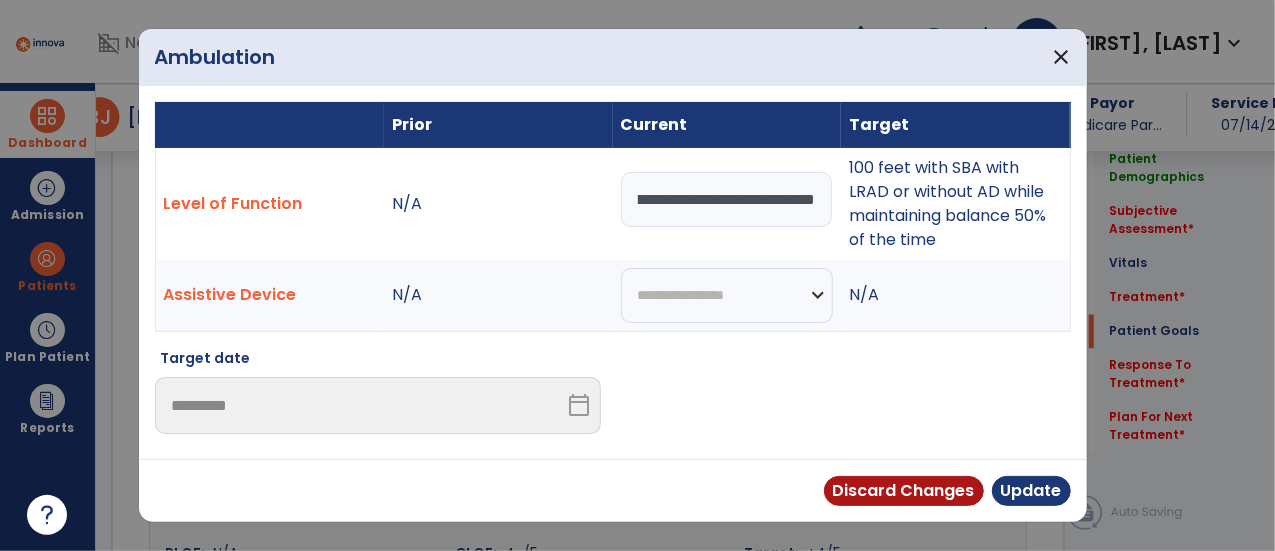 type on "**********" 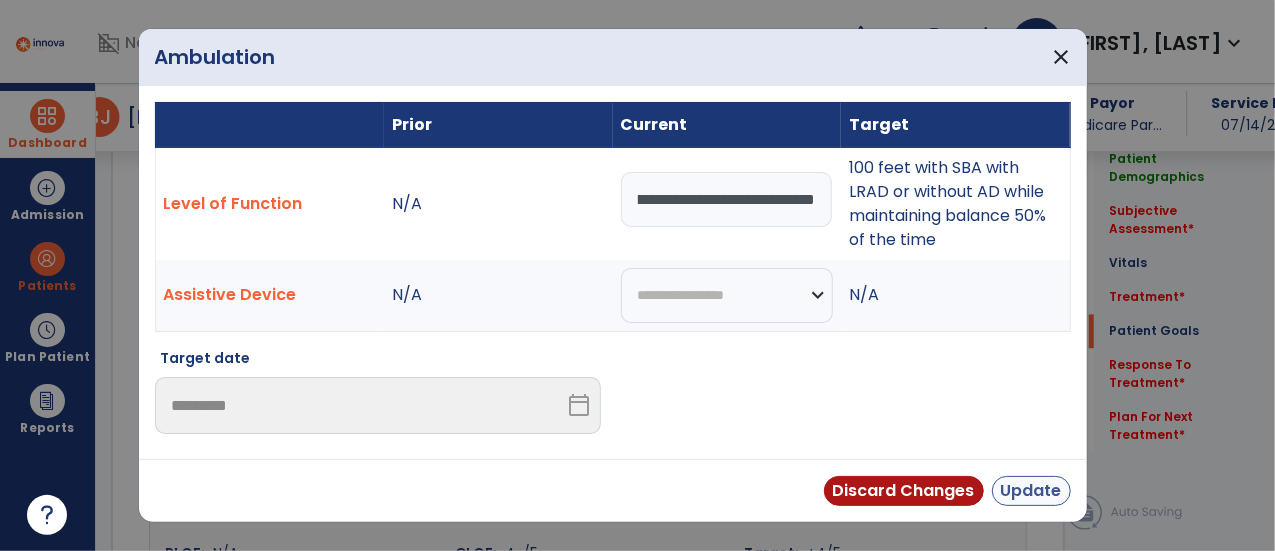 click on "Update" at bounding box center (1031, 491) 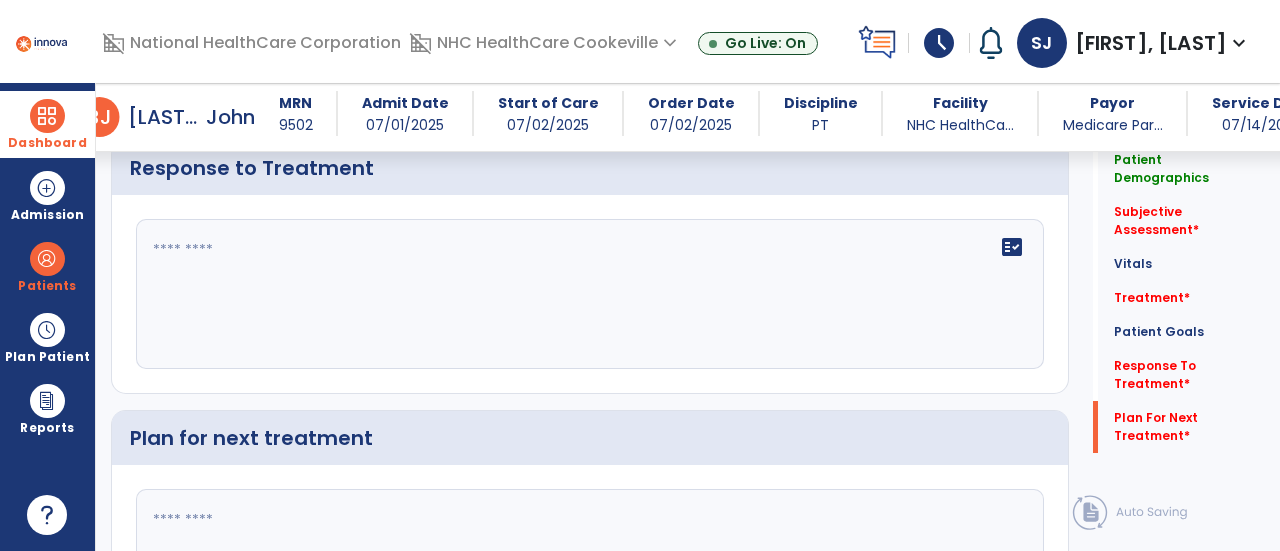 scroll, scrollTop: 3042, scrollLeft: 0, axis: vertical 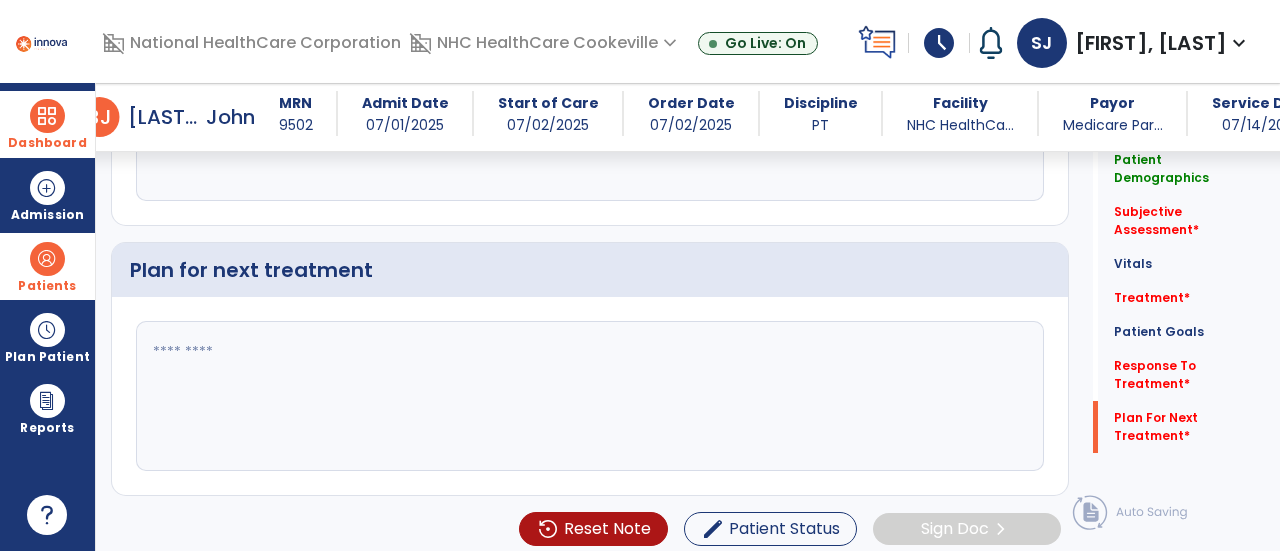click on "Patients" at bounding box center (47, 286) 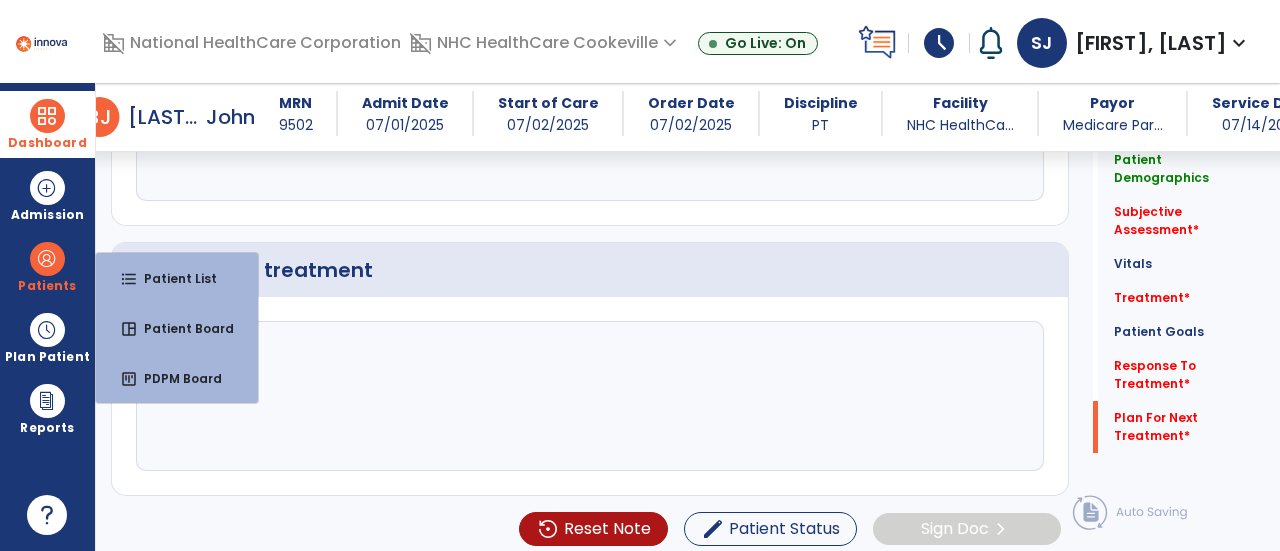 click at bounding box center [47, 116] 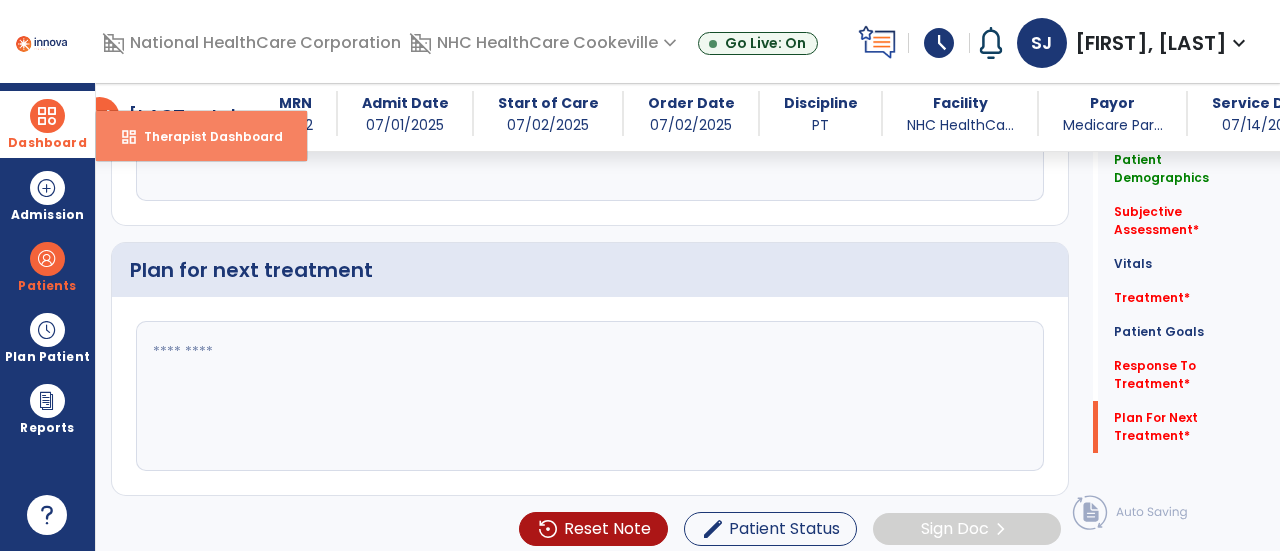 click on "Therapist Dashboard" at bounding box center [205, 136] 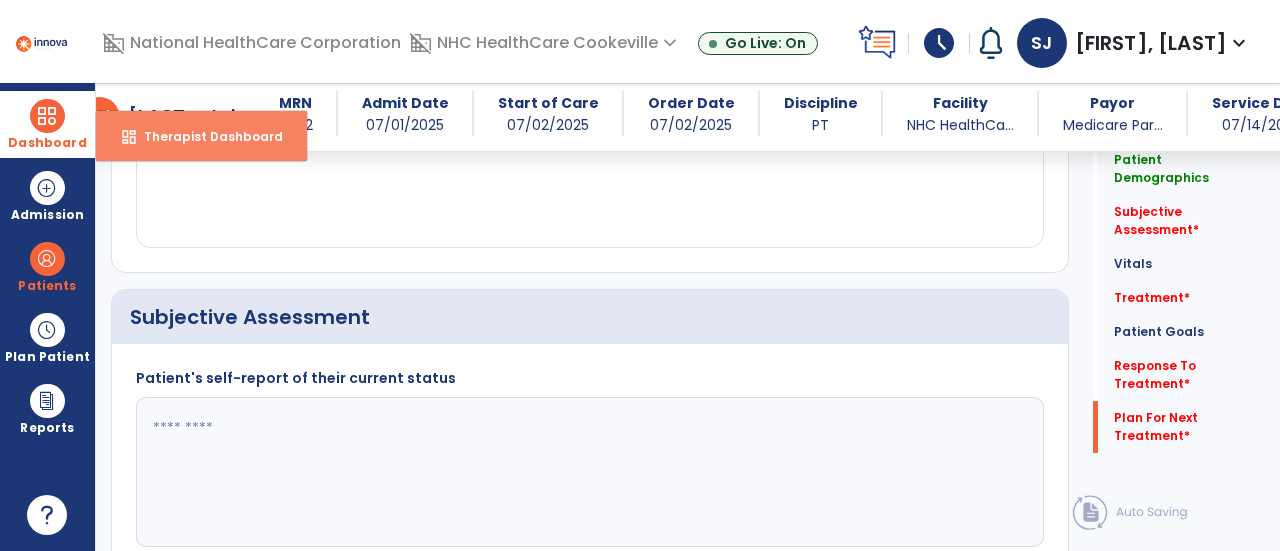 select on "****" 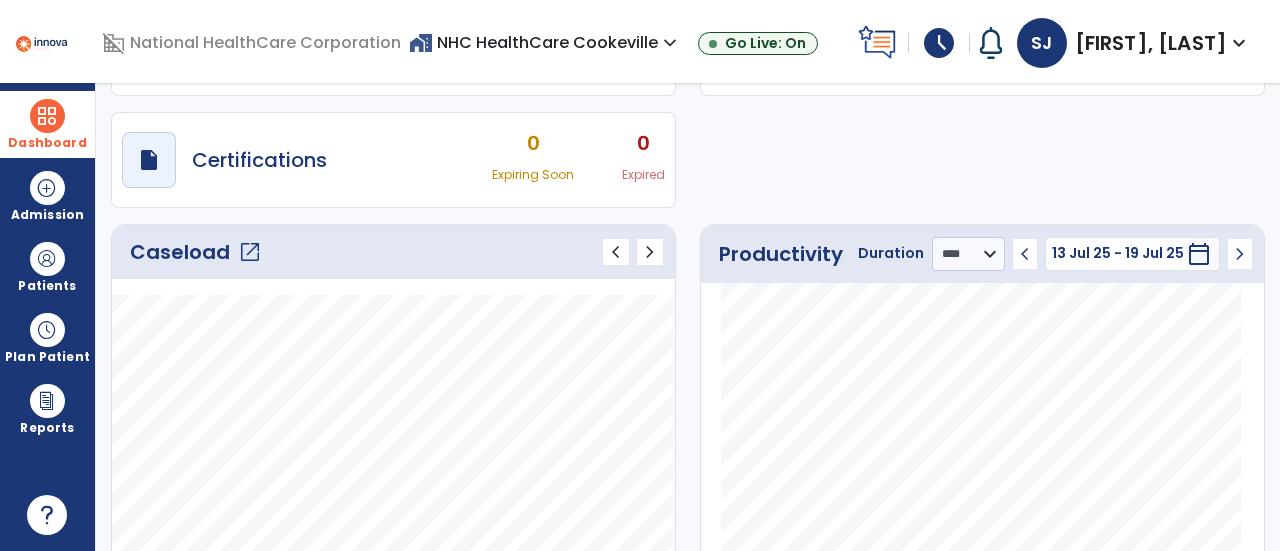 click on "open_in_new" 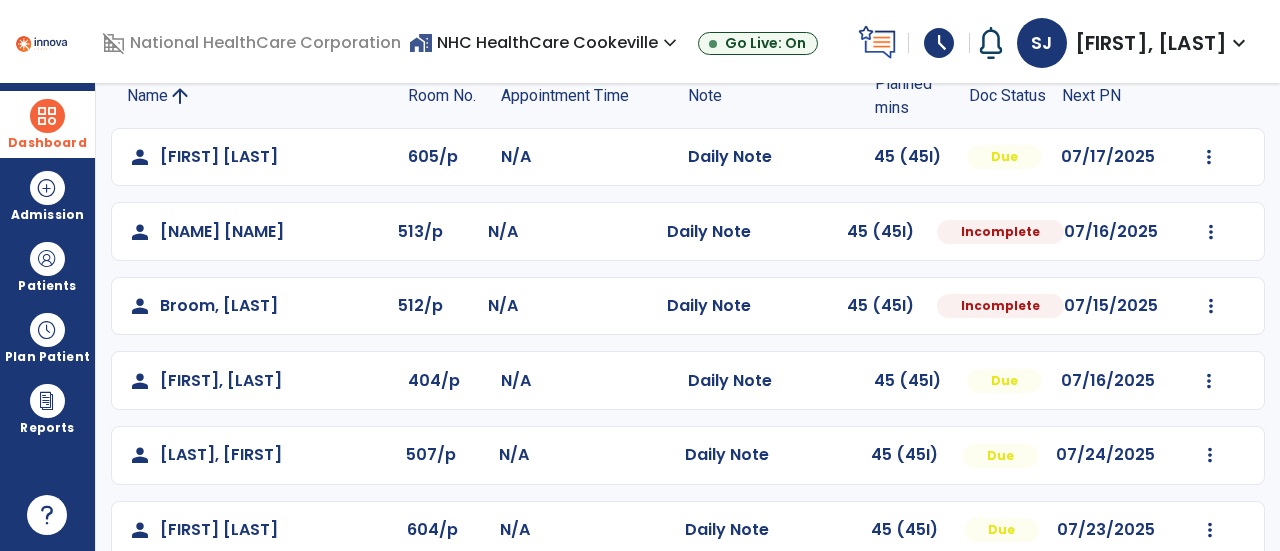 scroll, scrollTop: 264, scrollLeft: 0, axis: vertical 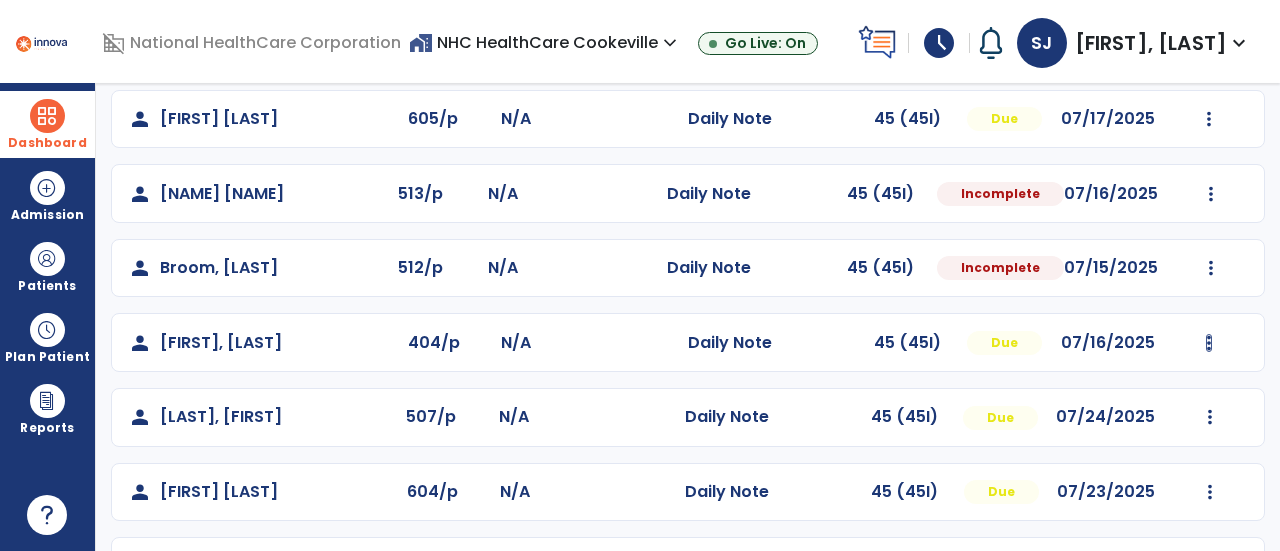 click at bounding box center (1209, 119) 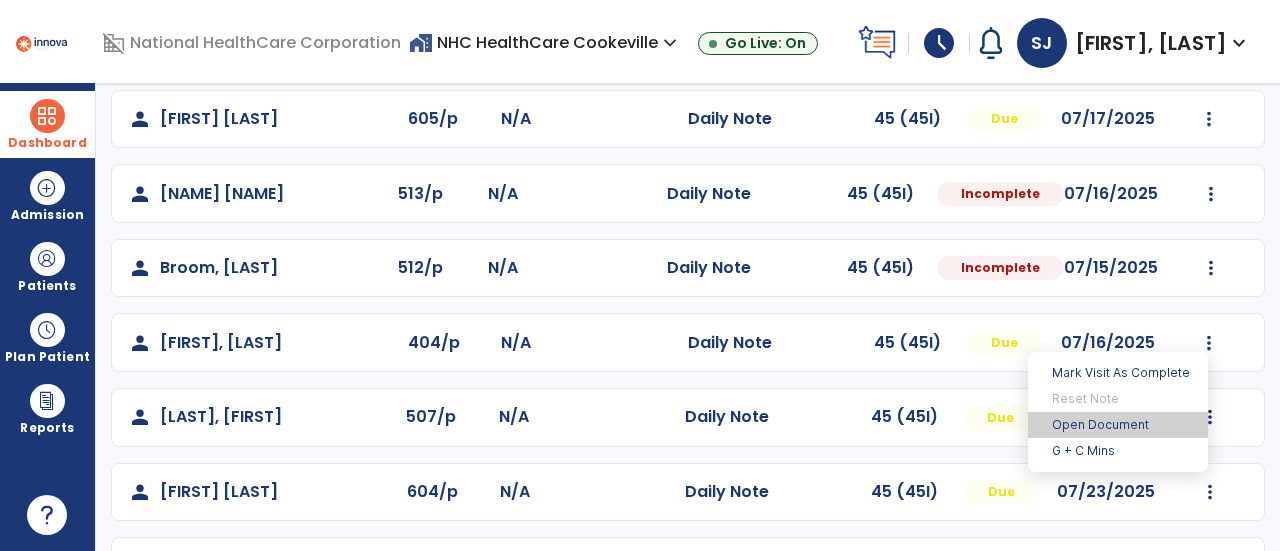 click on "Open Document" at bounding box center [1118, 425] 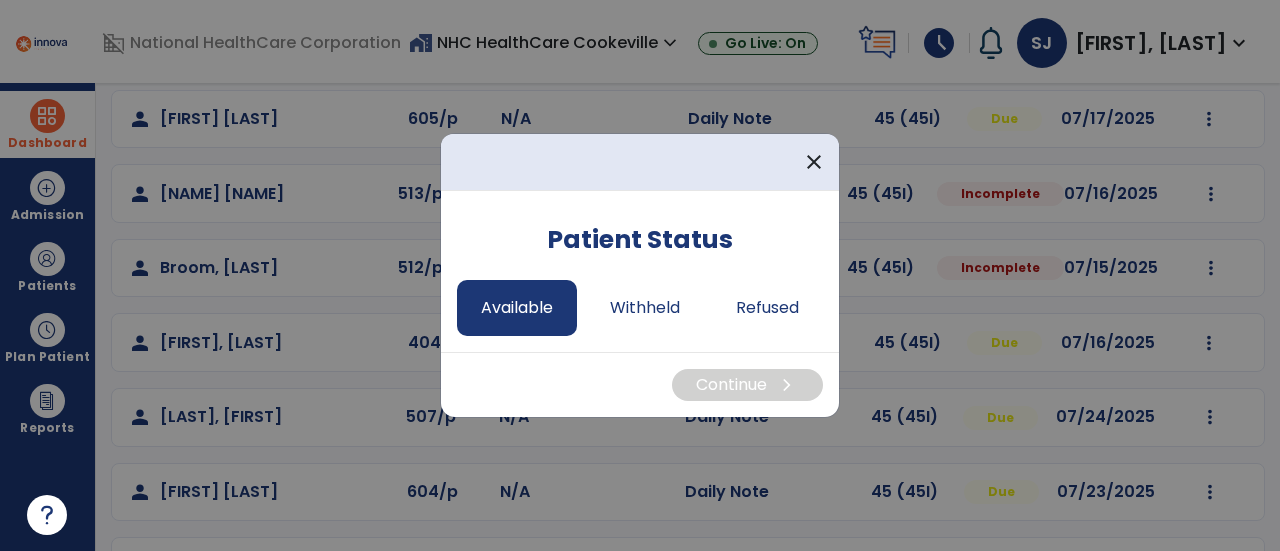 click on "Available" at bounding box center [517, 308] 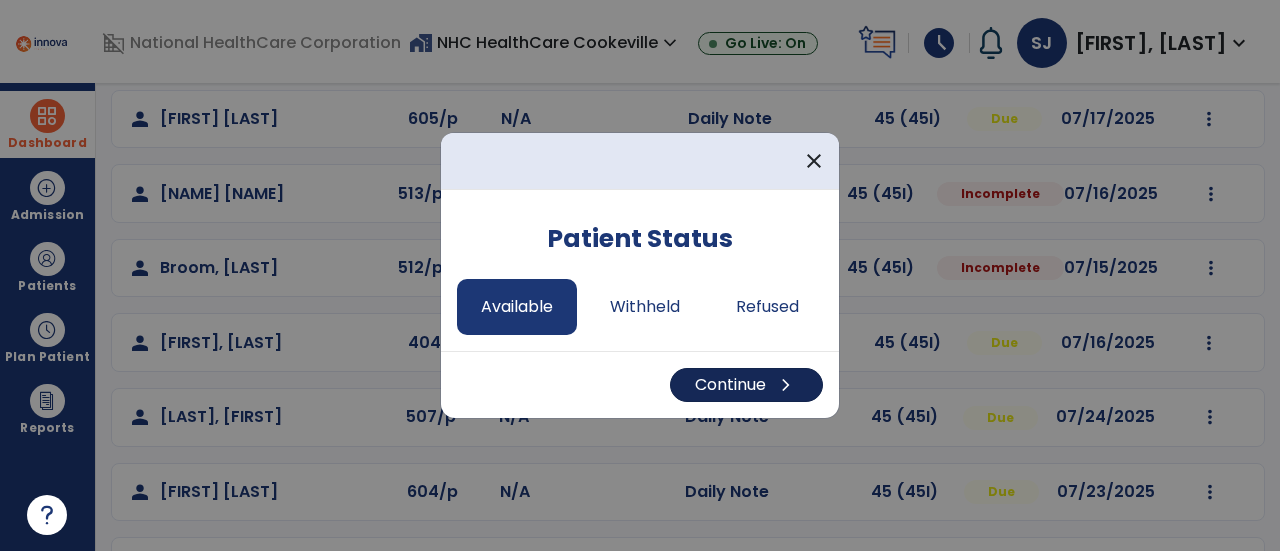 click on "Continue   chevron_right" at bounding box center [746, 385] 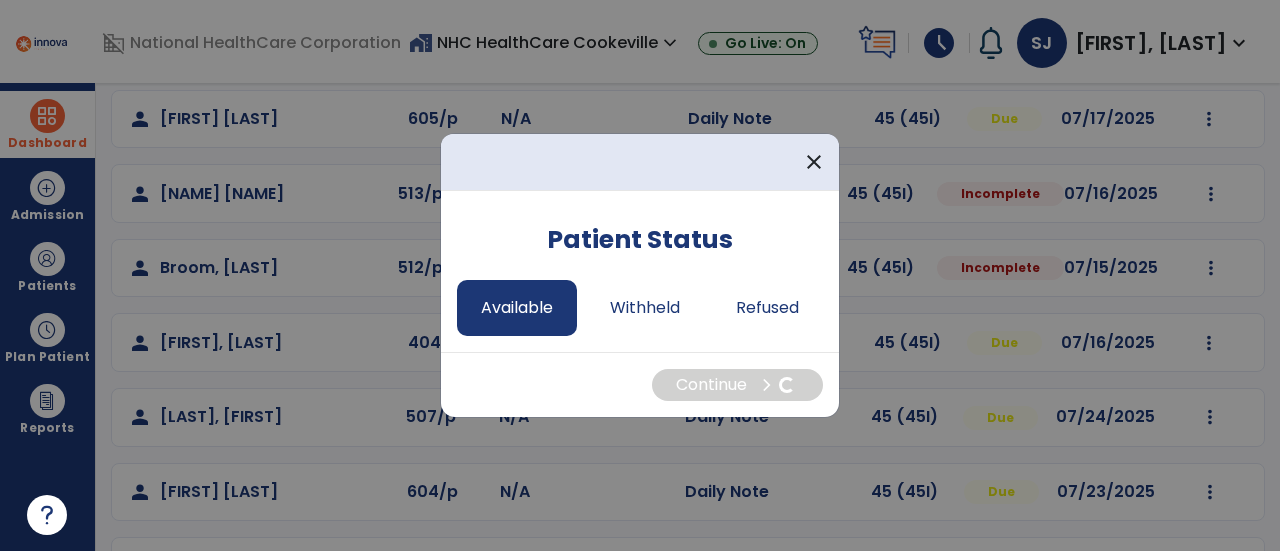select on "*" 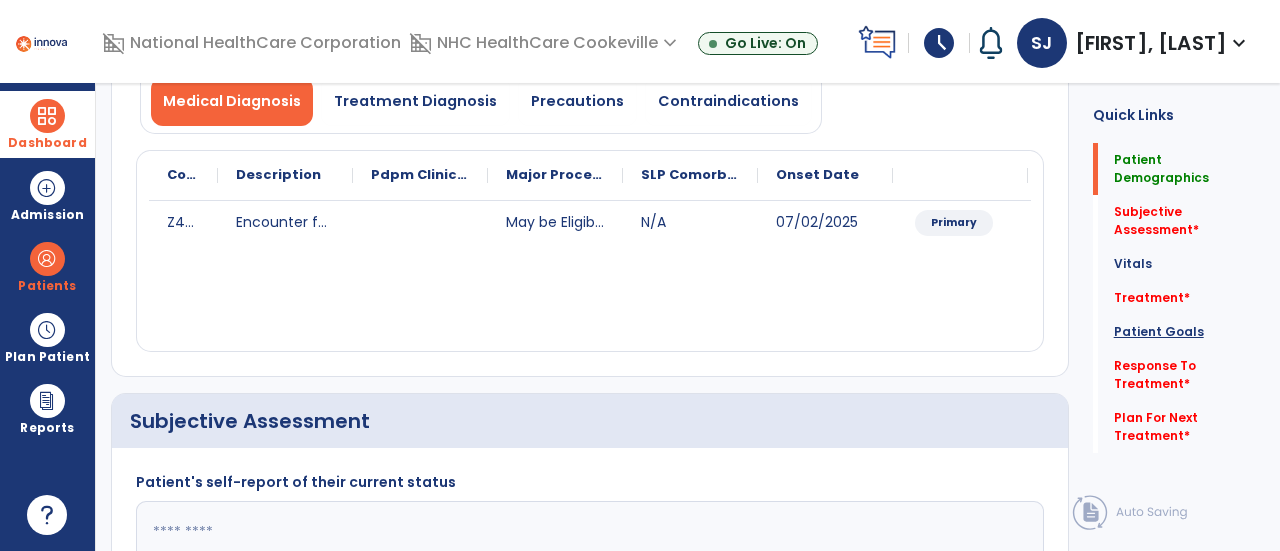 click on "Patient Goals" 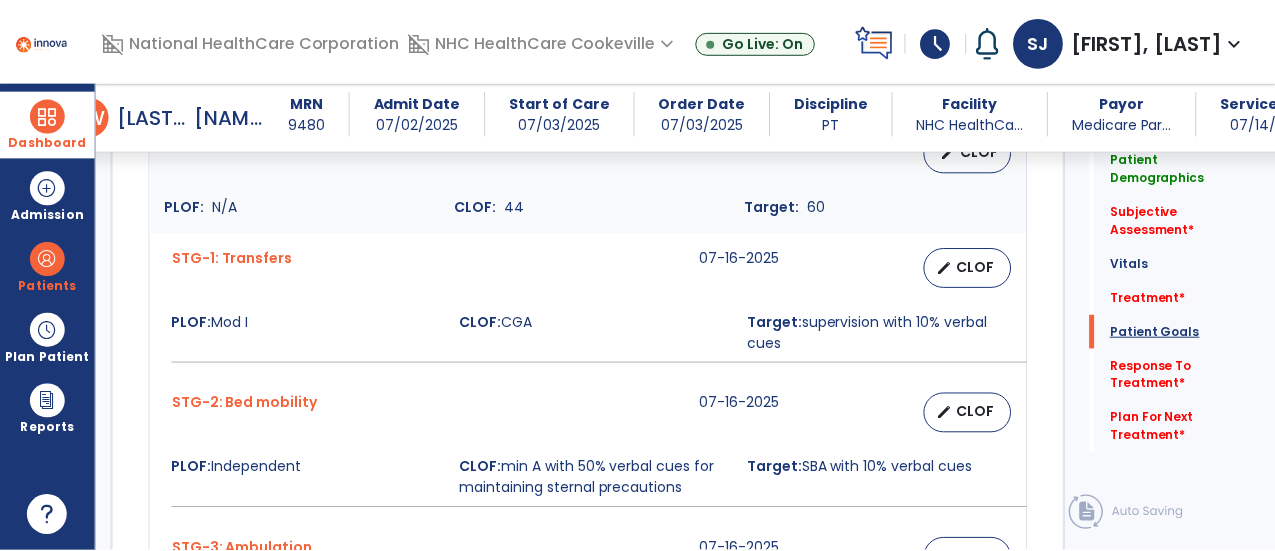 scroll, scrollTop: 1622, scrollLeft: 0, axis: vertical 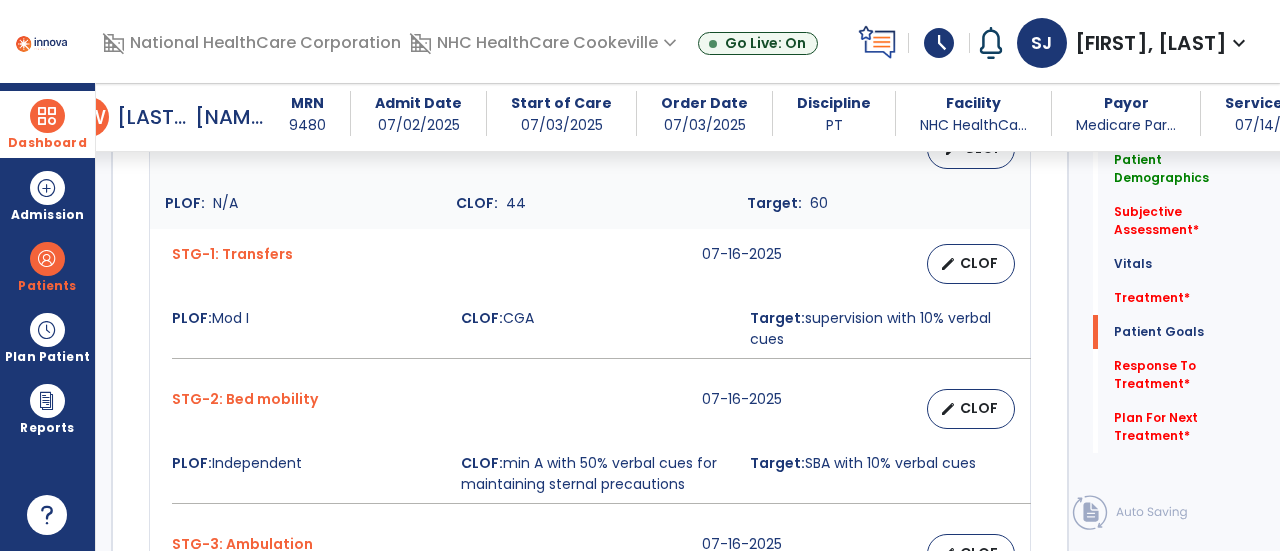 click on "CLOF" at bounding box center (979, 408) 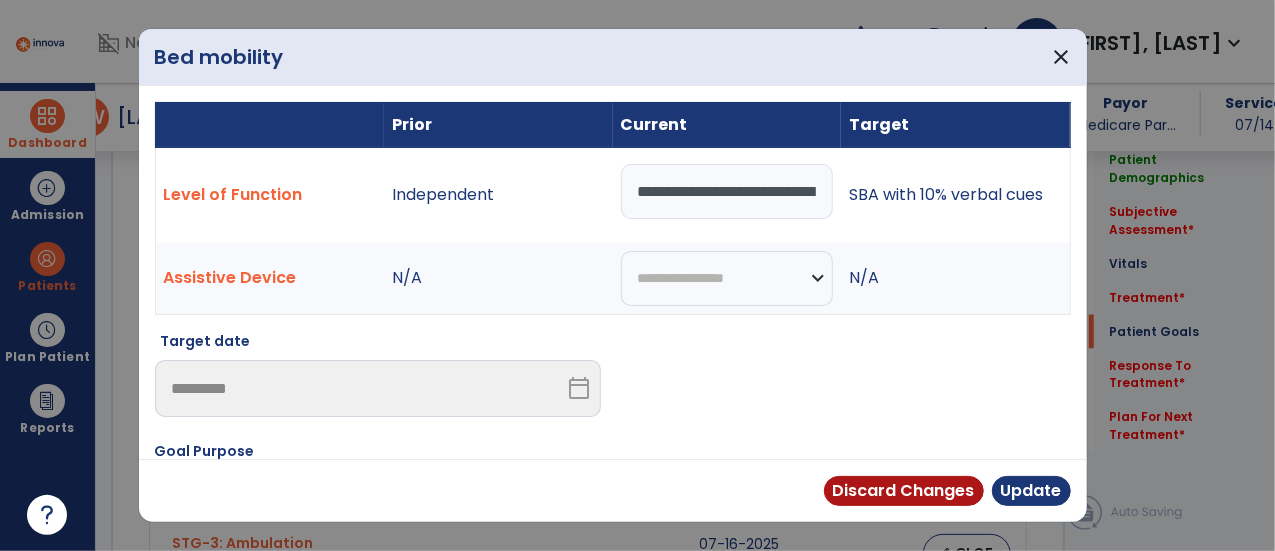 scroll, scrollTop: 1622, scrollLeft: 0, axis: vertical 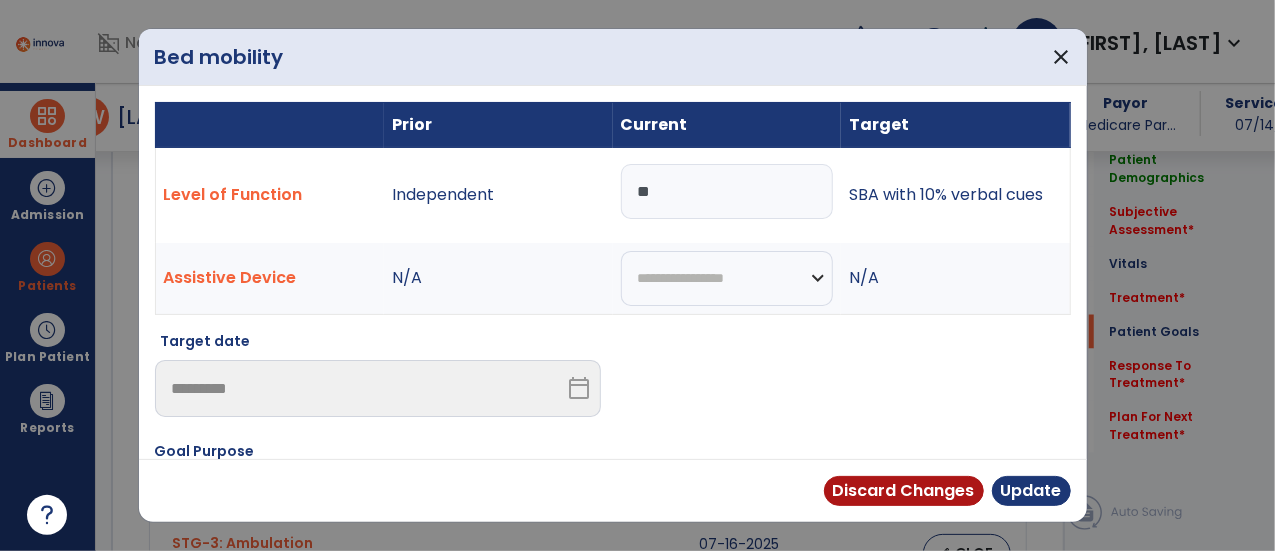 type on "*" 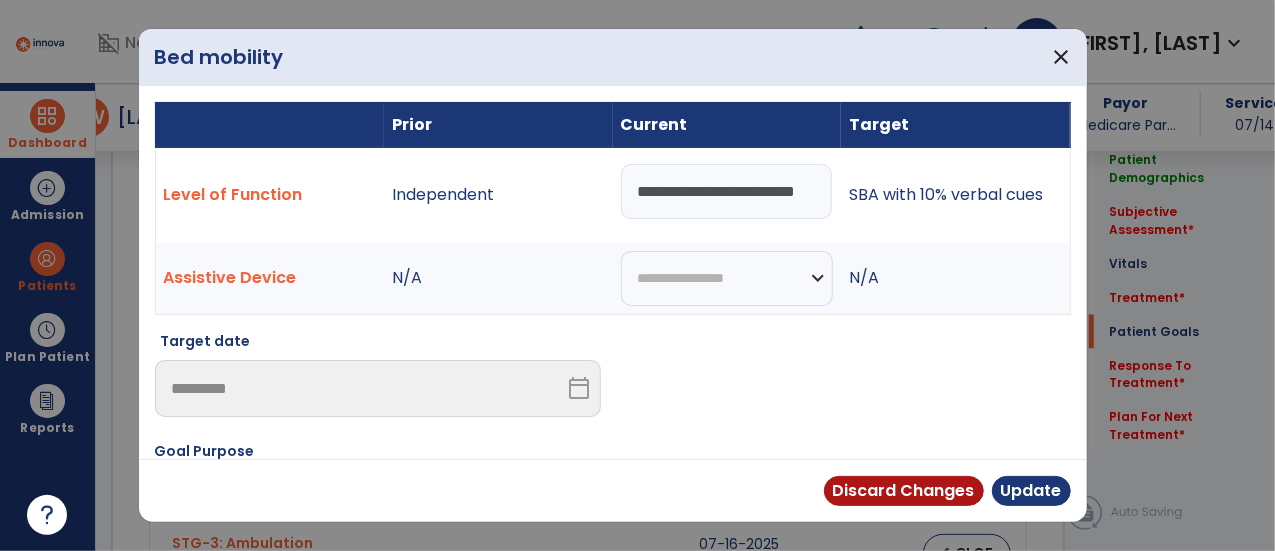 scroll, scrollTop: 0, scrollLeft: 35, axis: horizontal 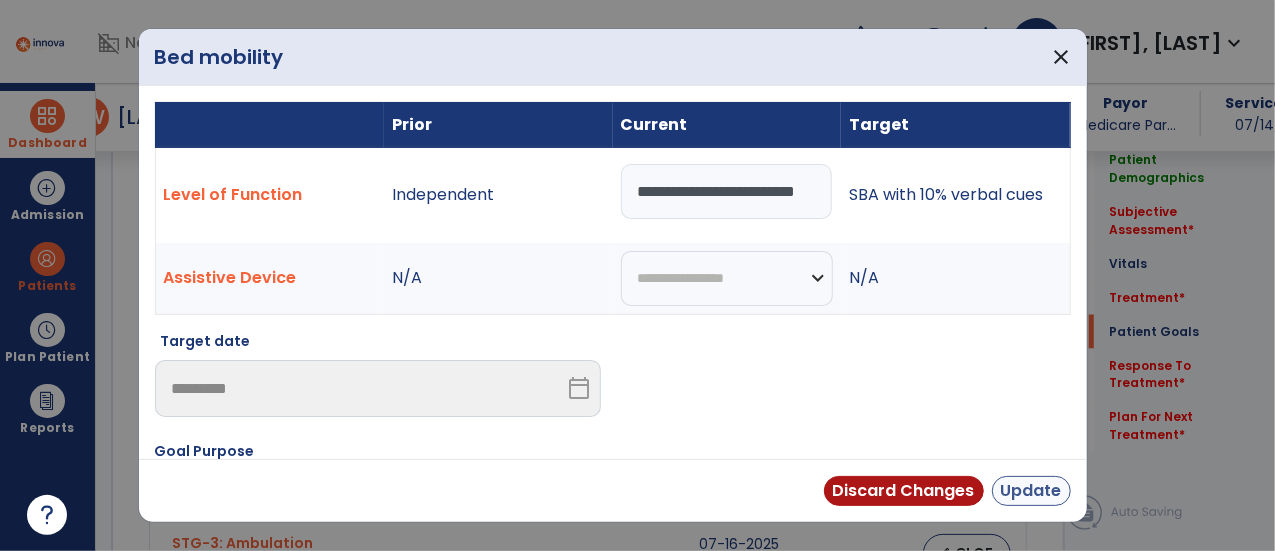click on "Update" at bounding box center (1031, 491) 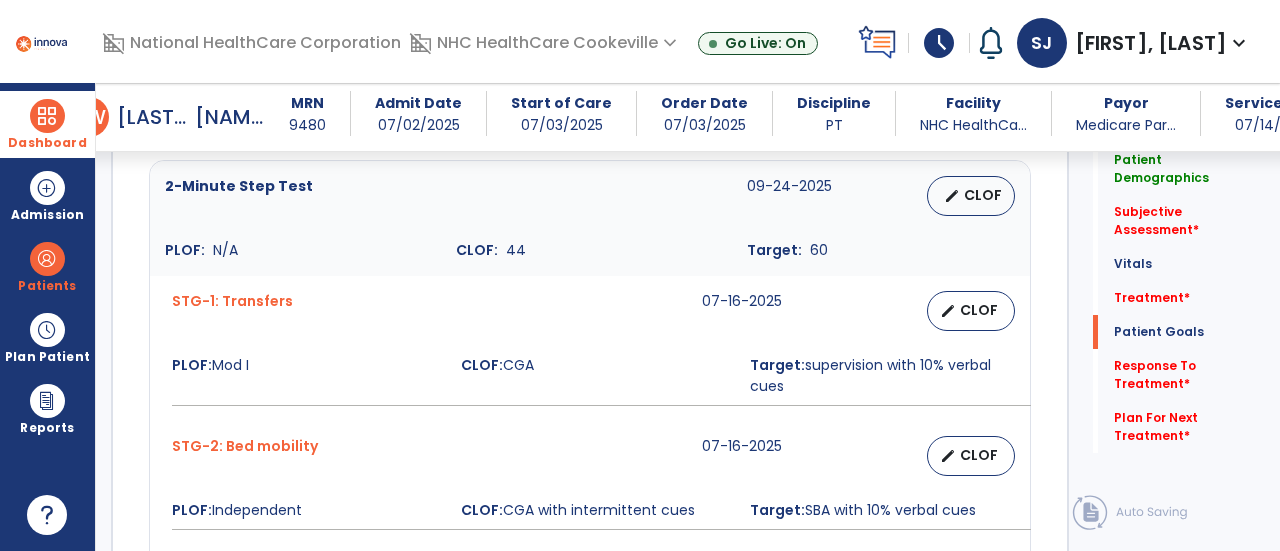 click on "CLOF" at bounding box center (979, 310) 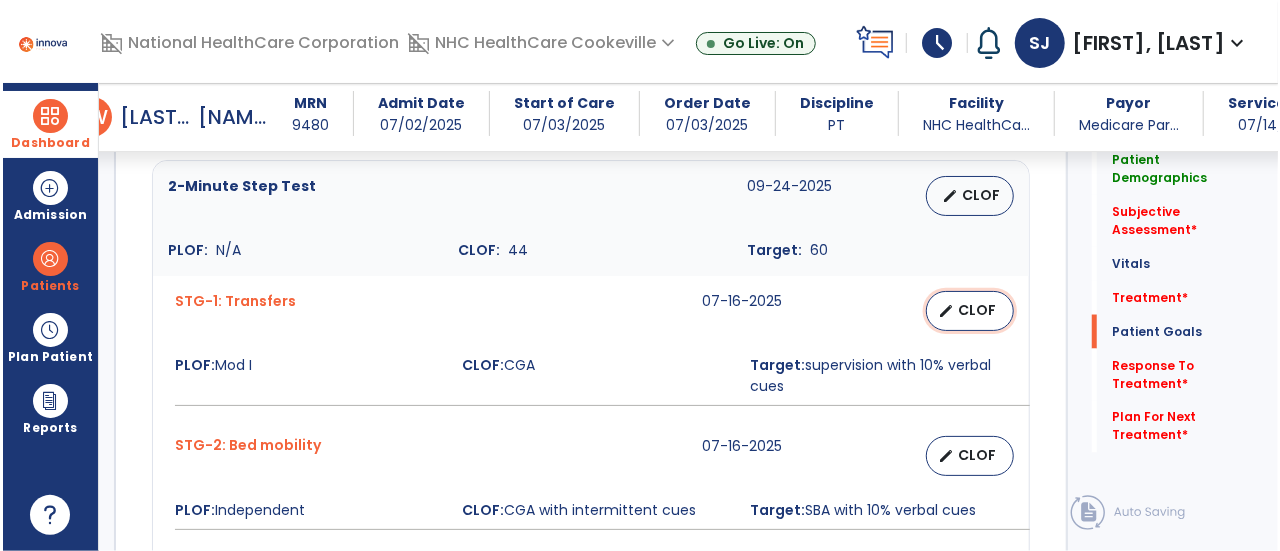 scroll, scrollTop: 1575, scrollLeft: 0, axis: vertical 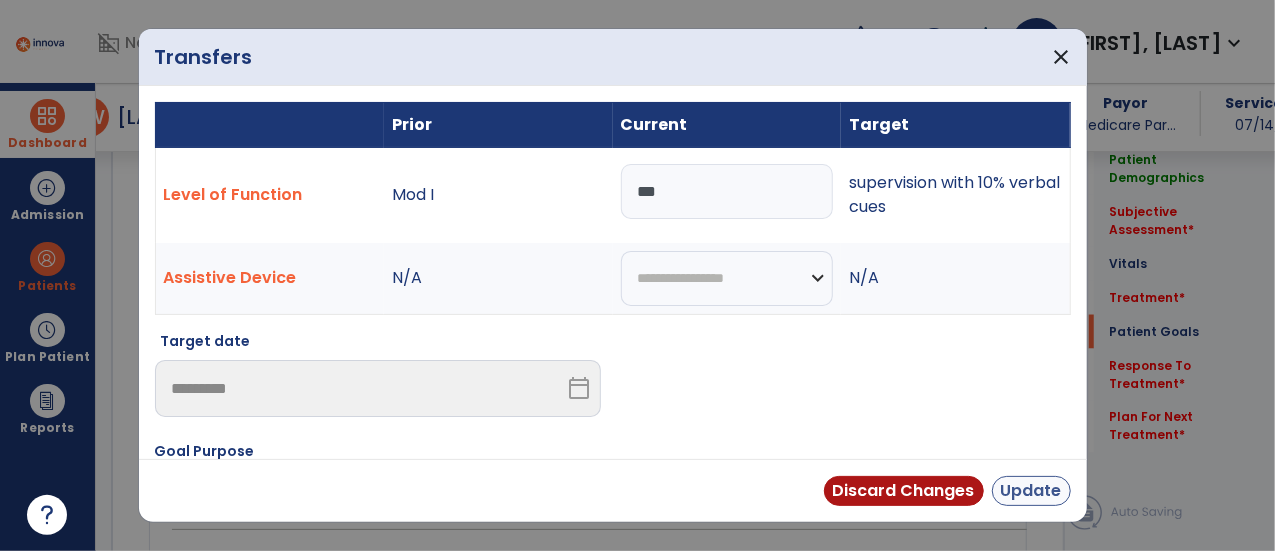 click on "Update" at bounding box center [1031, 491] 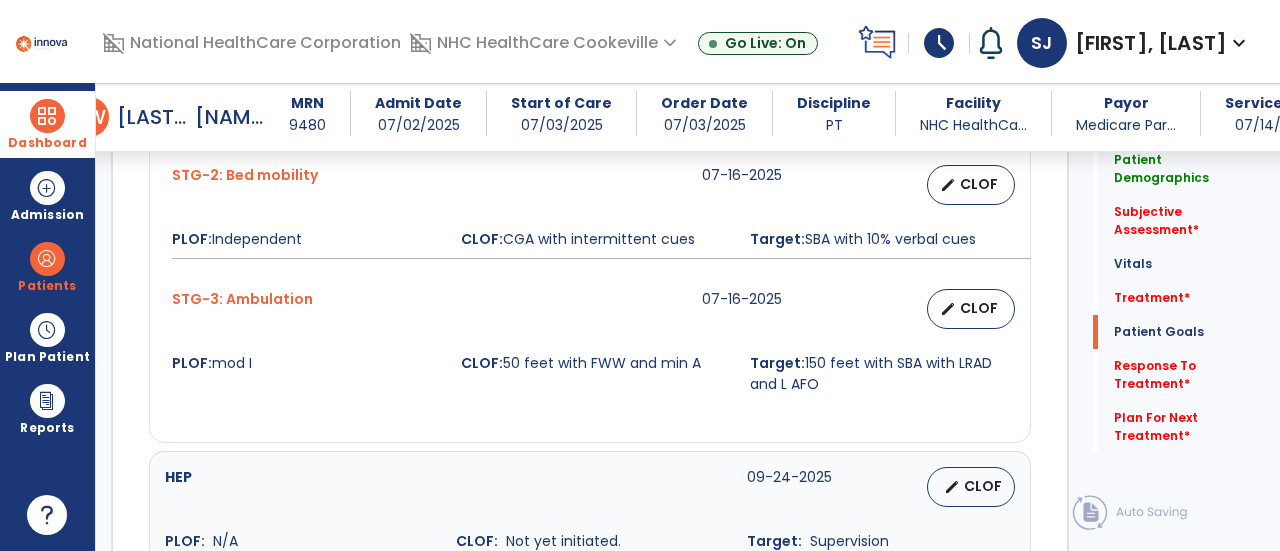 click on "CLOF" at bounding box center [979, 308] 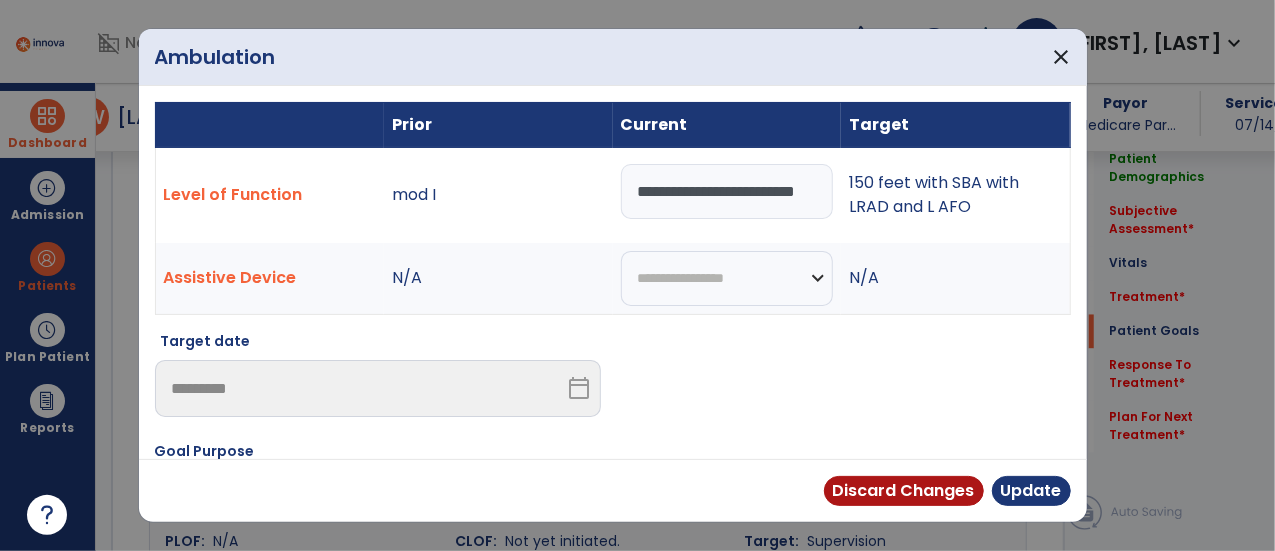 scroll, scrollTop: 1846, scrollLeft: 0, axis: vertical 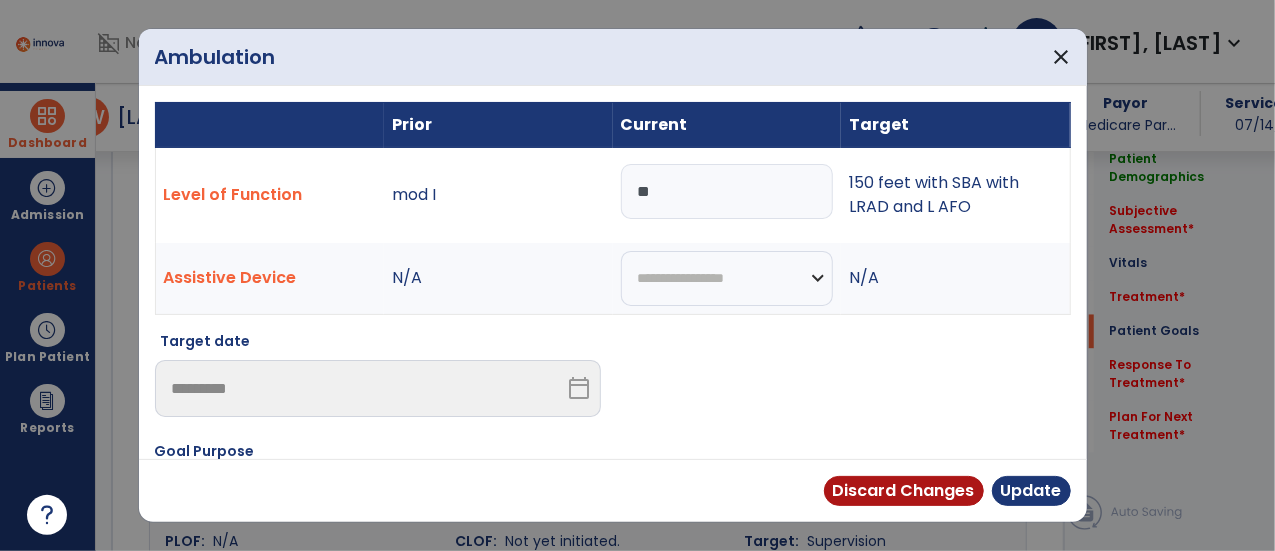 type on "*" 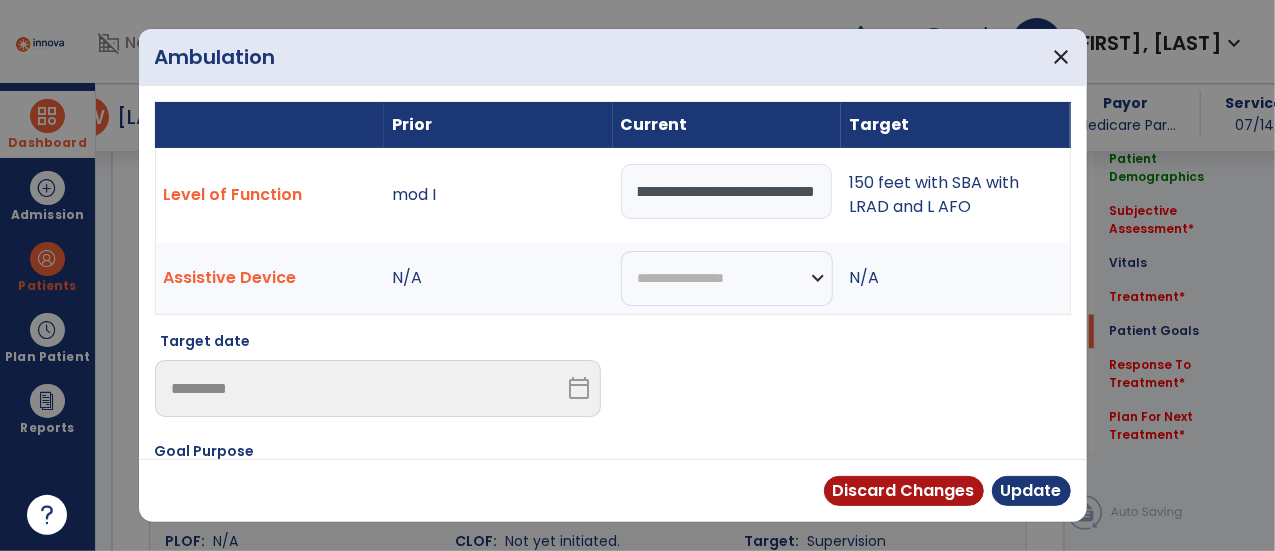 scroll, scrollTop: 0, scrollLeft: 242, axis: horizontal 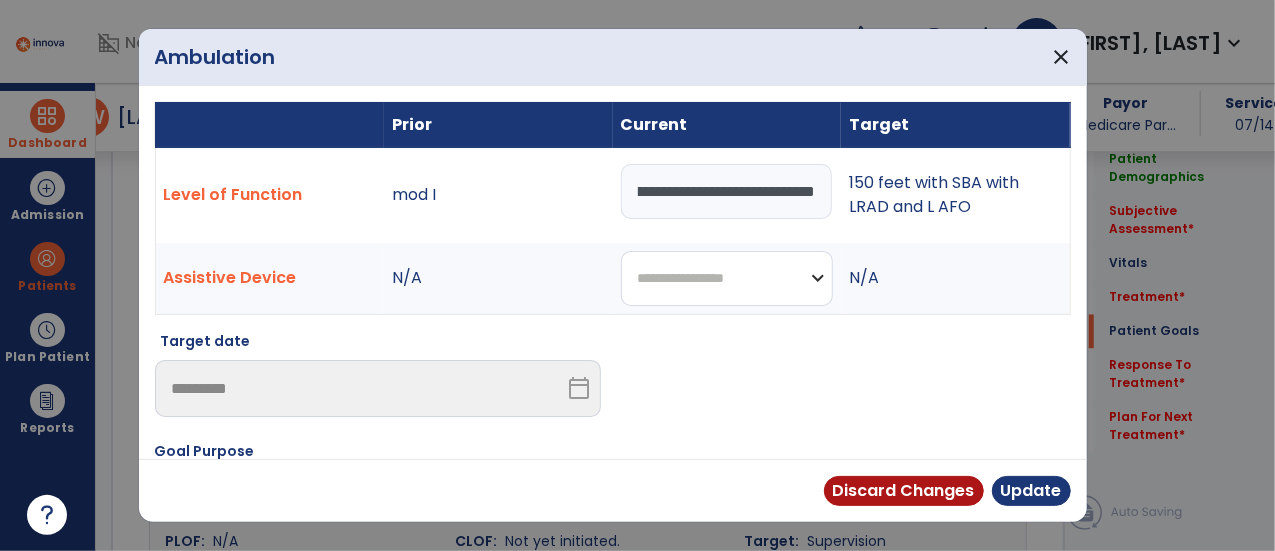 click on "**********" at bounding box center (727, 278) 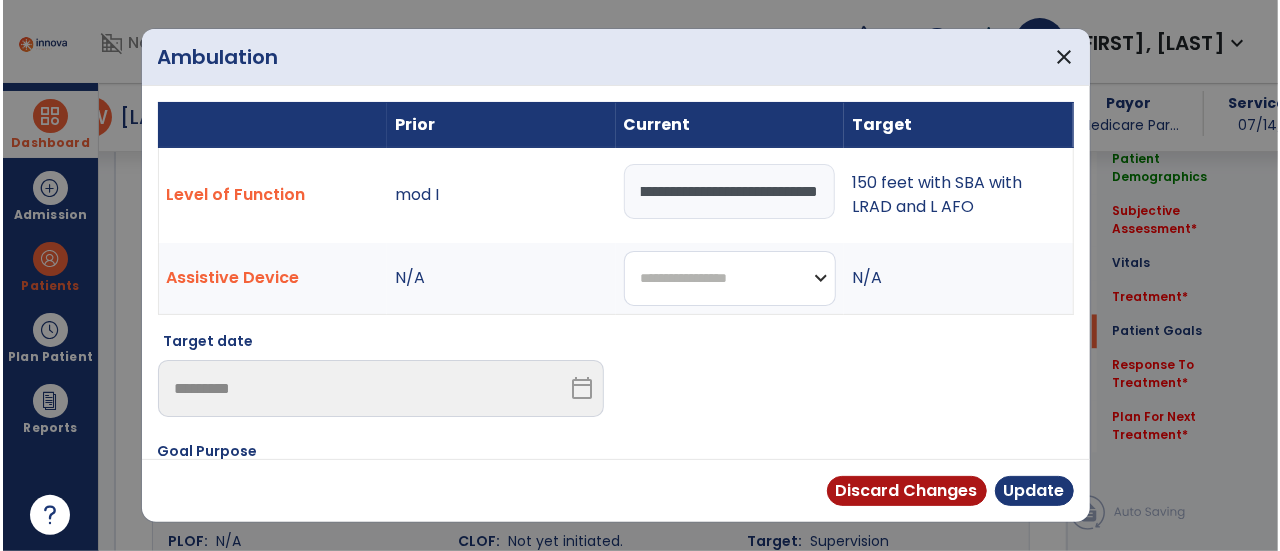 scroll, scrollTop: 0, scrollLeft: 0, axis: both 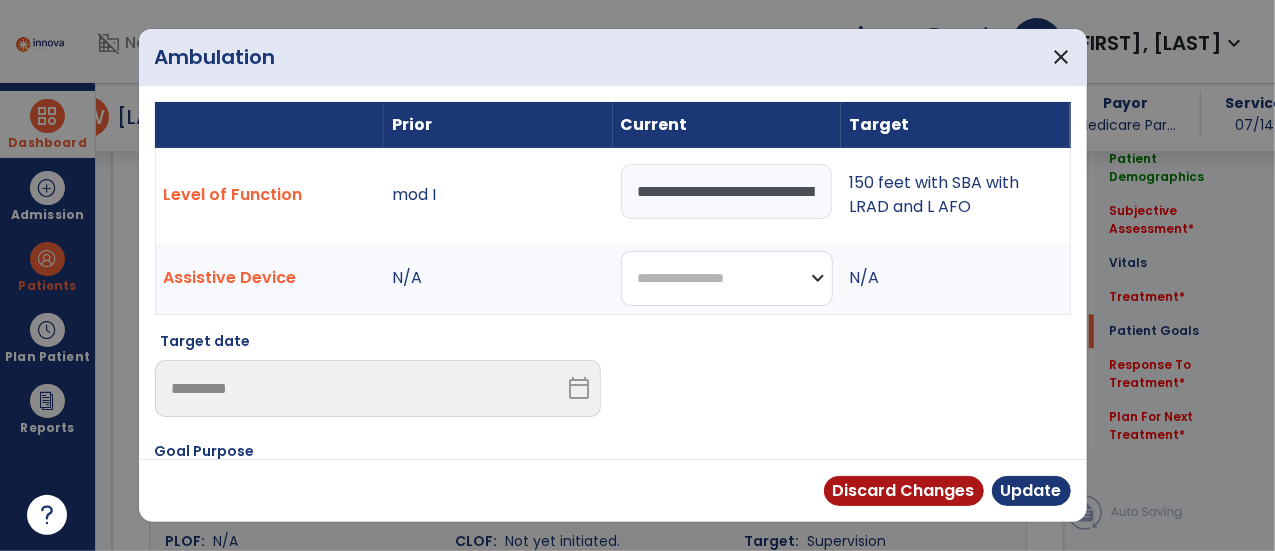 select on "**********" 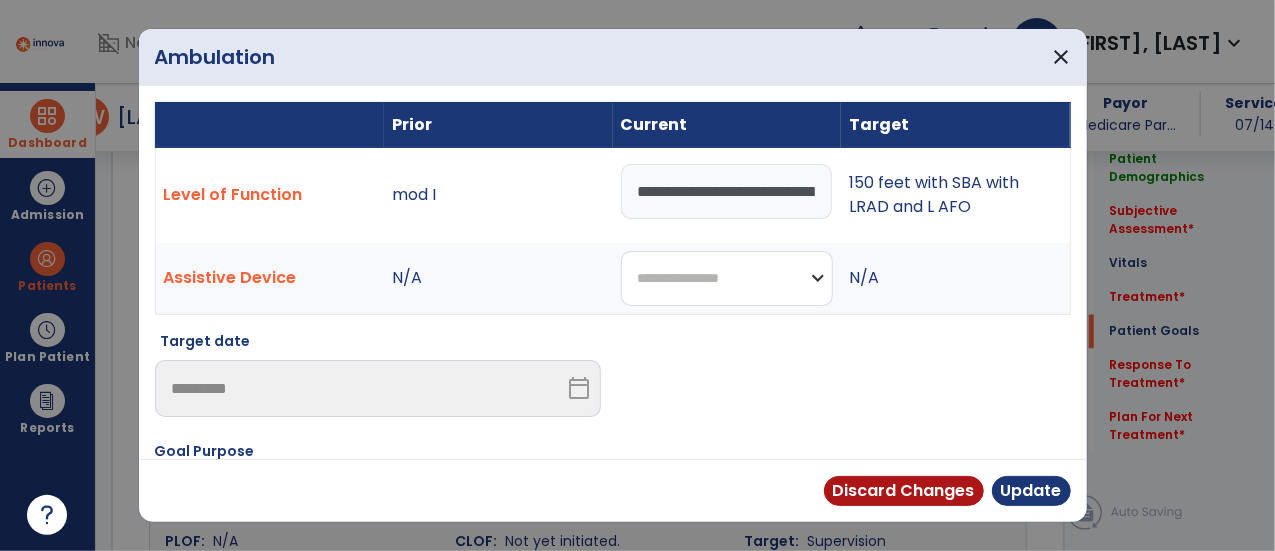 click on "**********" at bounding box center [727, 278] 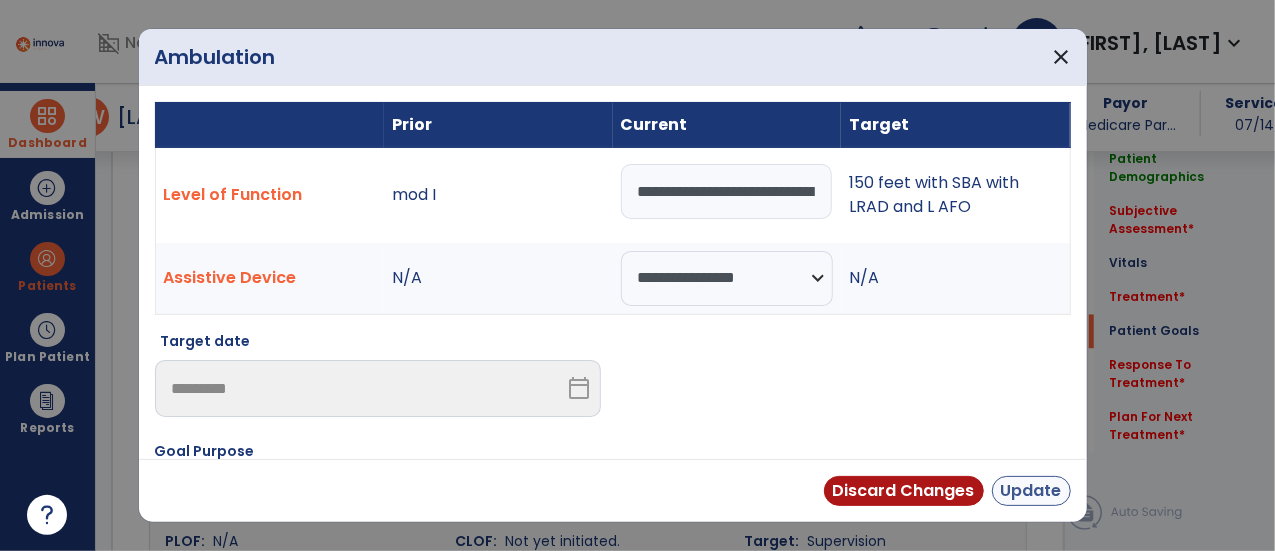 click on "Update" at bounding box center [1031, 491] 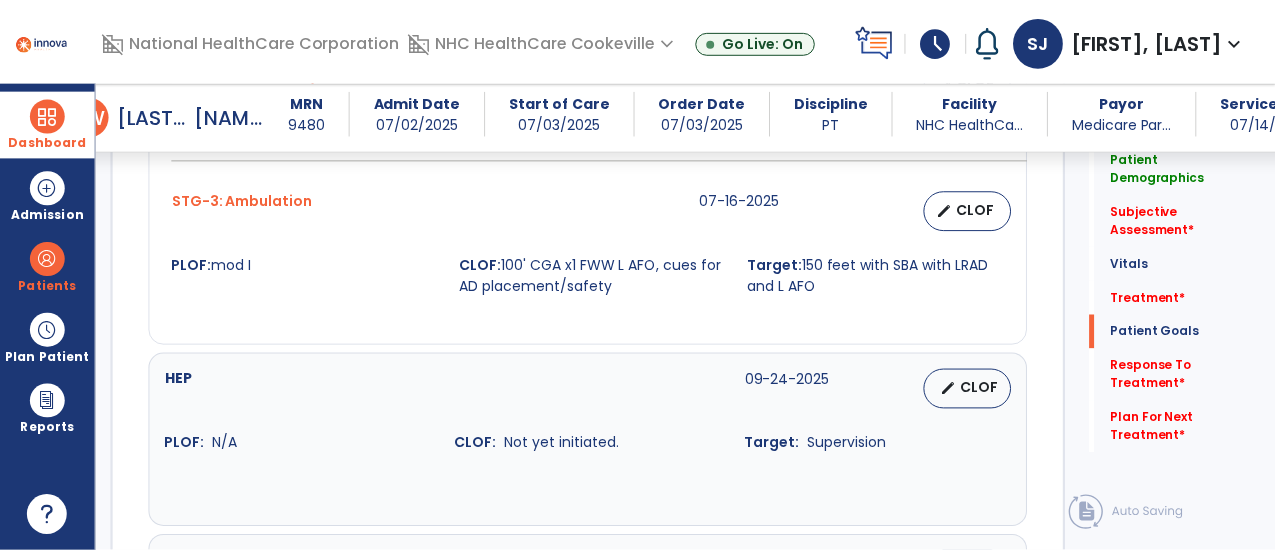 scroll, scrollTop: 2028, scrollLeft: 0, axis: vertical 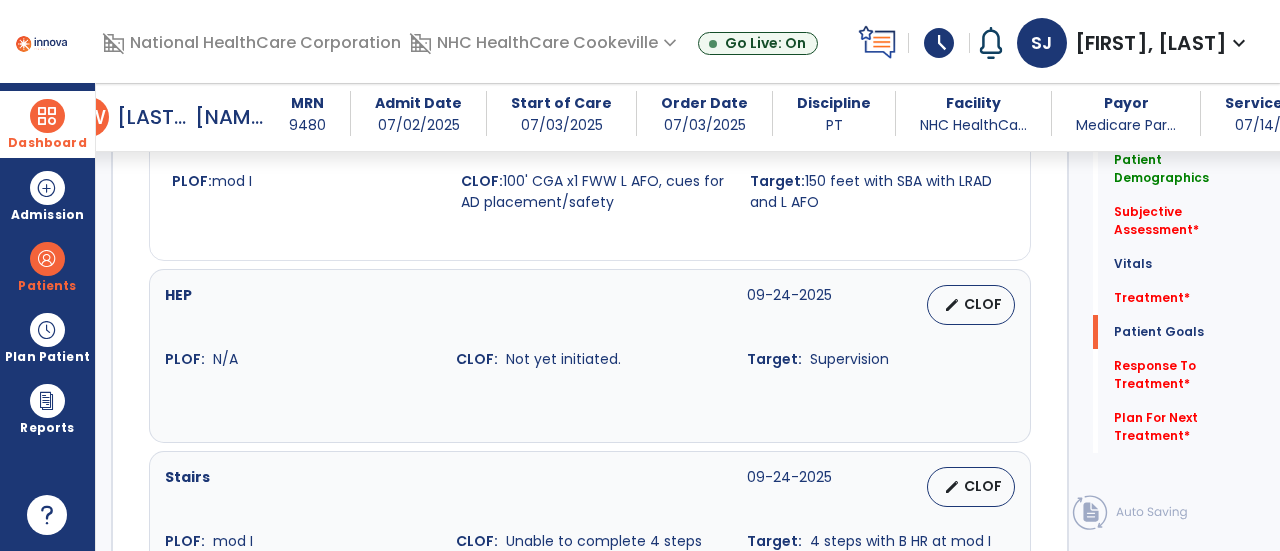 click on "CLOF" at bounding box center [983, 304] 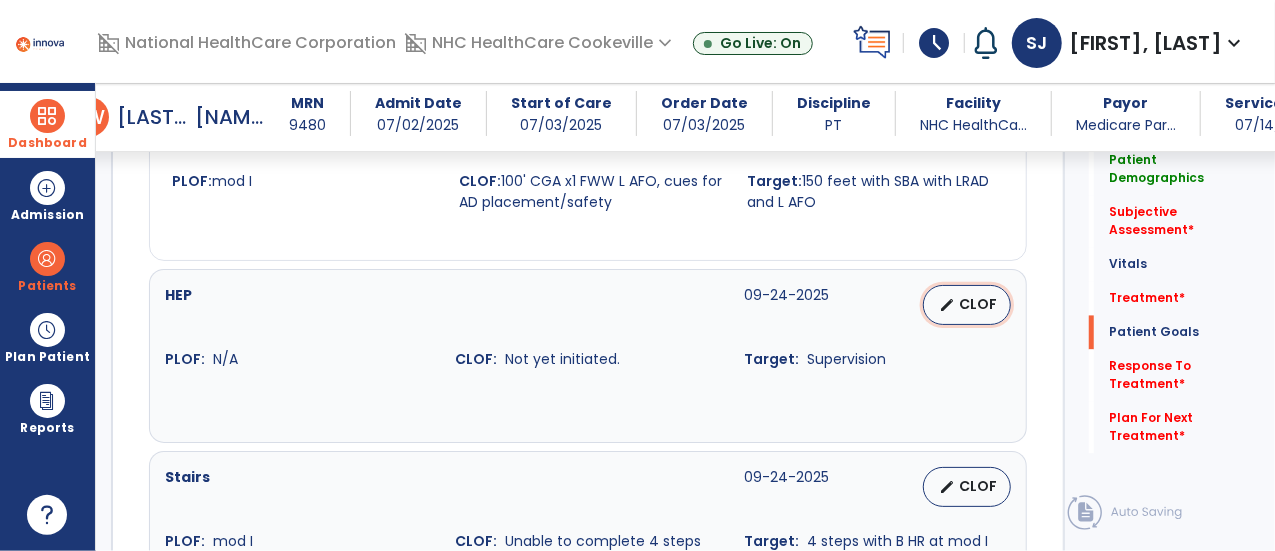 scroll, scrollTop: 2028, scrollLeft: 0, axis: vertical 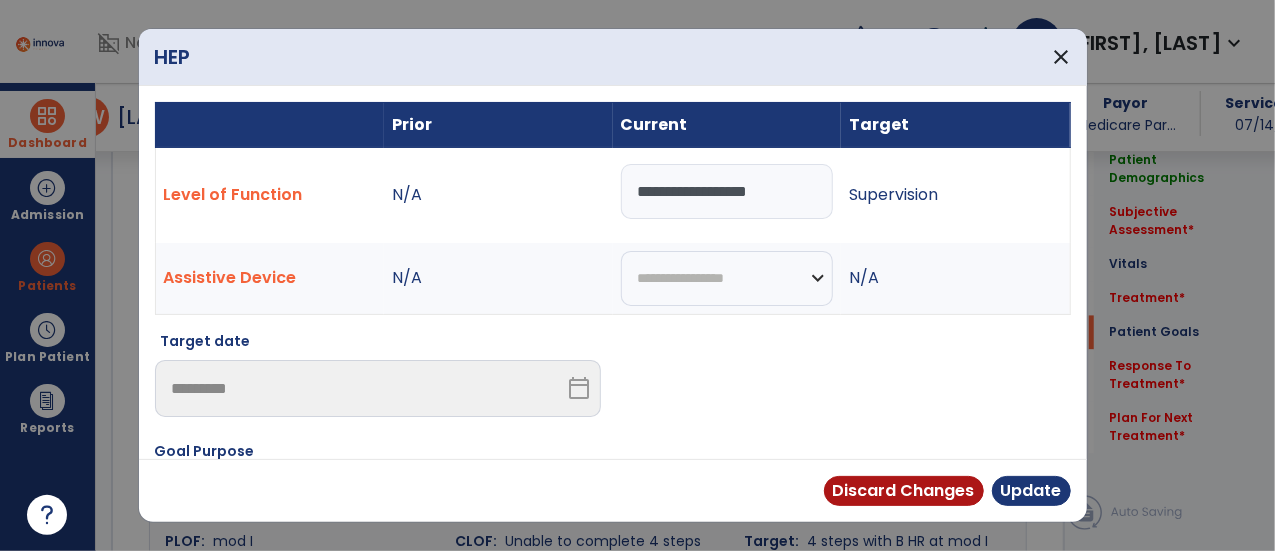 click on "**********" at bounding box center [727, 191] 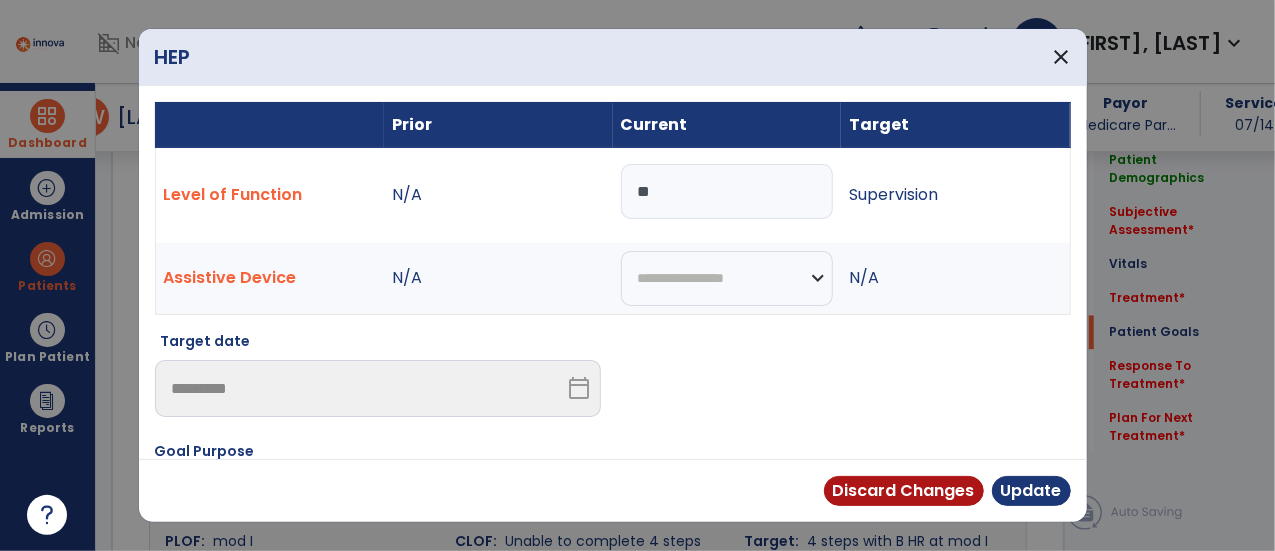 type on "*" 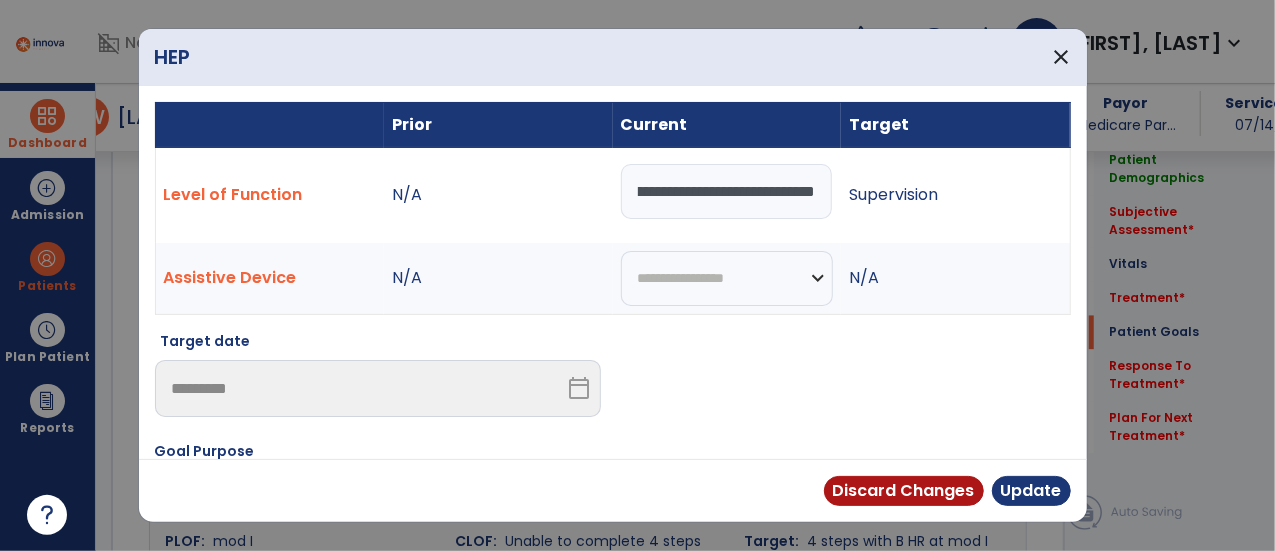 type on "**********" 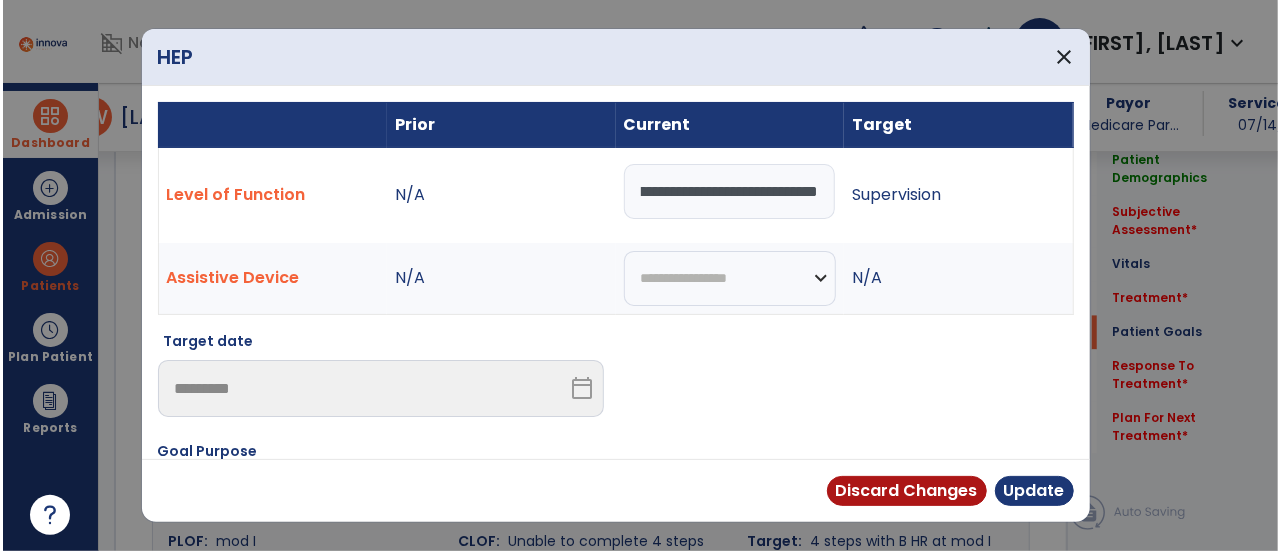 scroll, scrollTop: 0, scrollLeft: 274, axis: horizontal 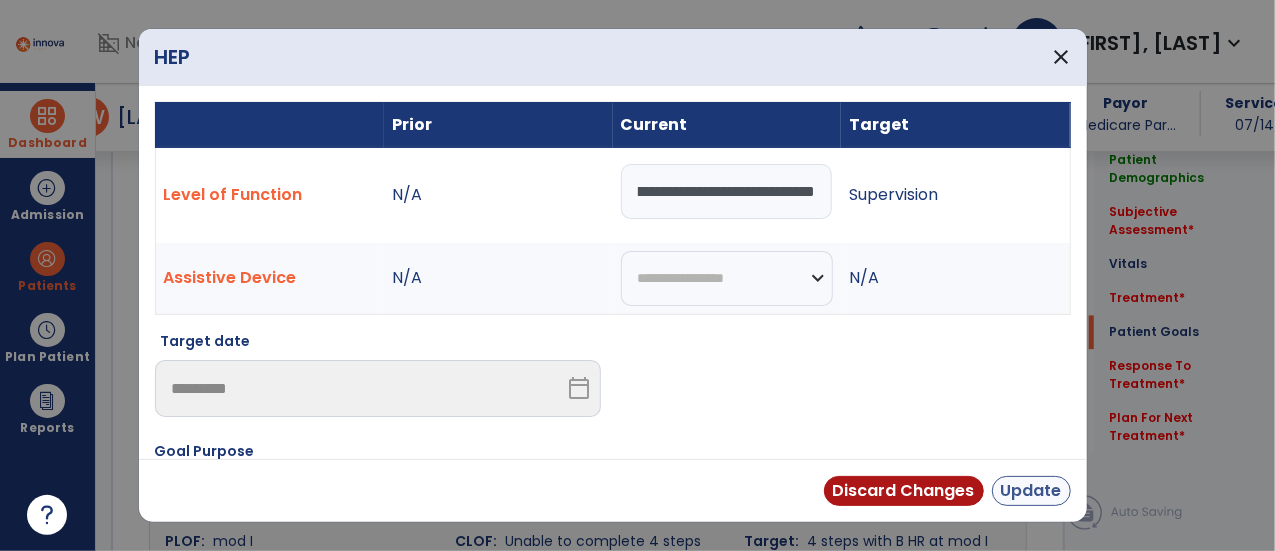 click on "Update" at bounding box center (1031, 491) 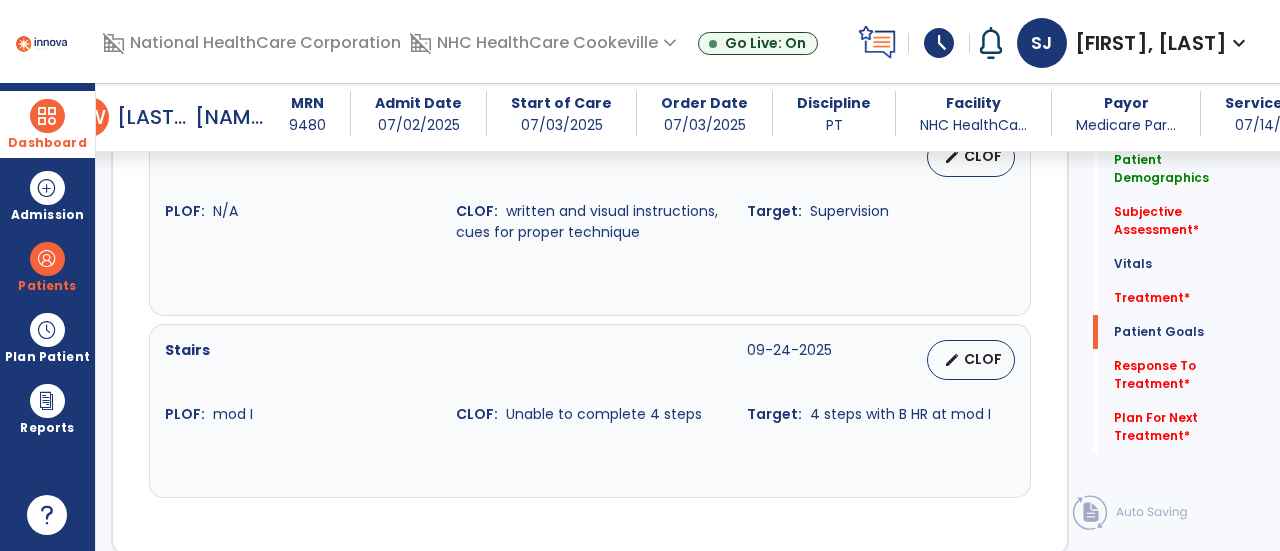 scroll, scrollTop: 2177, scrollLeft: 0, axis: vertical 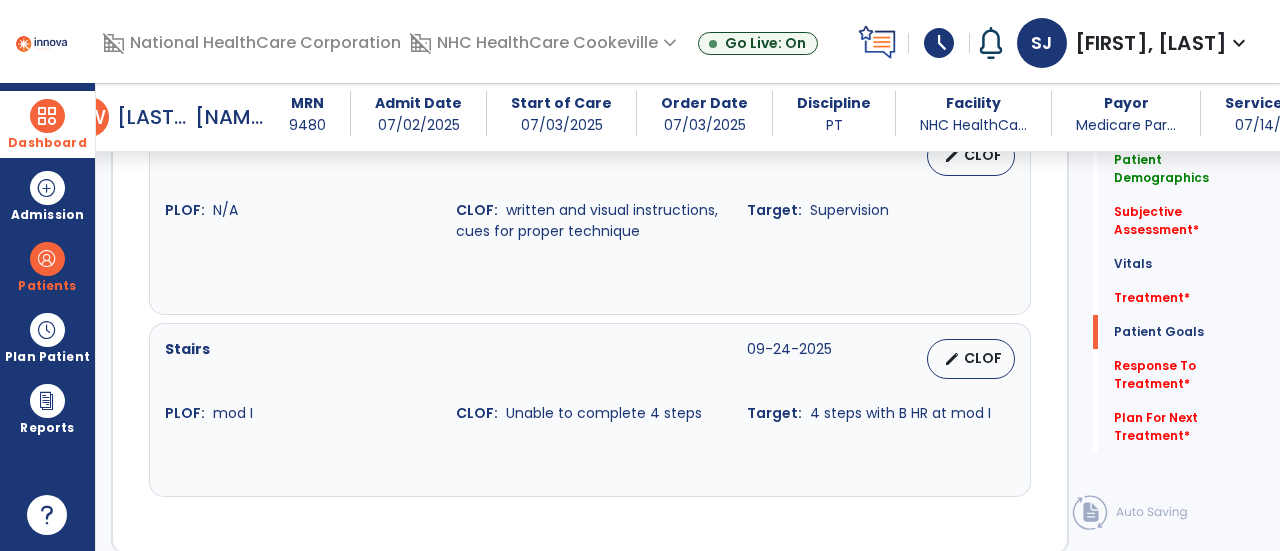 click on "2-Minute Step Test 09-24-2025 edit CLOF PLOF: N/A CLOF: 44 Target: 60 STG-1: Transfers 07-16-2025 edit CLOF PLOF: Mod I CLOF: CGA Target: supervision with 10% verbal cues STG-2: Bed mobility 07-16-2025 edit CLOF PLOF: Independent CLOF: CGA with intermittent cues Target: SBA with 10% verbal cues STG-3: Ambulation 07-16-2025 edit CLOF PLOF: mod I CLOF: 100' CGA x1 FWW L AFO, cues for AD placement/safety Target: 150 feet with SBA with LRAD and L AFO HEP 09-24-2025 edit CLOF PLOF: N/A CLOF: written and visual instructions, cues for proper technique Target: Supervision Stairs 09-24-2025 edit CLOF PLOF: mod I CLOF: Unable to complete 4 steps Target: 4 steps with B HR at mod I" 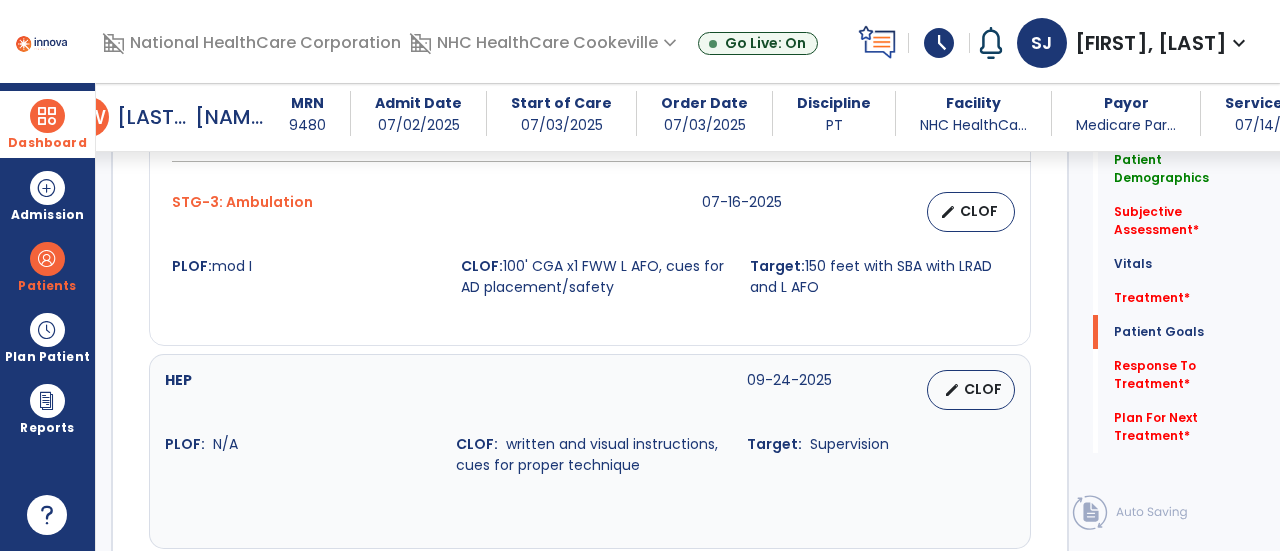 click at bounding box center [47, 116] 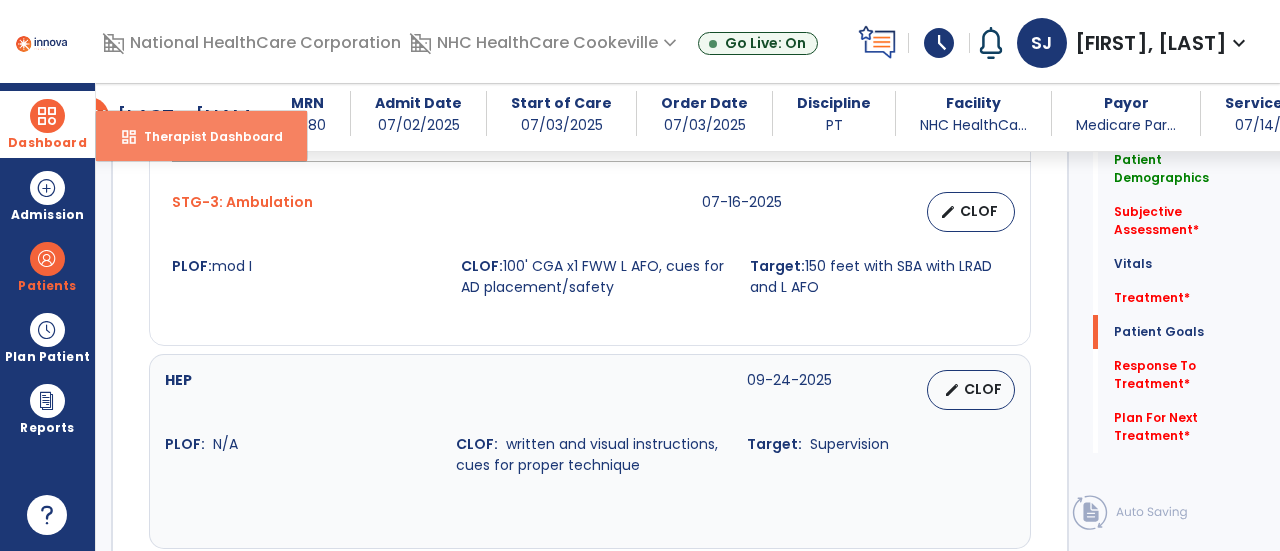 click on "Therapist Dashboard" at bounding box center (205, 136) 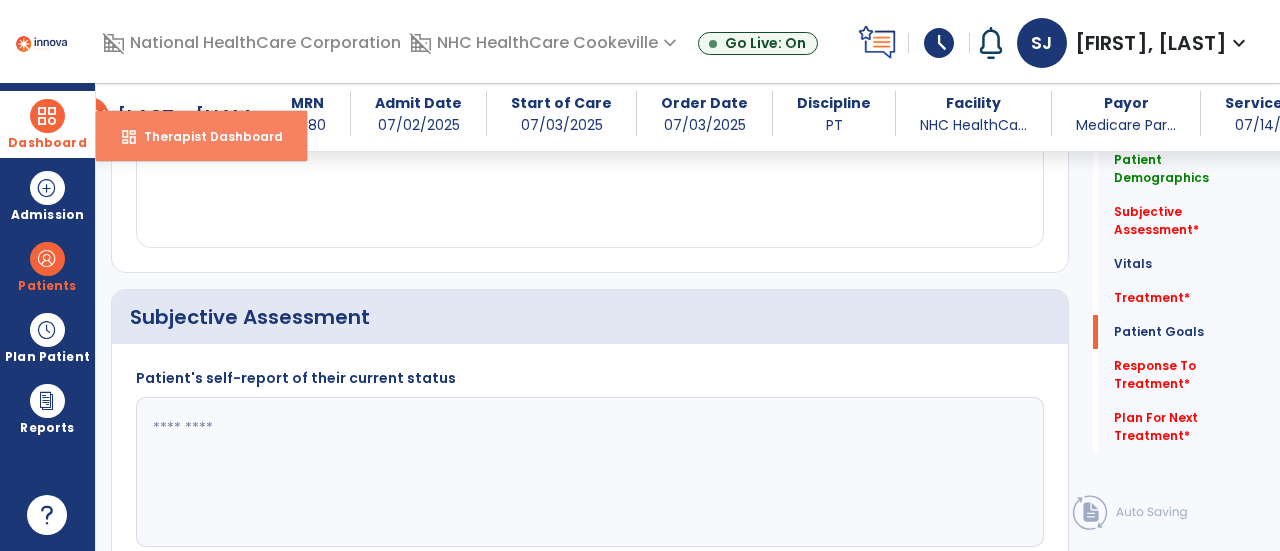 select on "****" 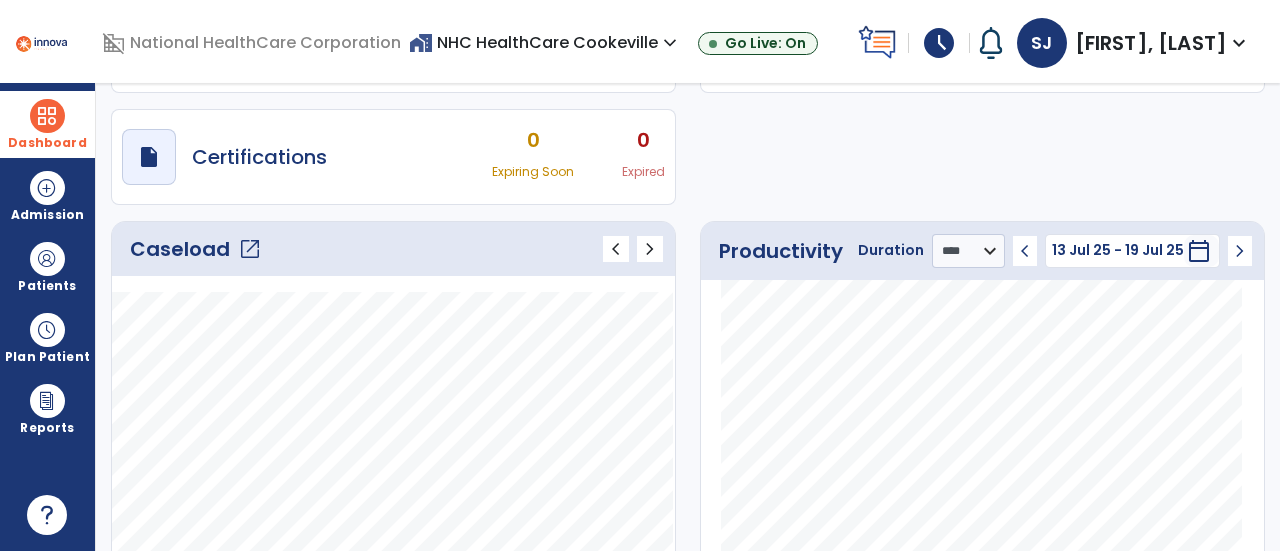 scroll, scrollTop: 102, scrollLeft: 0, axis: vertical 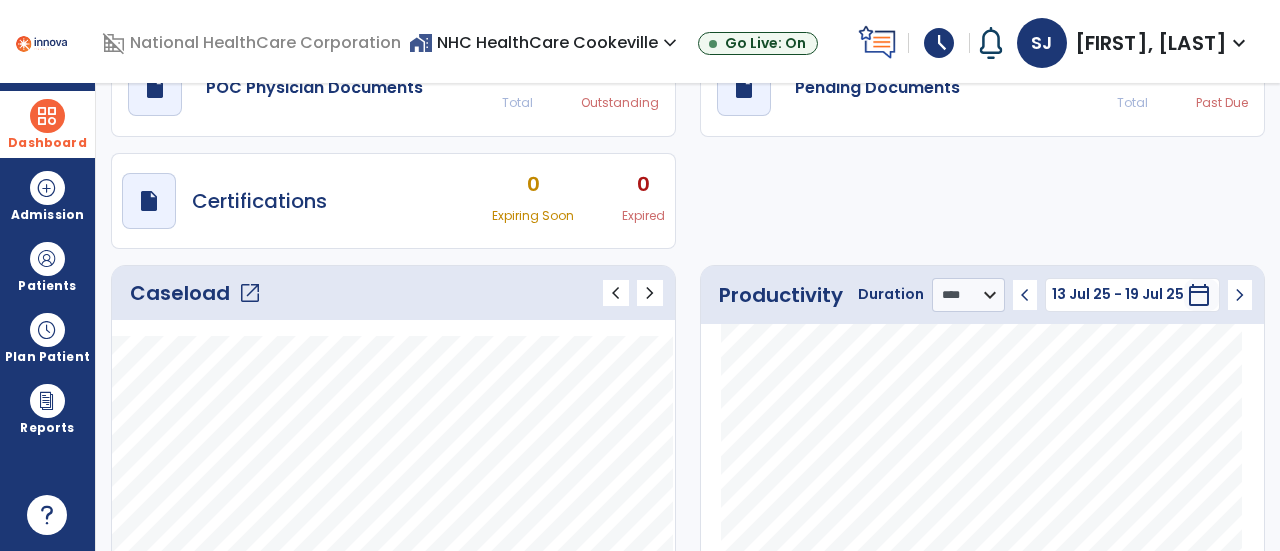 click on "open_in_new" 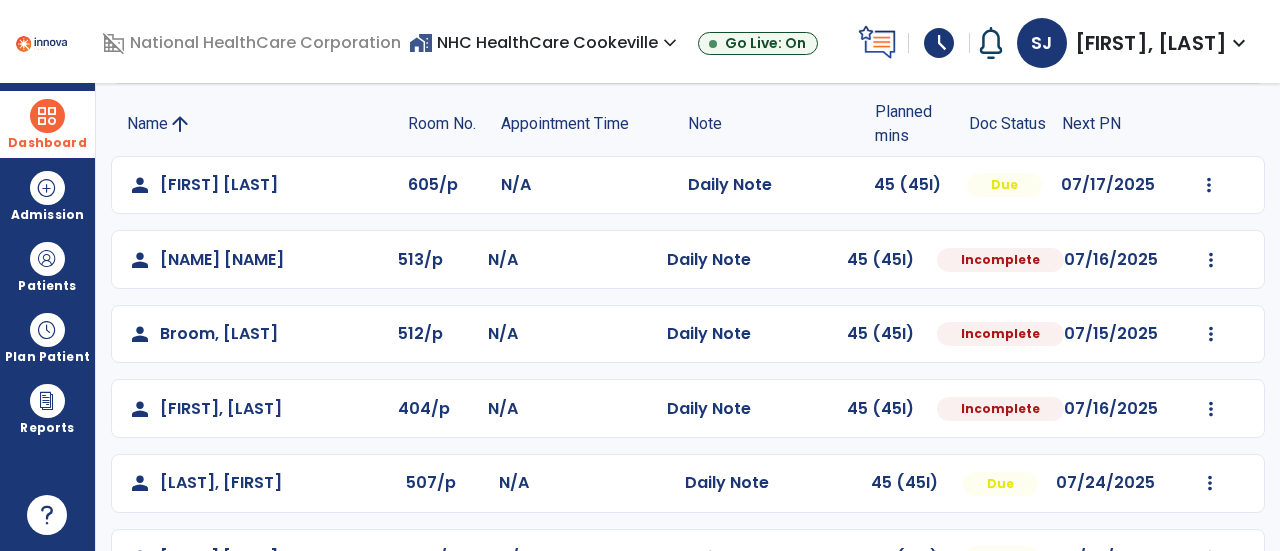 scroll, scrollTop: 282, scrollLeft: 0, axis: vertical 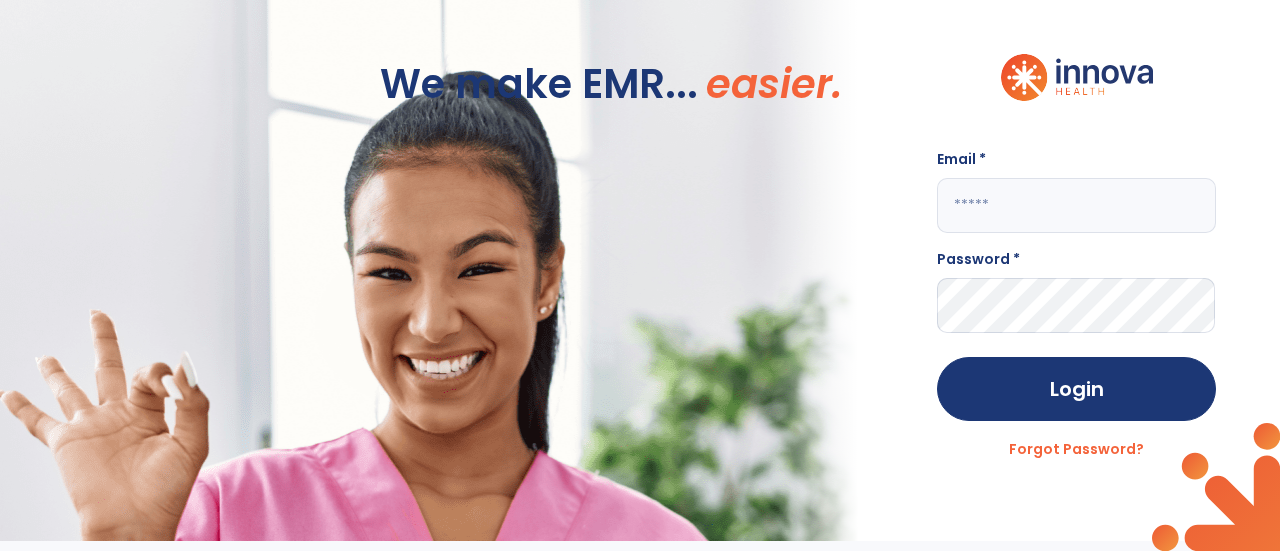 click 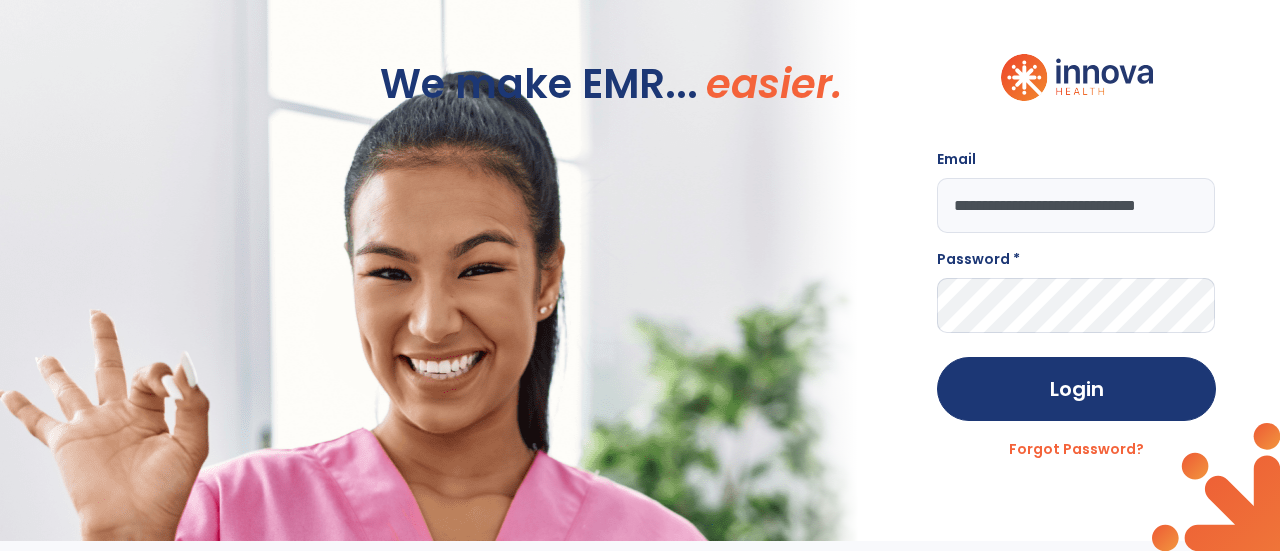 scroll, scrollTop: 0, scrollLeft: 46, axis: horizontal 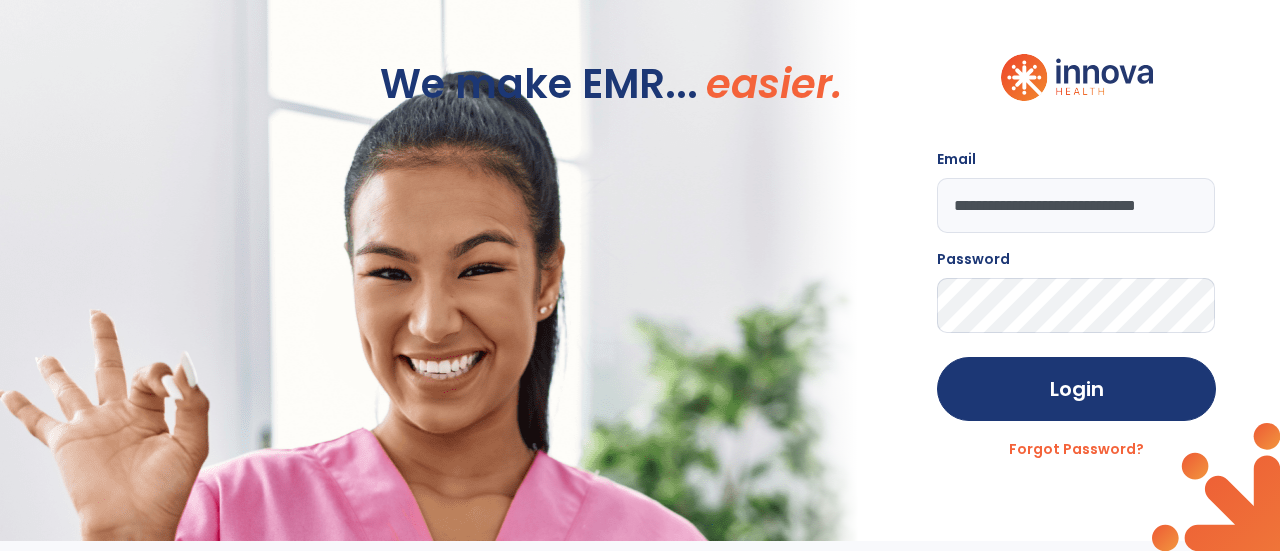 click on "Login" 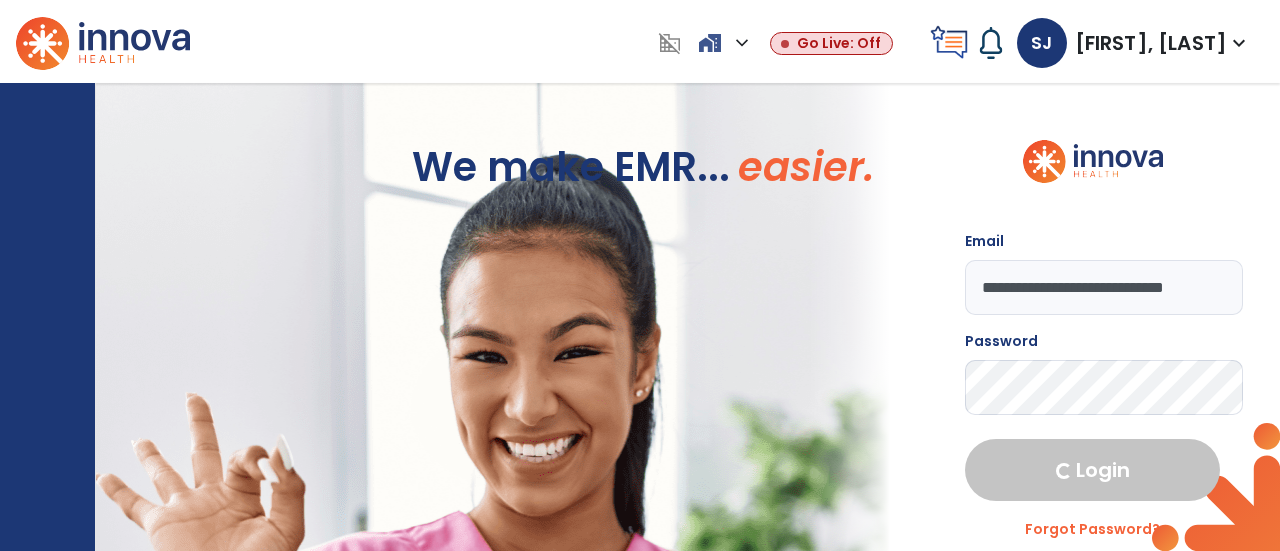 select on "****" 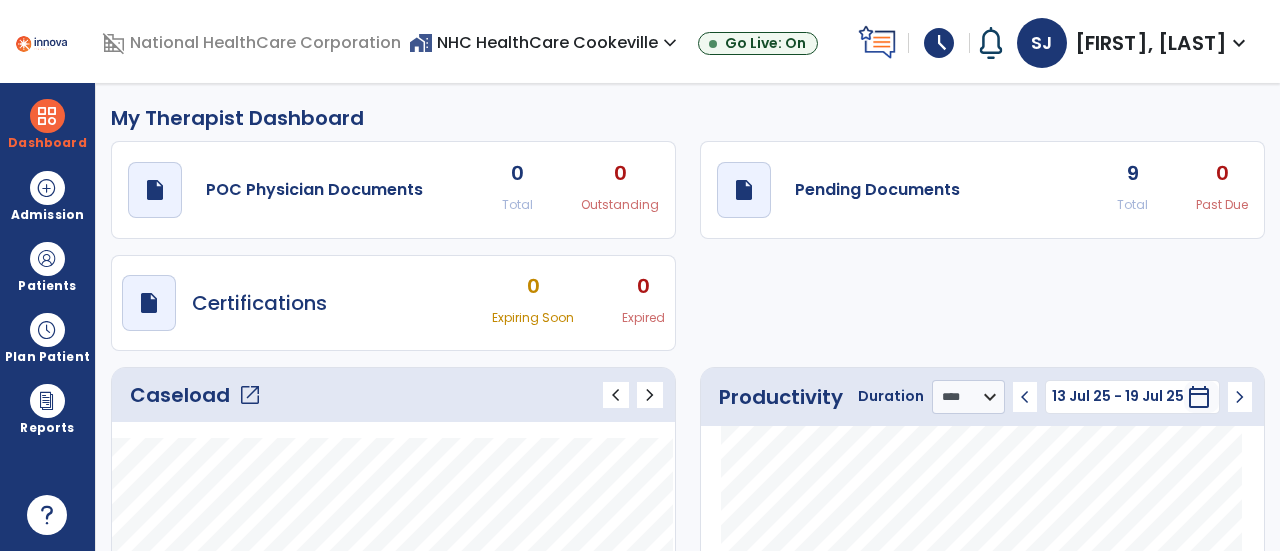 click on "open_in_new" 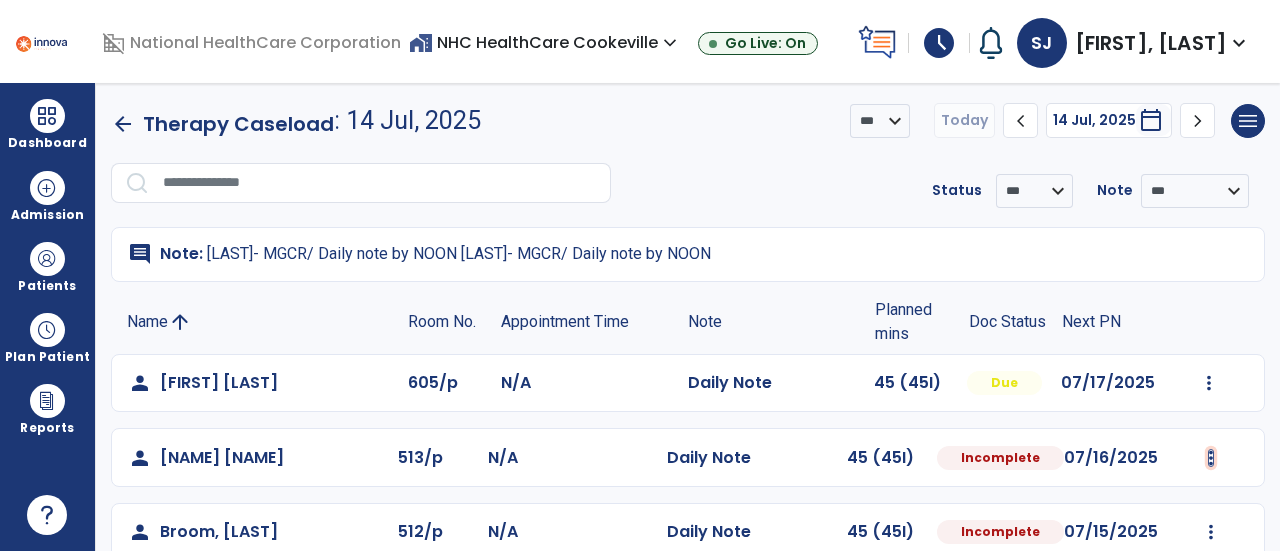 click at bounding box center [1209, 383] 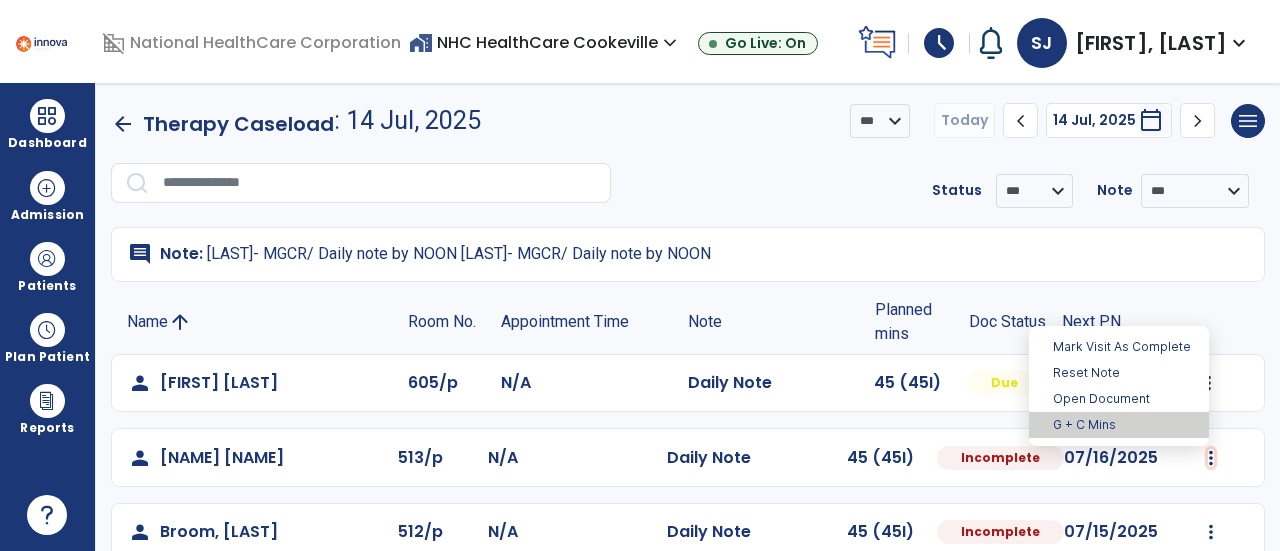 click on "G + C Mins" at bounding box center (1119, 425) 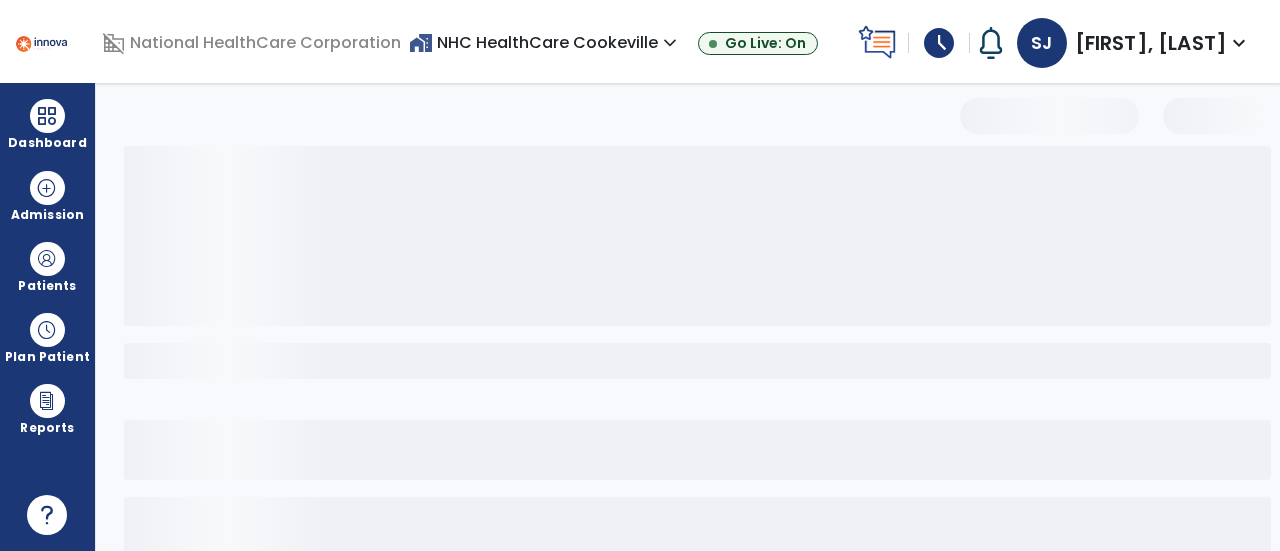 select on "***" 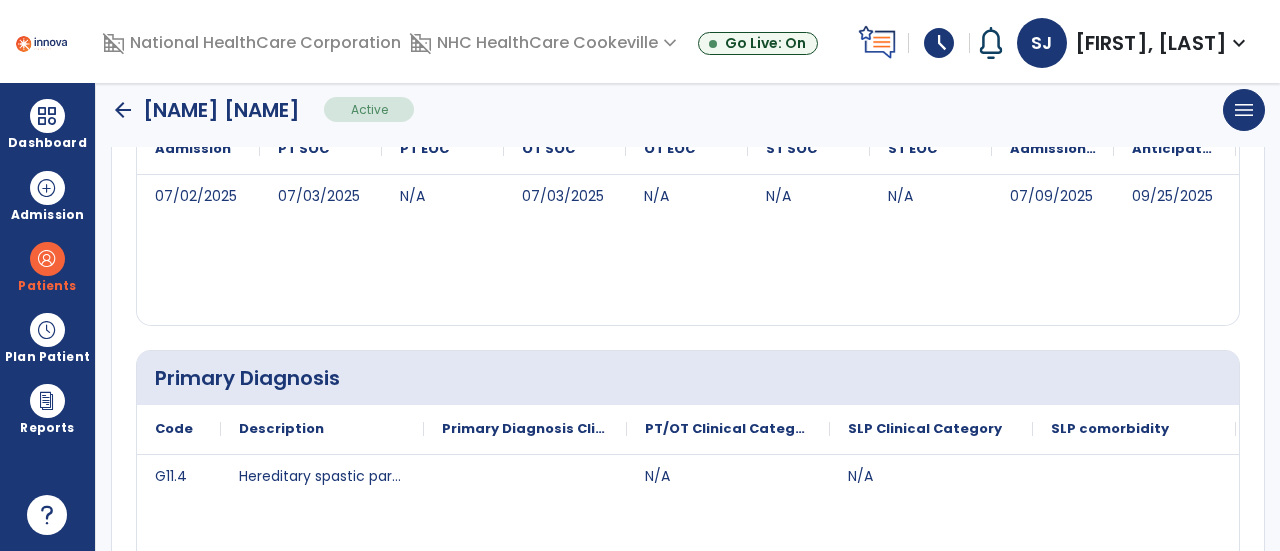 scroll, scrollTop: 469, scrollLeft: 0, axis: vertical 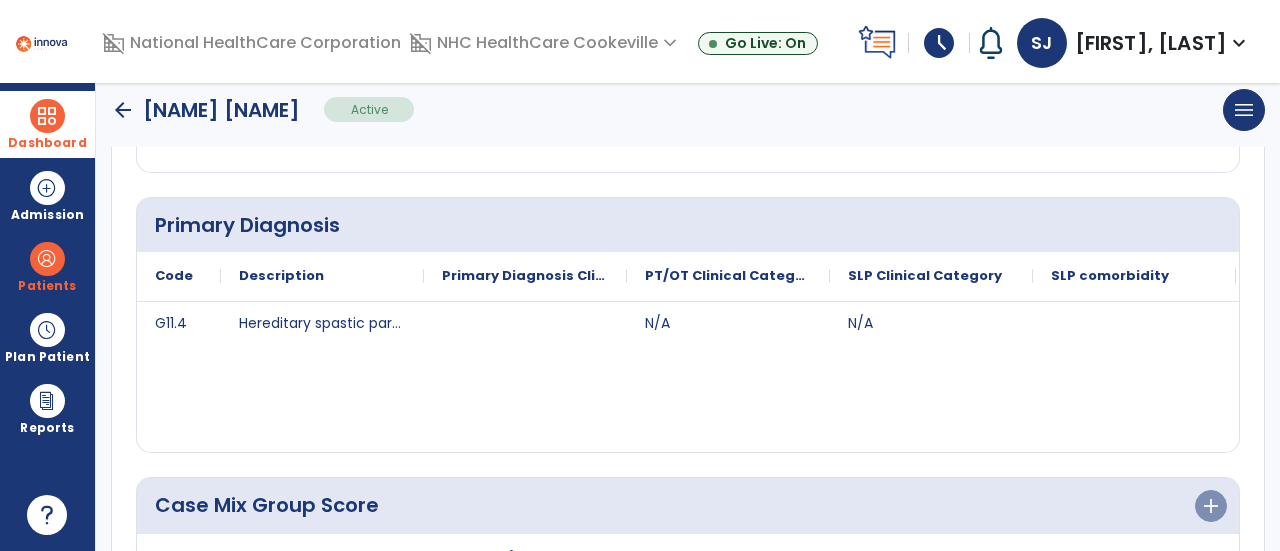 click on "Dashboard" at bounding box center (47, 143) 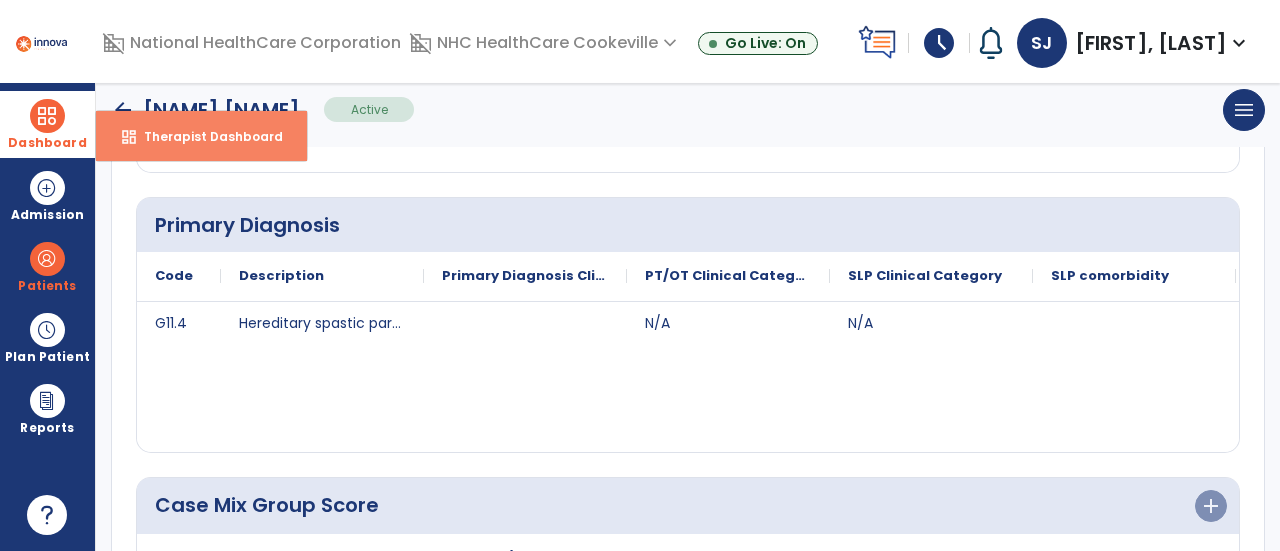 click on "Therapist Dashboard" at bounding box center (205, 136) 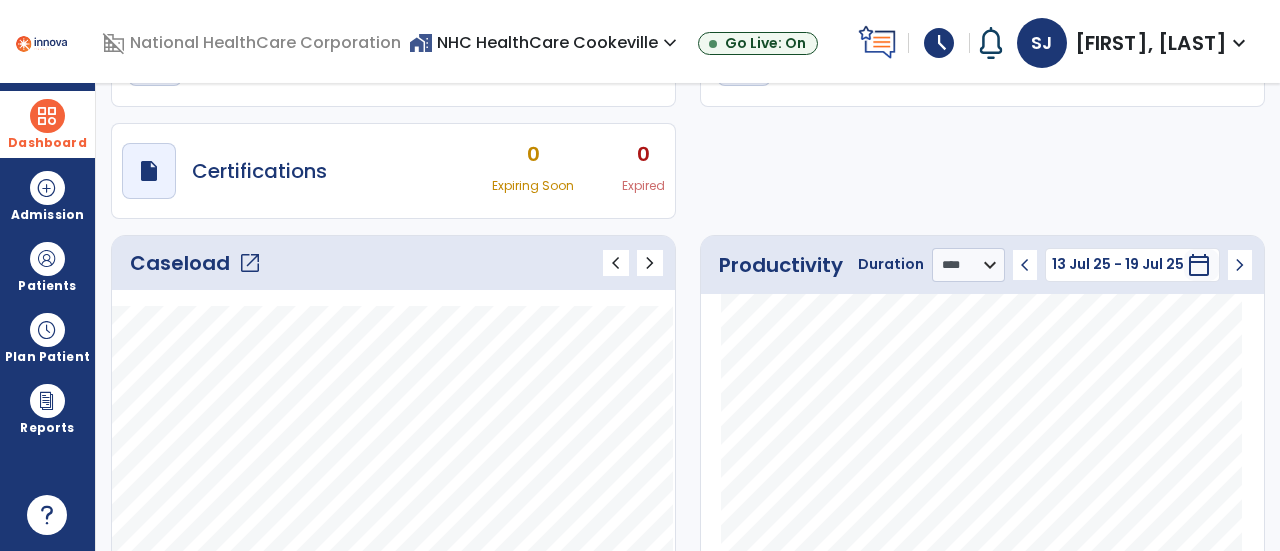 click on "open_in_new" 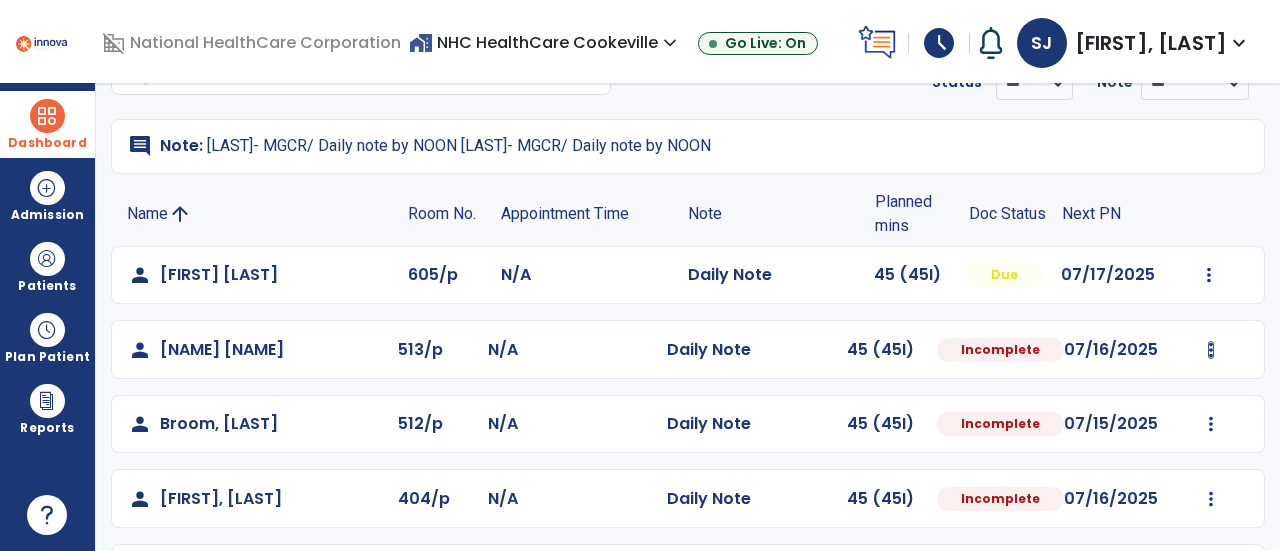 click at bounding box center [1209, 275] 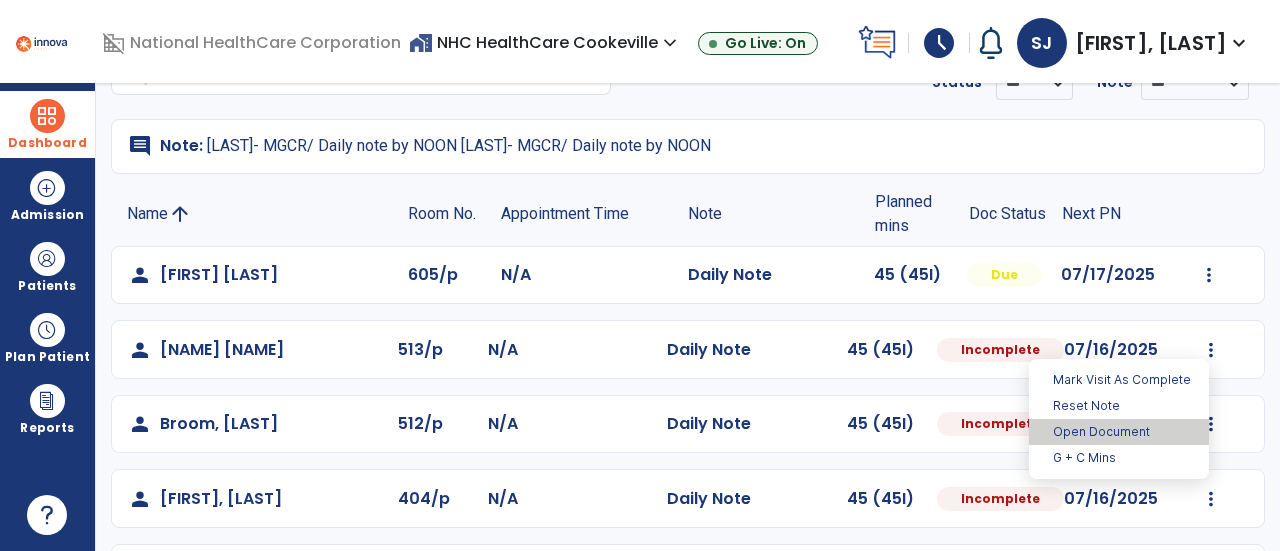 click on "Open Document" at bounding box center (1119, 432) 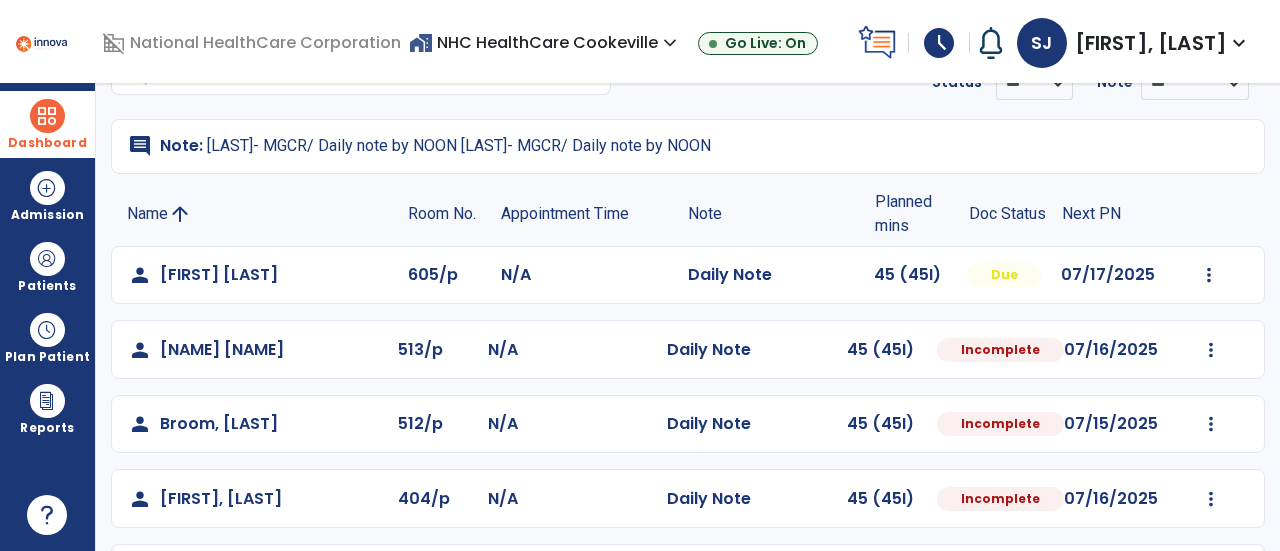 select on "*" 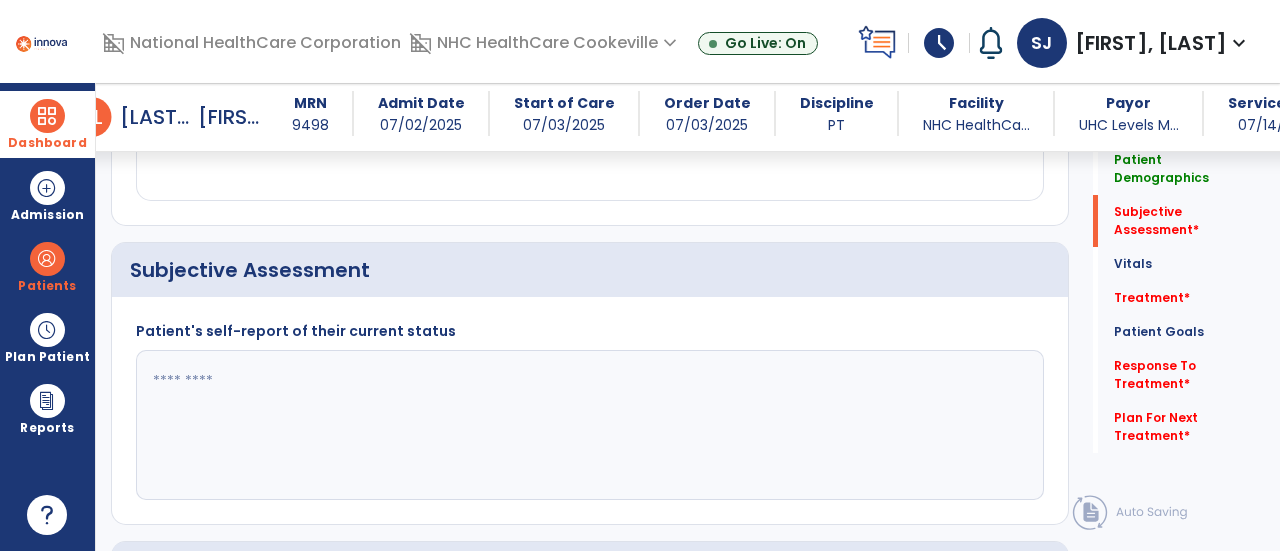 scroll, scrollTop: 469, scrollLeft: 0, axis: vertical 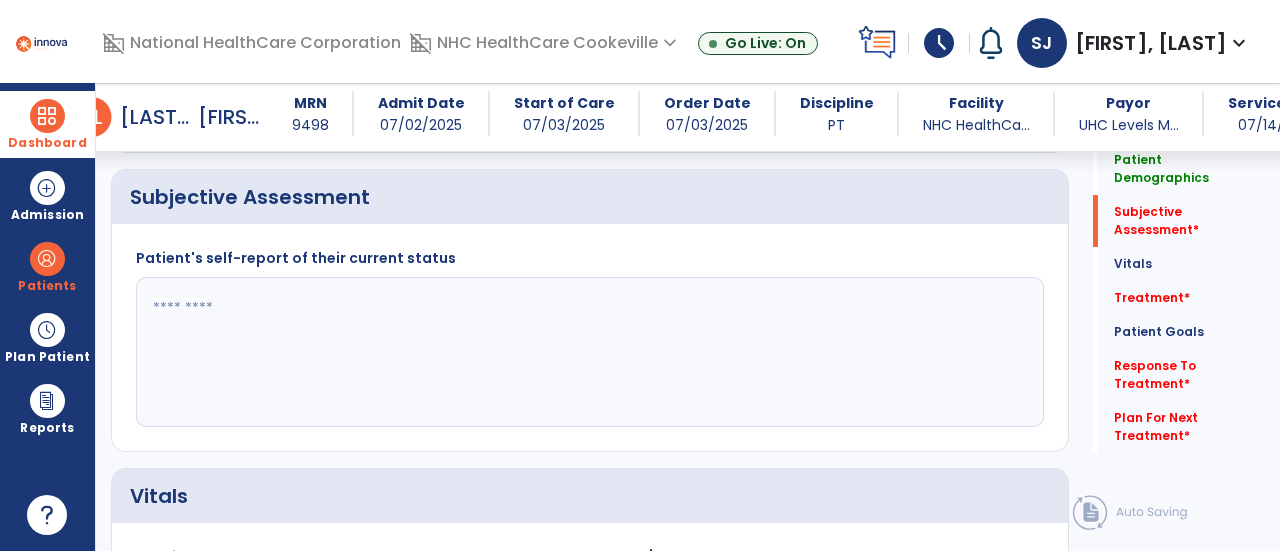 click 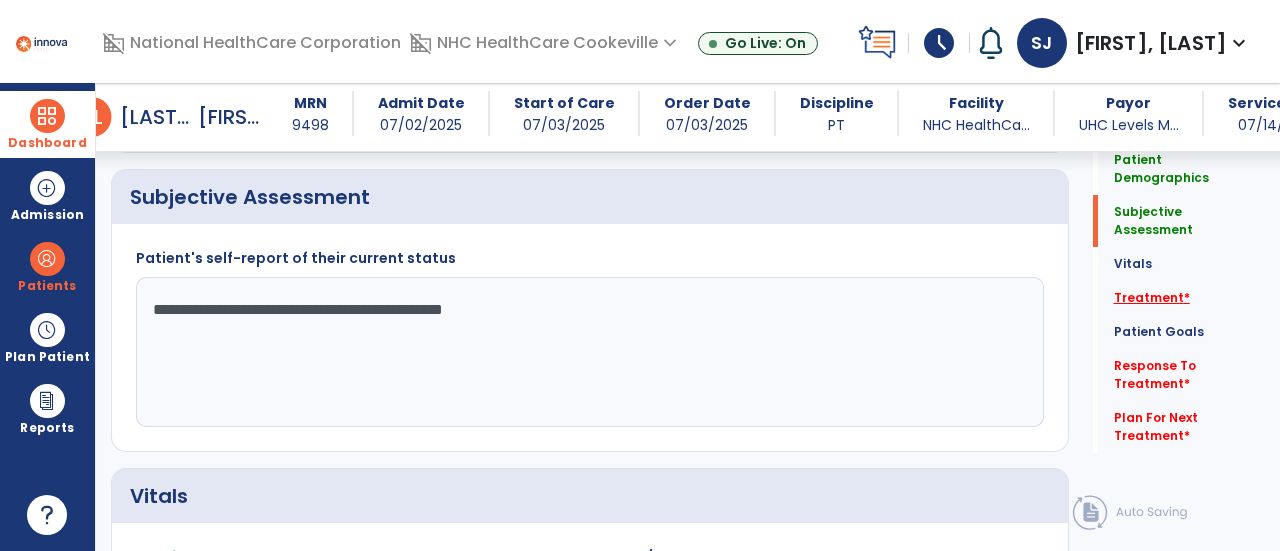 type on "**********" 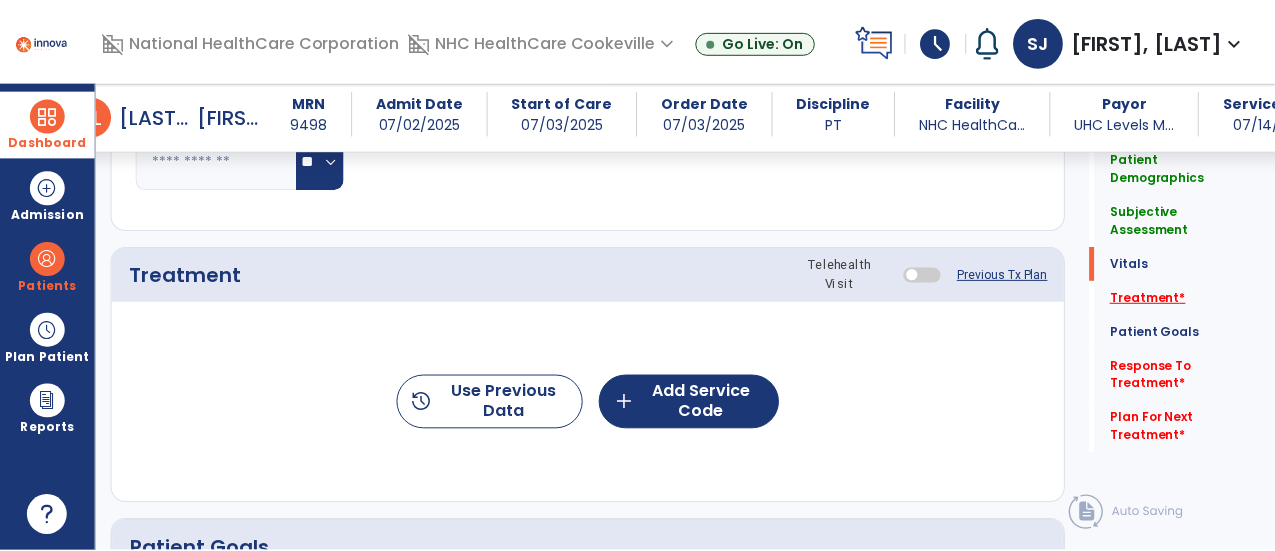 scroll, scrollTop: 1167, scrollLeft: 0, axis: vertical 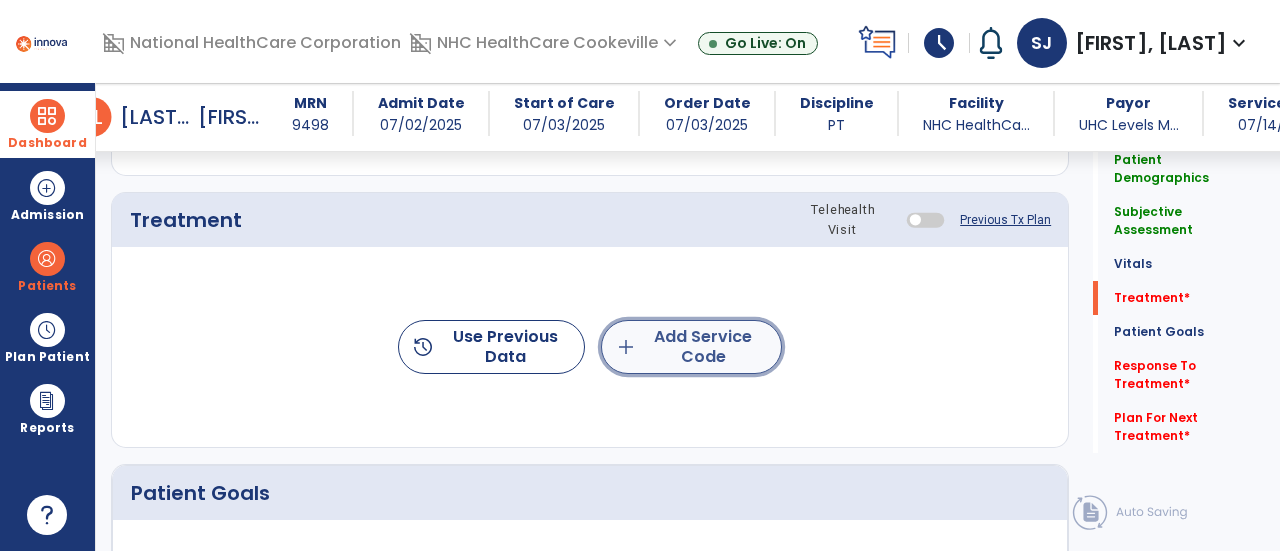 click on "add  Add Service Code" 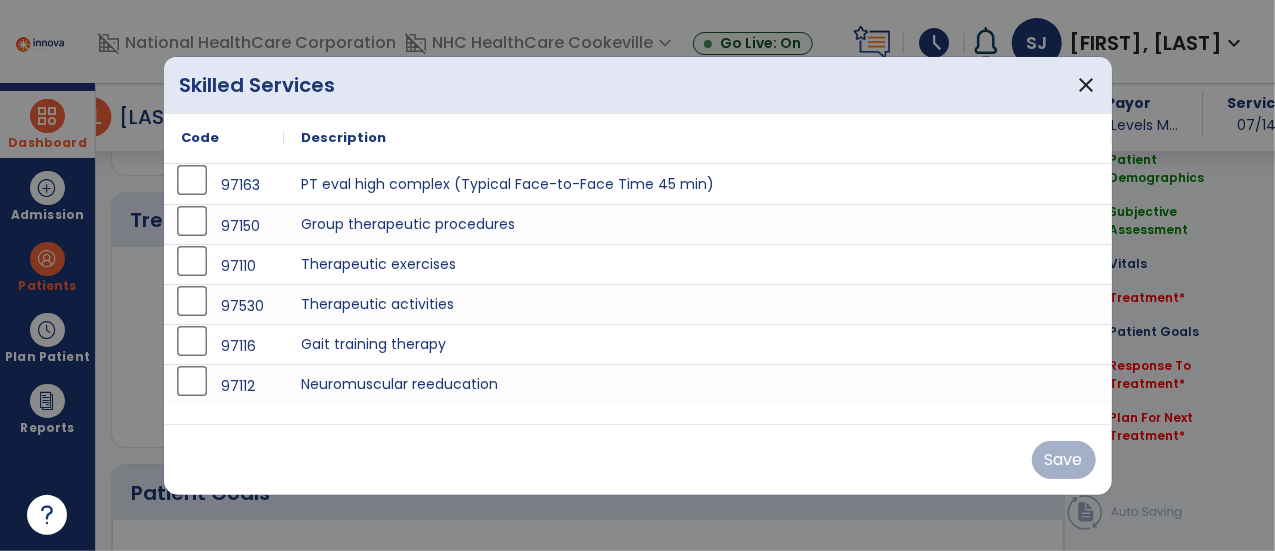 scroll, scrollTop: 1167, scrollLeft: 0, axis: vertical 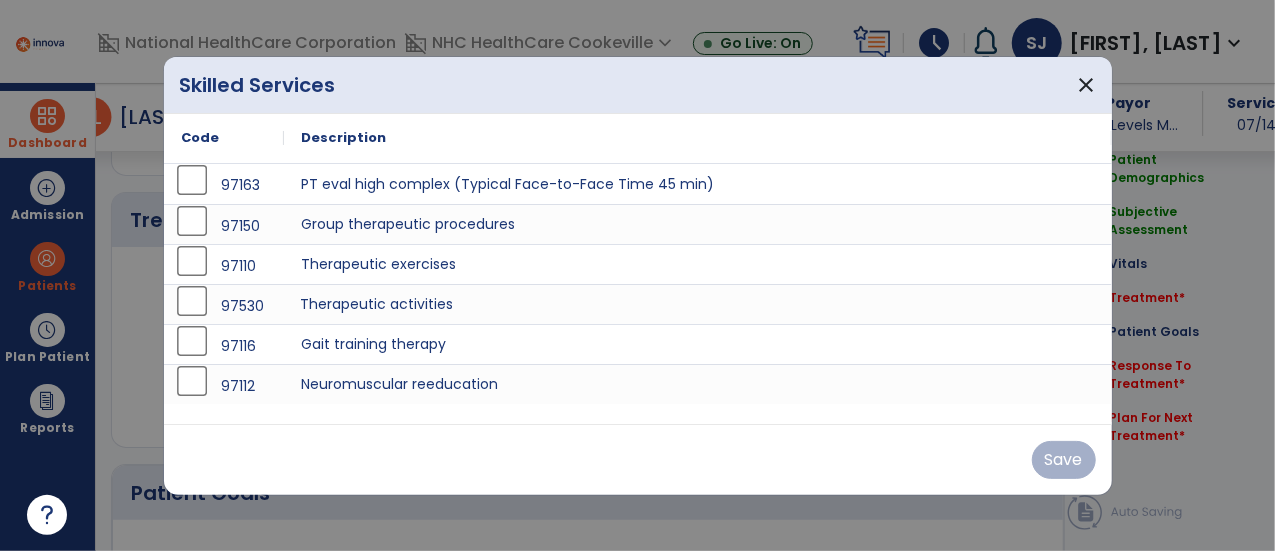 click on "Therapeutic activities" at bounding box center (698, 304) 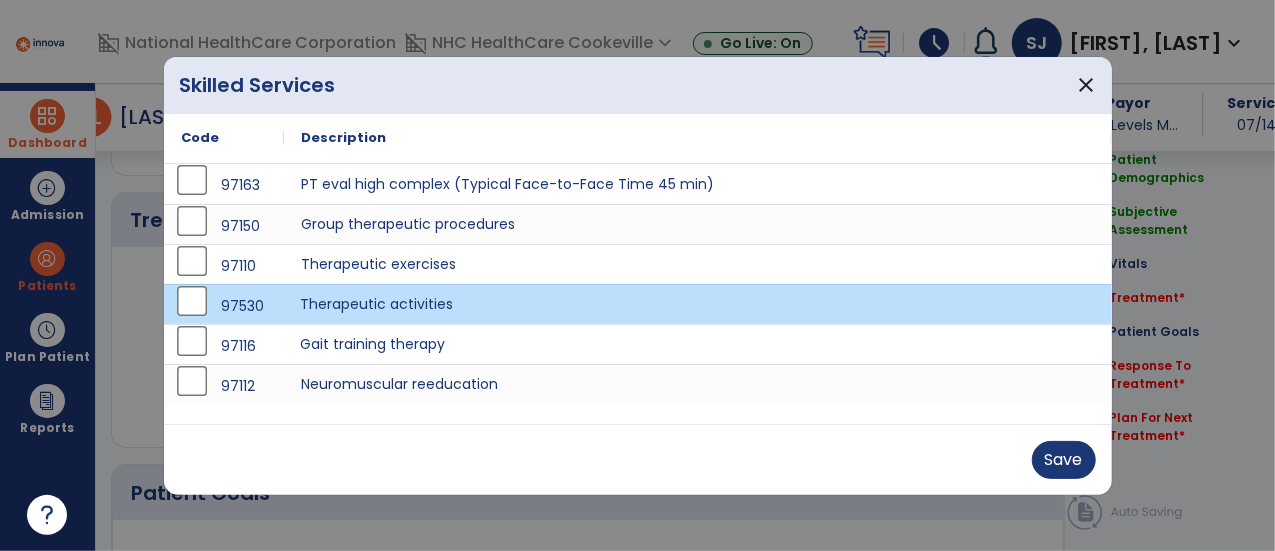 click on "Gait training therapy" at bounding box center [698, 344] 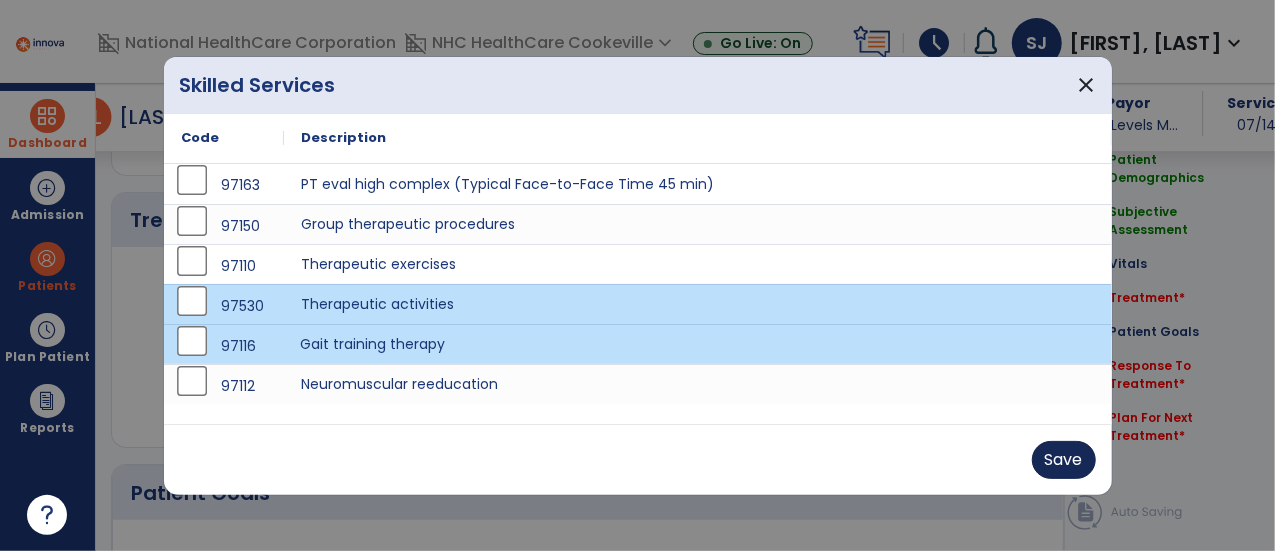click on "Save" at bounding box center (1064, 460) 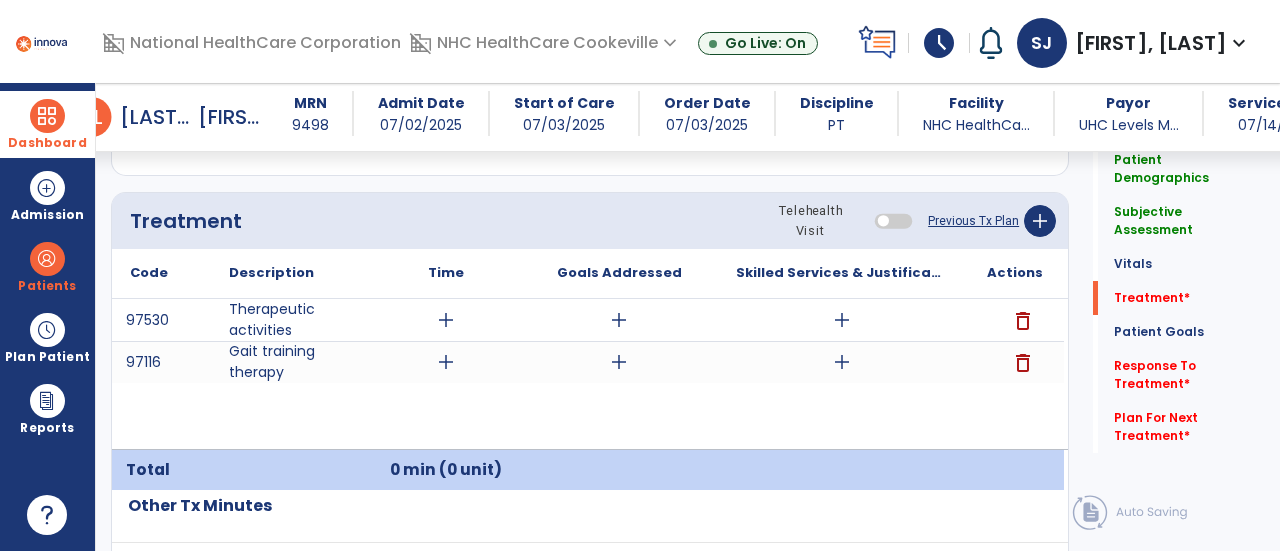click on "add" at bounding box center (842, 320) 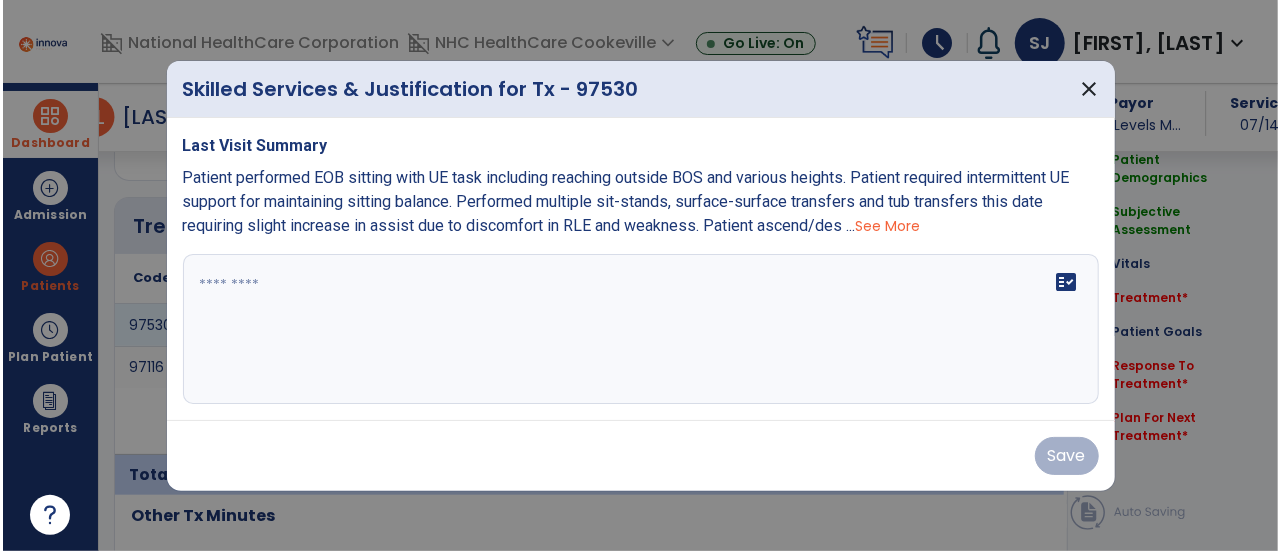 scroll, scrollTop: 1167, scrollLeft: 0, axis: vertical 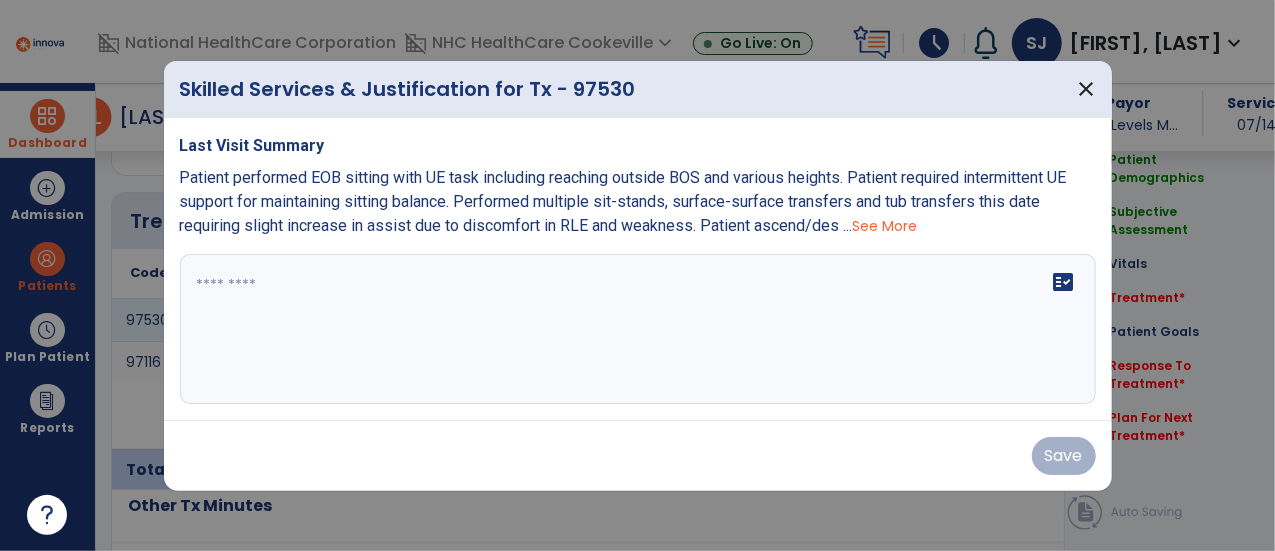 click on "fact_check" at bounding box center [638, 329] 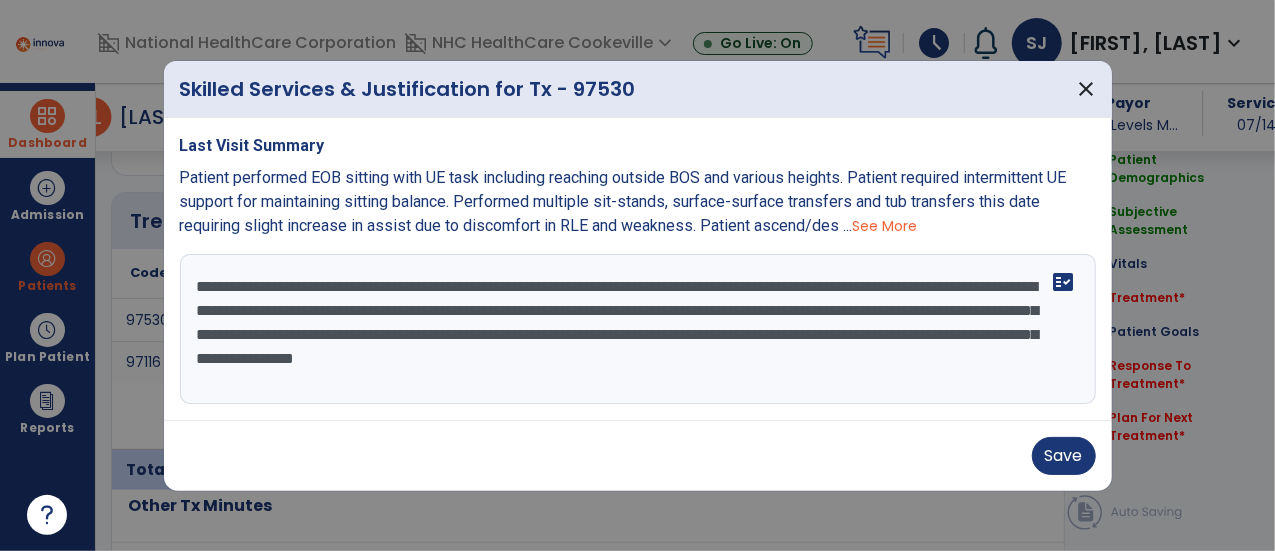 type on "**********" 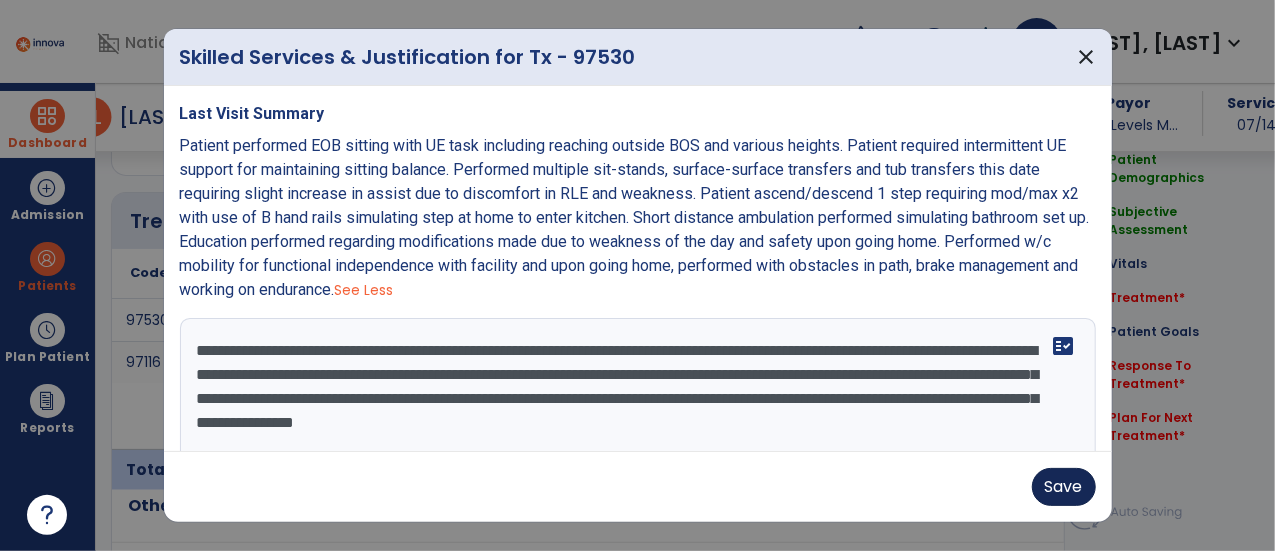 click on "Save" at bounding box center (1064, 487) 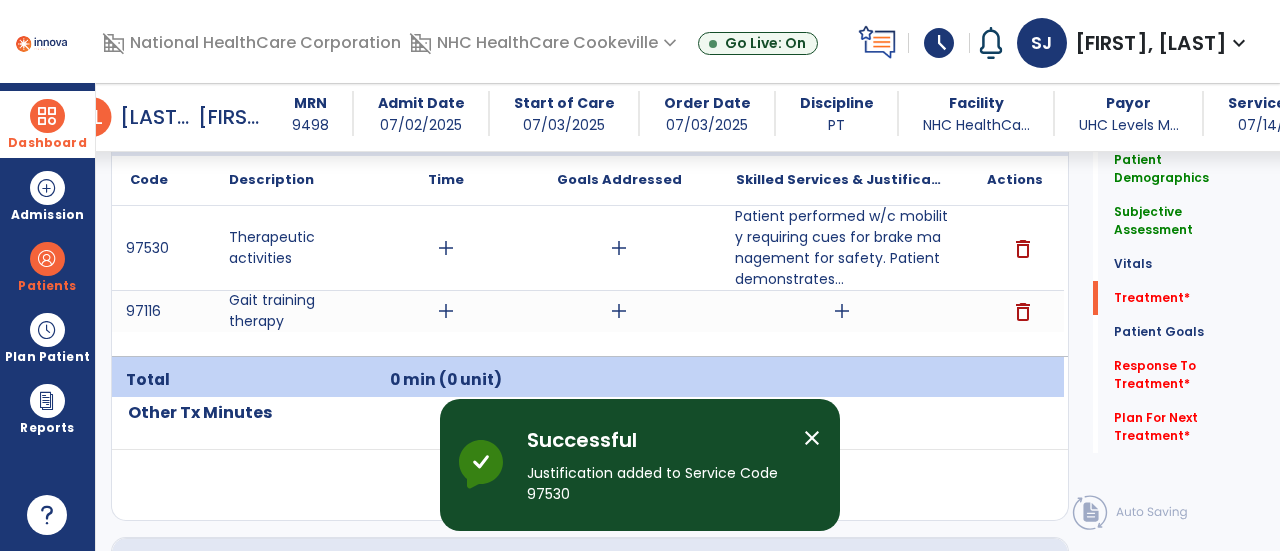 click on "add" at bounding box center [841, 311] 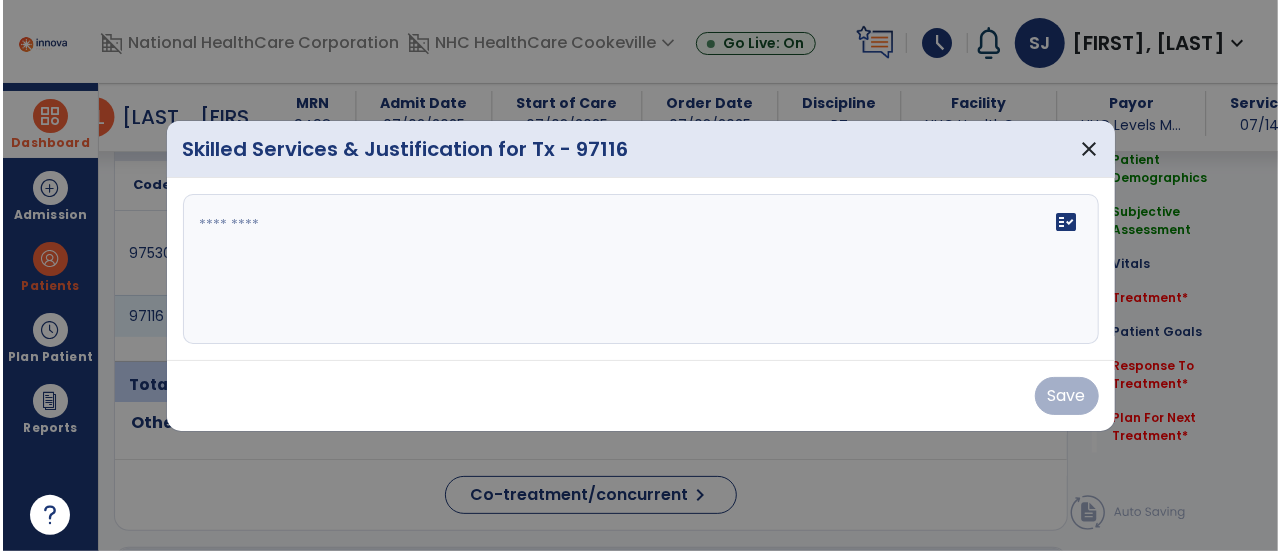 scroll, scrollTop: 1260, scrollLeft: 0, axis: vertical 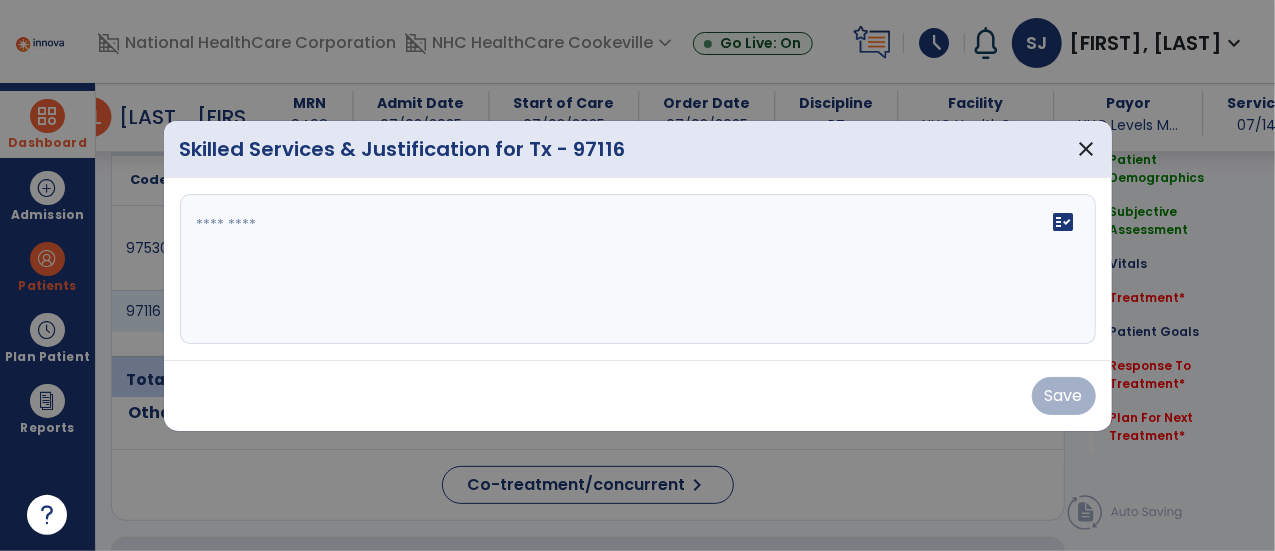 click on "fact_check" at bounding box center [638, 269] 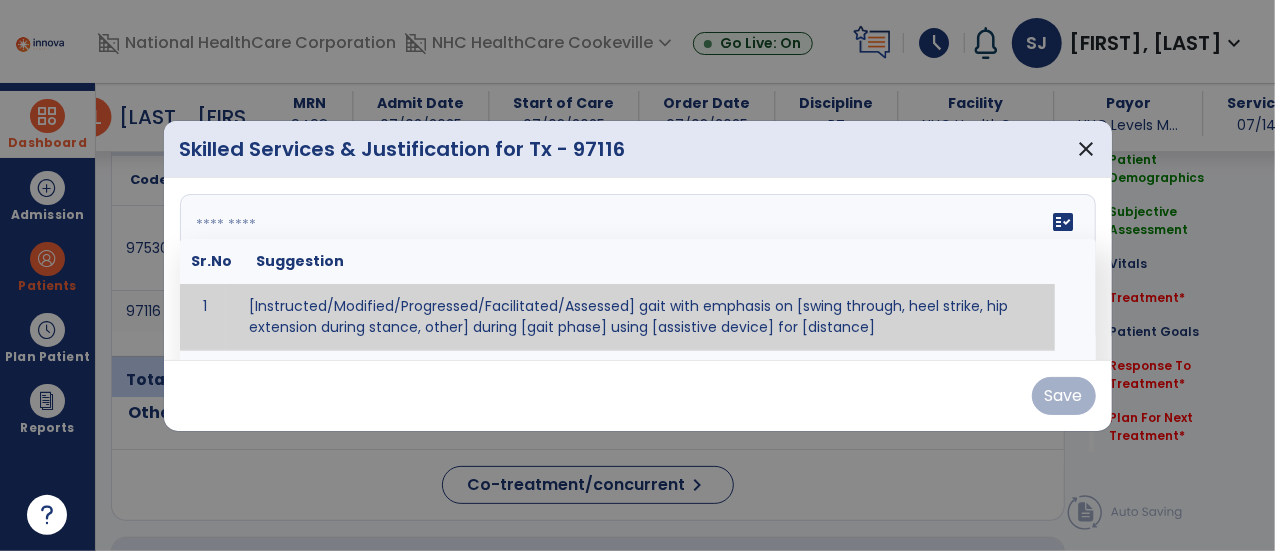 type on "*" 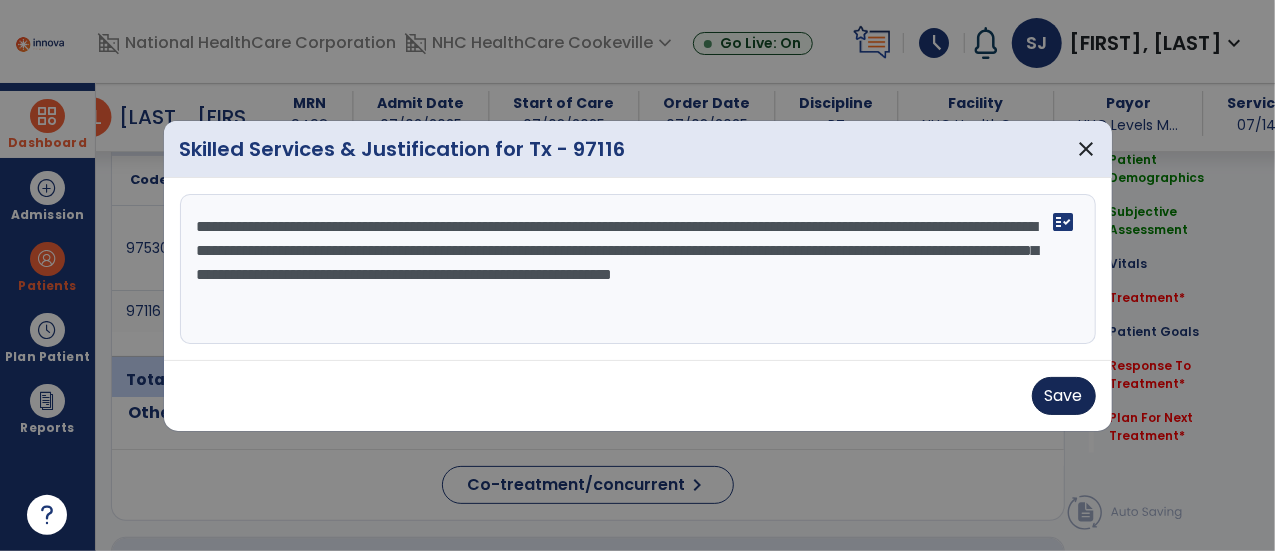 type on "**********" 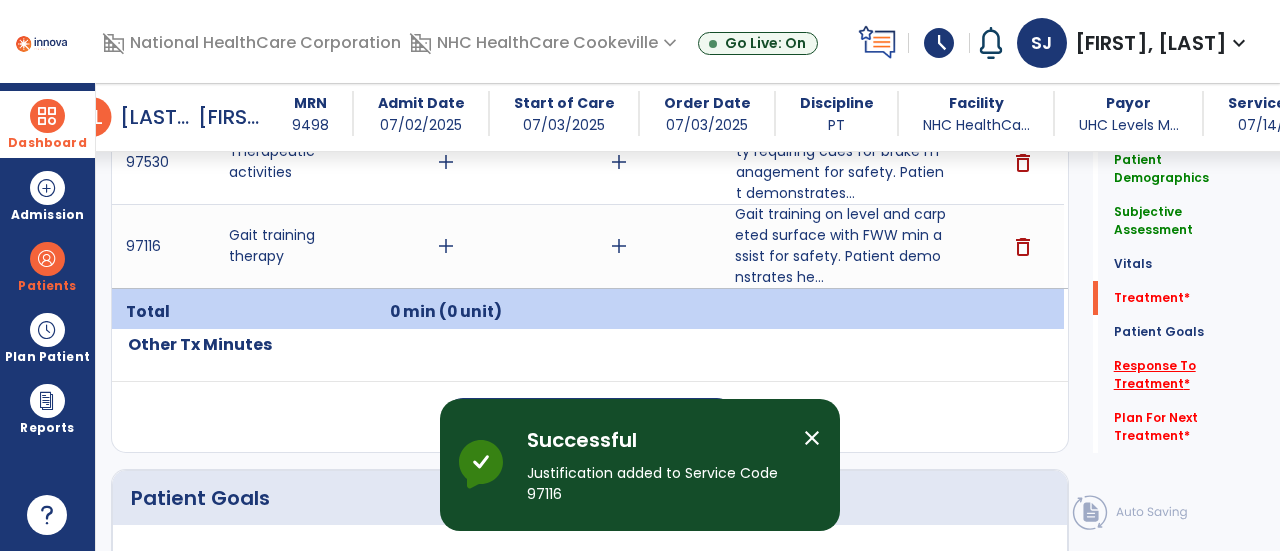click on "Response To Treatment   *" 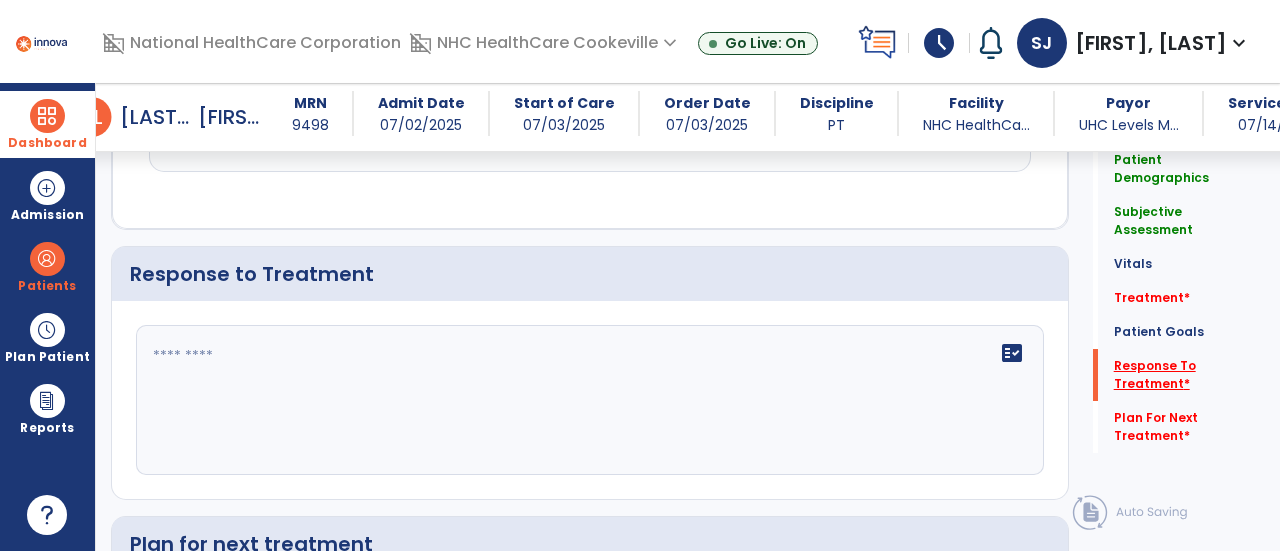 scroll, scrollTop: 2465, scrollLeft: 0, axis: vertical 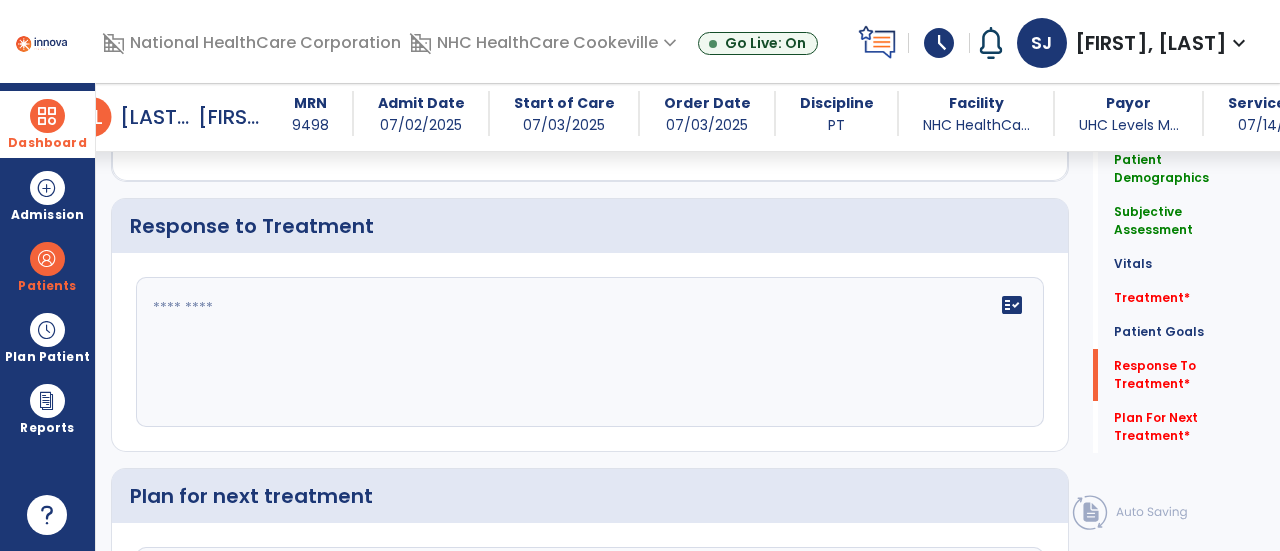 click on "fact_check" 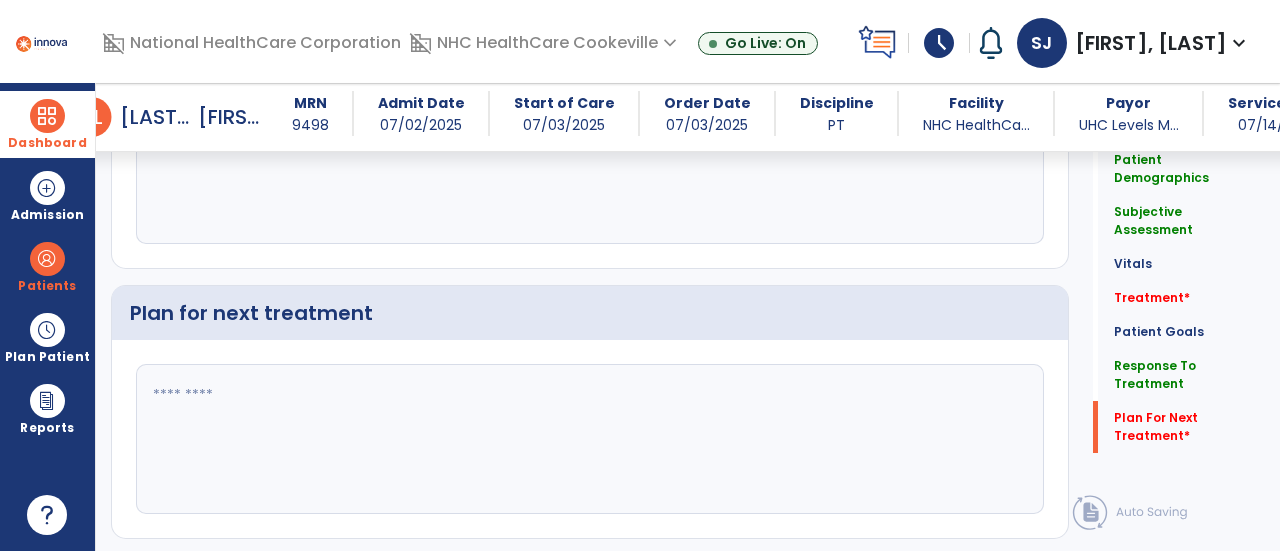 scroll, scrollTop: 2673, scrollLeft: 0, axis: vertical 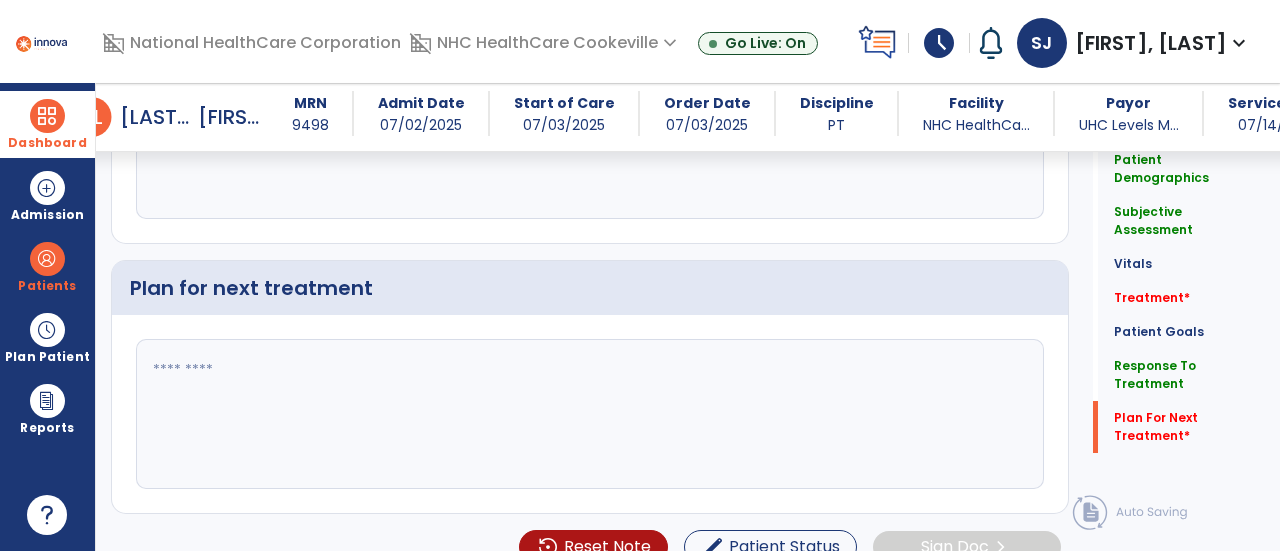 type on "**********" 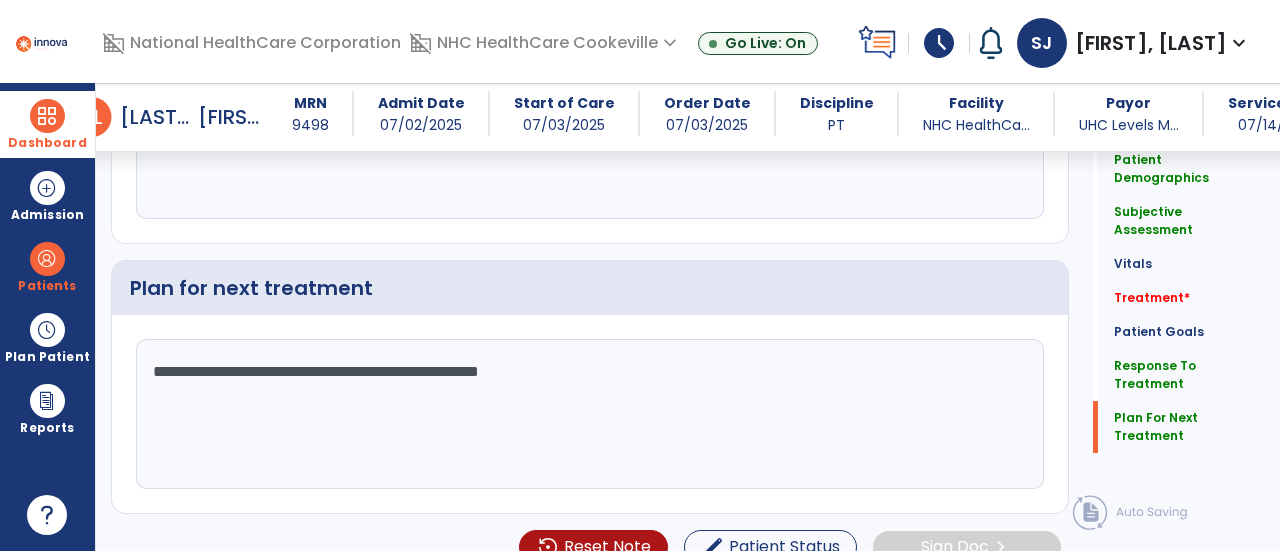 scroll, scrollTop: 2673, scrollLeft: 0, axis: vertical 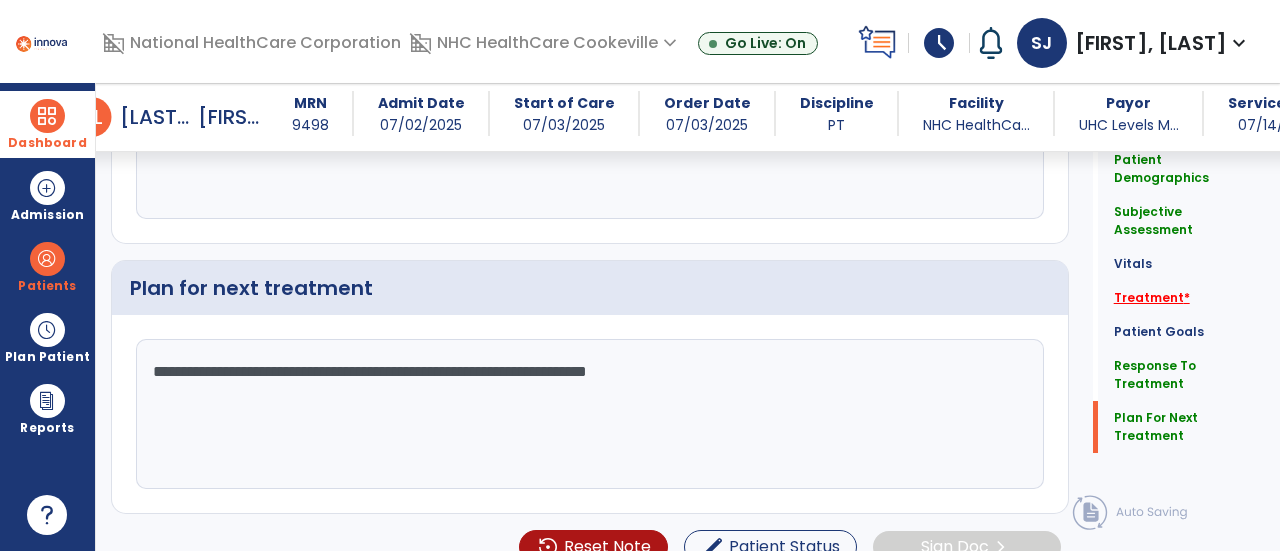 type on "**********" 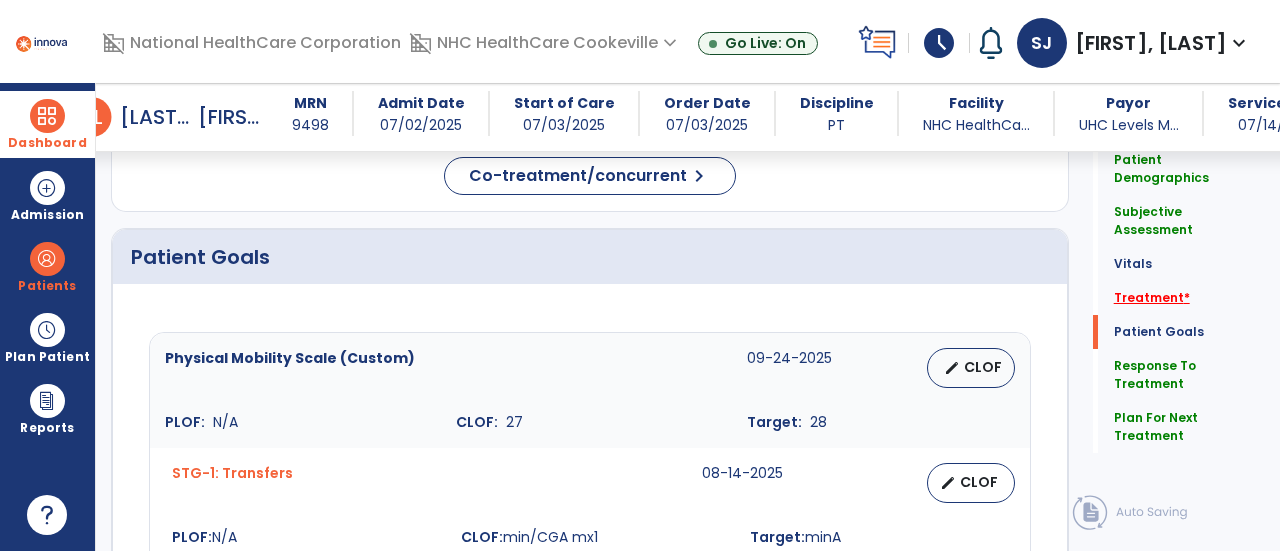 scroll, scrollTop: 1258, scrollLeft: 0, axis: vertical 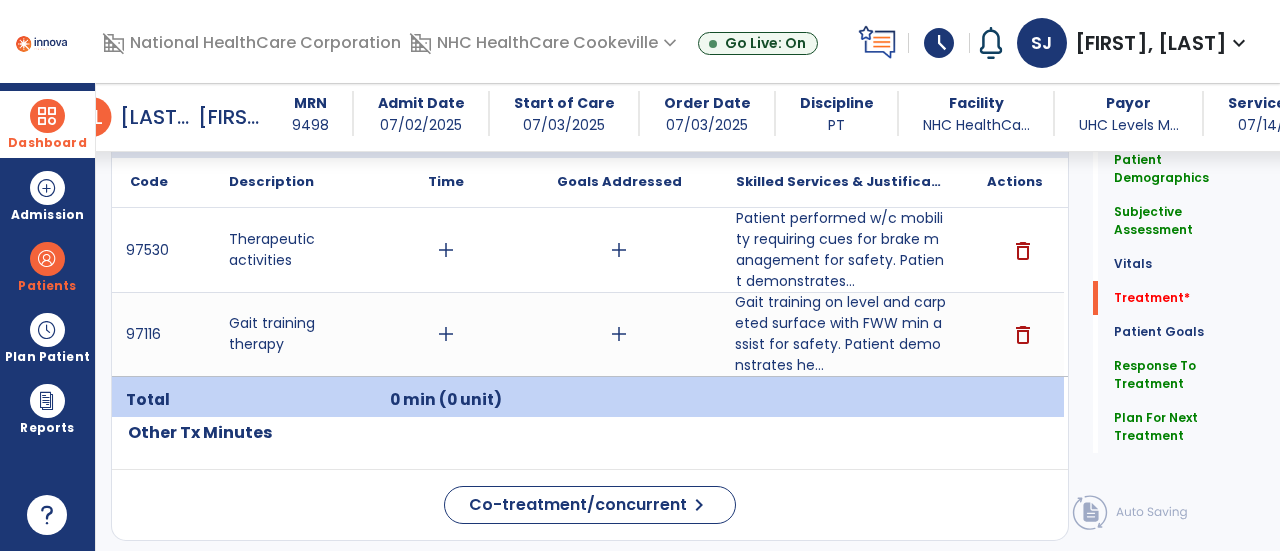 click on "add" at bounding box center [446, 334] 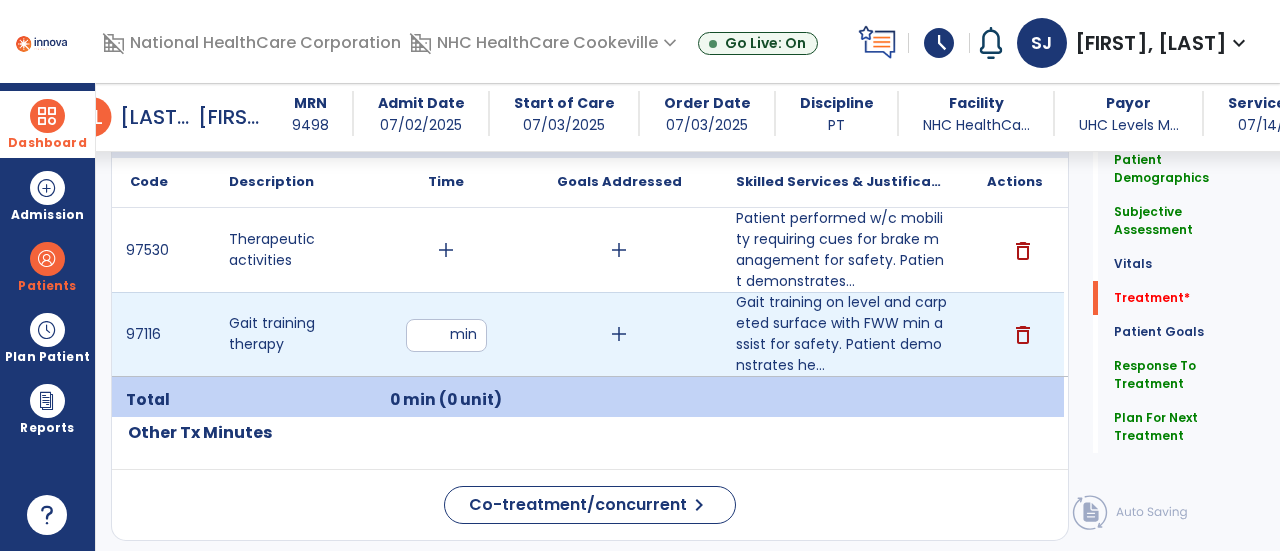 type on "**" 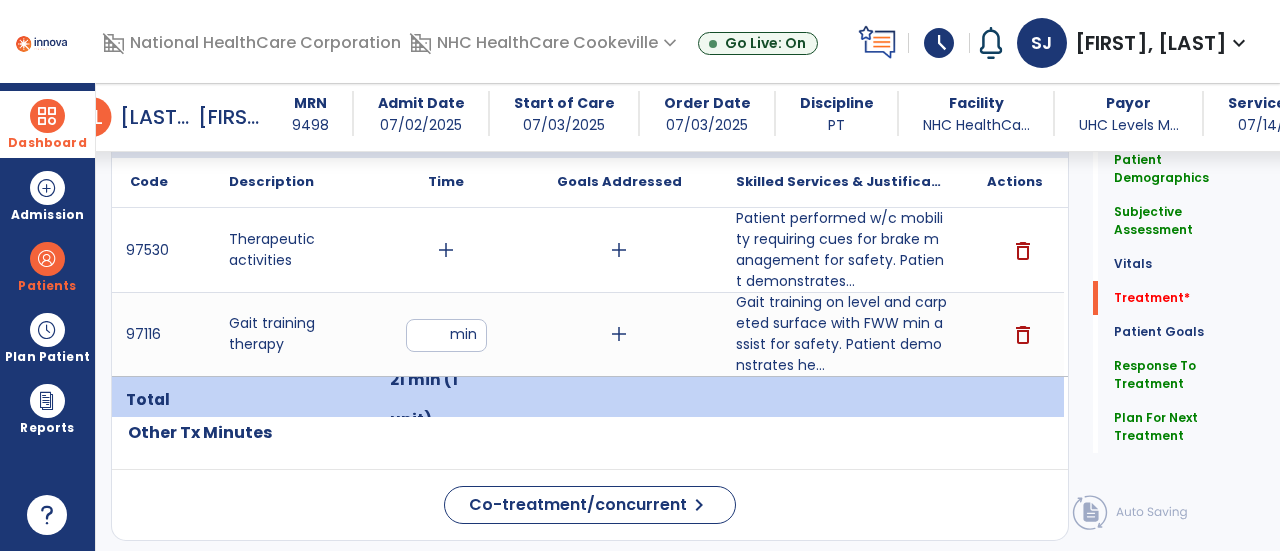 click on "add" at bounding box center [446, 250] 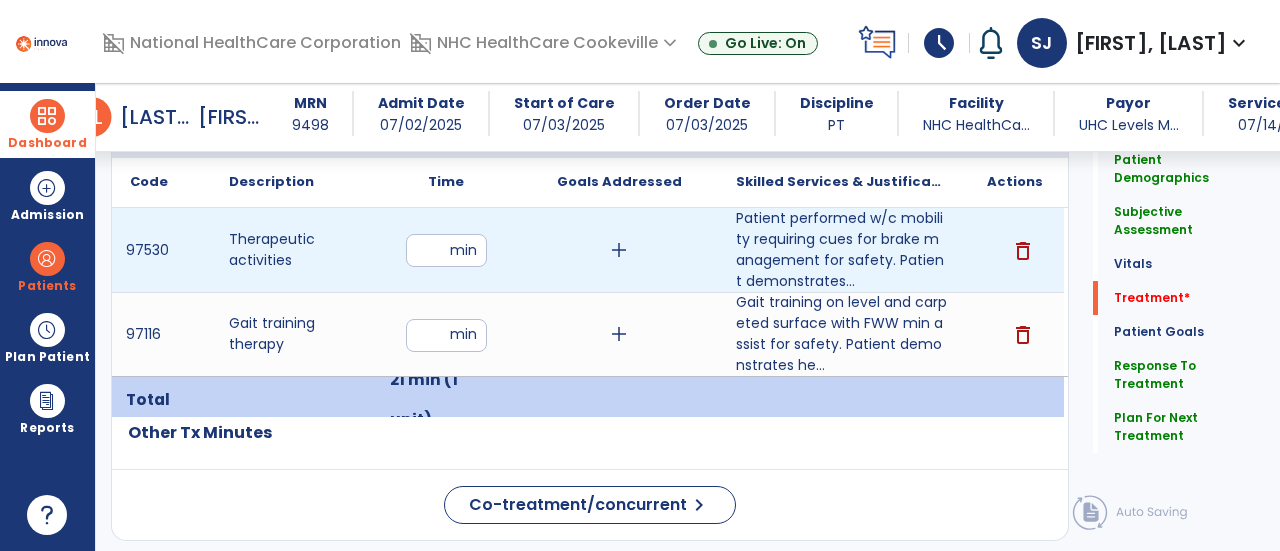type on "**" 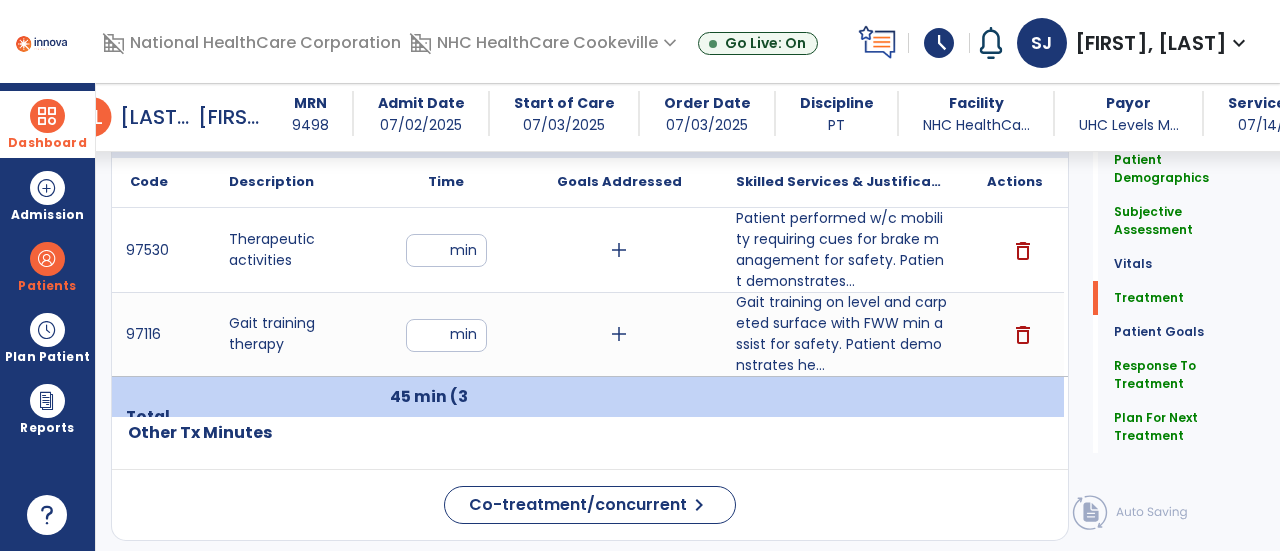 click on "**" at bounding box center (446, 250) 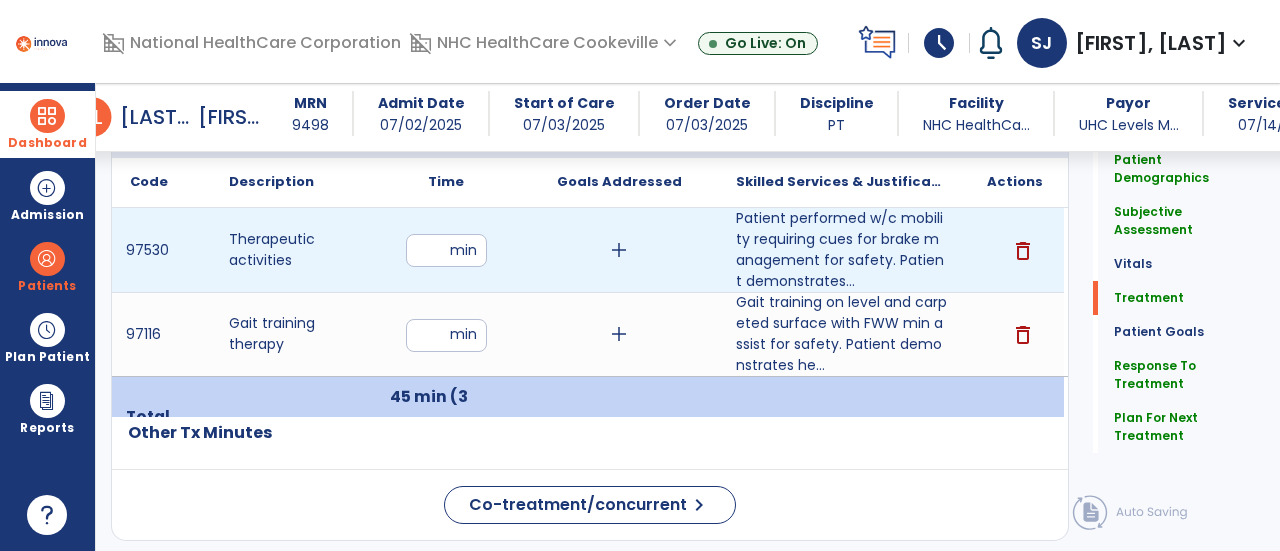 type on "*" 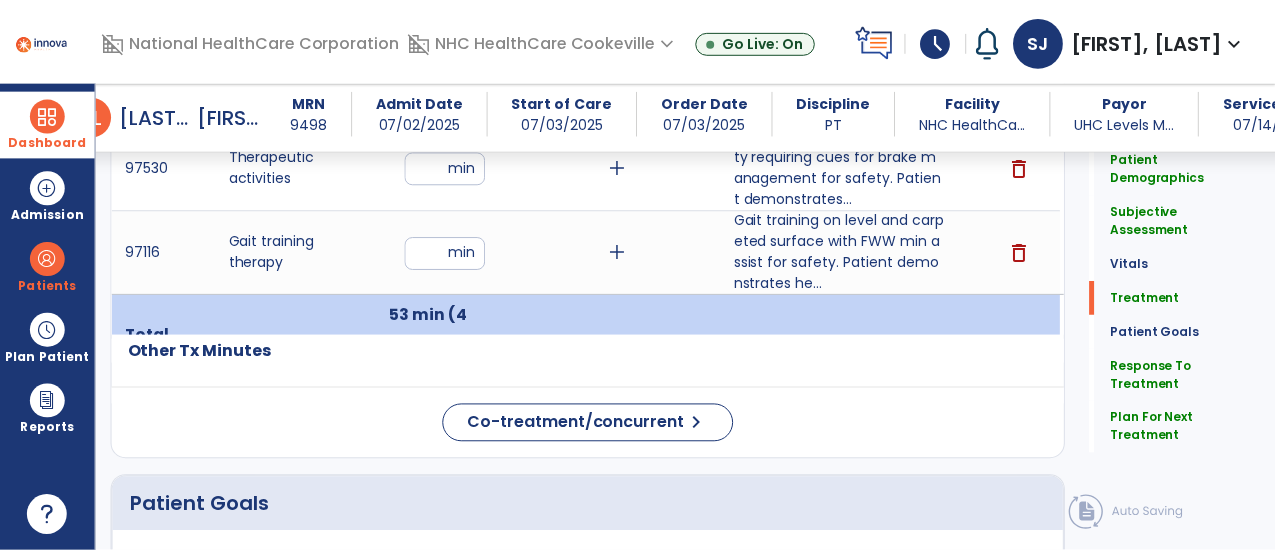 scroll, scrollTop: 1339, scrollLeft: 0, axis: vertical 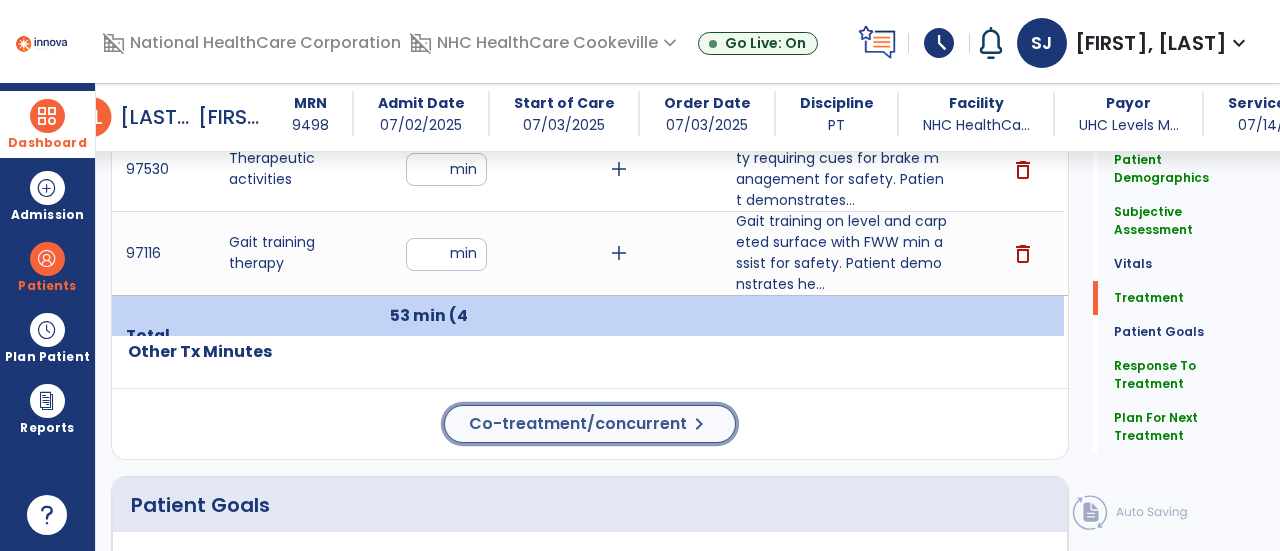 click on "Co-treatment/concurrent" 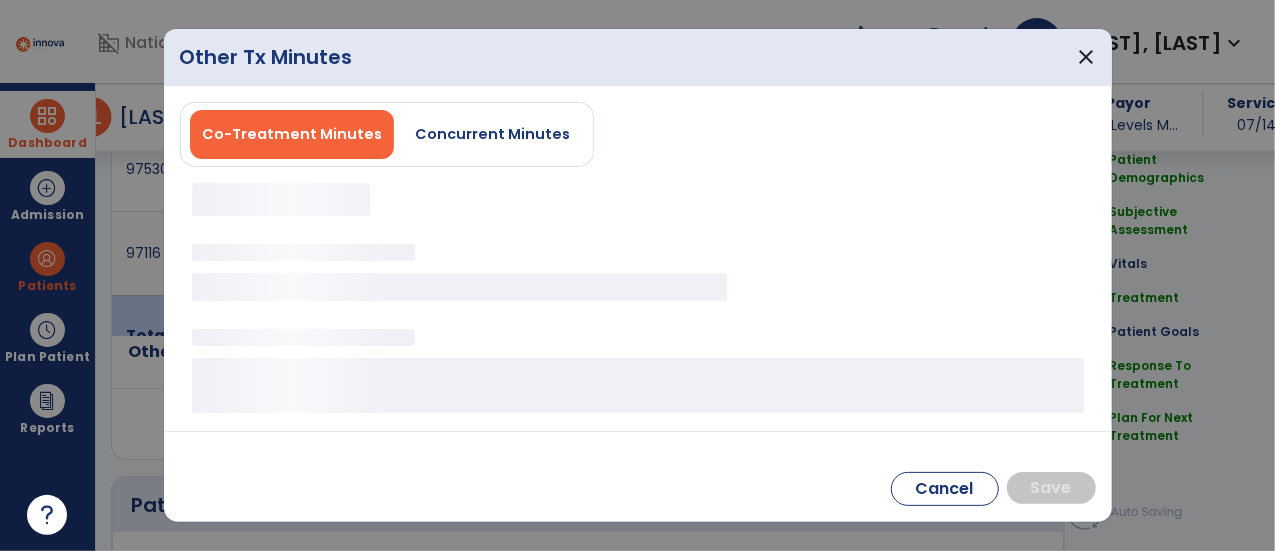scroll, scrollTop: 1339, scrollLeft: 0, axis: vertical 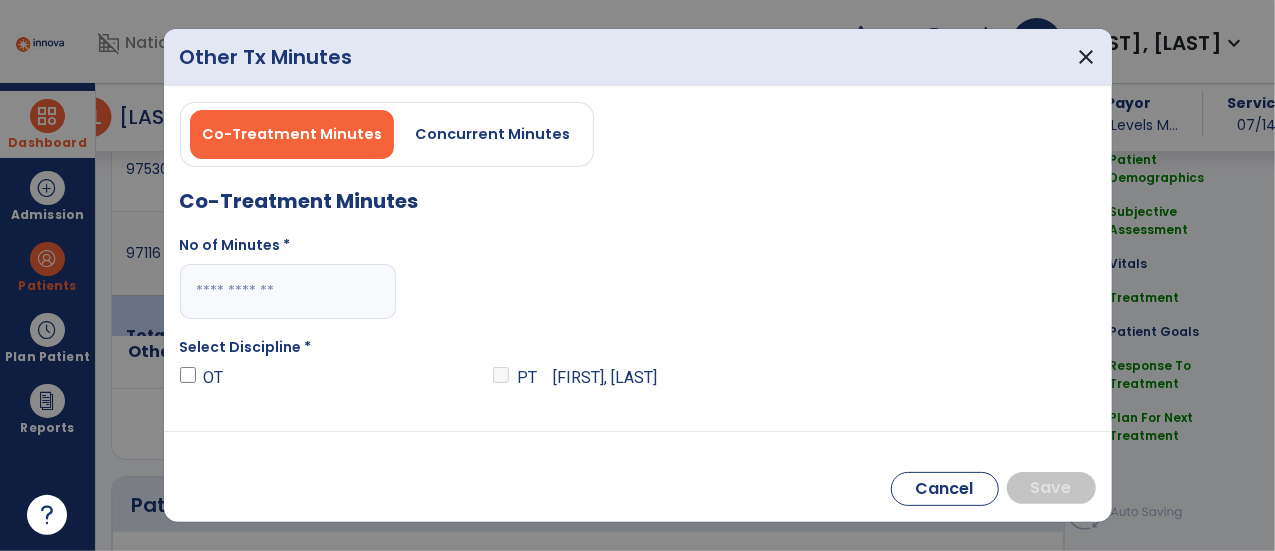 click at bounding box center [288, 291] 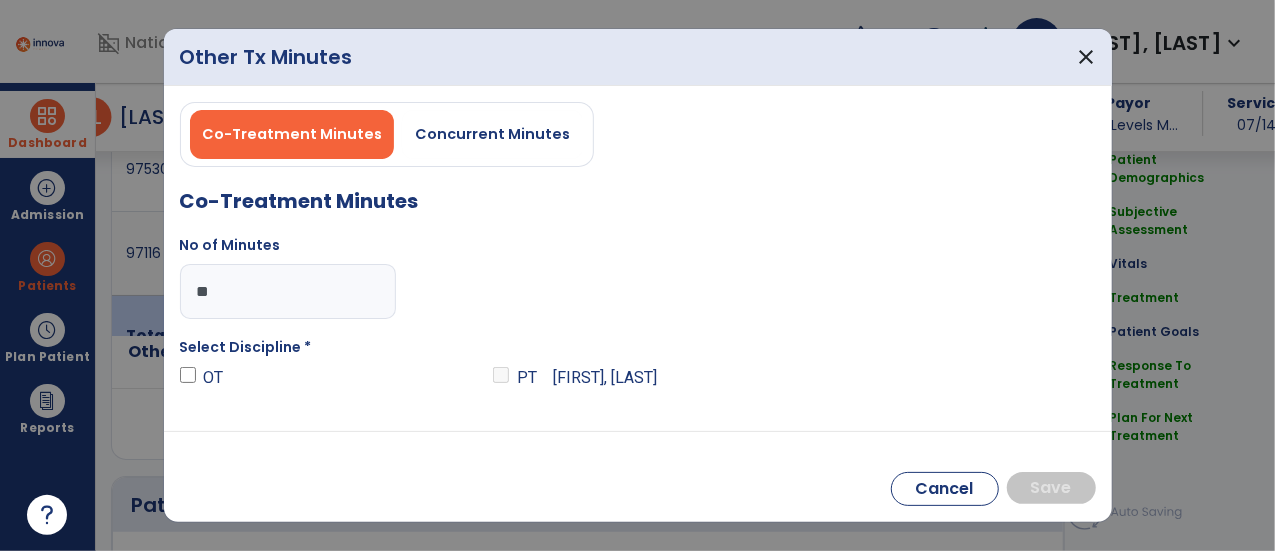 type on "**" 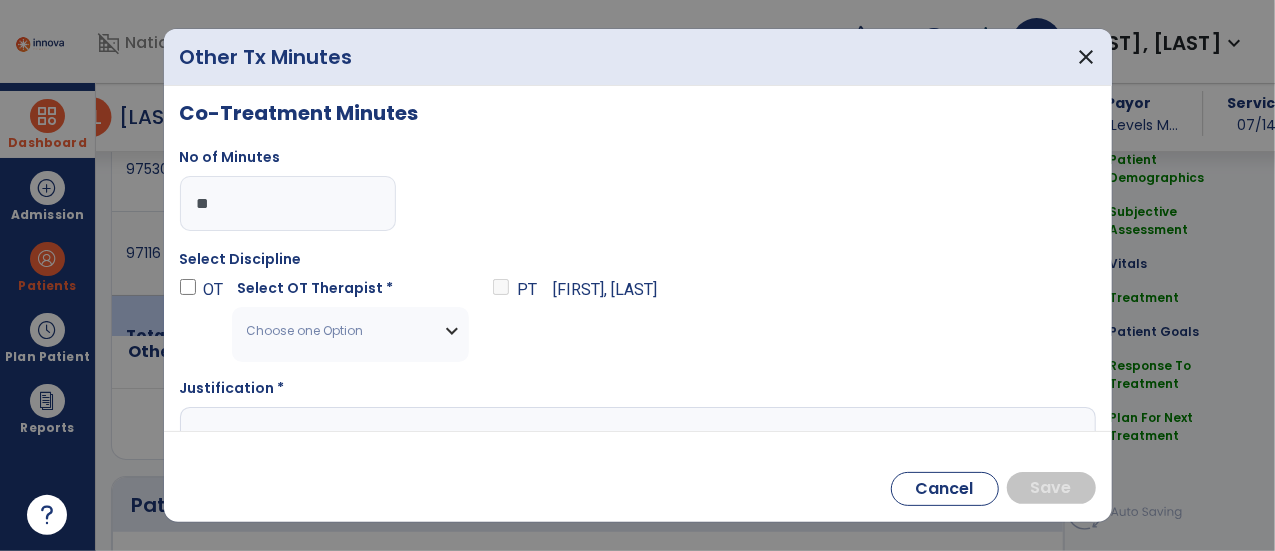 scroll, scrollTop: 107, scrollLeft: 0, axis: vertical 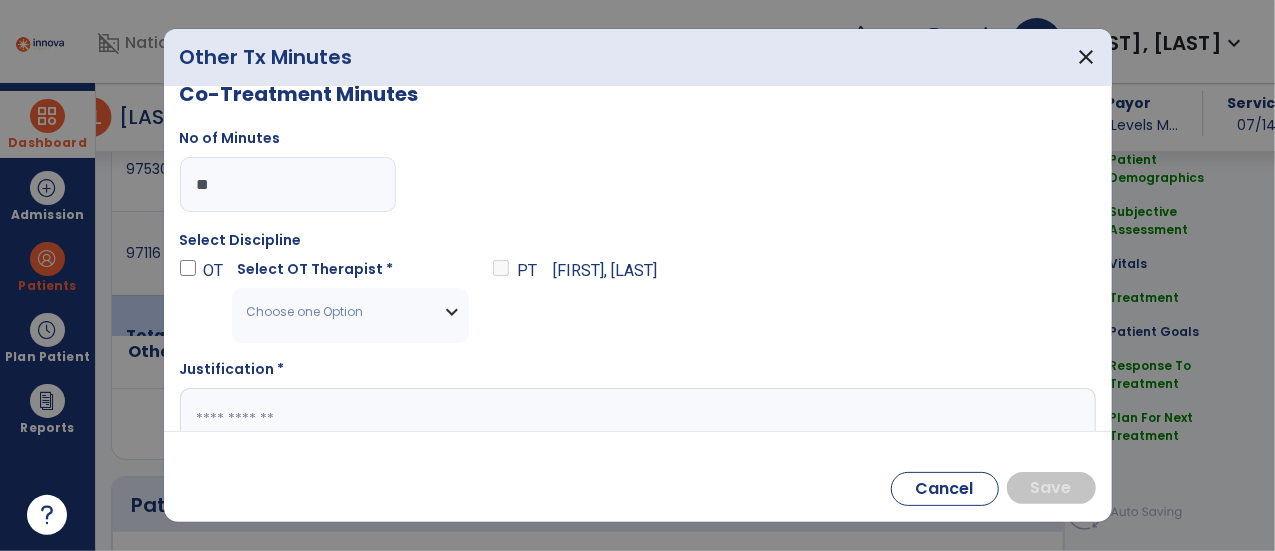 click on "Choose one Option" at bounding box center [350, 312] 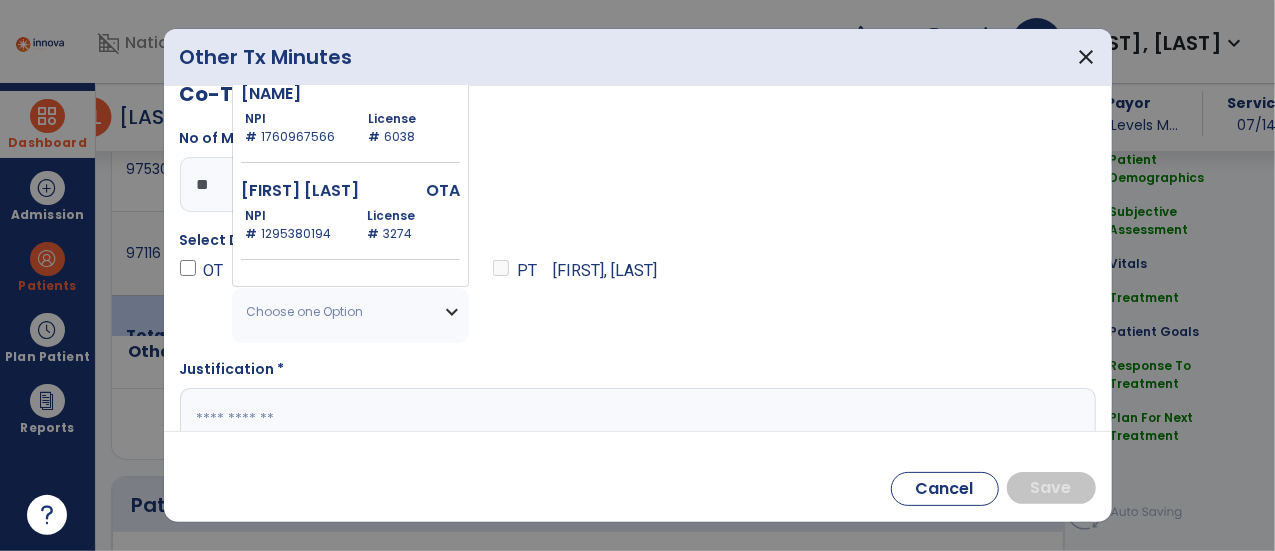 scroll, scrollTop: 155, scrollLeft: 0, axis: vertical 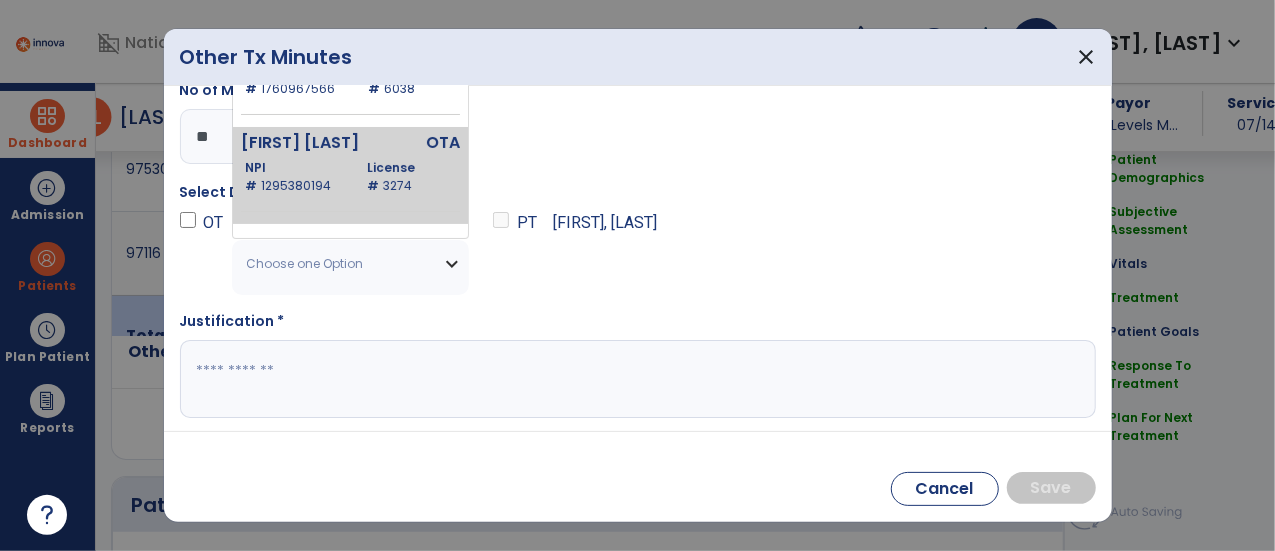 click on "NPI # [NUMBER]" at bounding box center (294, 177) 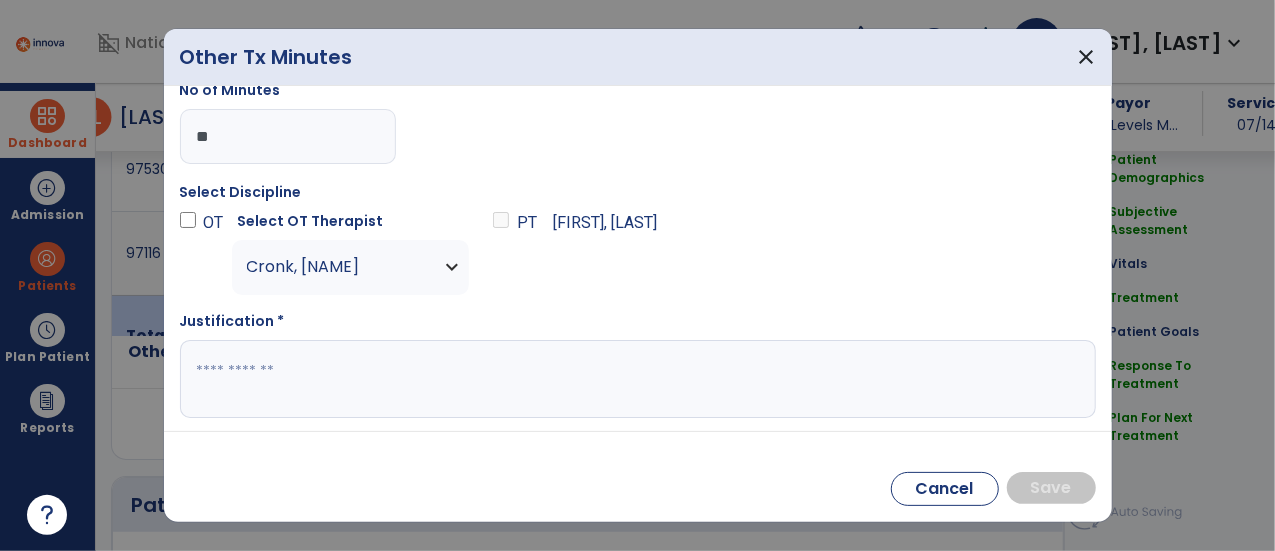 click at bounding box center [636, 379] 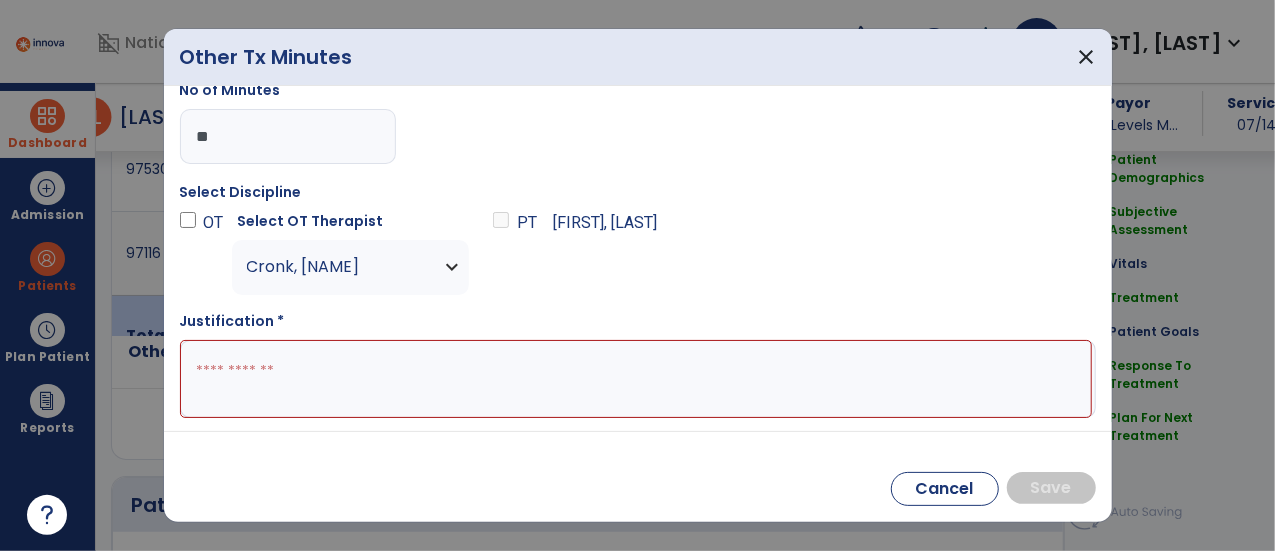 click at bounding box center [636, 379] 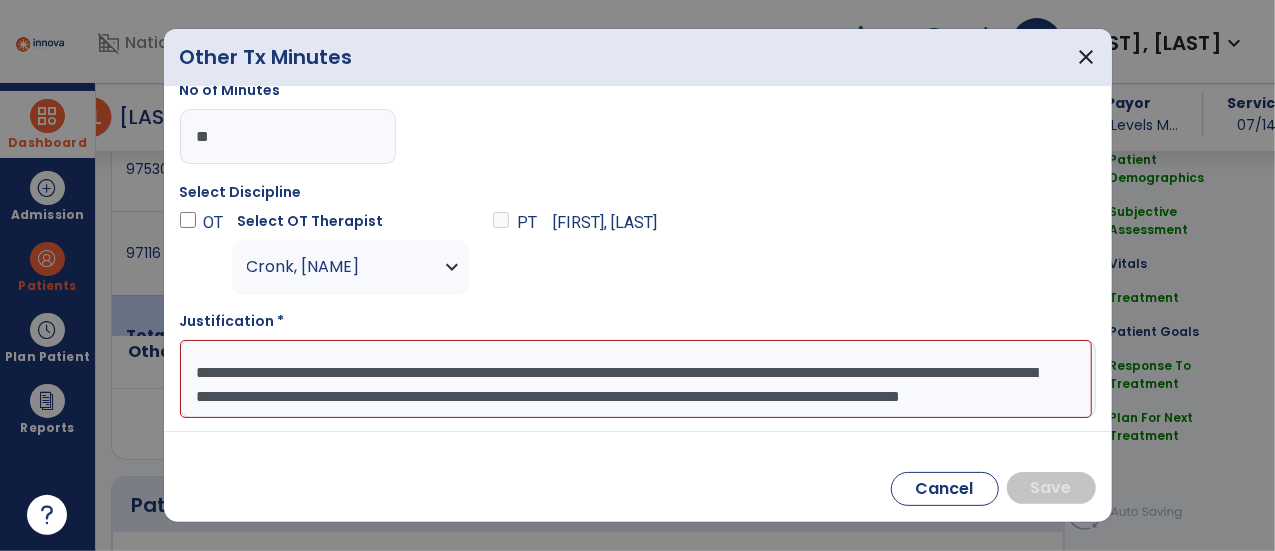 scroll, scrollTop: 14, scrollLeft: 0, axis: vertical 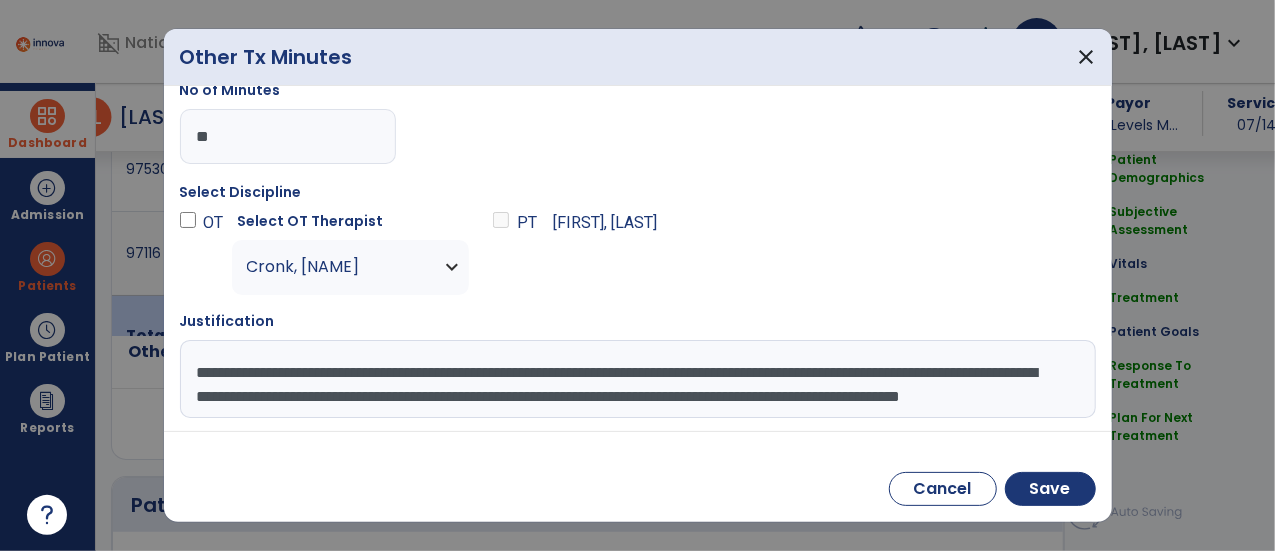 click on "**********" at bounding box center [636, 379] 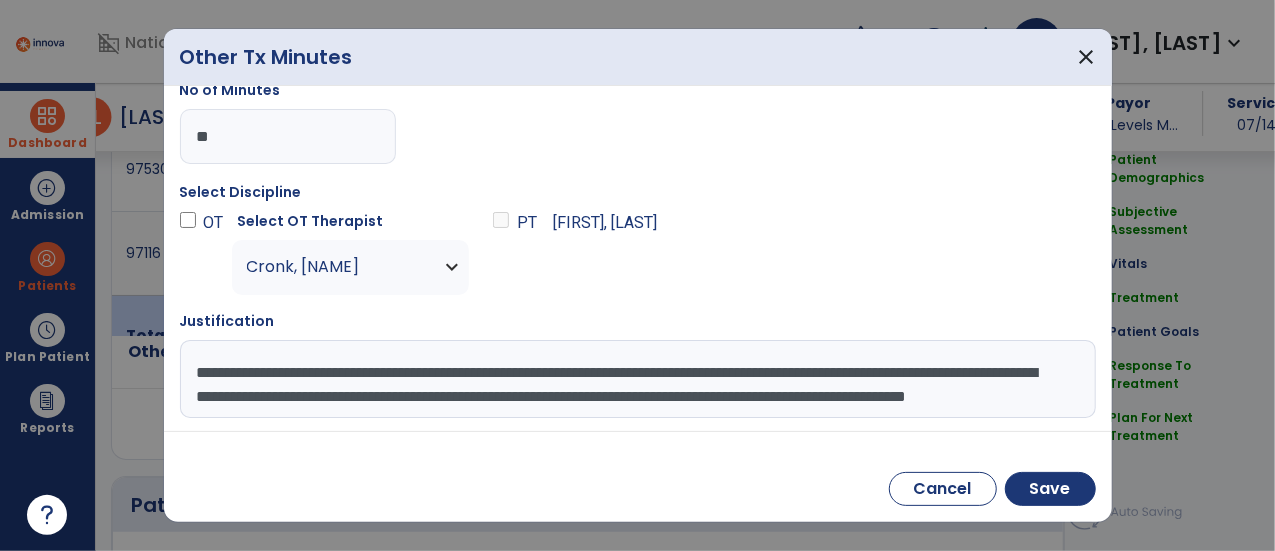 click on "**********" at bounding box center [636, 379] 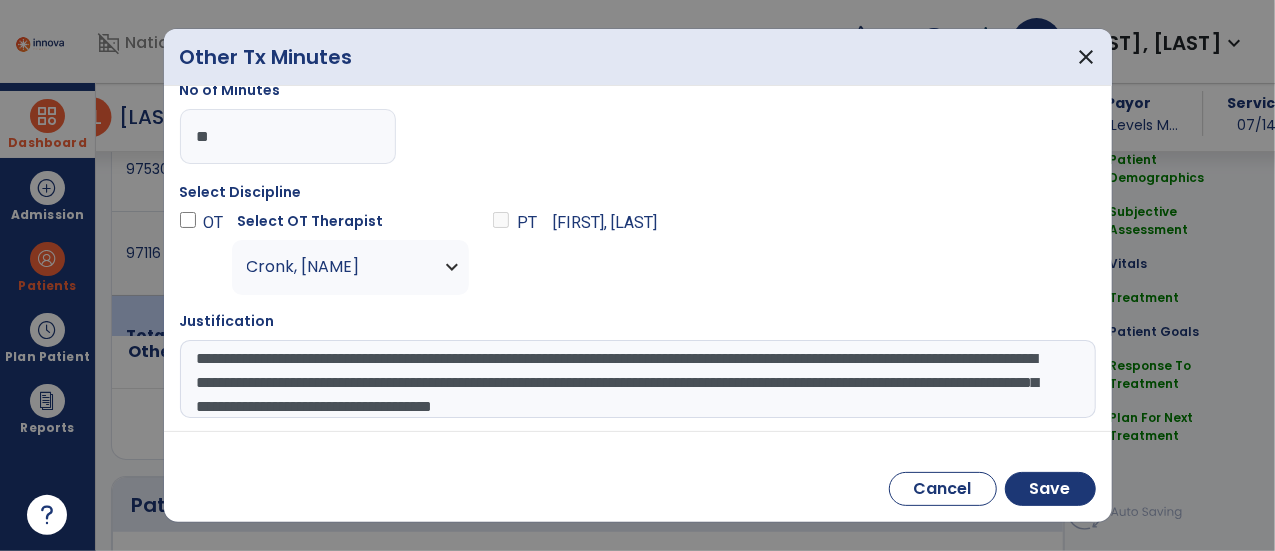 scroll, scrollTop: 38, scrollLeft: 0, axis: vertical 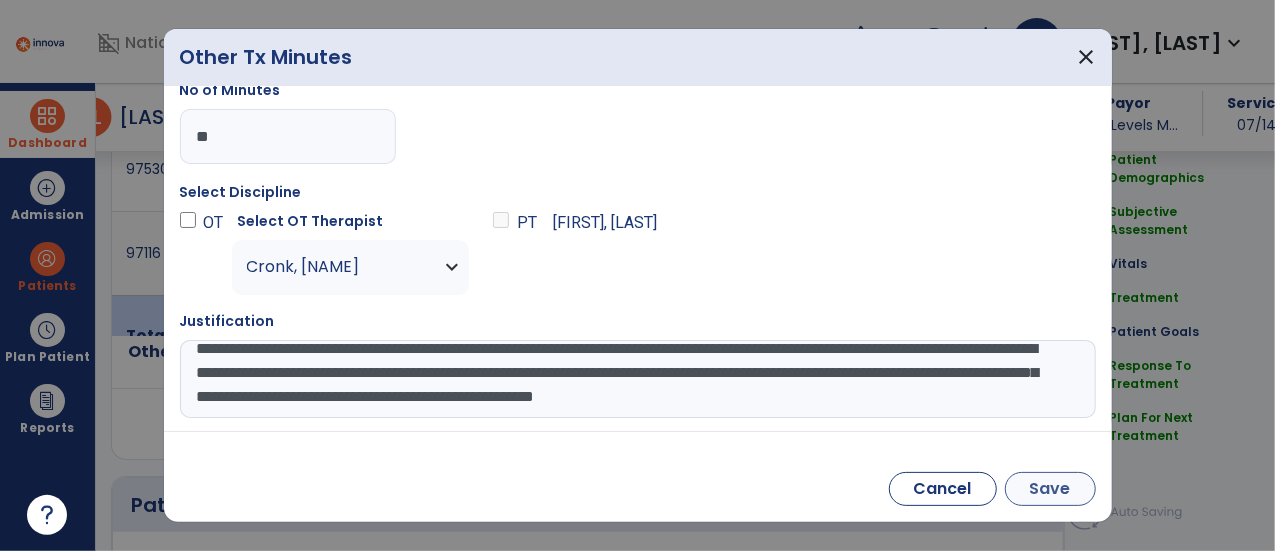 type on "**********" 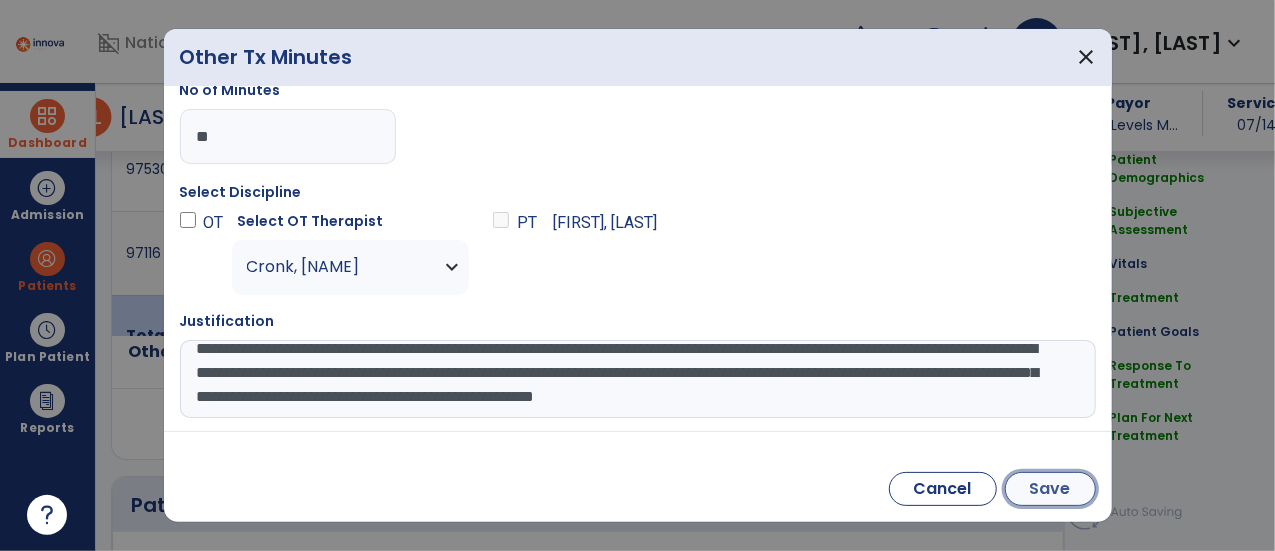 click on "Save" at bounding box center [1050, 489] 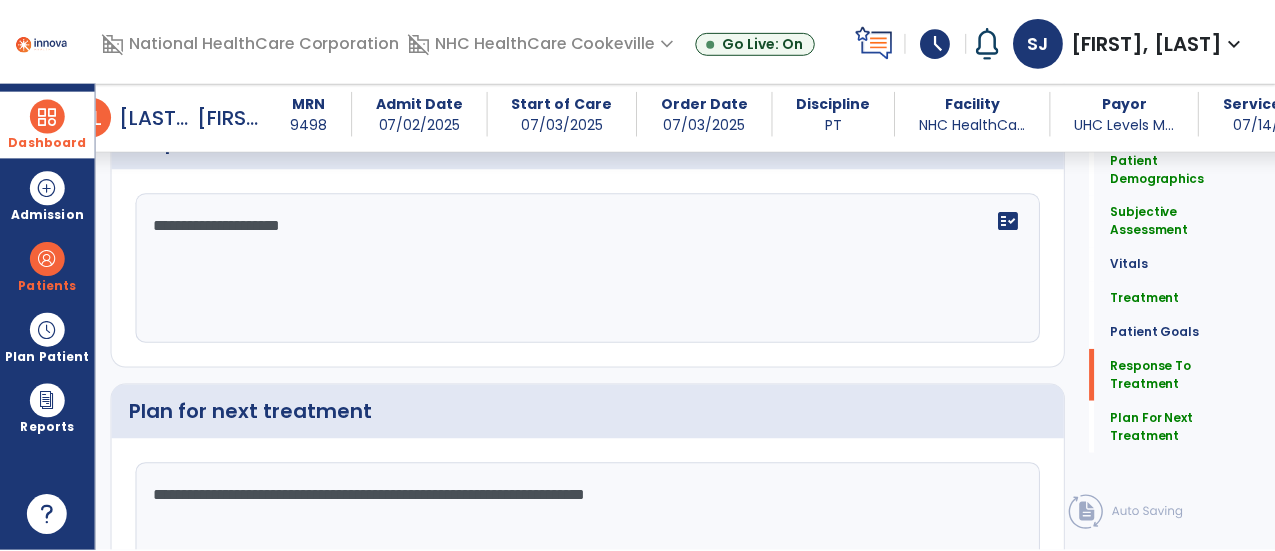 scroll, scrollTop: 2968, scrollLeft: 0, axis: vertical 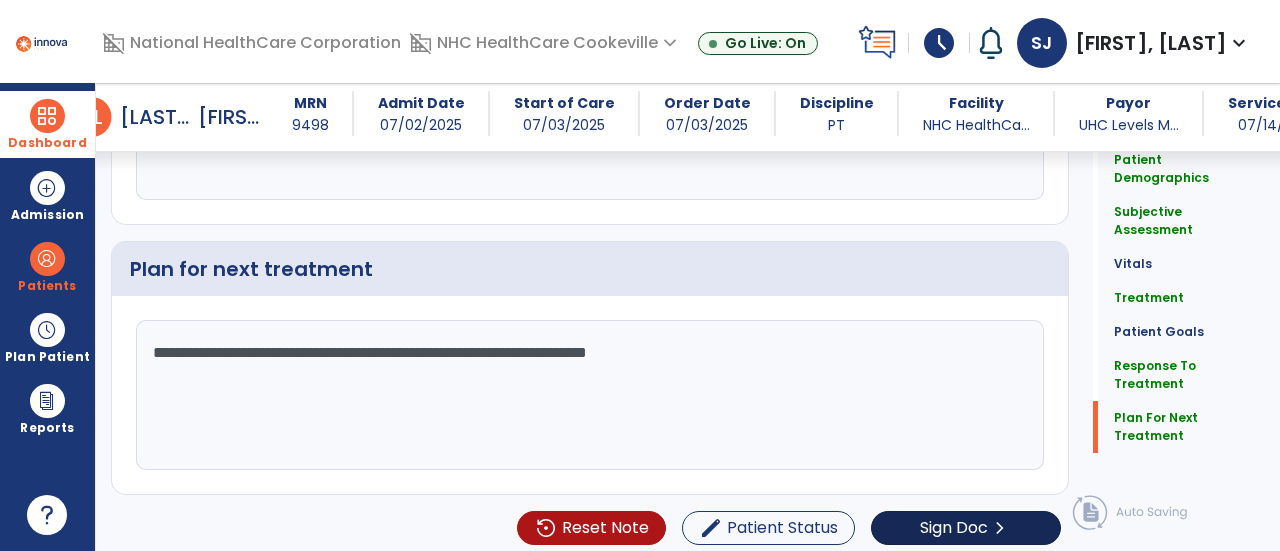 click on "Sign Doc" 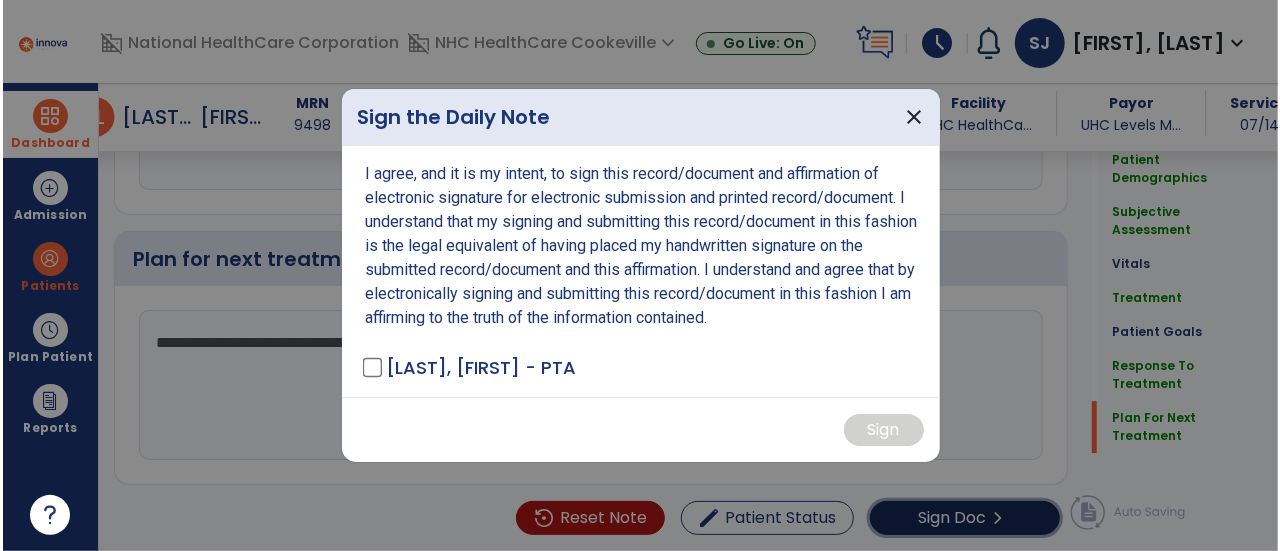 scroll, scrollTop: 2968, scrollLeft: 0, axis: vertical 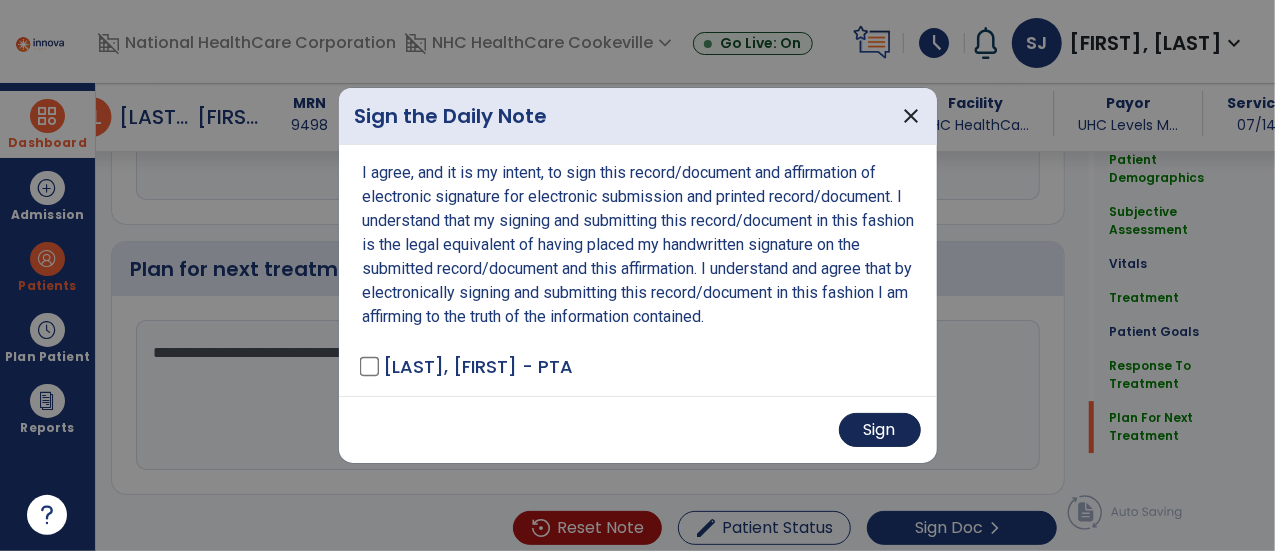 click on "Sign" at bounding box center (880, 430) 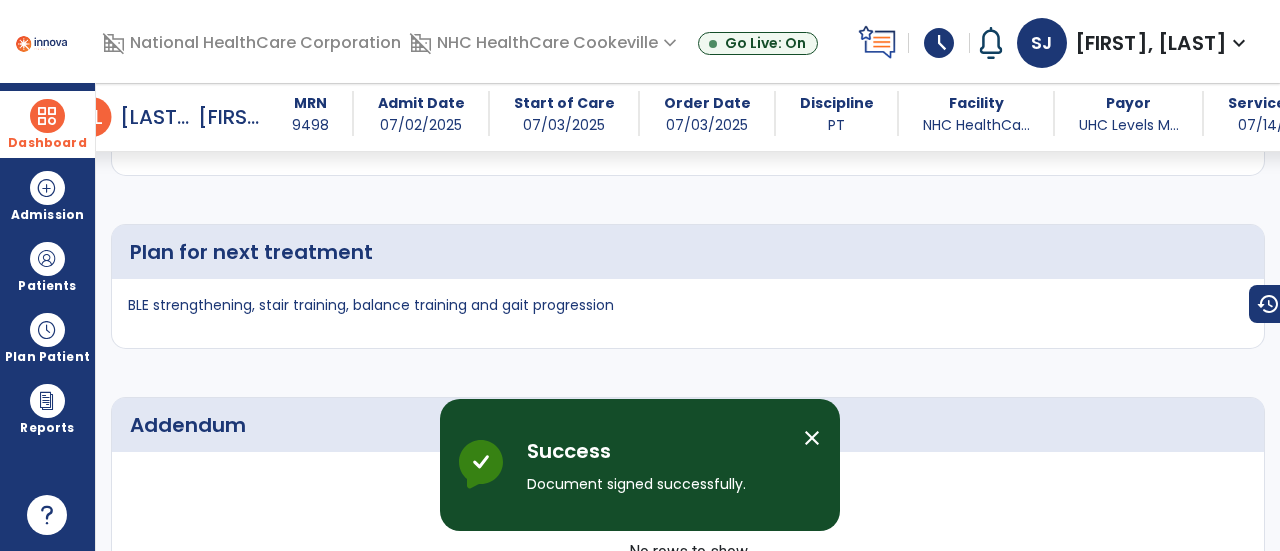 scroll, scrollTop: 4177, scrollLeft: 0, axis: vertical 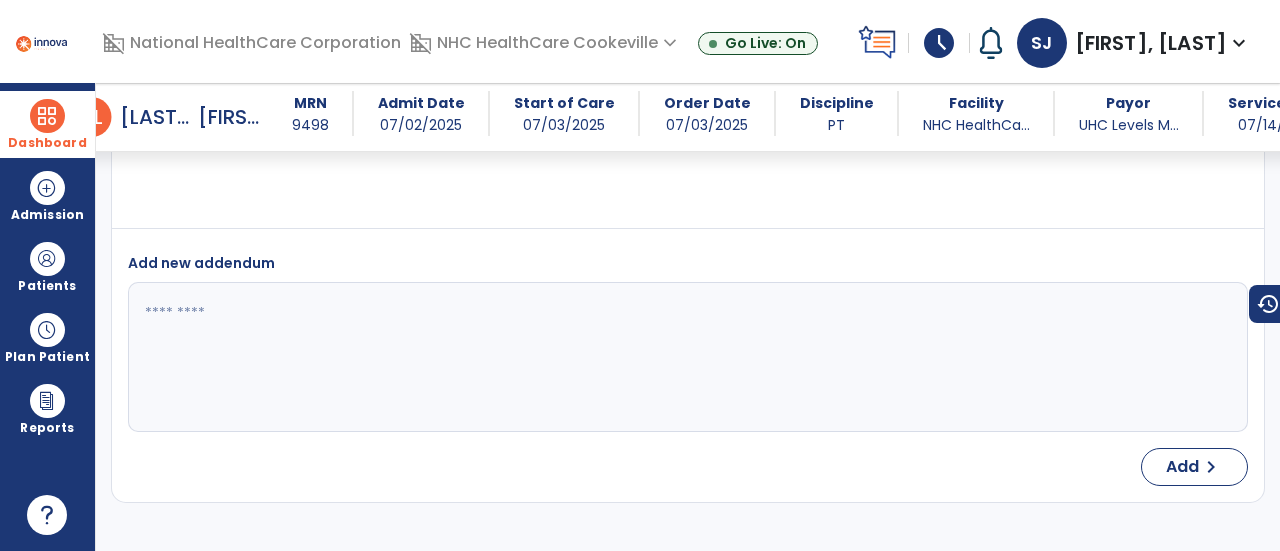 click at bounding box center [47, 116] 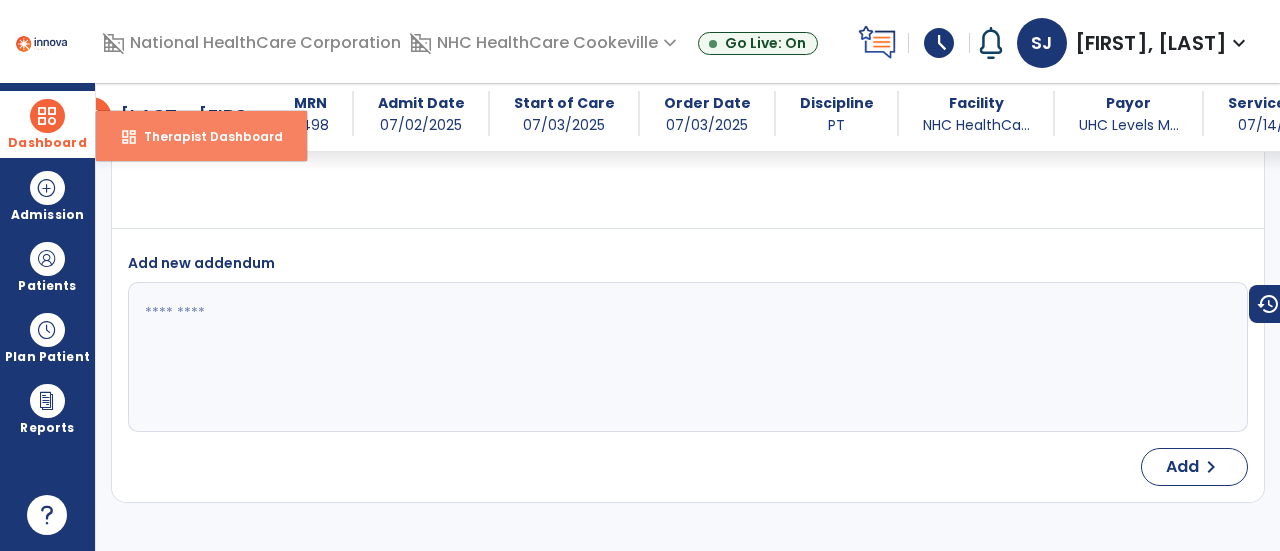 click on "Therapist Dashboard" at bounding box center (205, 136) 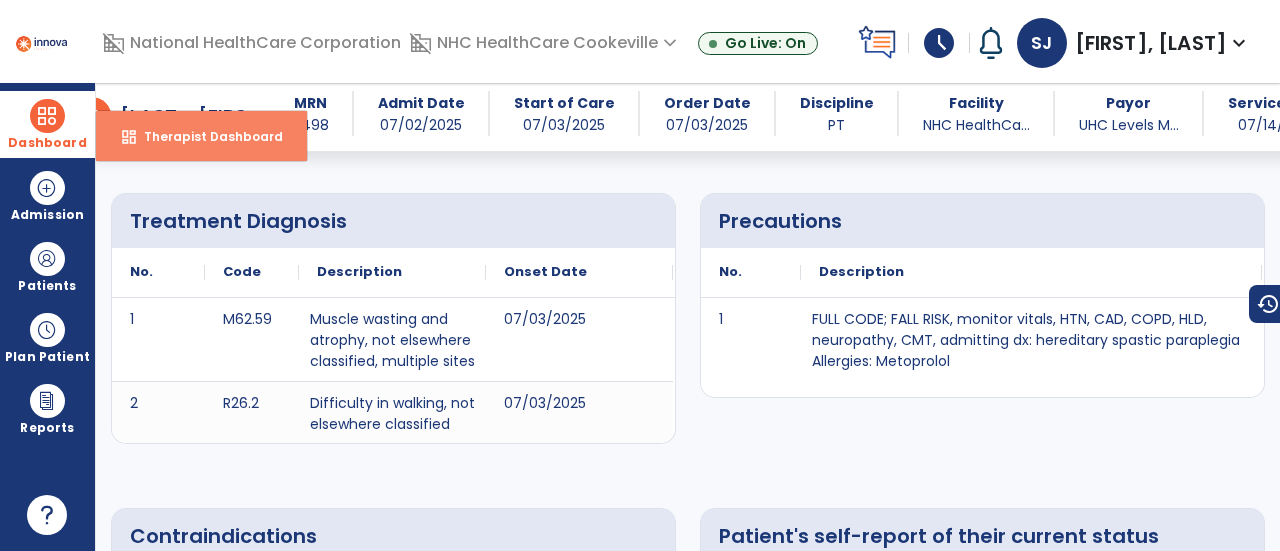 select on "****" 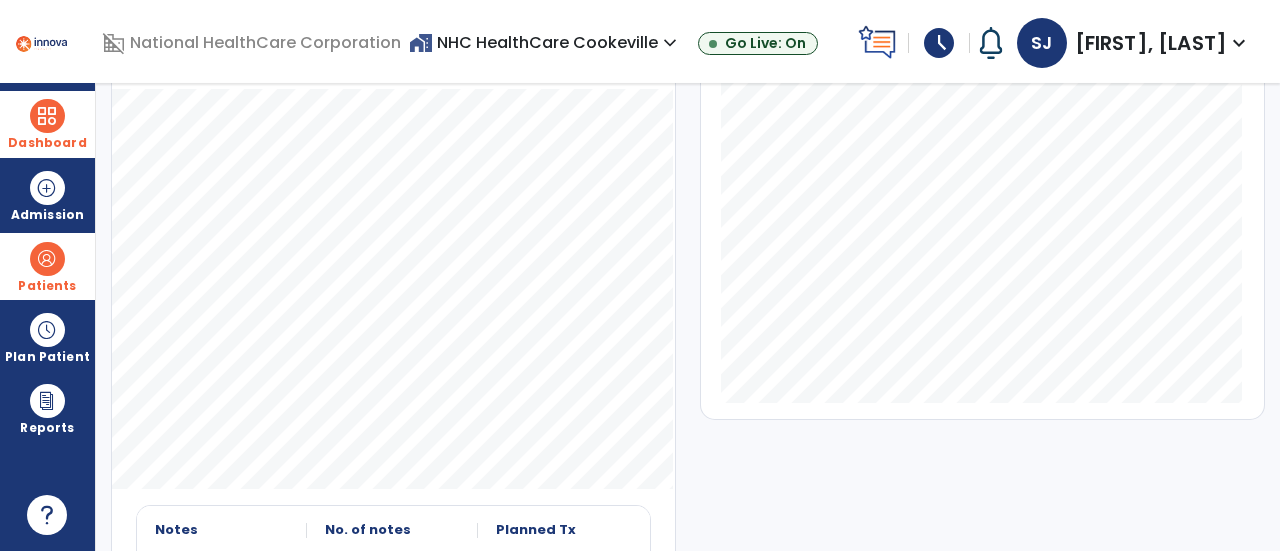 click on "Patients" at bounding box center (47, 286) 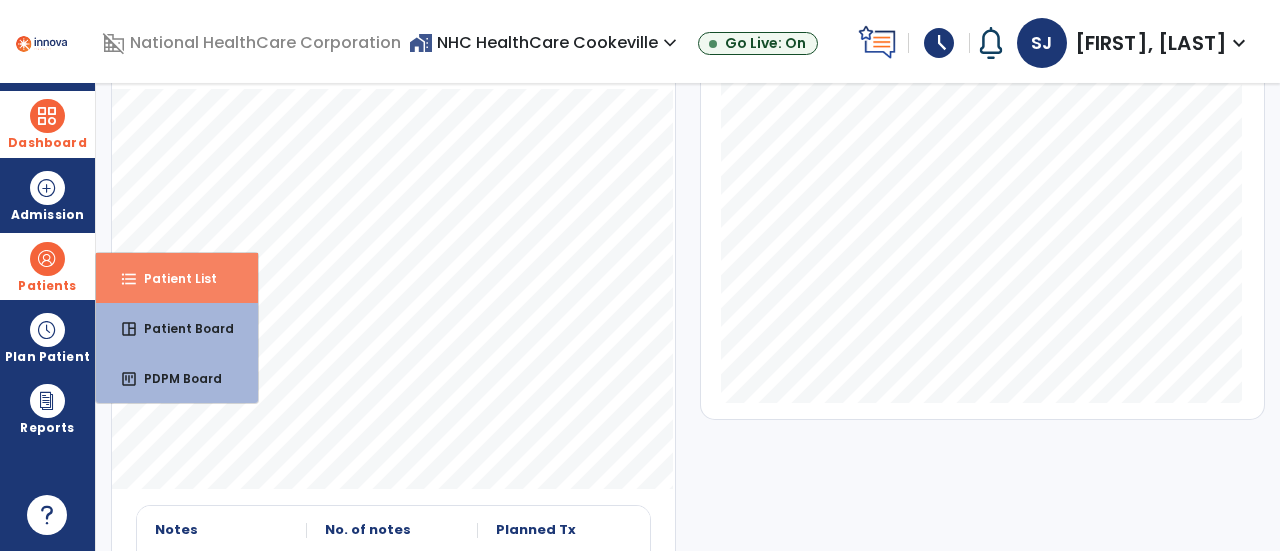 click on "format_list_bulleted  Patient List" at bounding box center [177, 278] 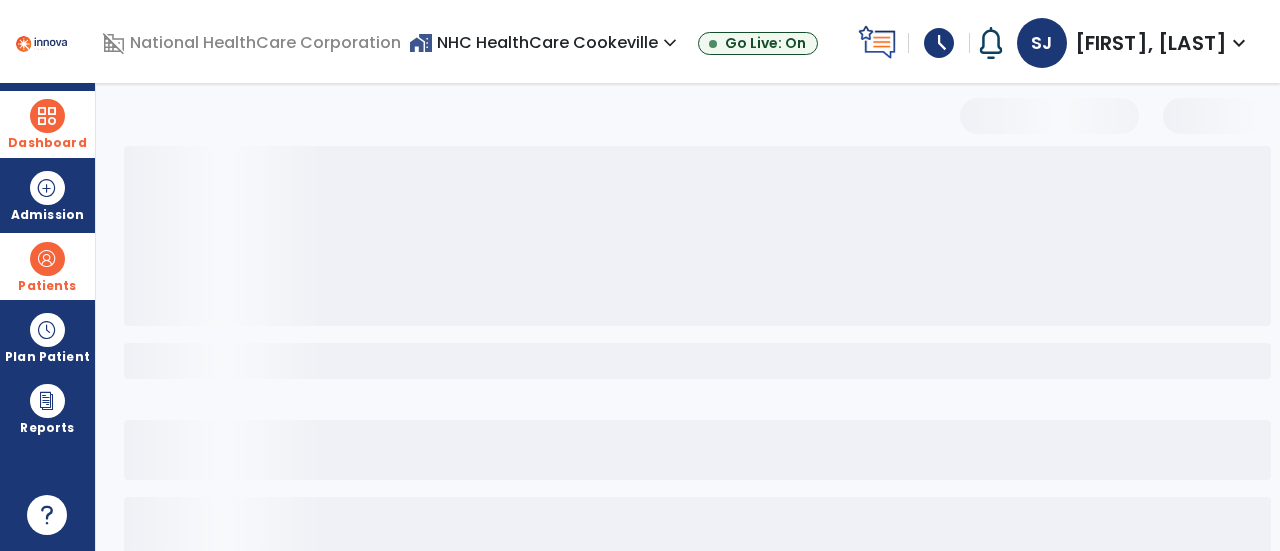 scroll, scrollTop: 0, scrollLeft: 0, axis: both 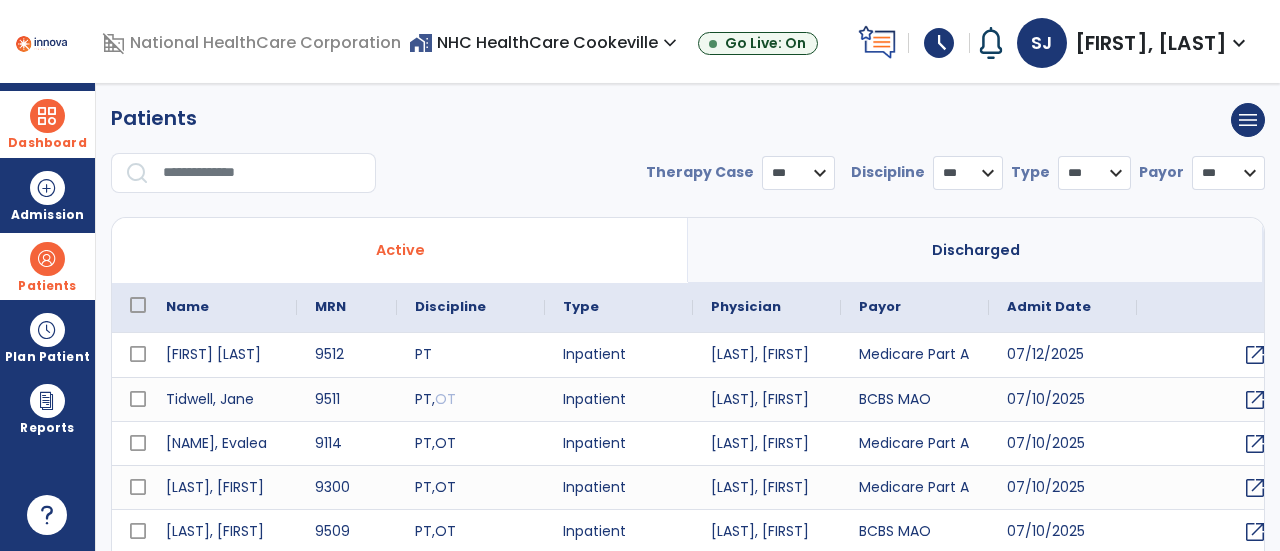 select on "***" 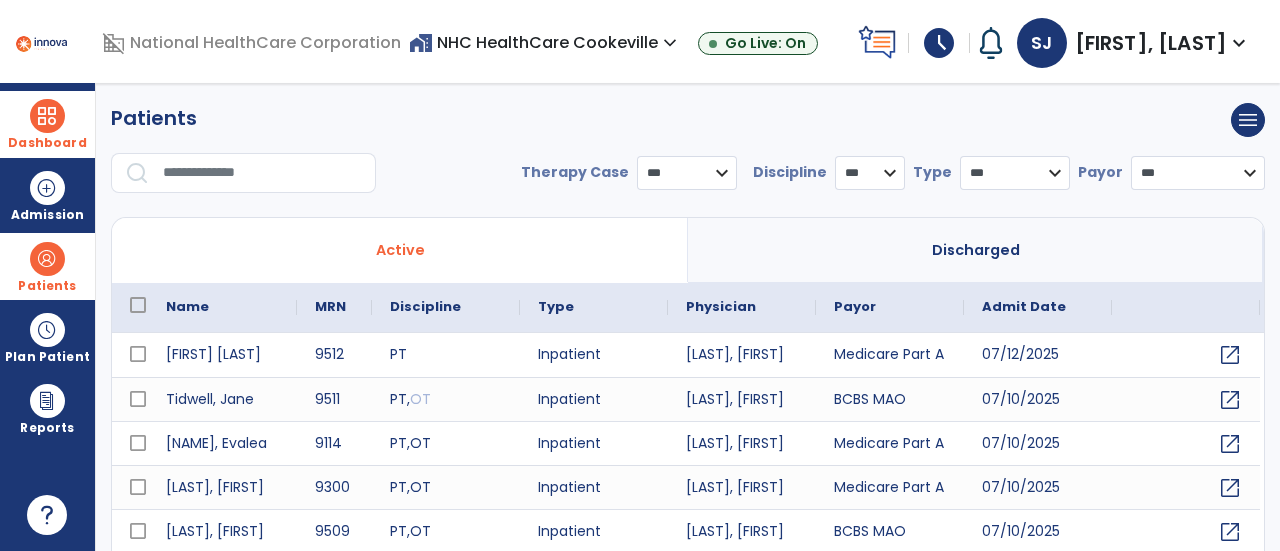 click at bounding box center (262, 173) 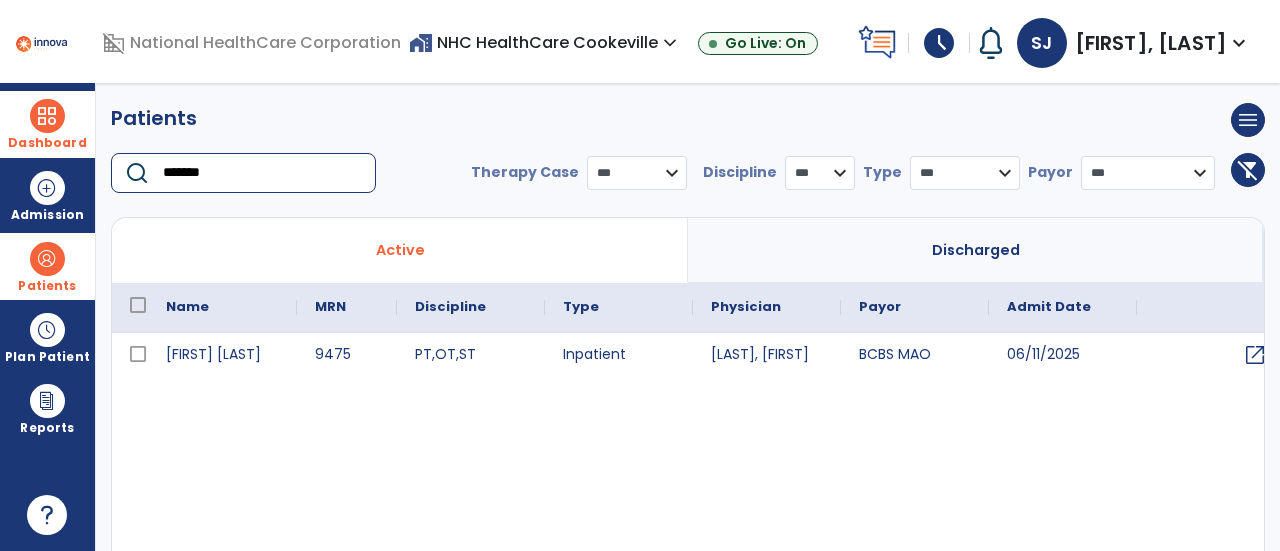 type on "*******" 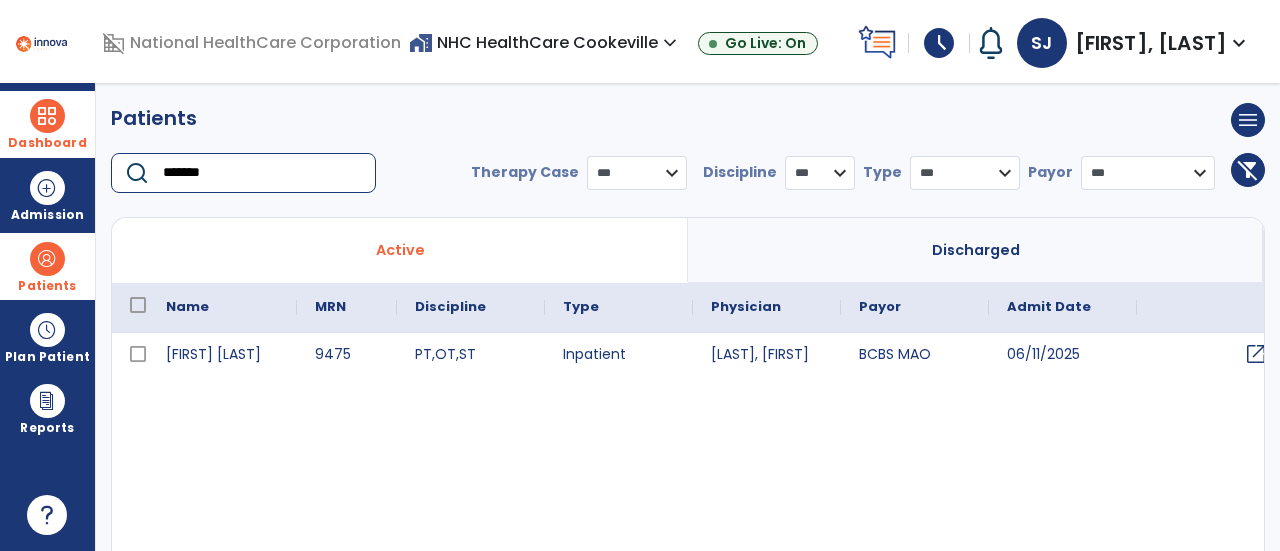 click on "open_in_new" at bounding box center (1211, 355) 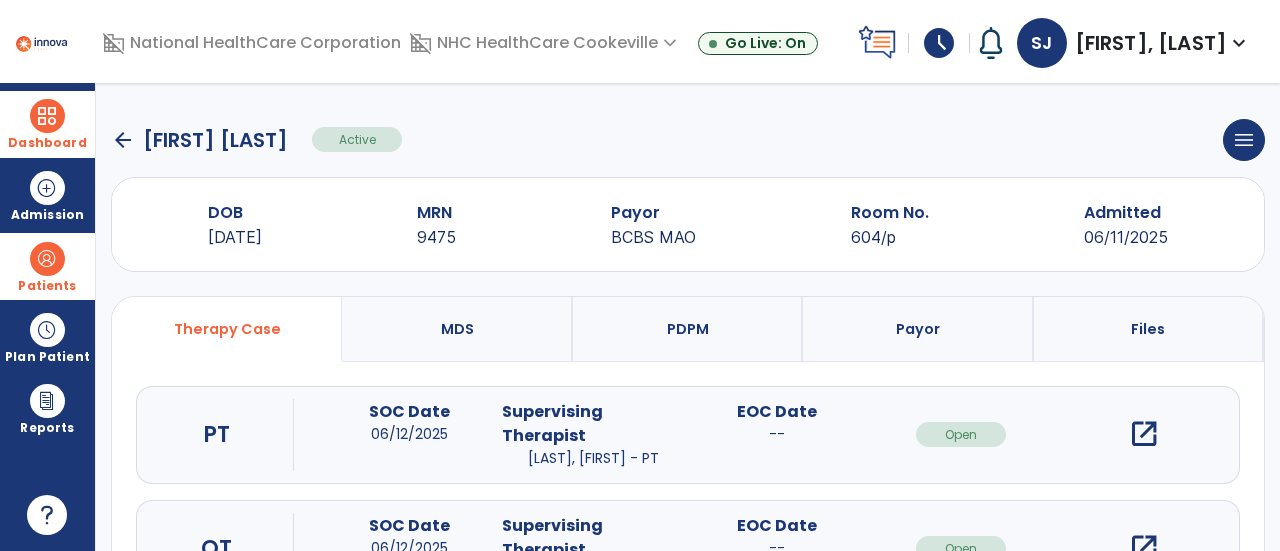 click on "open_in_new" at bounding box center [1144, 434] 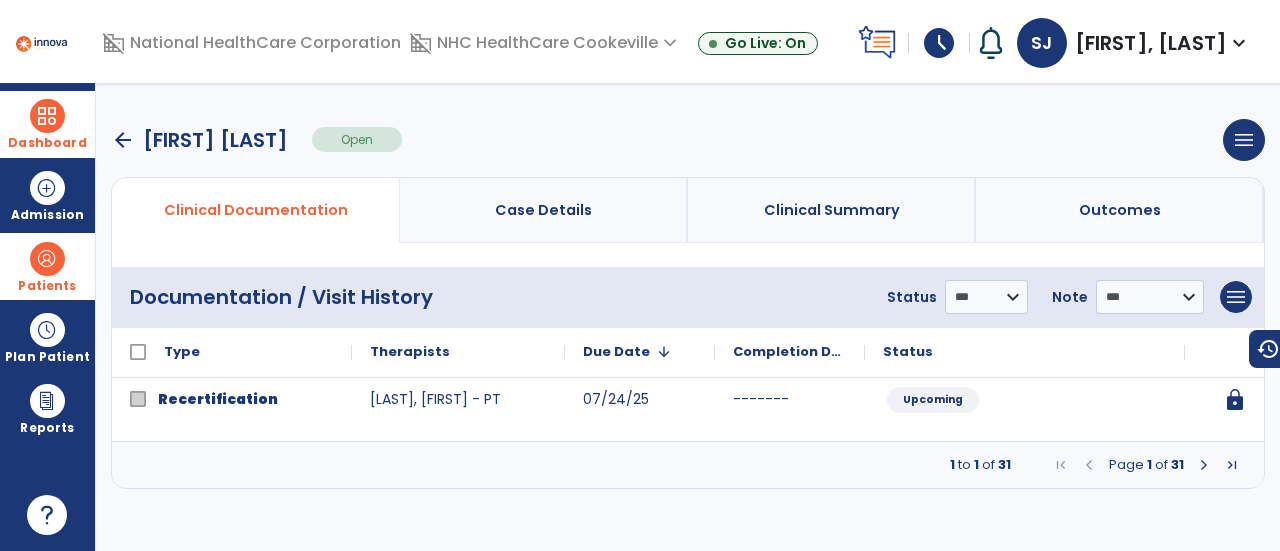 click at bounding box center [1204, 465] 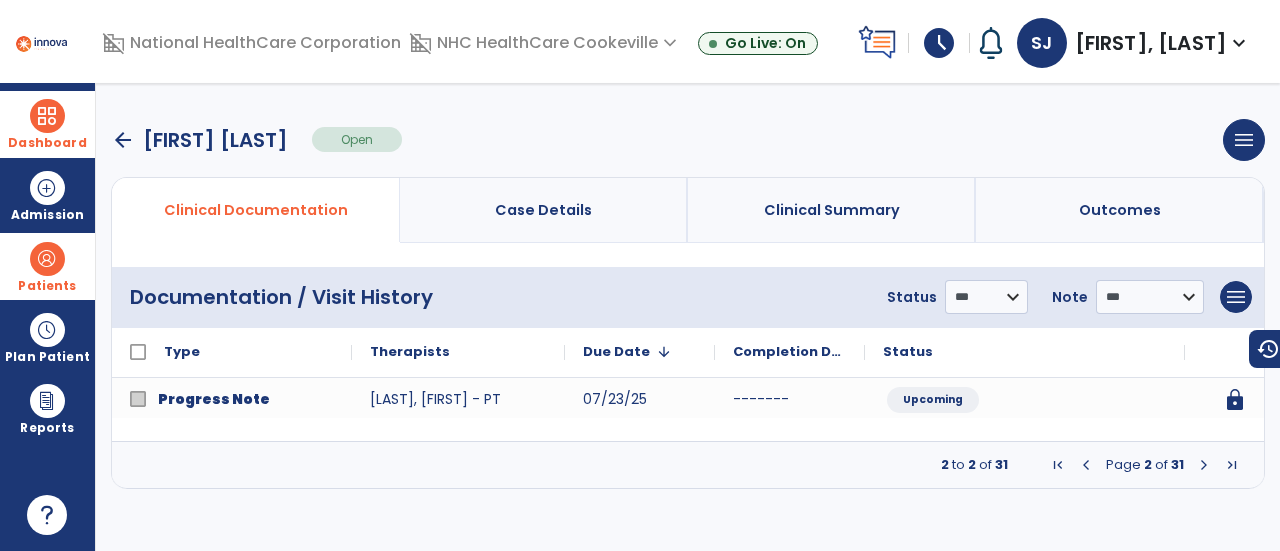 click at bounding box center [1204, 465] 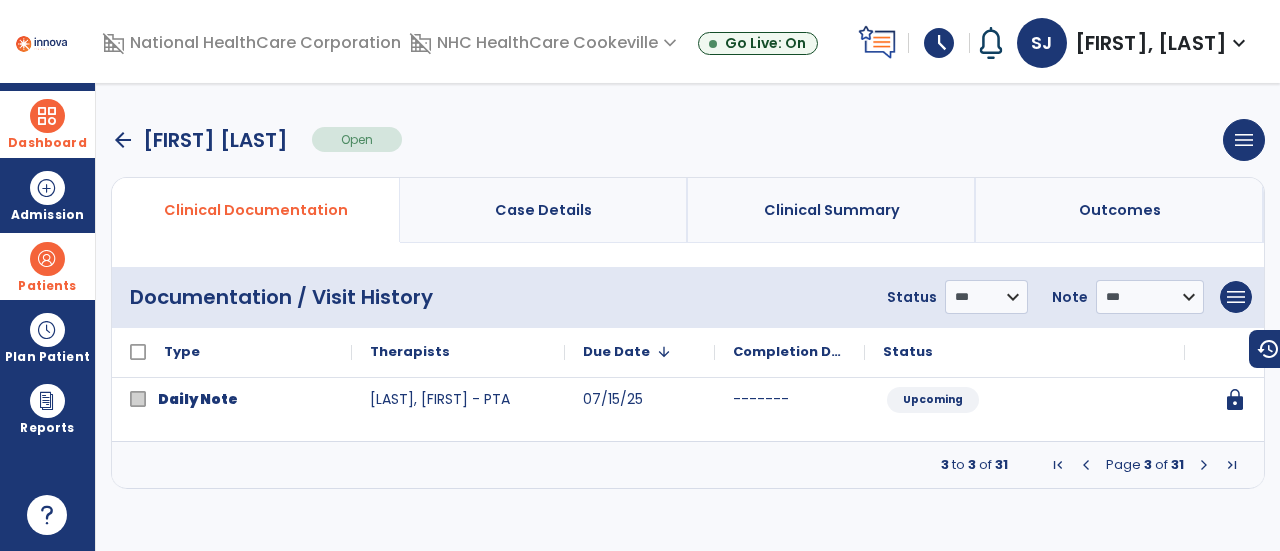 click at bounding box center [1204, 465] 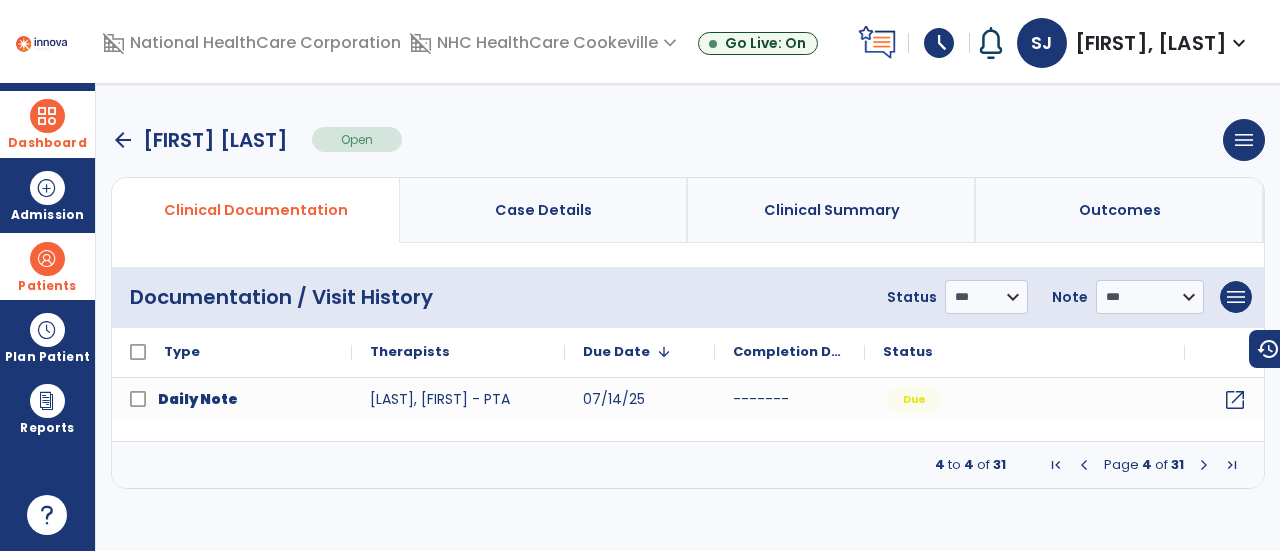 click at bounding box center [1204, 465] 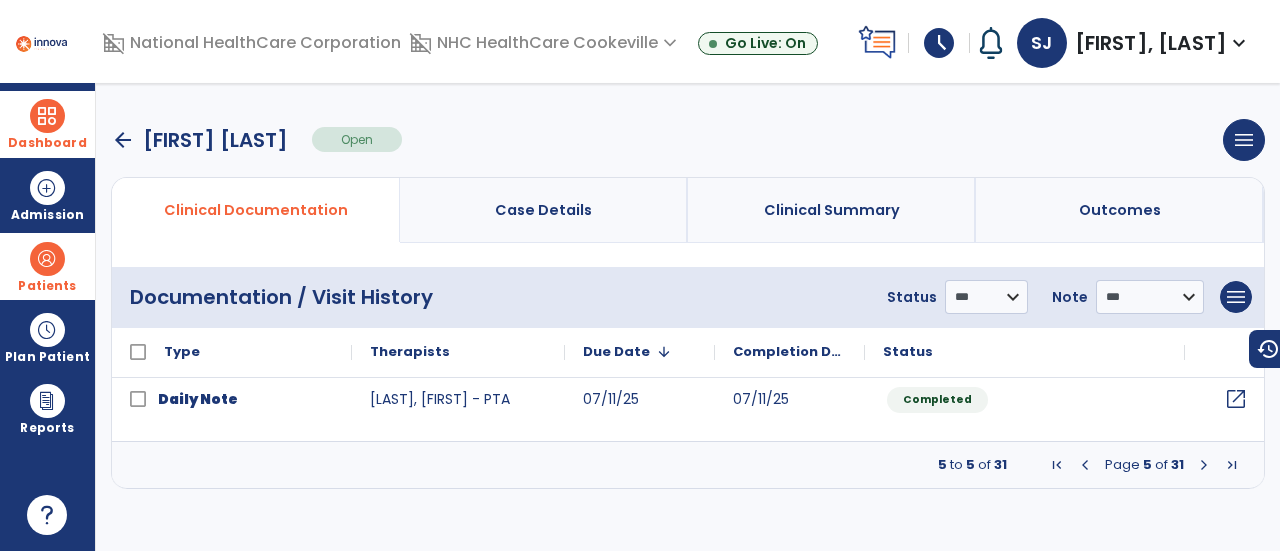 click on "open_in_new" 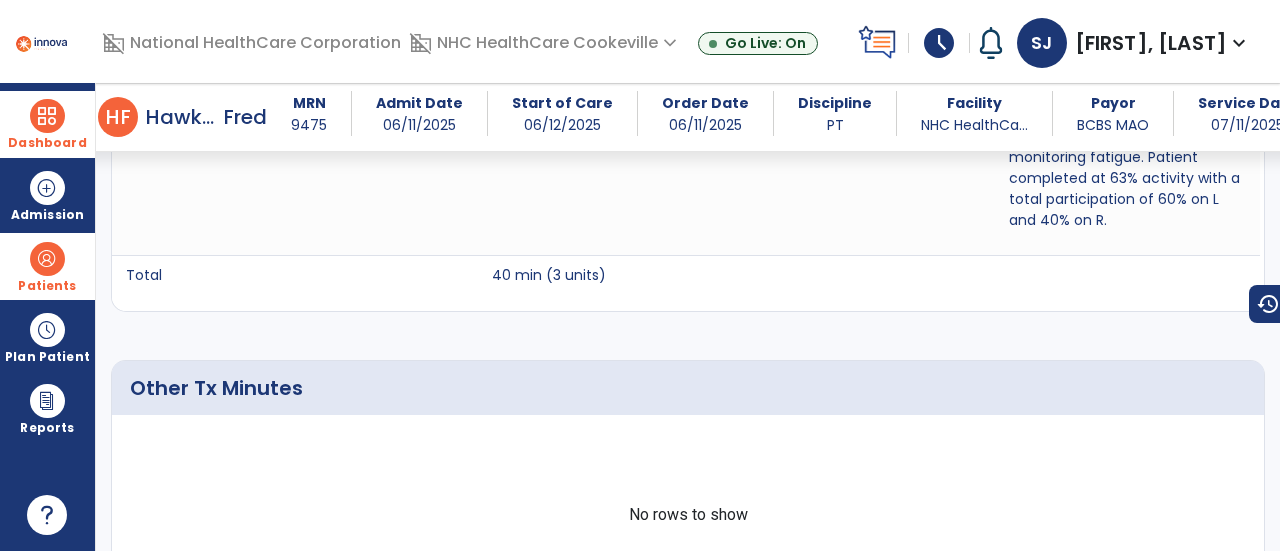 scroll, scrollTop: 1733, scrollLeft: 0, axis: vertical 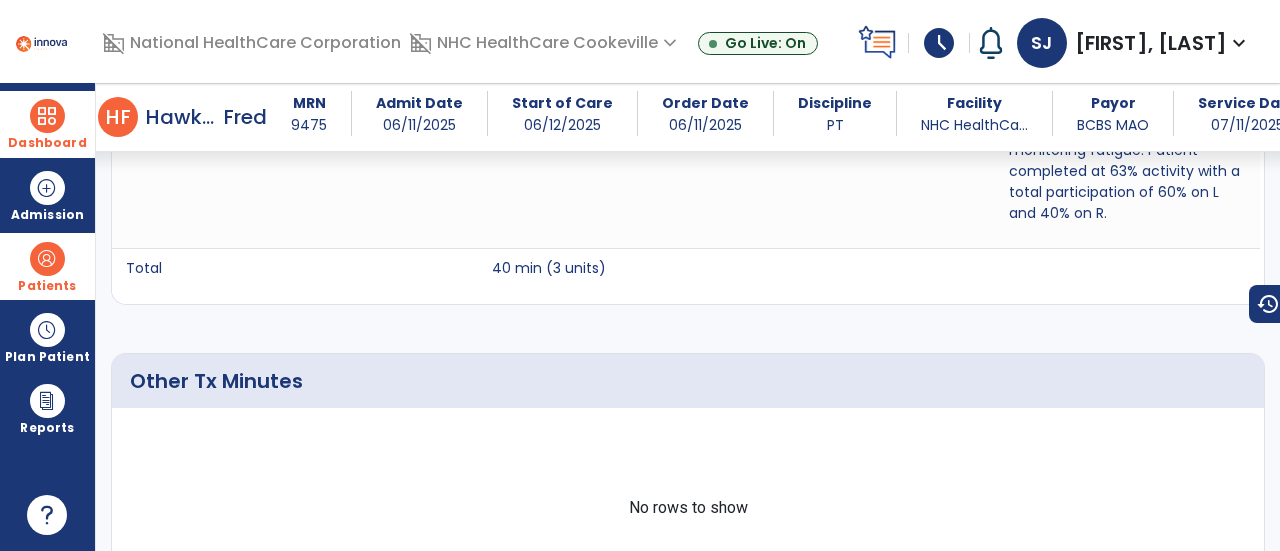 click at bounding box center (47, 116) 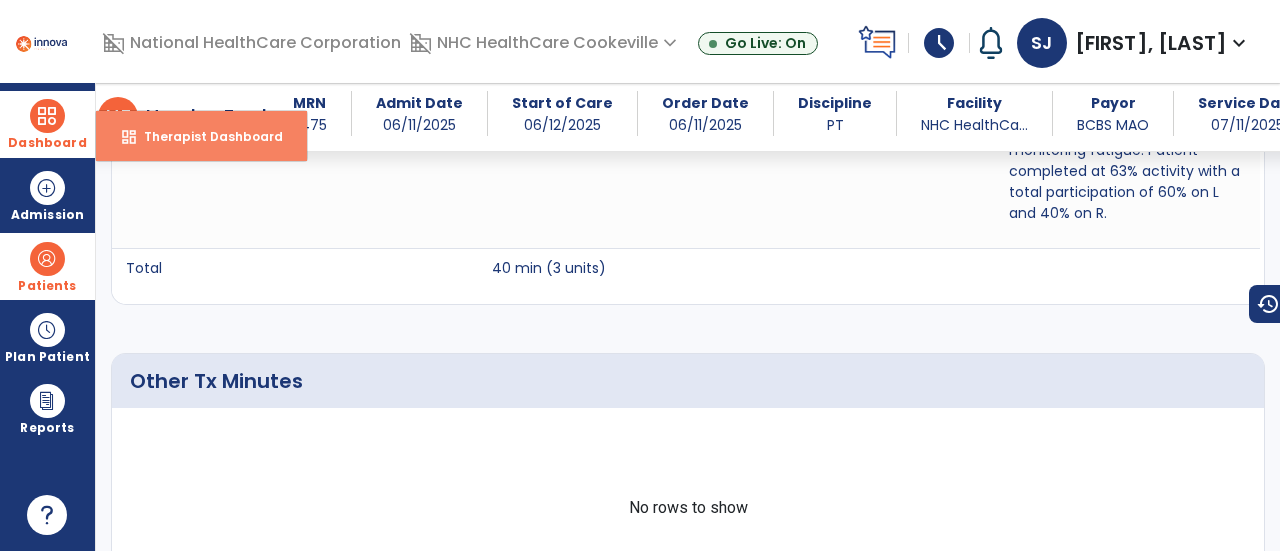 click on "Therapist Dashboard" at bounding box center [205, 136] 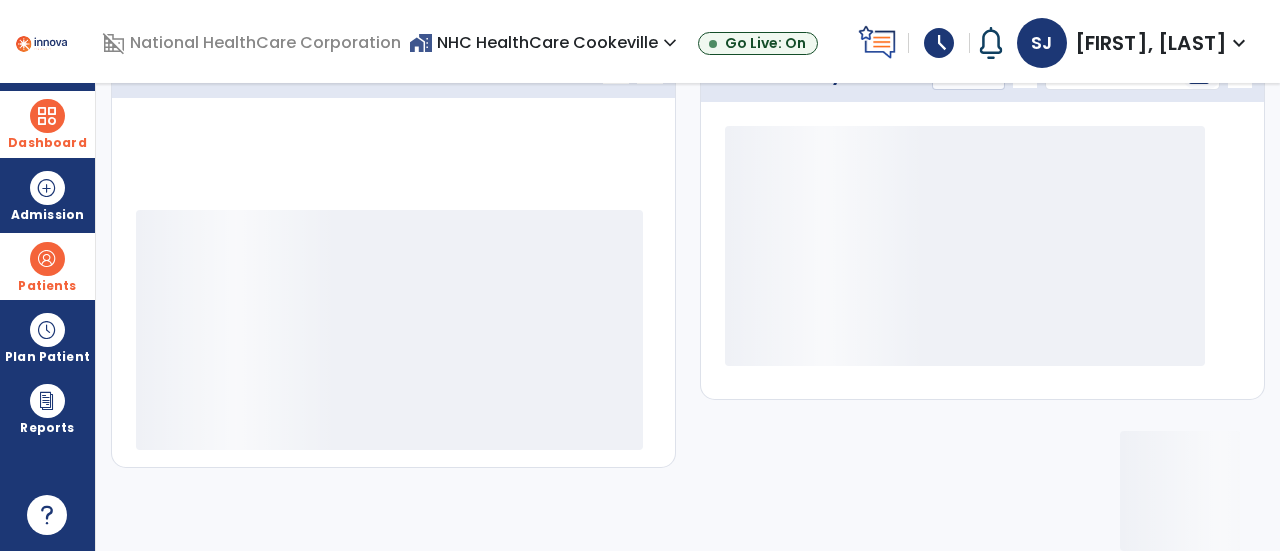 scroll, scrollTop: 349, scrollLeft: 0, axis: vertical 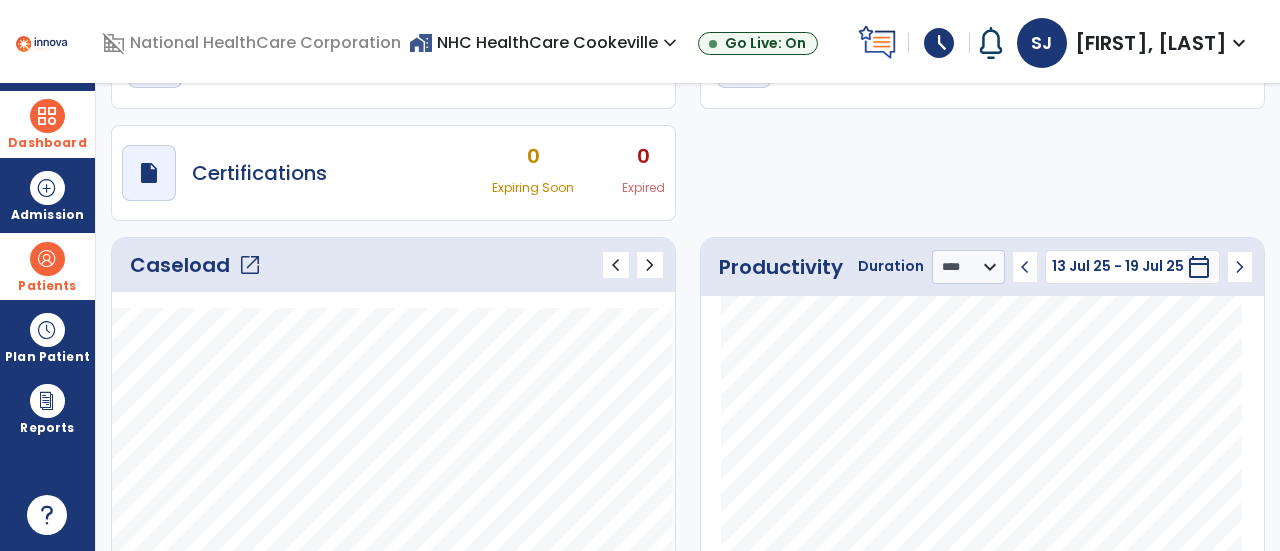click on "open_in_new" 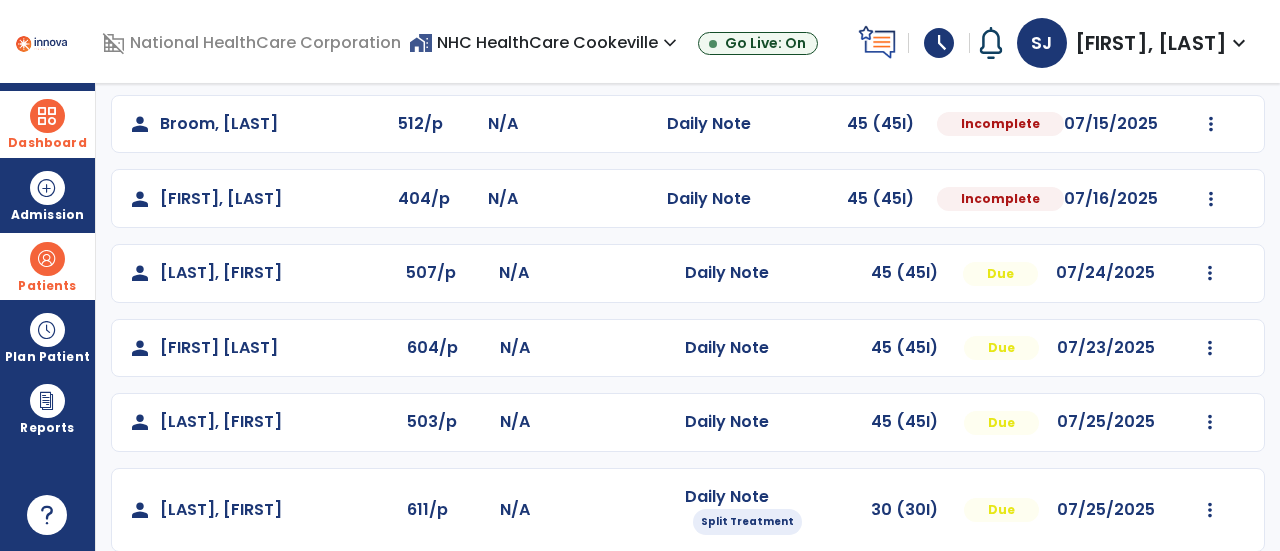 scroll, scrollTop: 410, scrollLeft: 0, axis: vertical 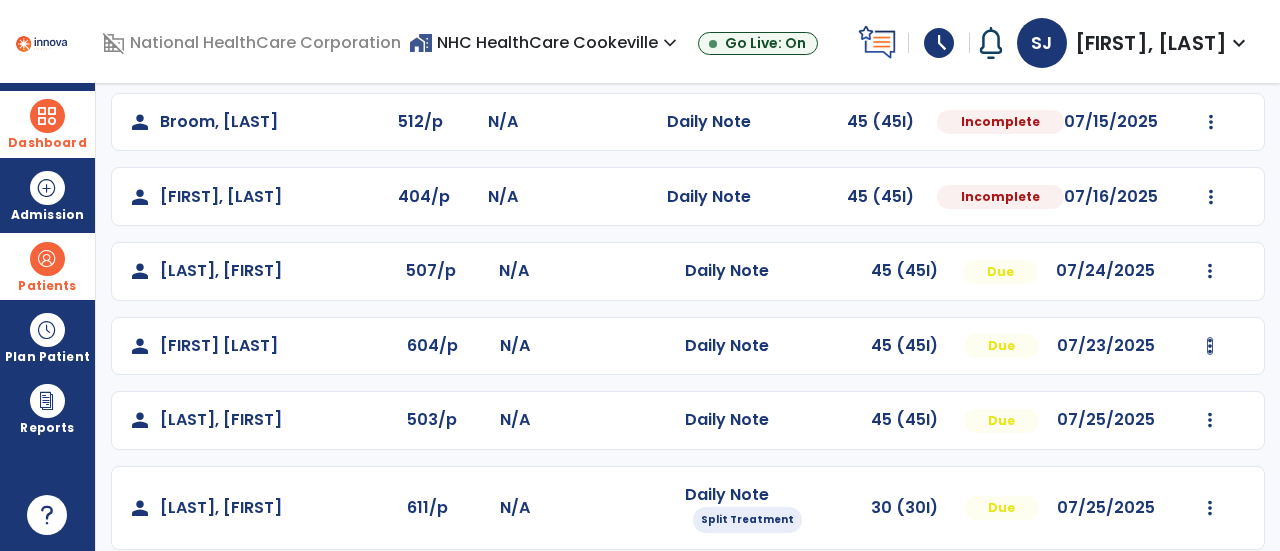 click at bounding box center [1209, -27] 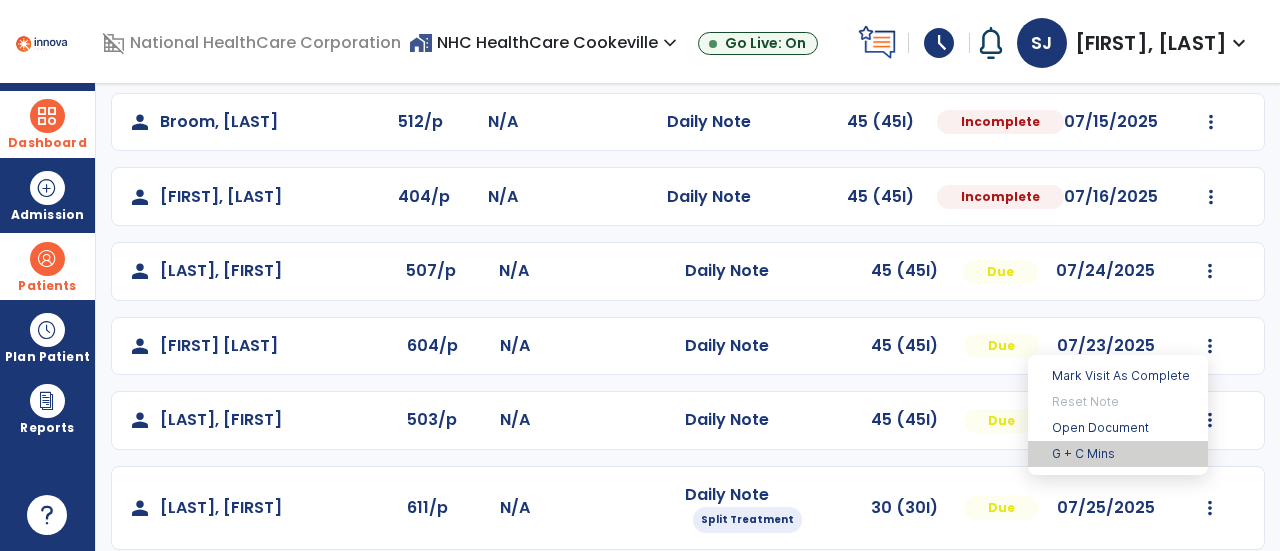 click on "G + C Mins" at bounding box center [1118, 454] 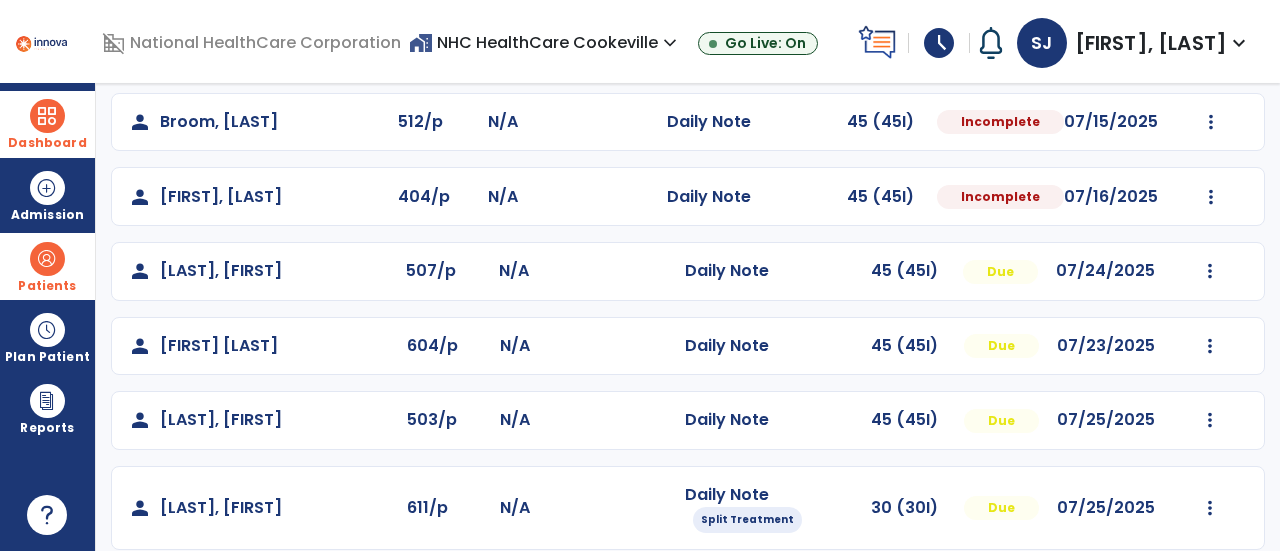 select on "***" 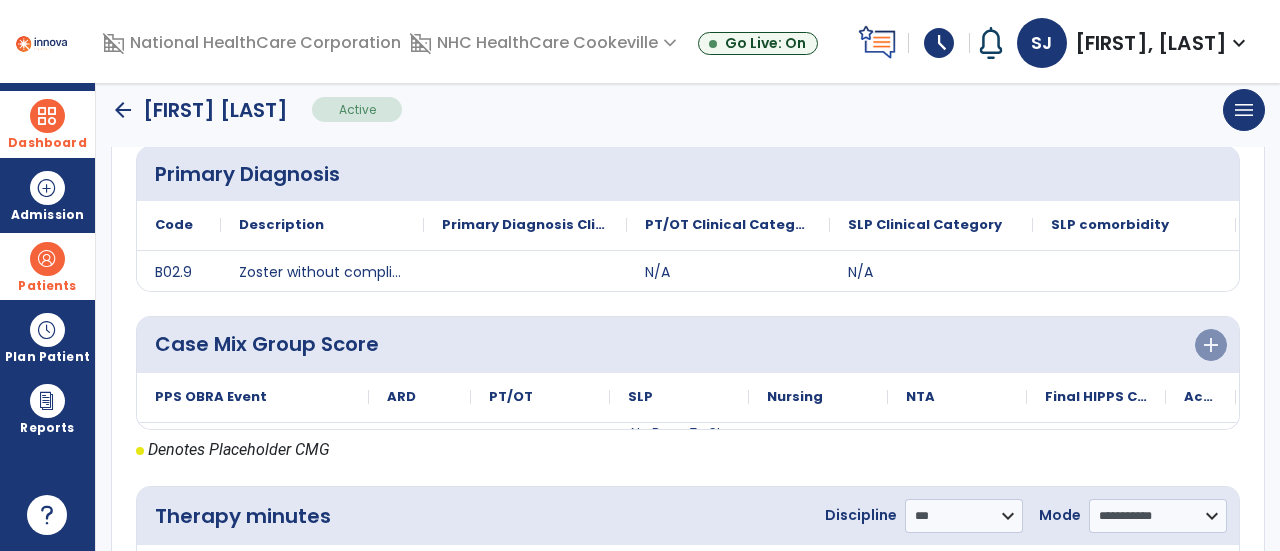 scroll, scrollTop: 469, scrollLeft: 0, axis: vertical 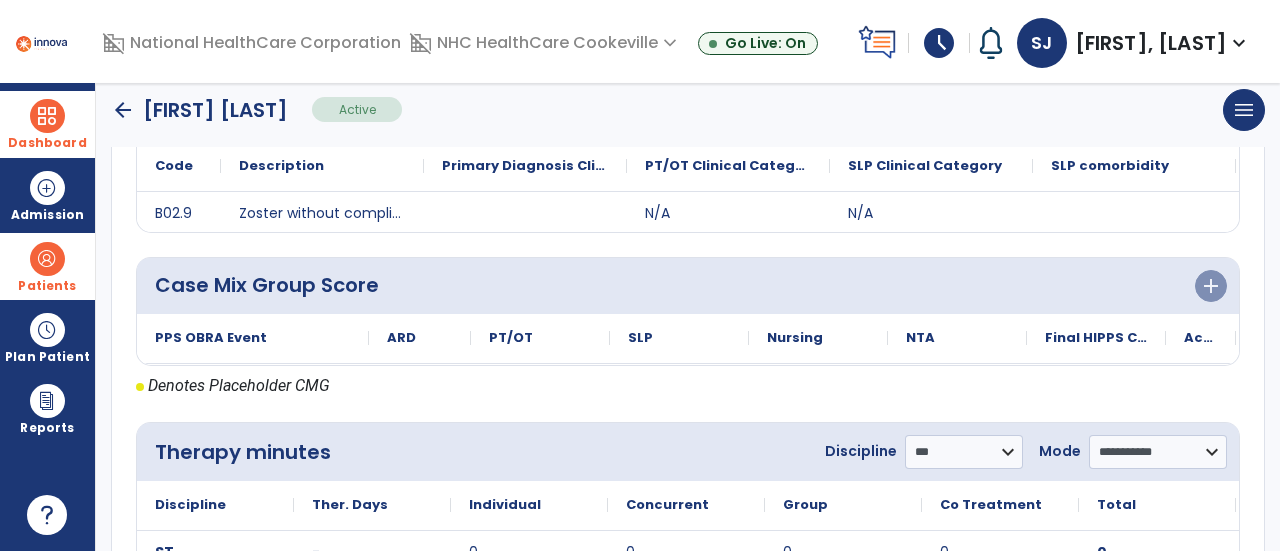 click on "Dashboard" at bounding box center (47, 143) 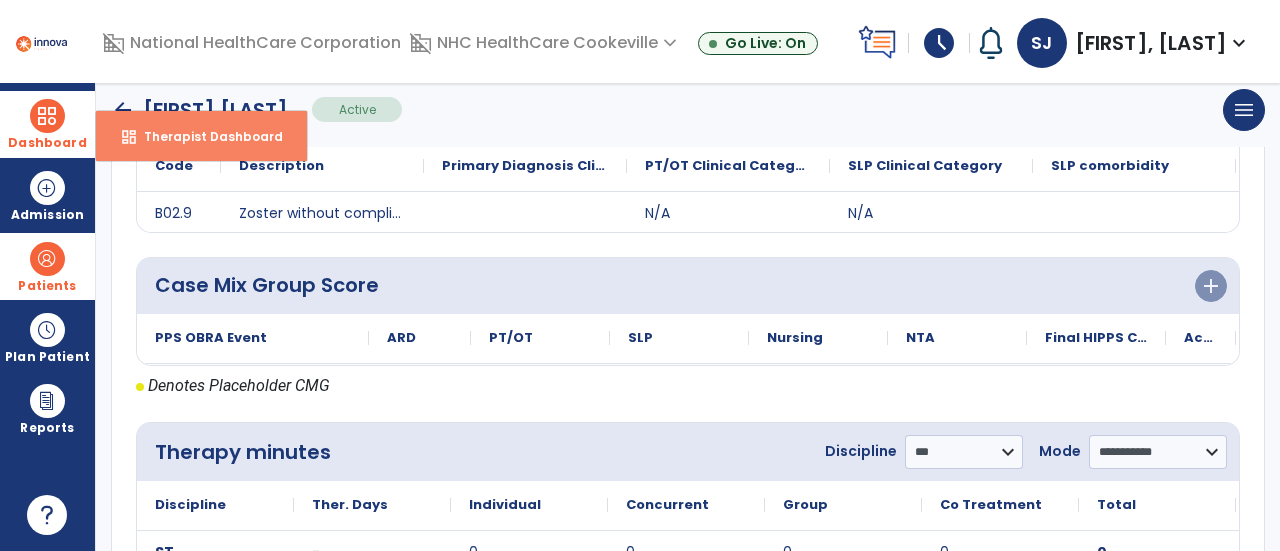 click on "Therapist Dashboard" at bounding box center (205, 136) 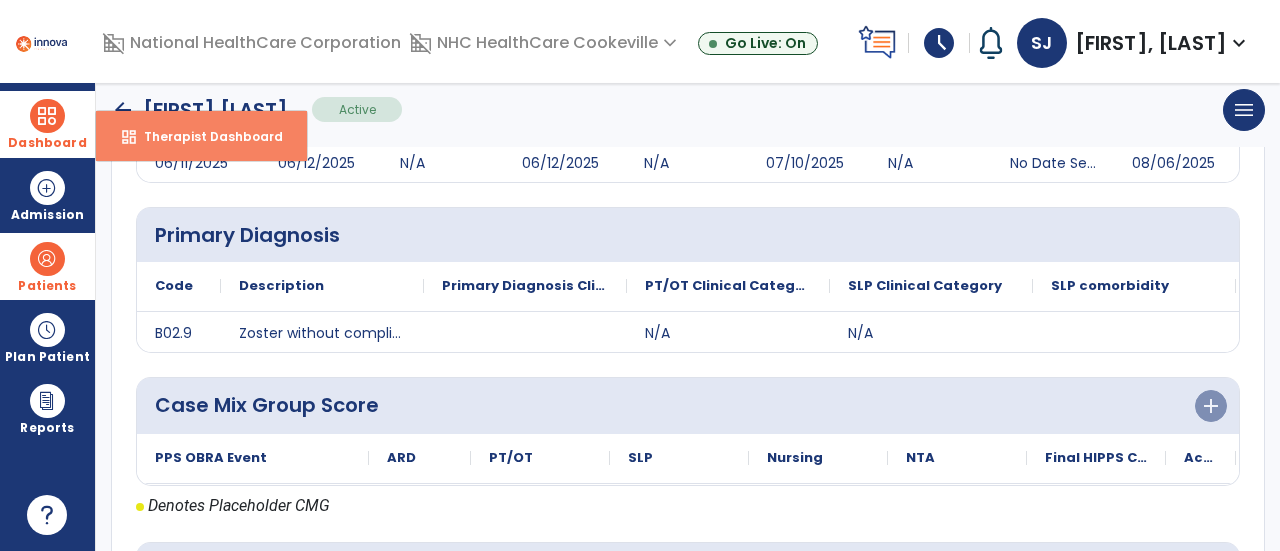 select on "****" 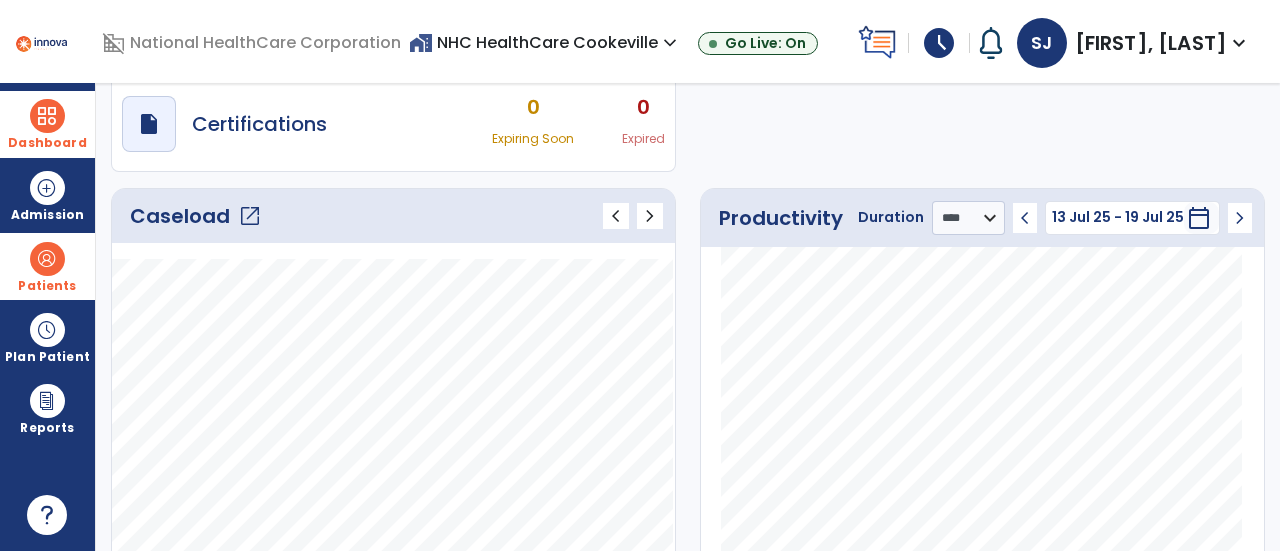 click on "open_in_new" 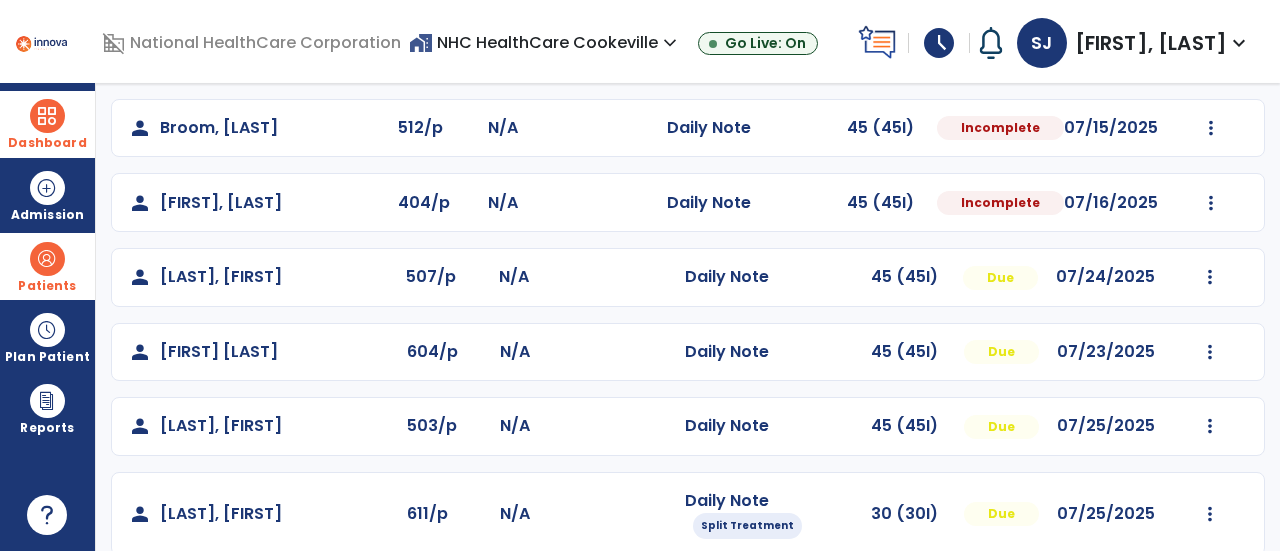 scroll, scrollTop: 503, scrollLeft: 0, axis: vertical 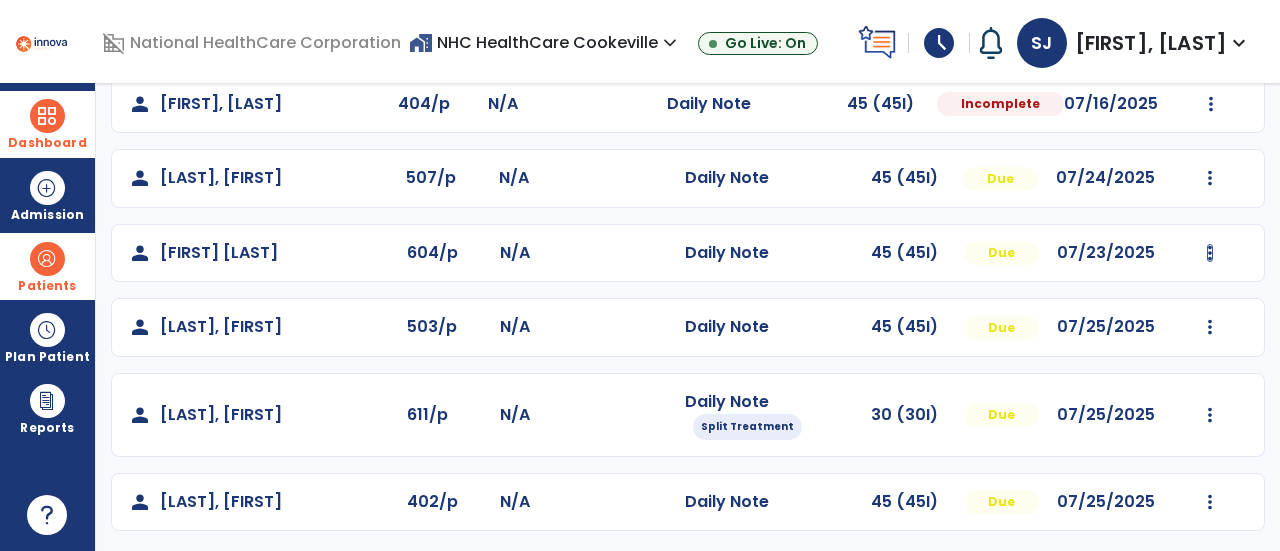 click at bounding box center (1209, -120) 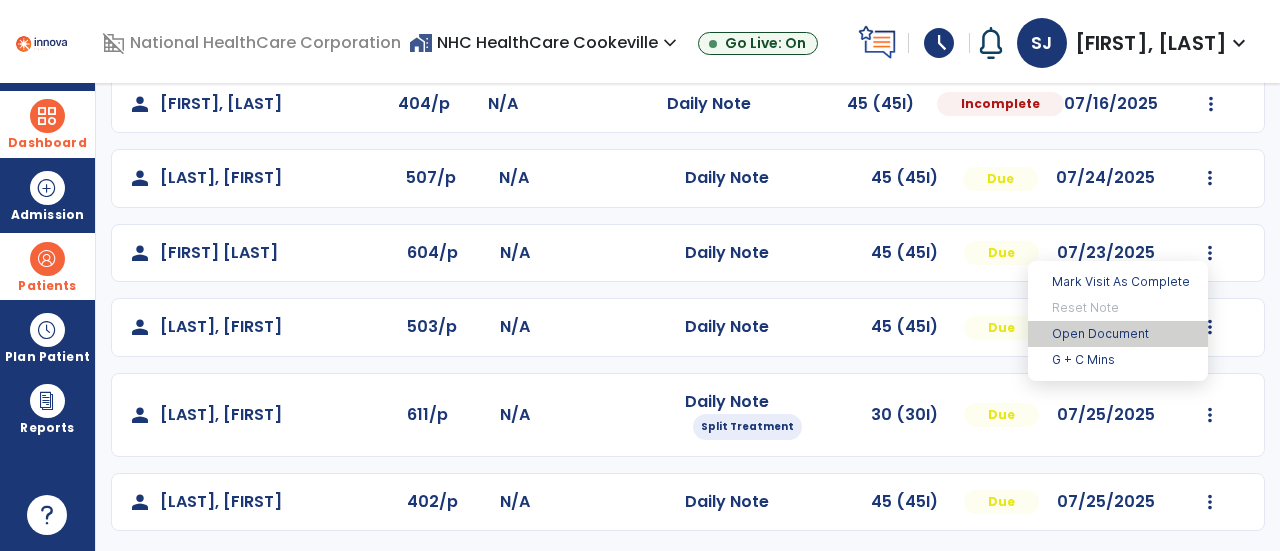click on "Open Document" at bounding box center (1118, 334) 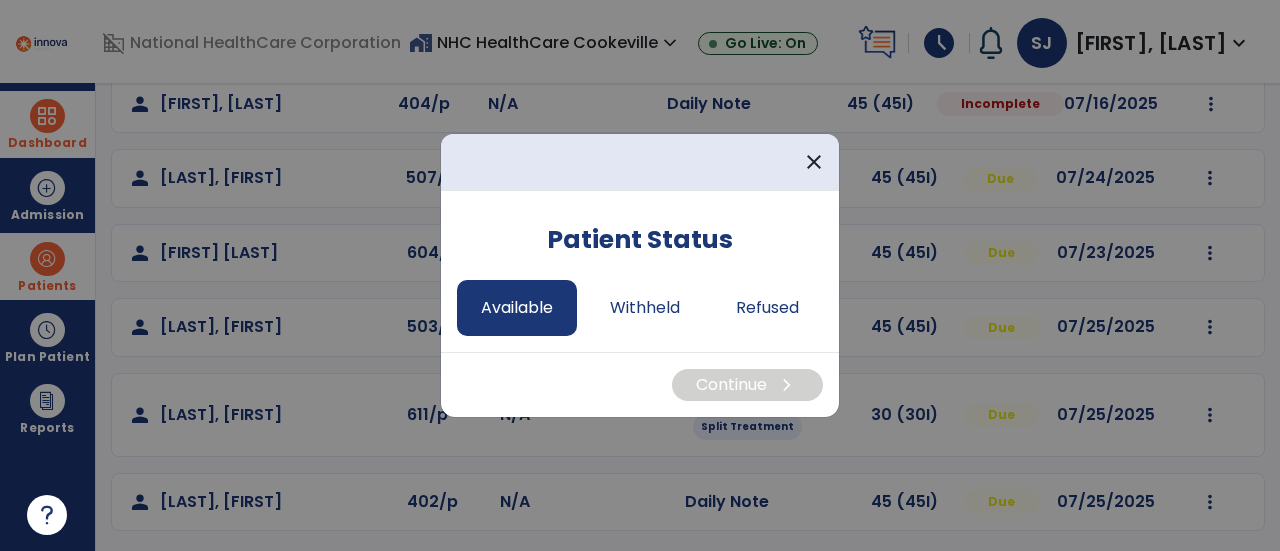 click on "Available" at bounding box center [517, 308] 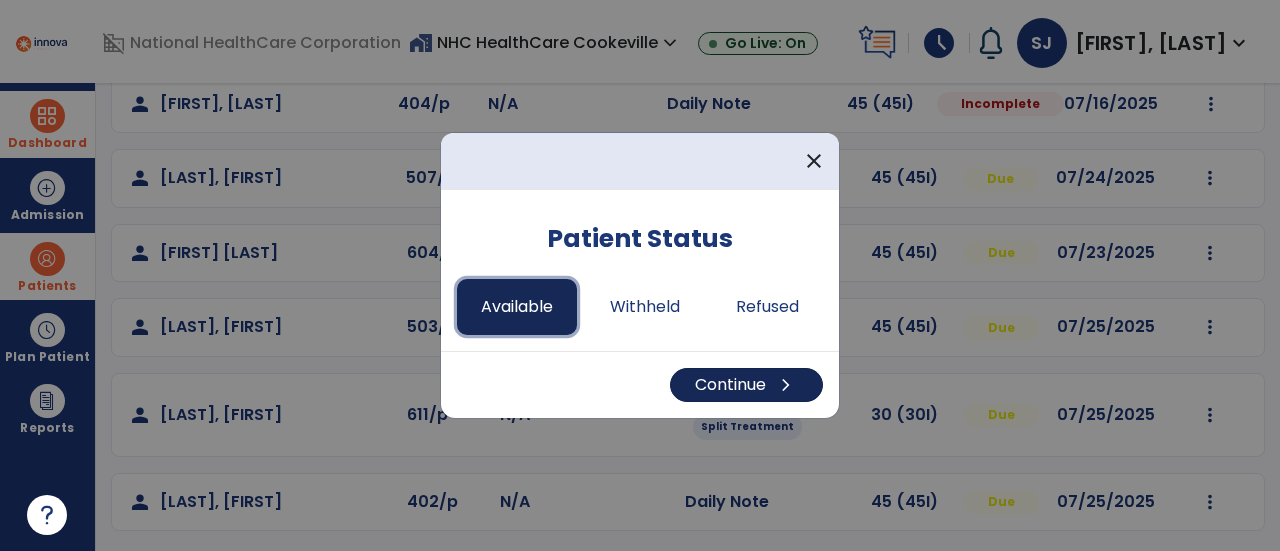 click on "chevron_right" at bounding box center [786, 385] 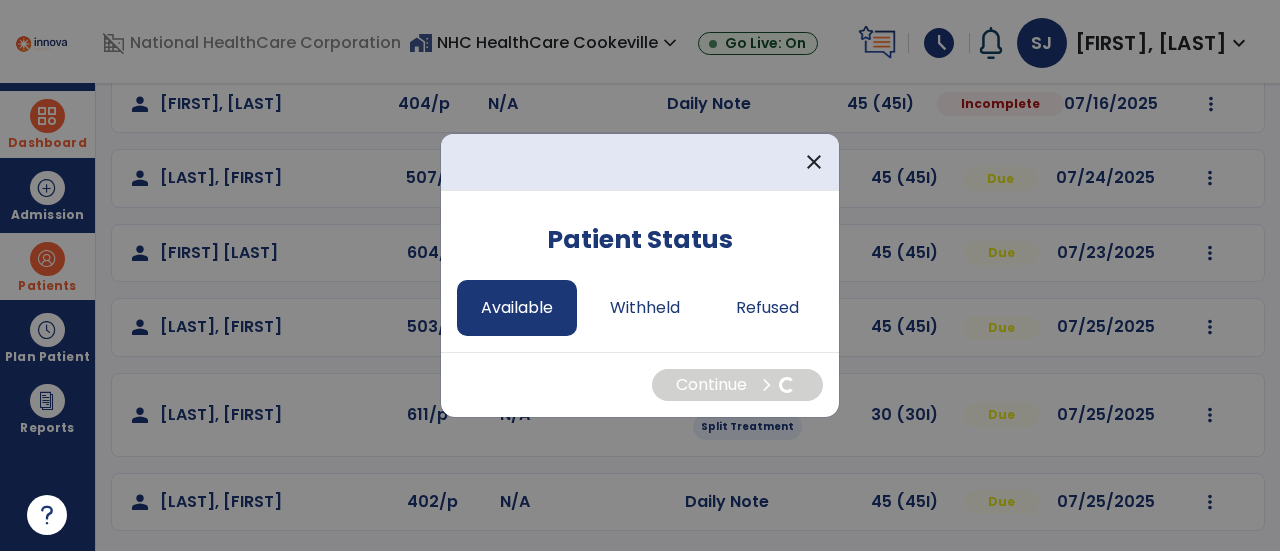 select on "*" 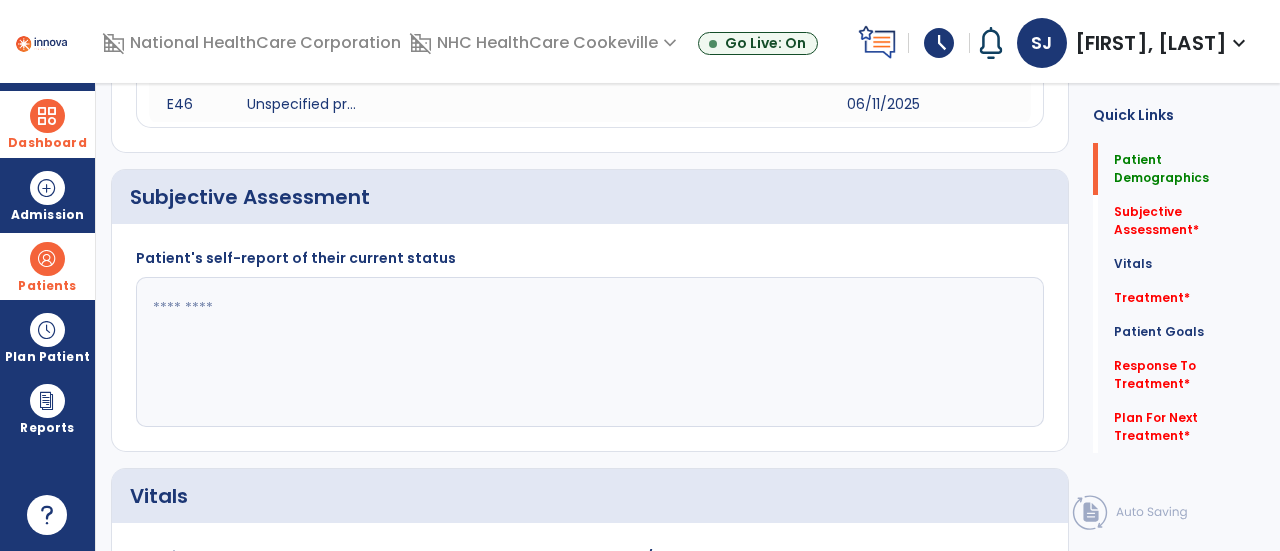 scroll, scrollTop: 469, scrollLeft: 0, axis: vertical 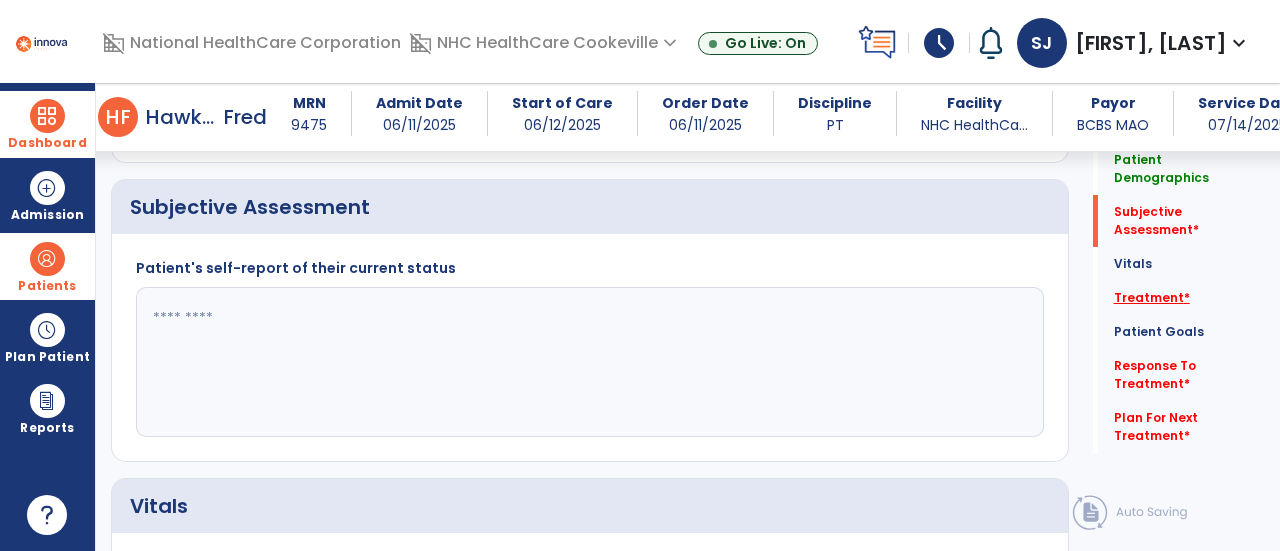 click on "Treatment   *" 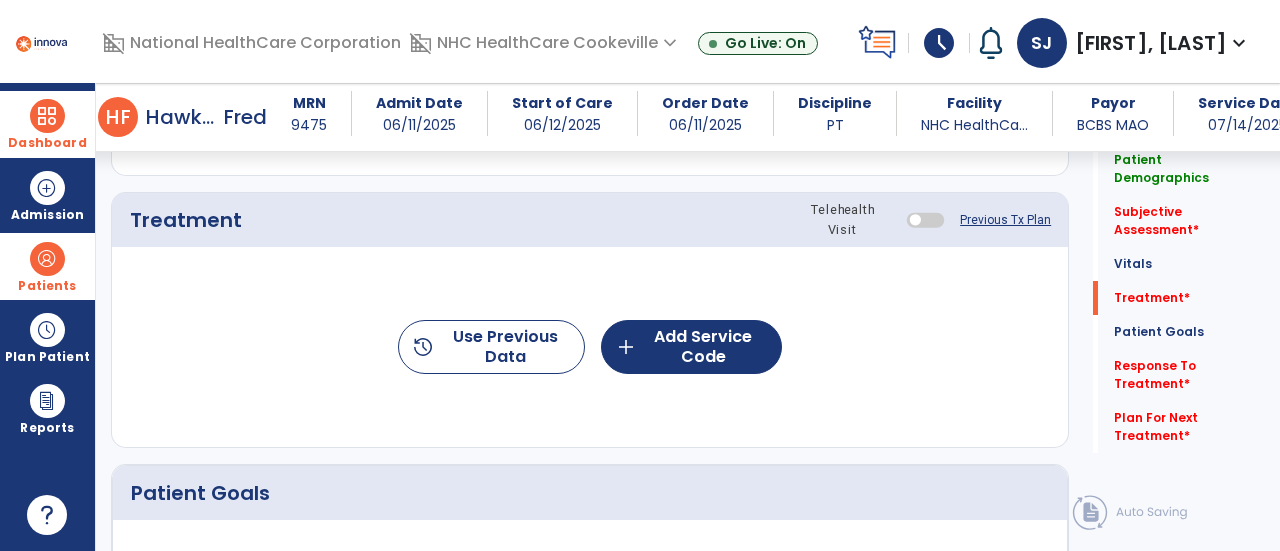 click on "Previous Tx Plan" 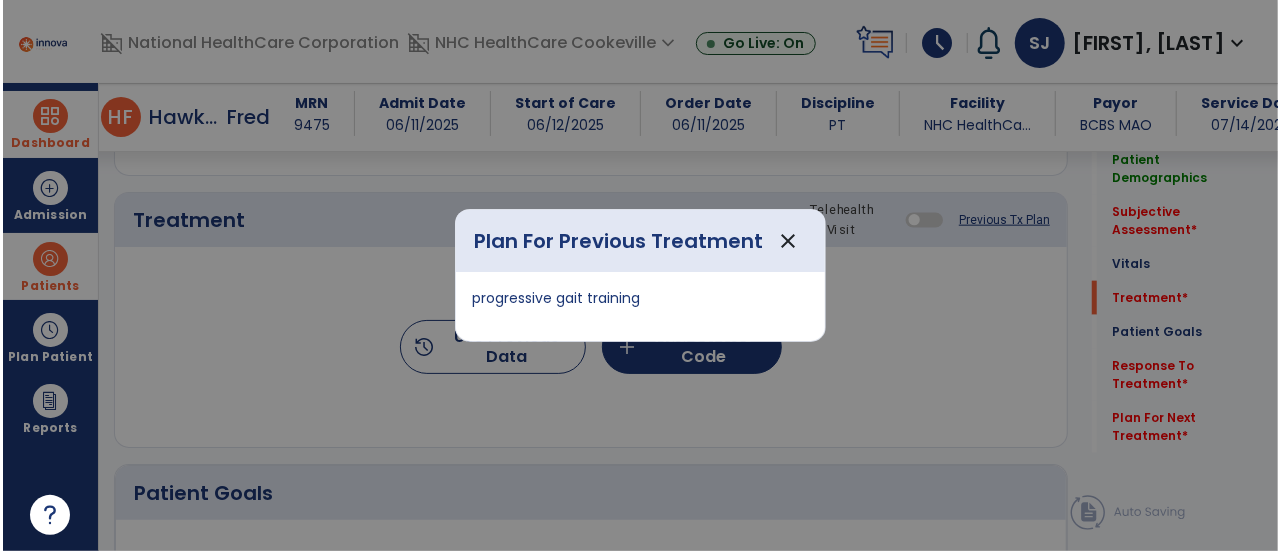 scroll, scrollTop: 1177, scrollLeft: 0, axis: vertical 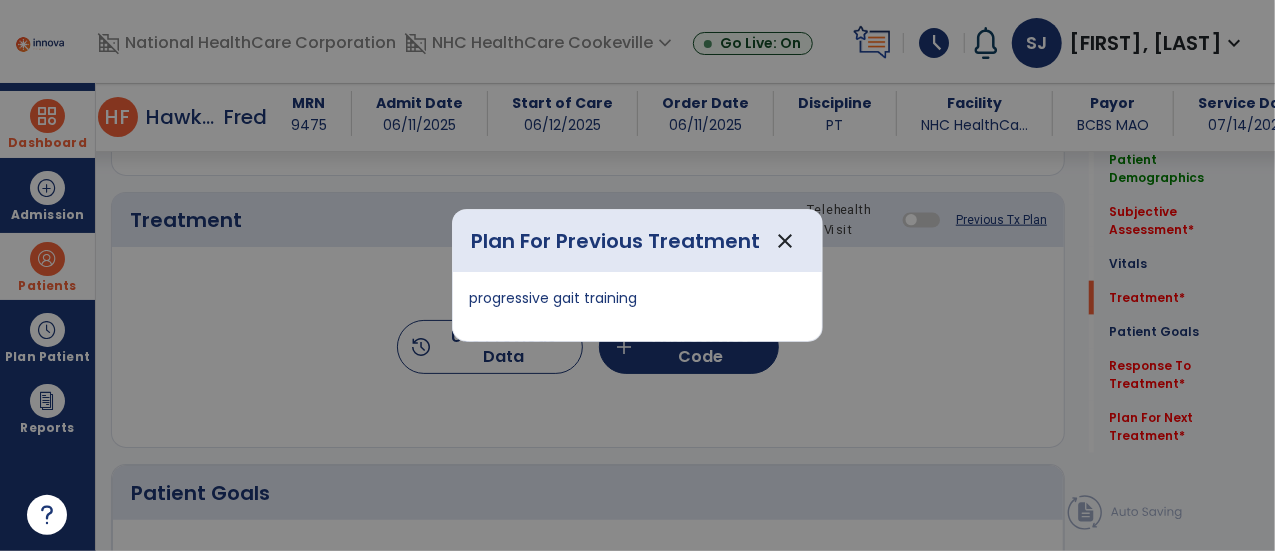 click at bounding box center [637, 275] 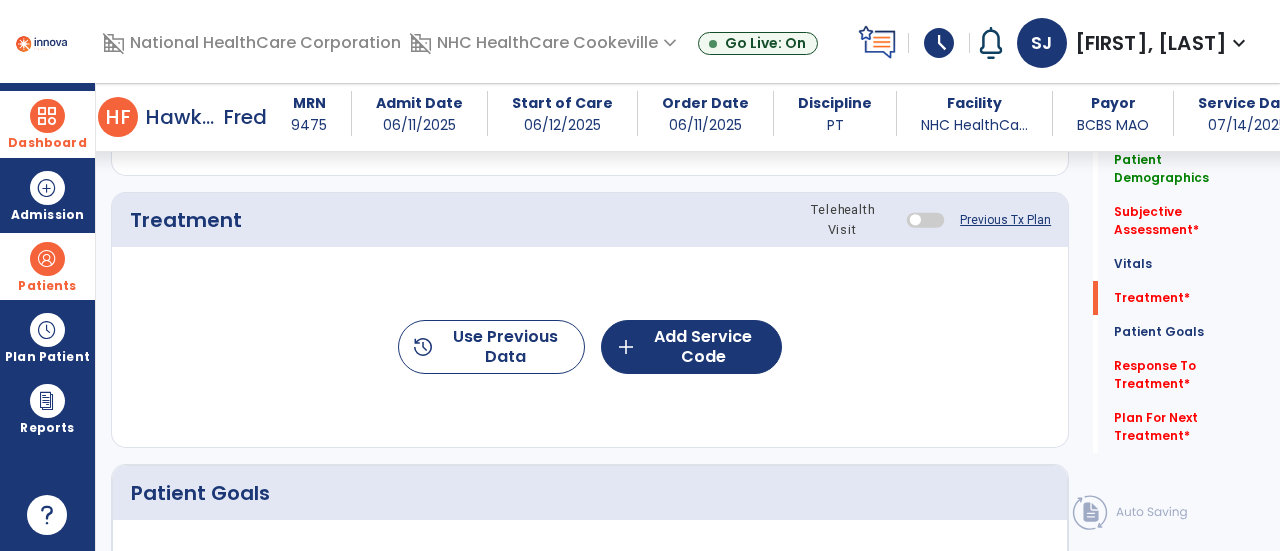 click on "Dashboard" at bounding box center (47, 143) 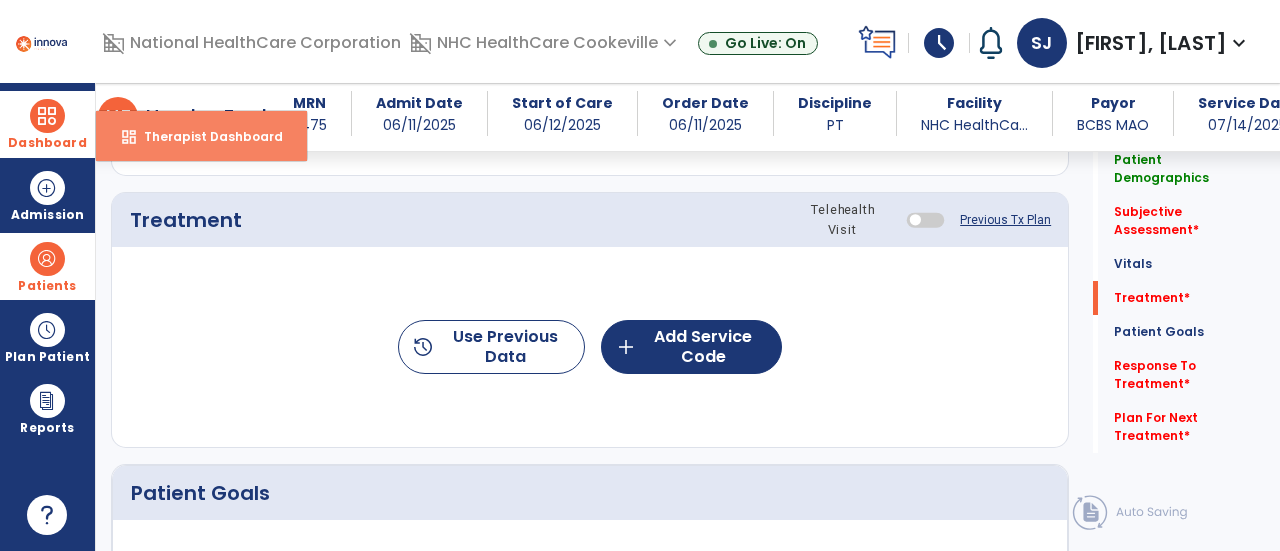 click on "dashboard  Therapist Dashboard" at bounding box center [201, 136] 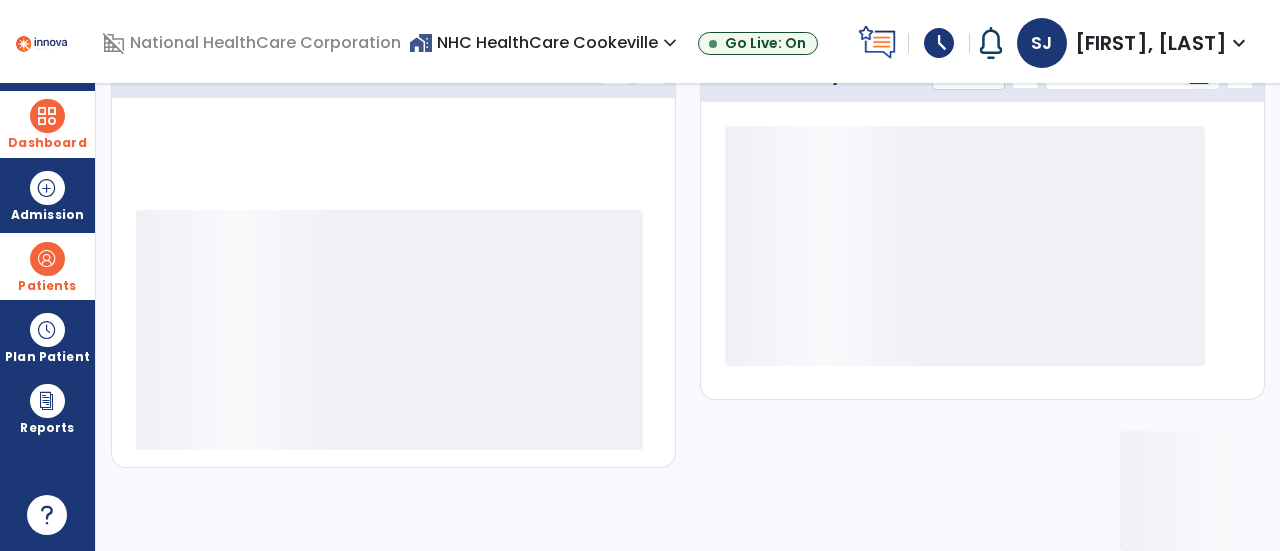 scroll, scrollTop: 349, scrollLeft: 0, axis: vertical 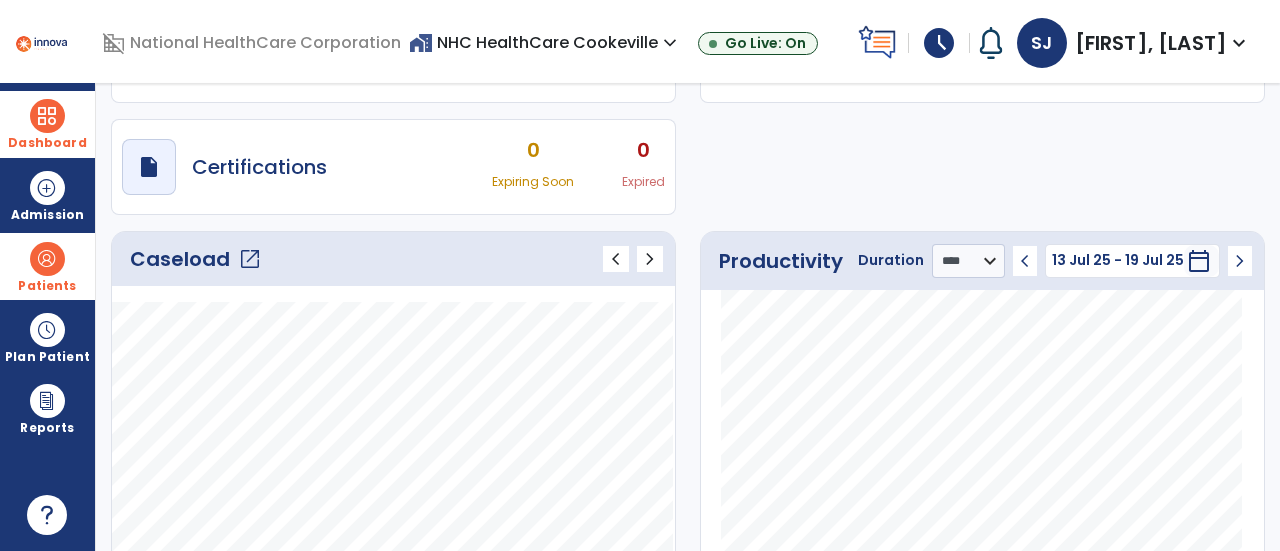 click on "Caseload   open_in_new" 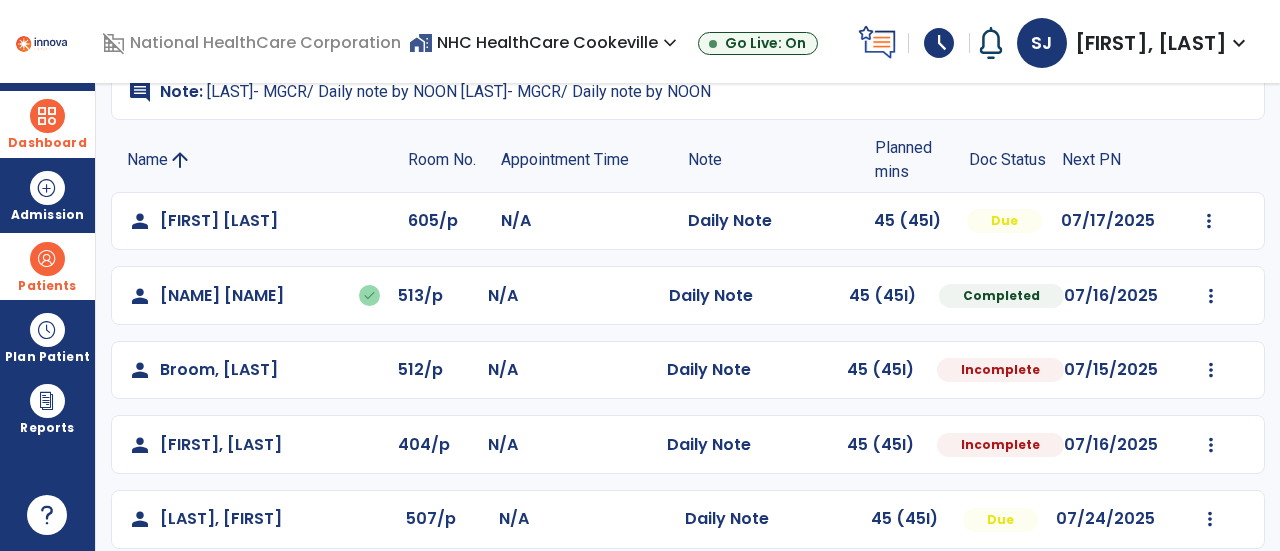 scroll, scrollTop: 166, scrollLeft: 0, axis: vertical 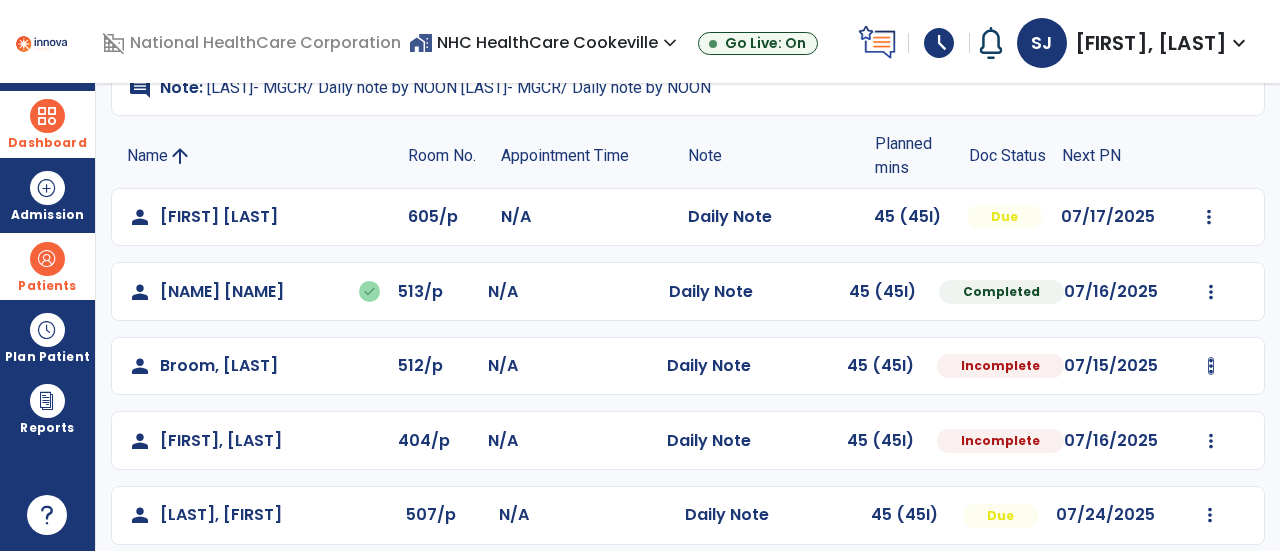 click at bounding box center (1209, 217) 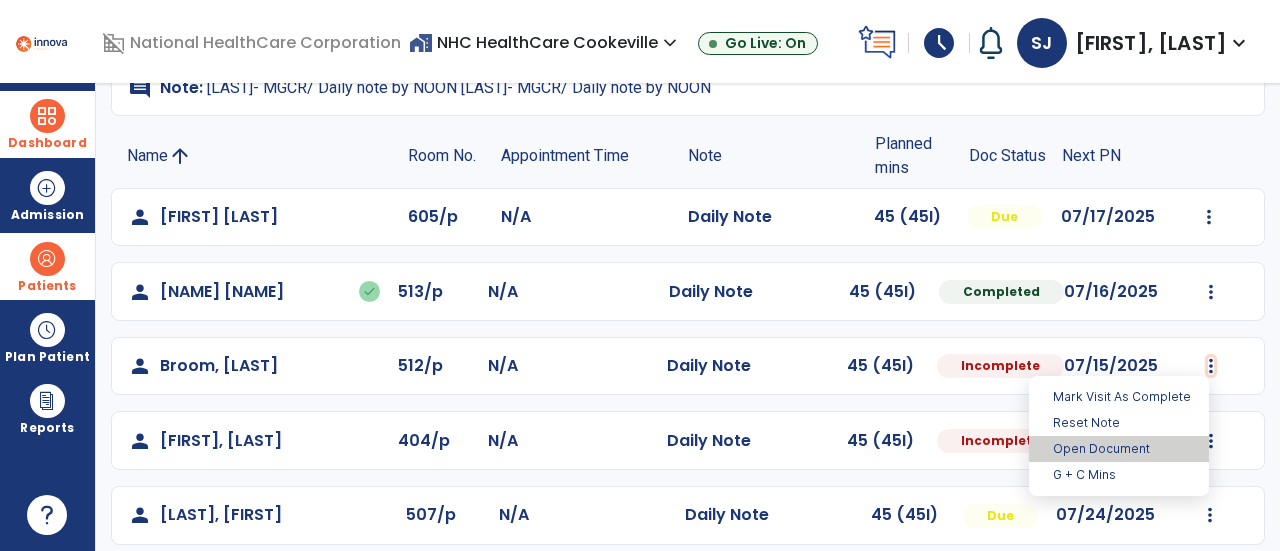 click on "Open Document" at bounding box center (1119, 449) 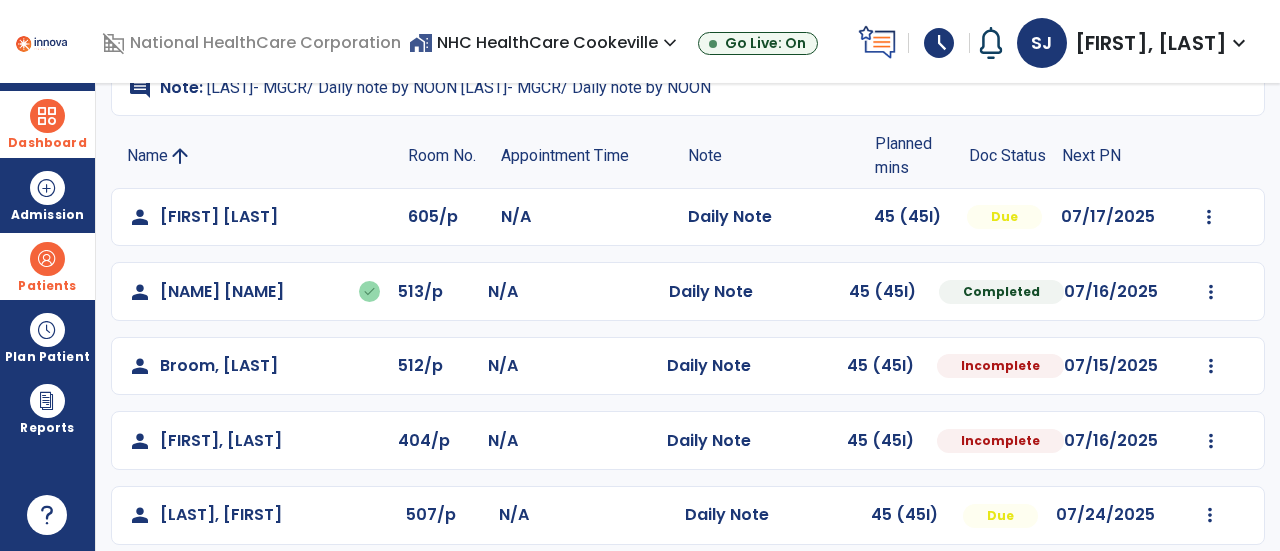 select on "*" 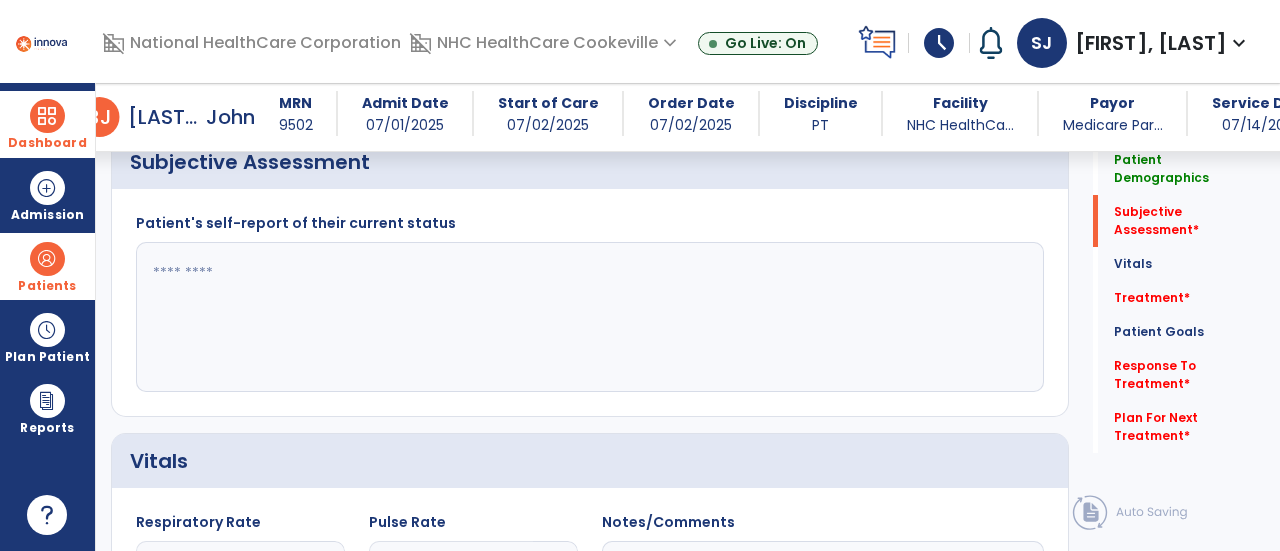 scroll, scrollTop: 469, scrollLeft: 0, axis: vertical 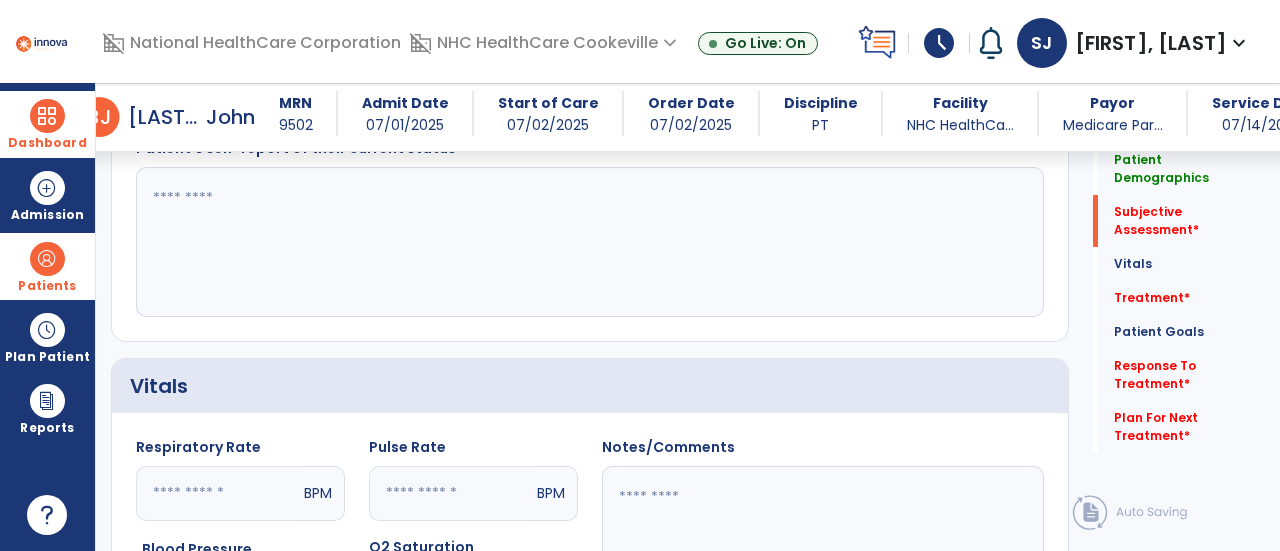 click 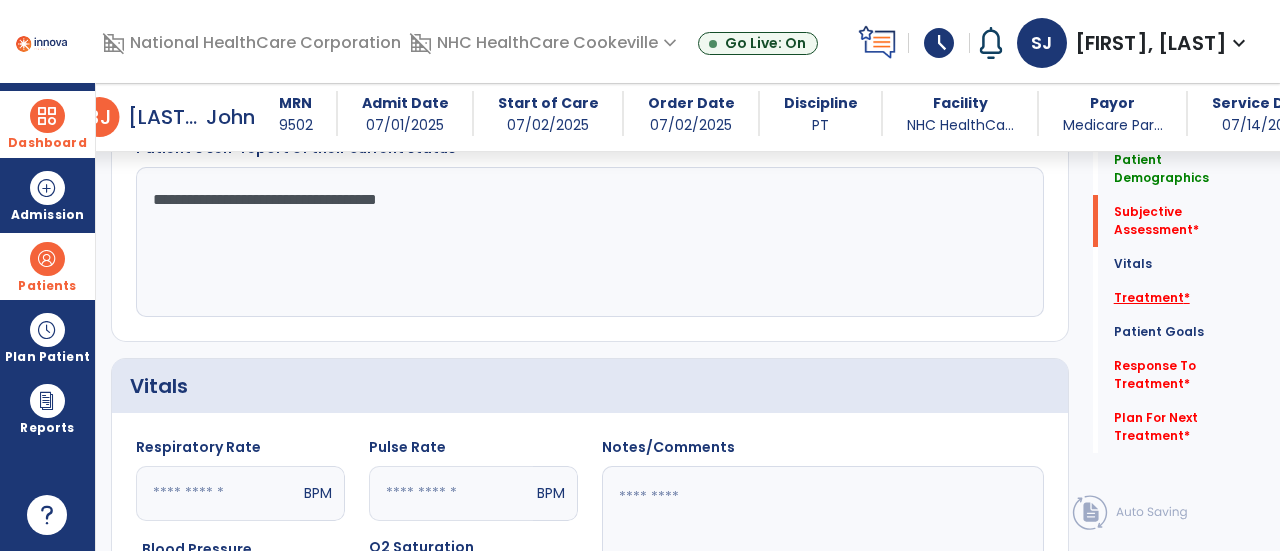 click on "Treatment   *" 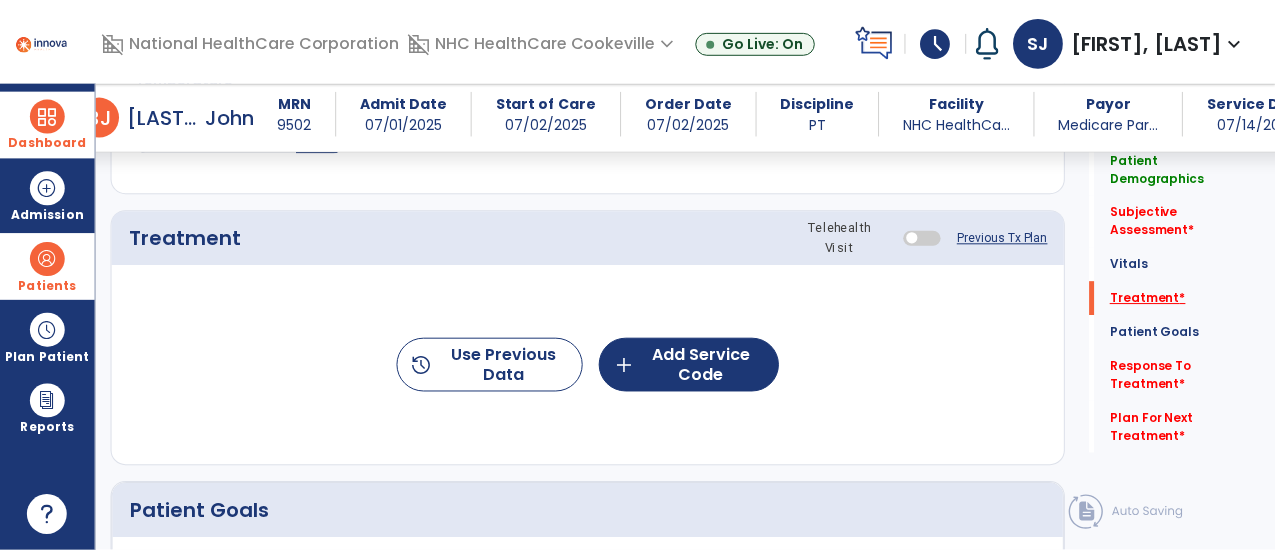 scroll, scrollTop: 1057, scrollLeft: 0, axis: vertical 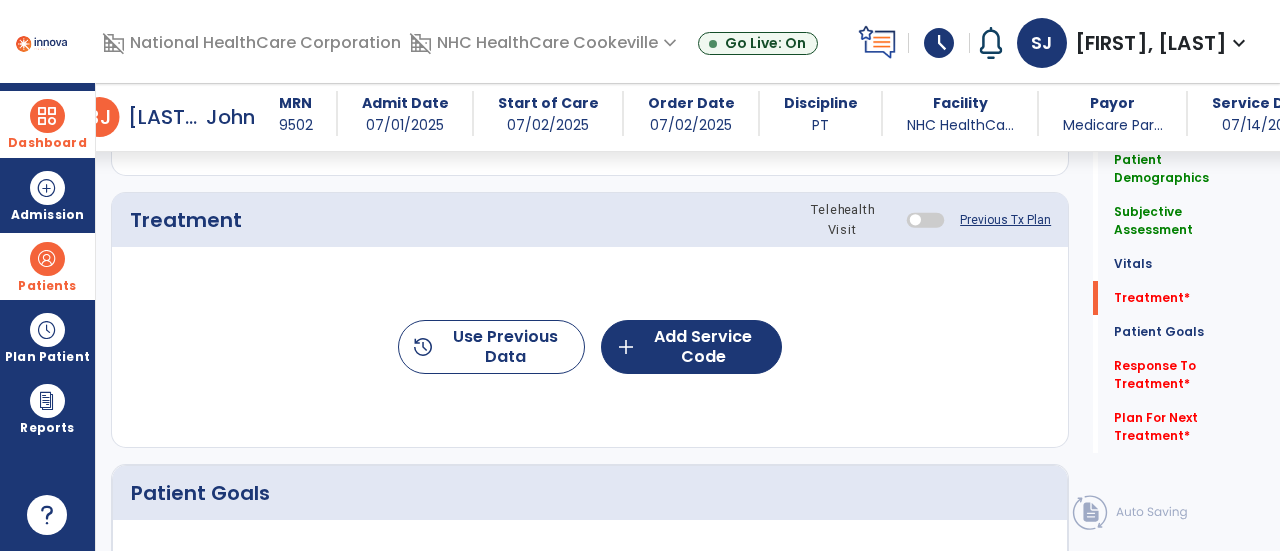 click on "Previous Tx Plan" 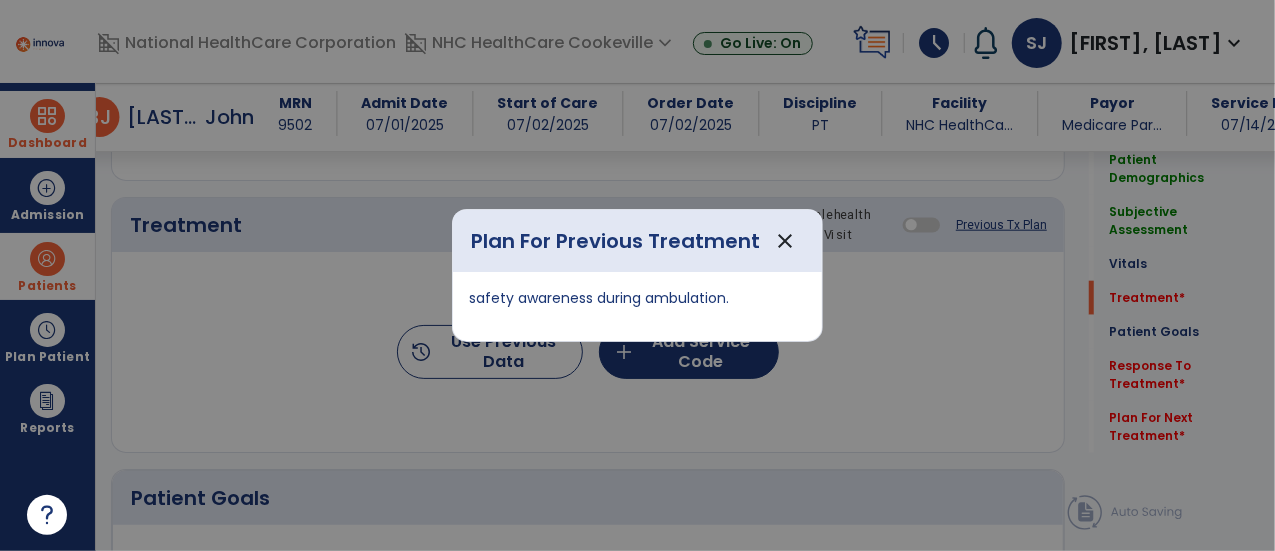 scroll, scrollTop: 1057, scrollLeft: 0, axis: vertical 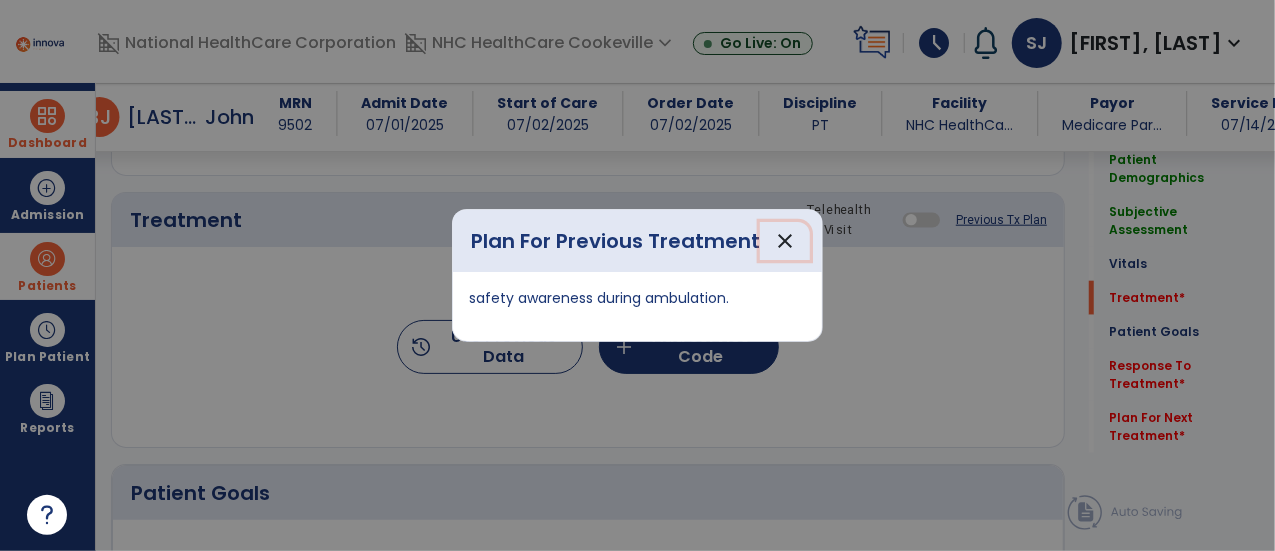 click on "close" at bounding box center (785, 241) 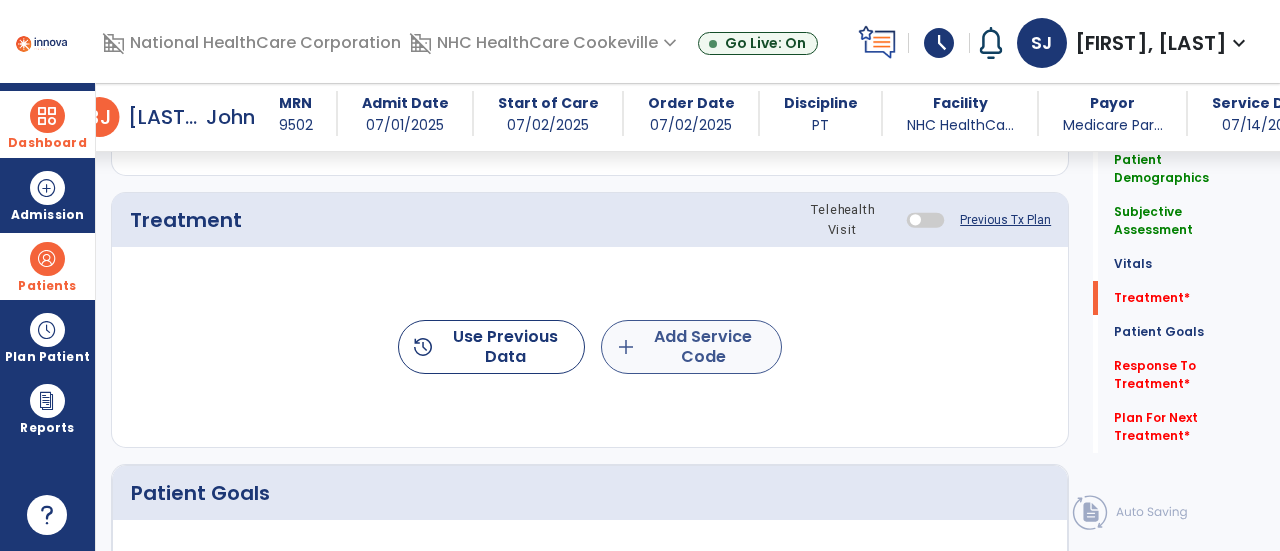 click on "add  Add Service Code" 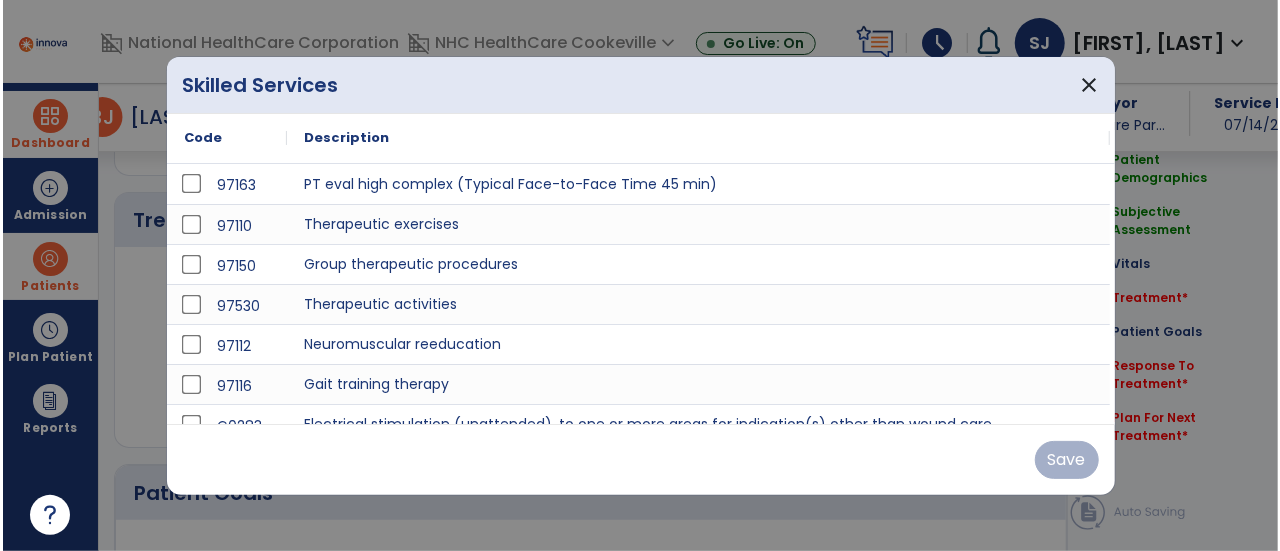 scroll, scrollTop: 1057, scrollLeft: 0, axis: vertical 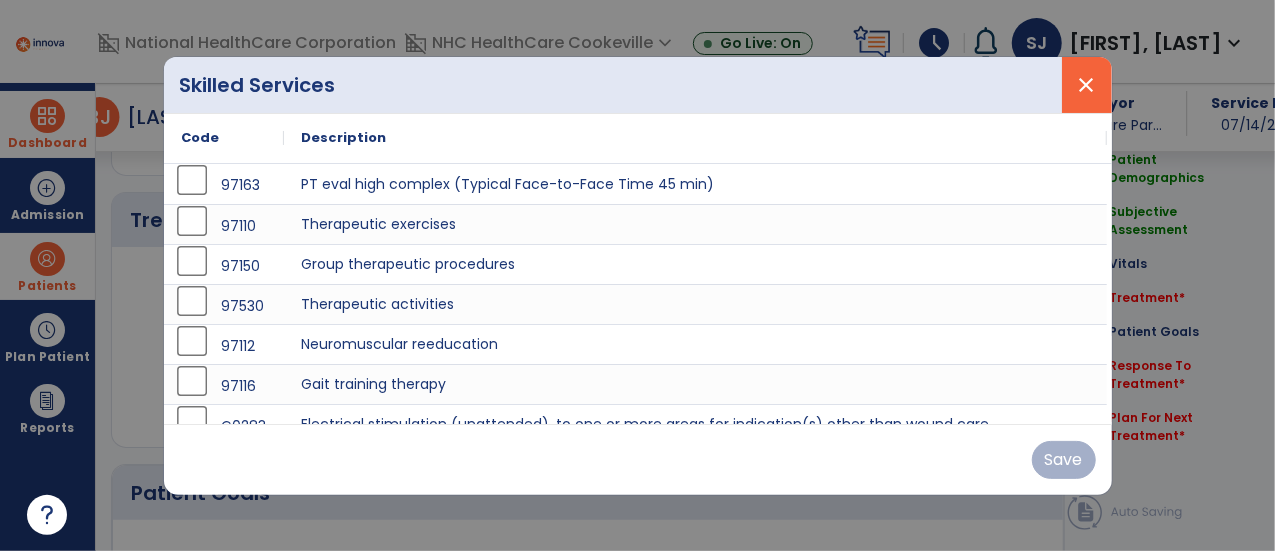 click on "close" at bounding box center (1087, 85) 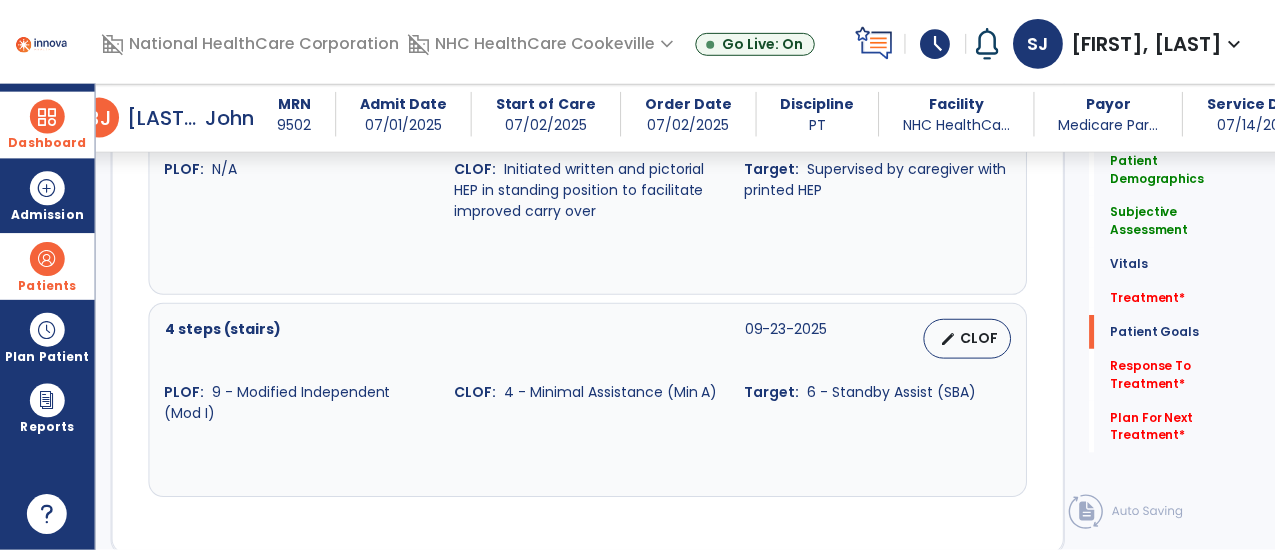 scroll, scrollTop: 2385, scrollLeft: 0, axis: vertical 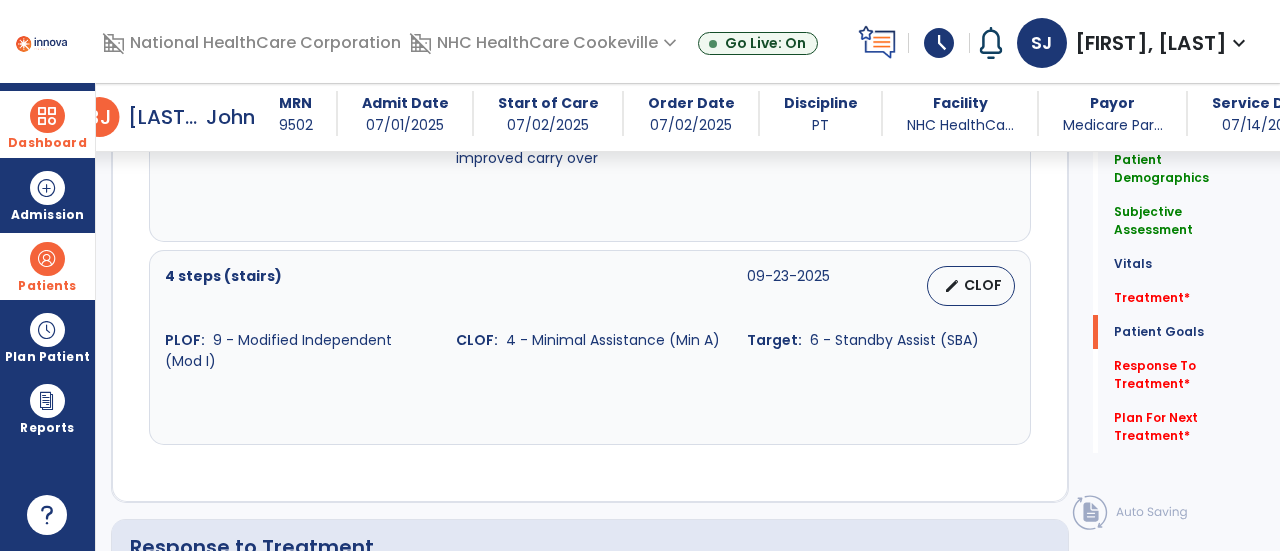 click on "CLOF" at bounding box center (983, 285) 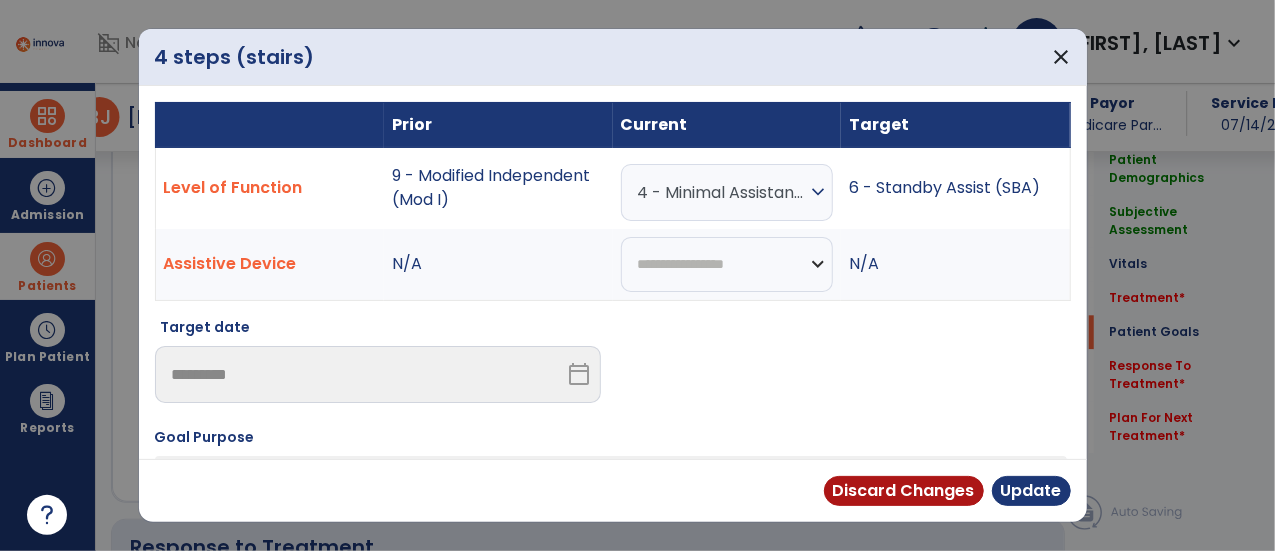 scroll, scrollTop: 2385, scrollLeft: 0, axis: vertical 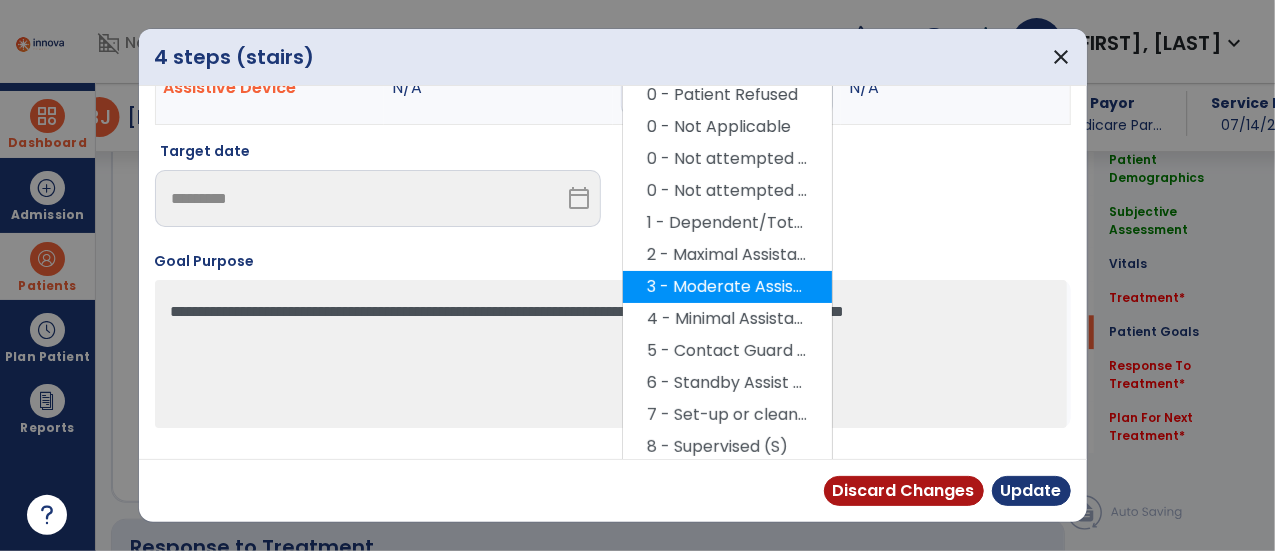 click on "3 - Moderate Assistance (Mod A)" at bounding box center (727, 287) 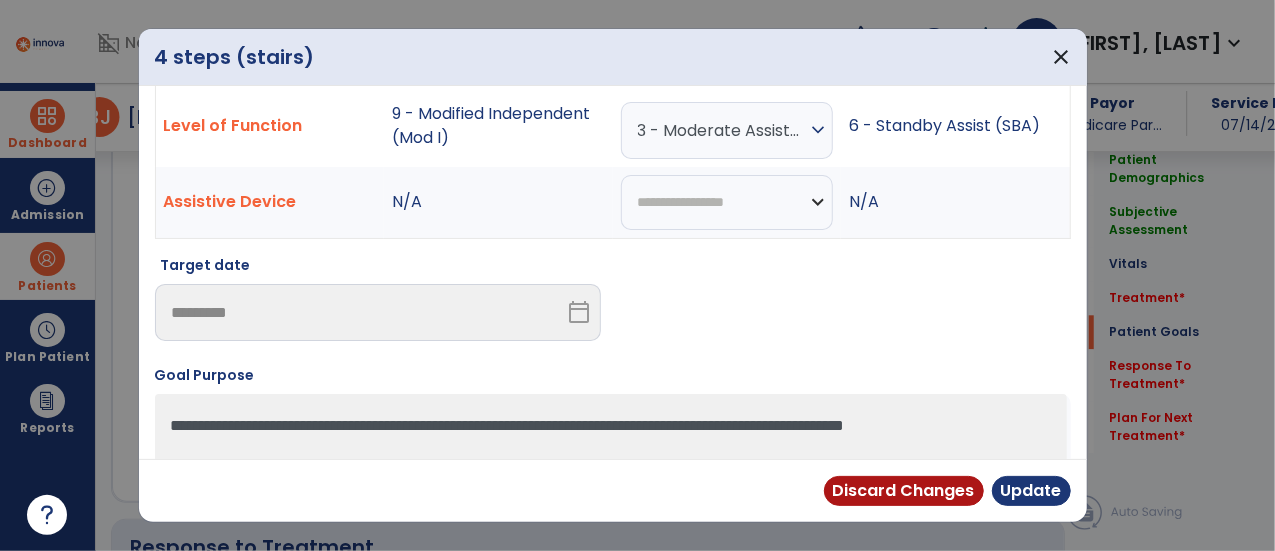 scroll, scrollTop: 29, scrollLeft: 0, axis: vertical 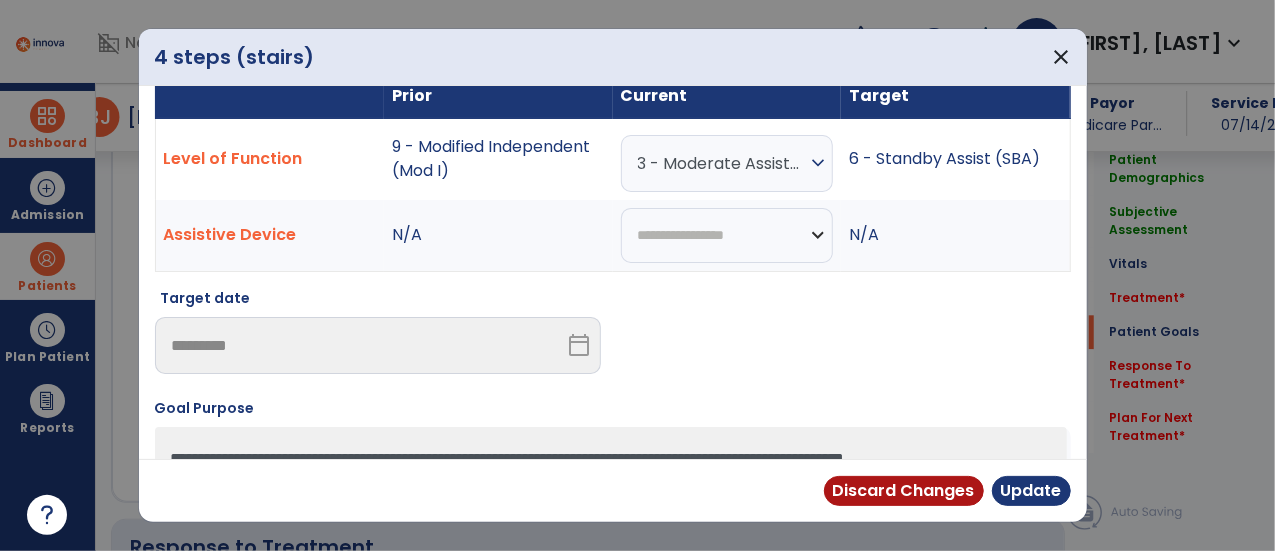 click on "3 - Moderate Assistance (Mod A)" at bounding box center (722, 163) 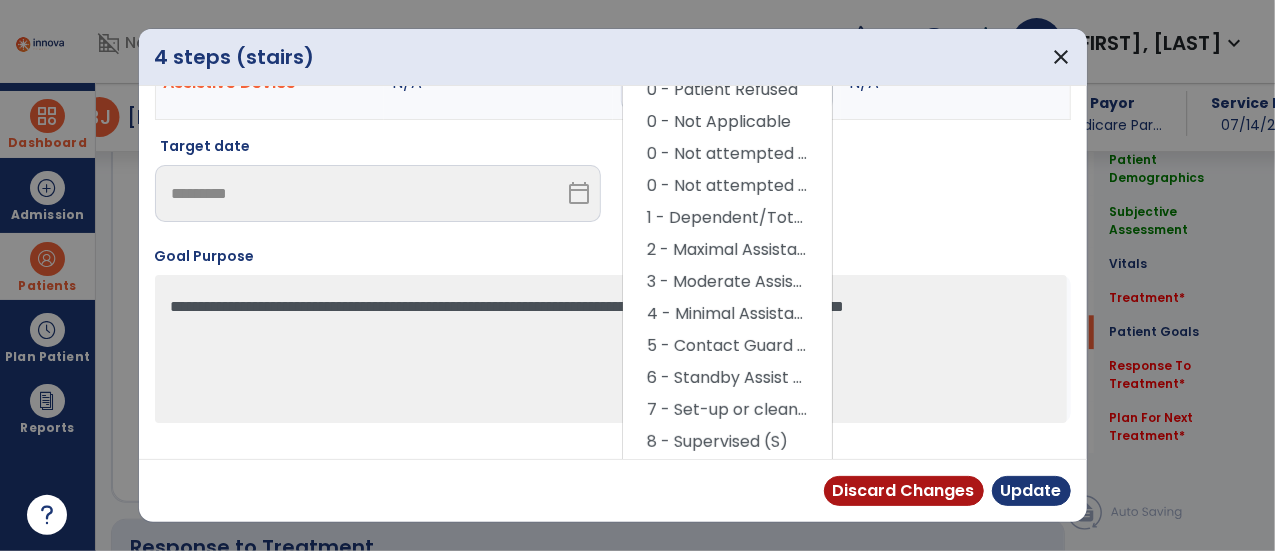 scroll, scrollTop: 187, scrollLeft: 0, axis: vertical 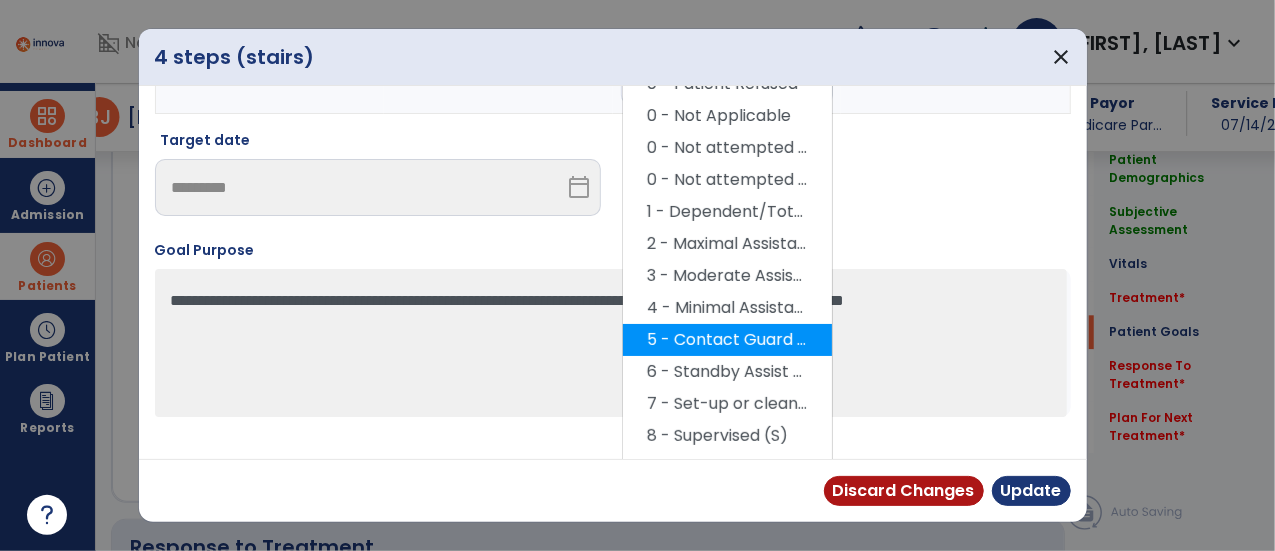click on "5 - Contact Guard Assistance (CGA)" at bounding box center [727, 340] 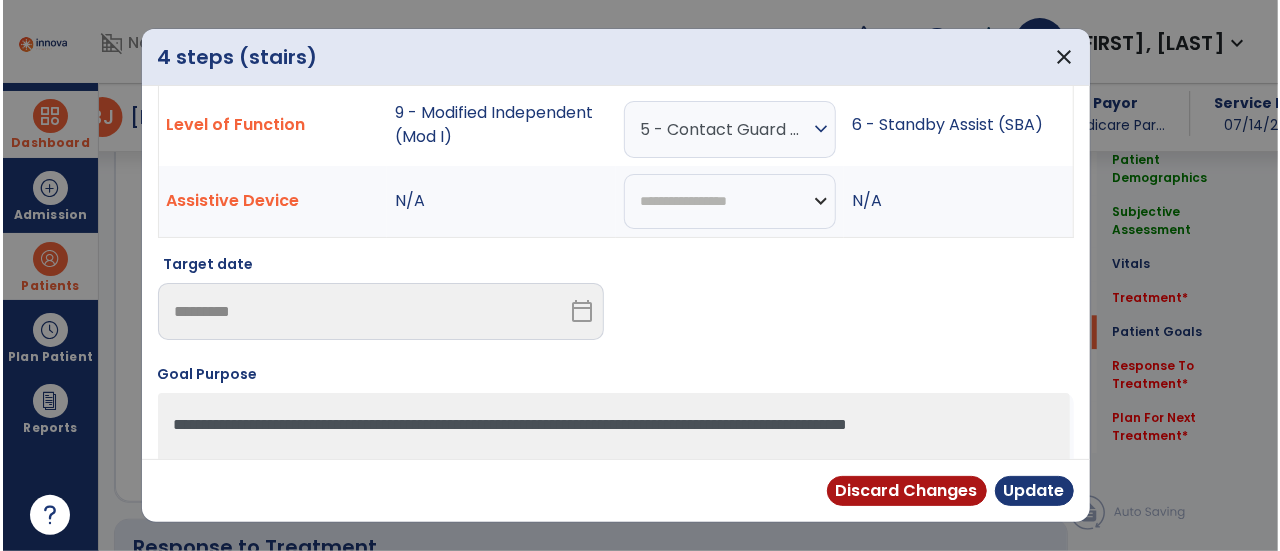 scroll, scrollTop: 33, scrollLeft: 0, axis: vertical 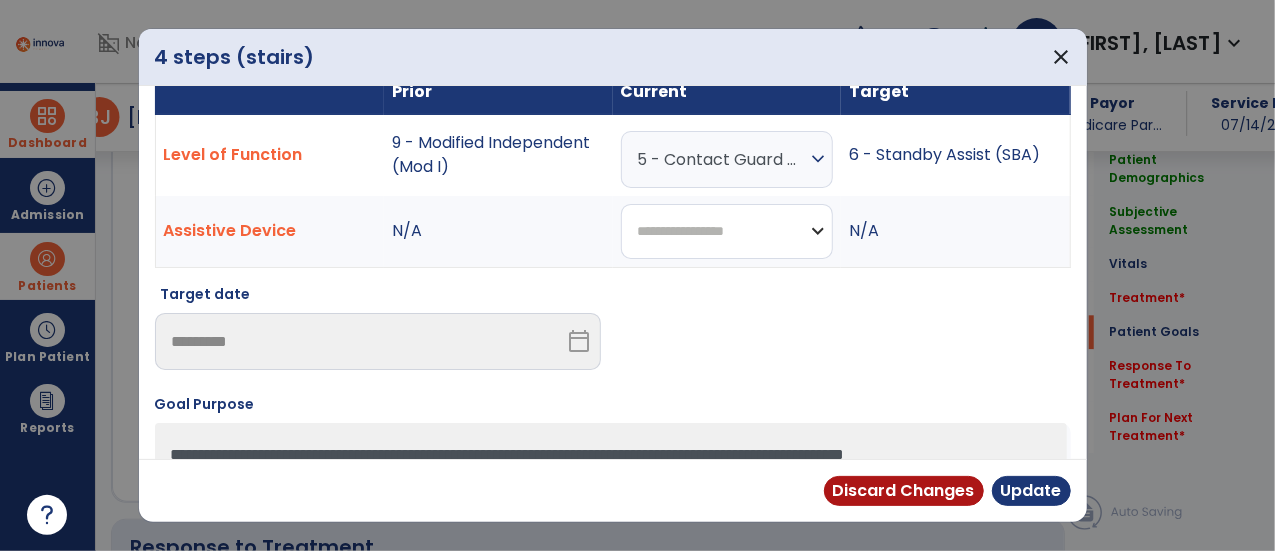 click on "**********" at bounding box center (727, 231) 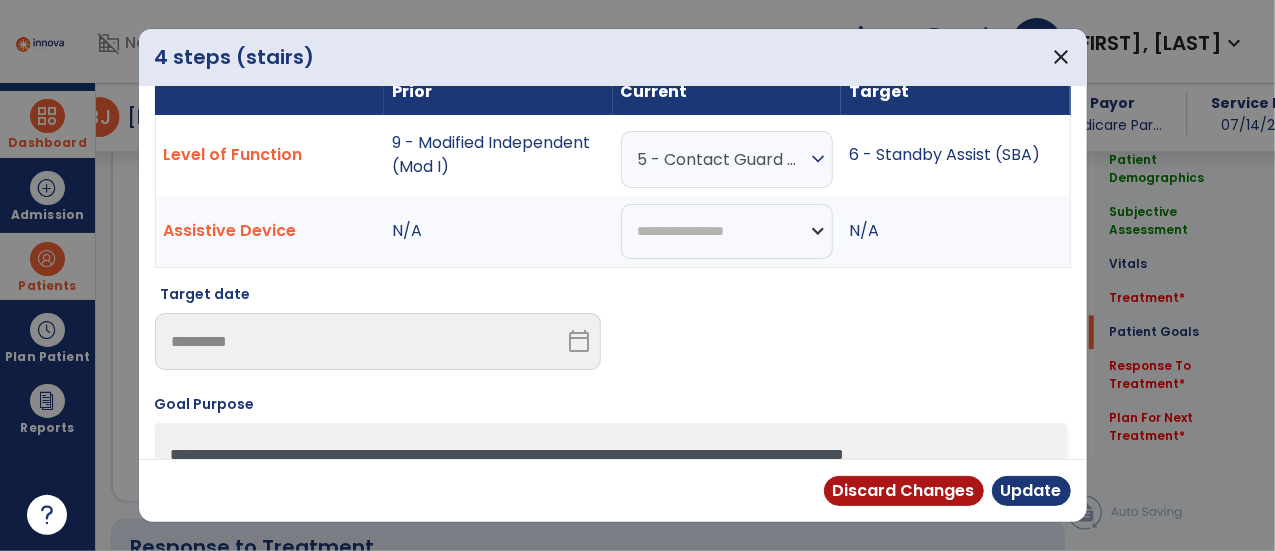 click at bounding box center (848, 335) 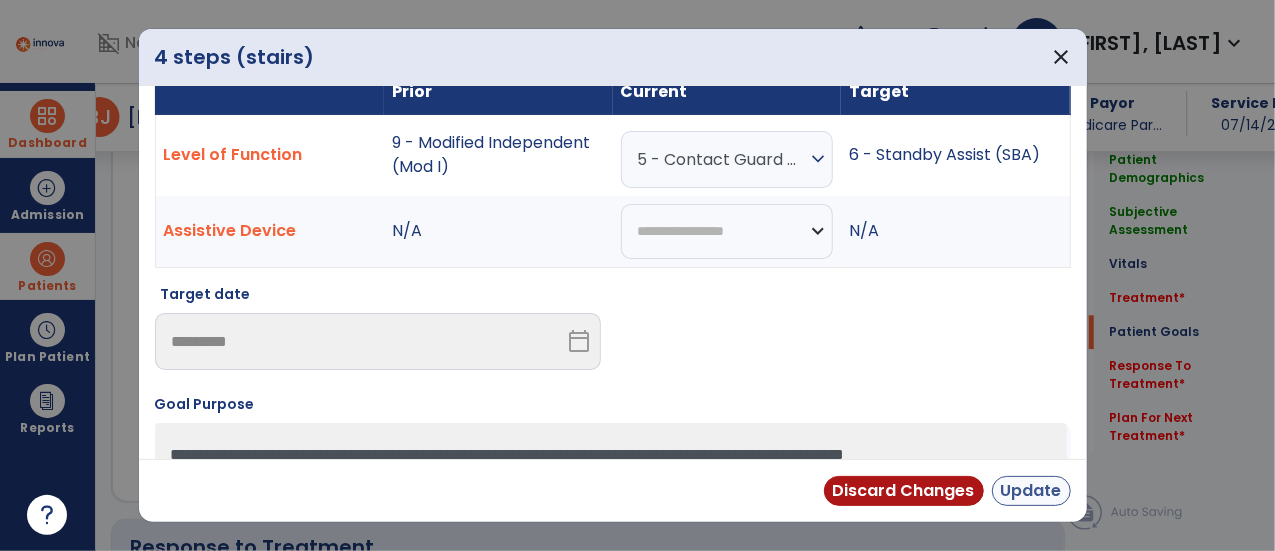 click on "Update" at bounding box center (1031, 491) 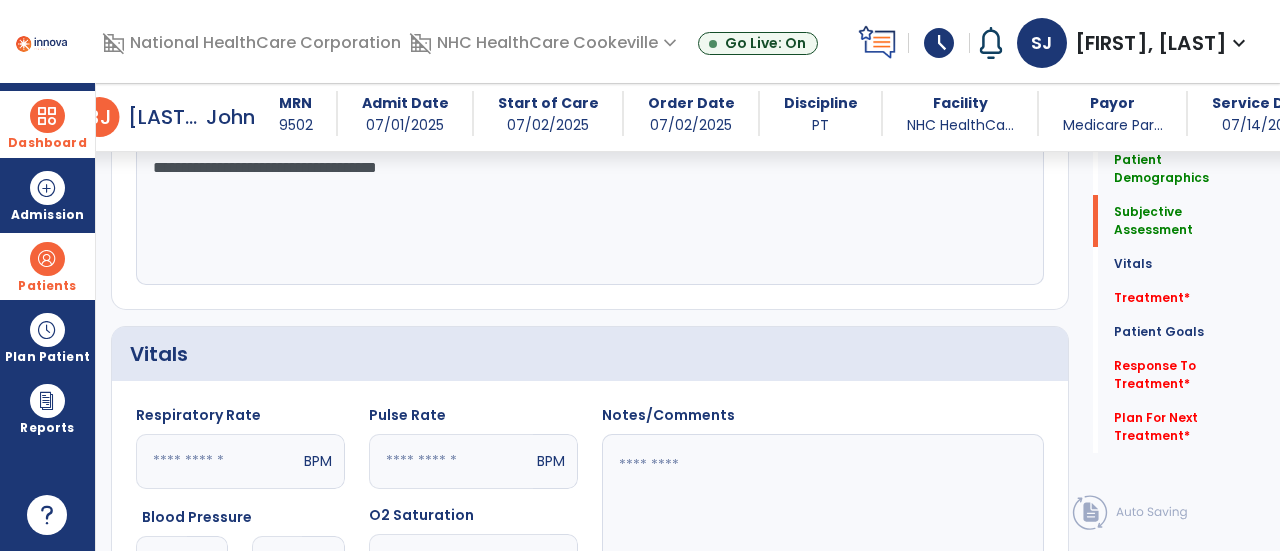 scroll, scrollTop: 495, scrollLeft: 0, axis: vertical 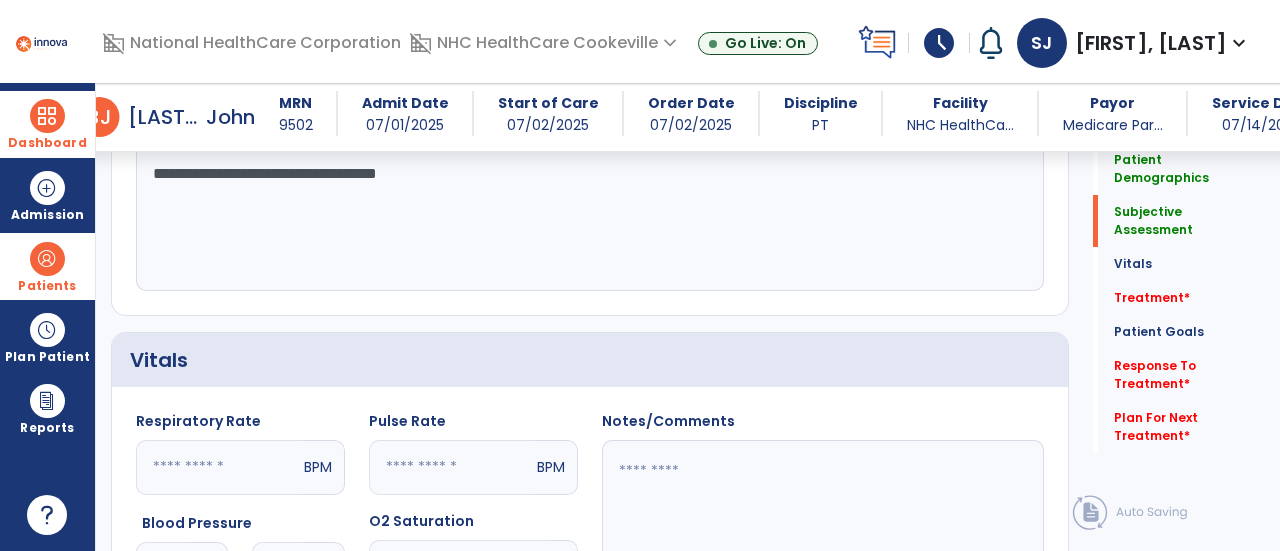 click on "**********" 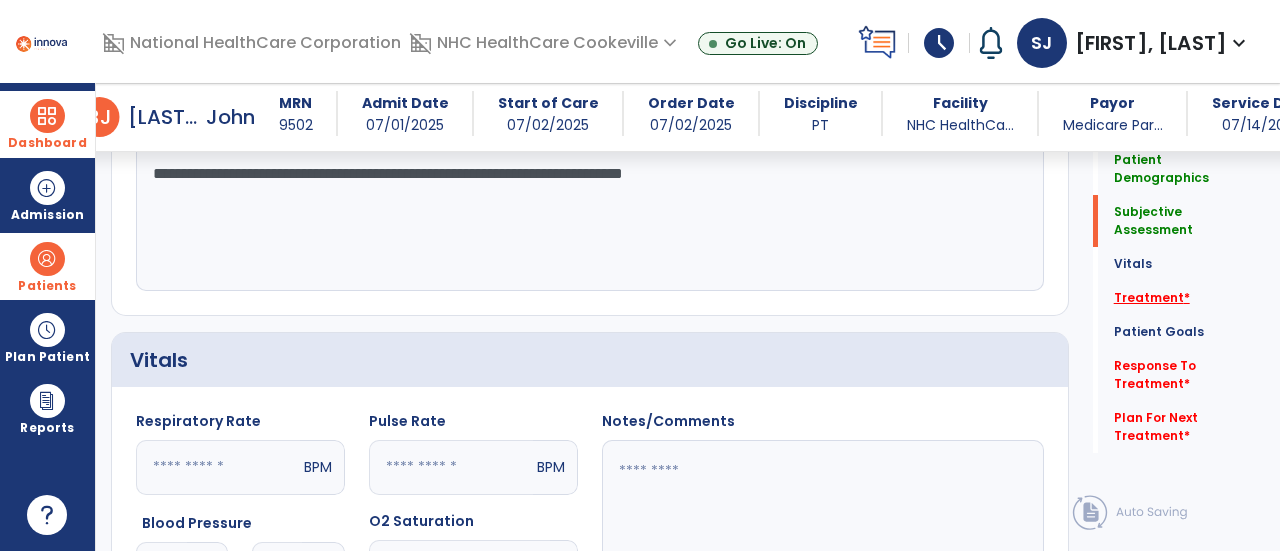type on "**********" 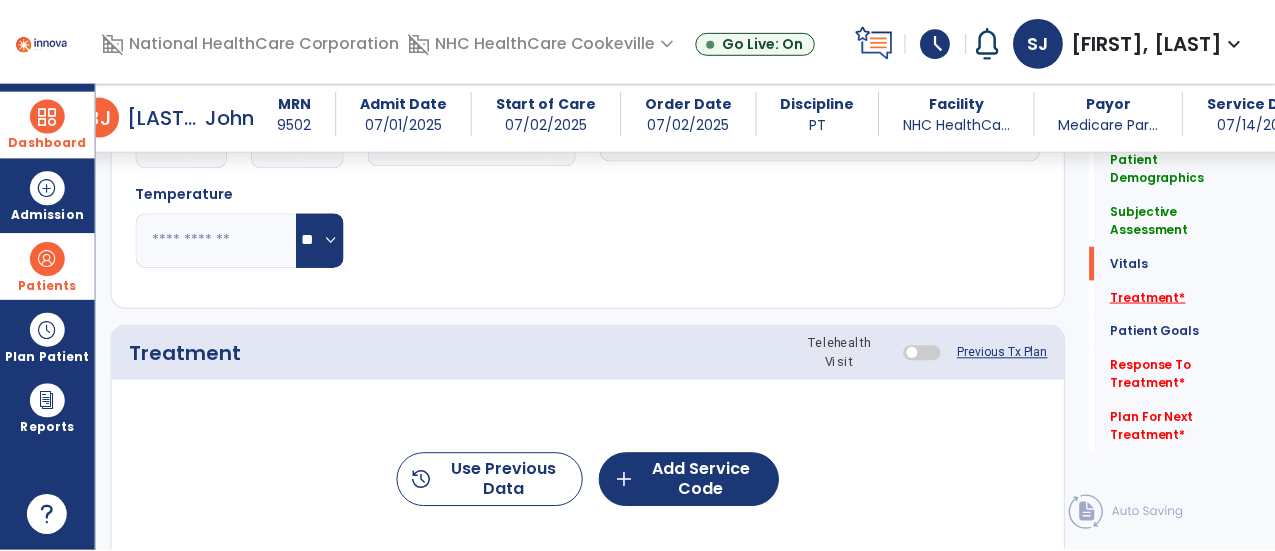 scroll, scrollTop: 924, scrollLeft: 0, axis: vertical 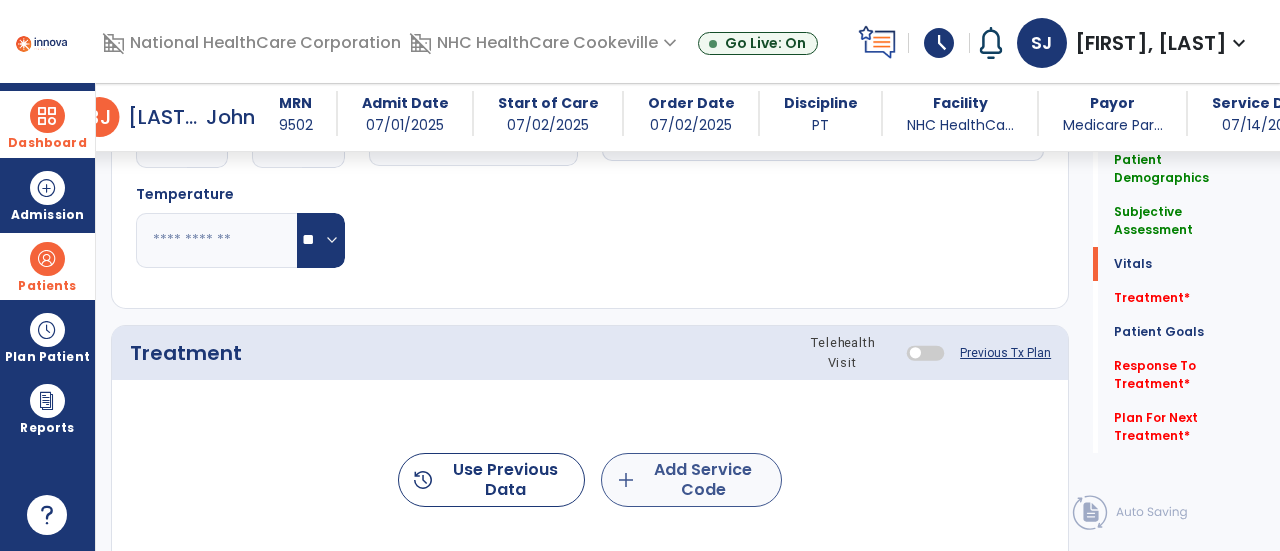 click on "add  Add Service Code" 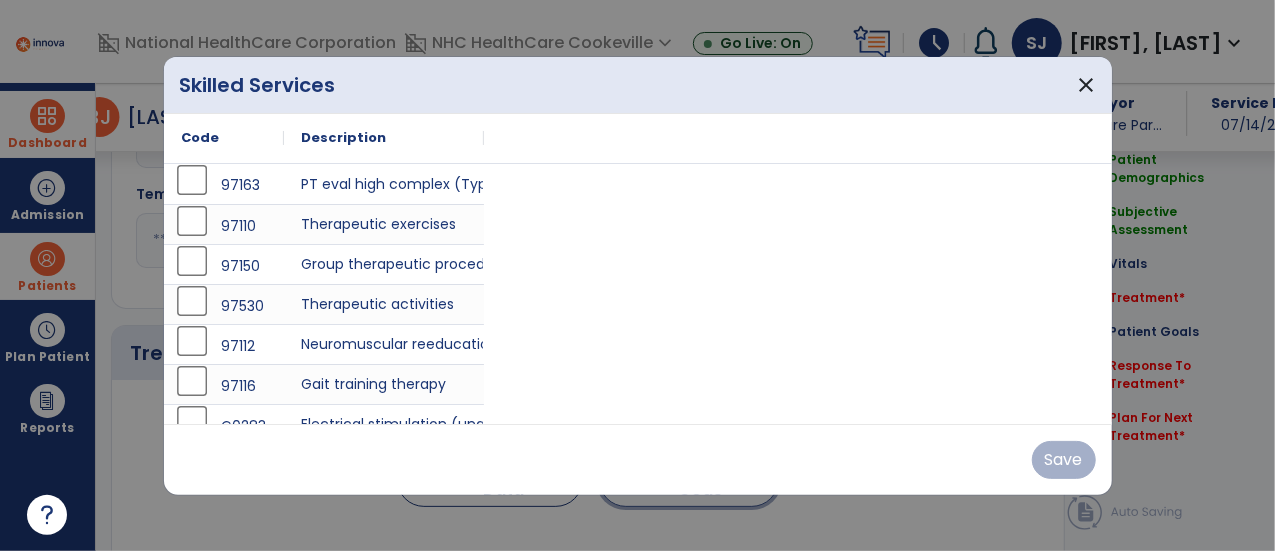 scroll, scrollTop: 924, scrollLeft: 0, axis: vertical 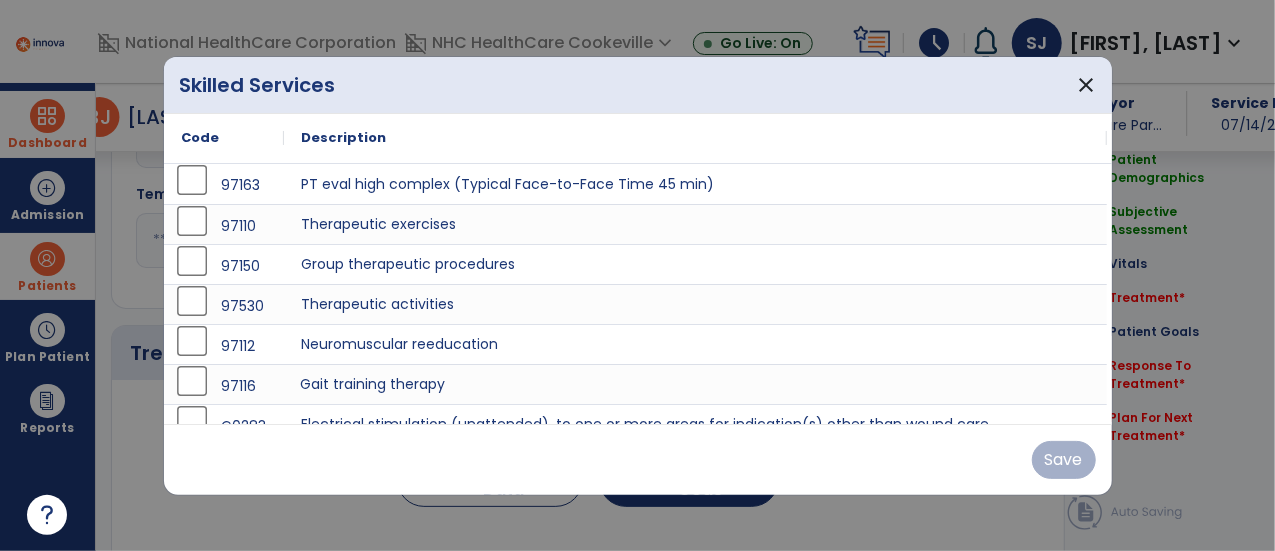 click on "Gait training therapy" at bounding box center (696, 384) 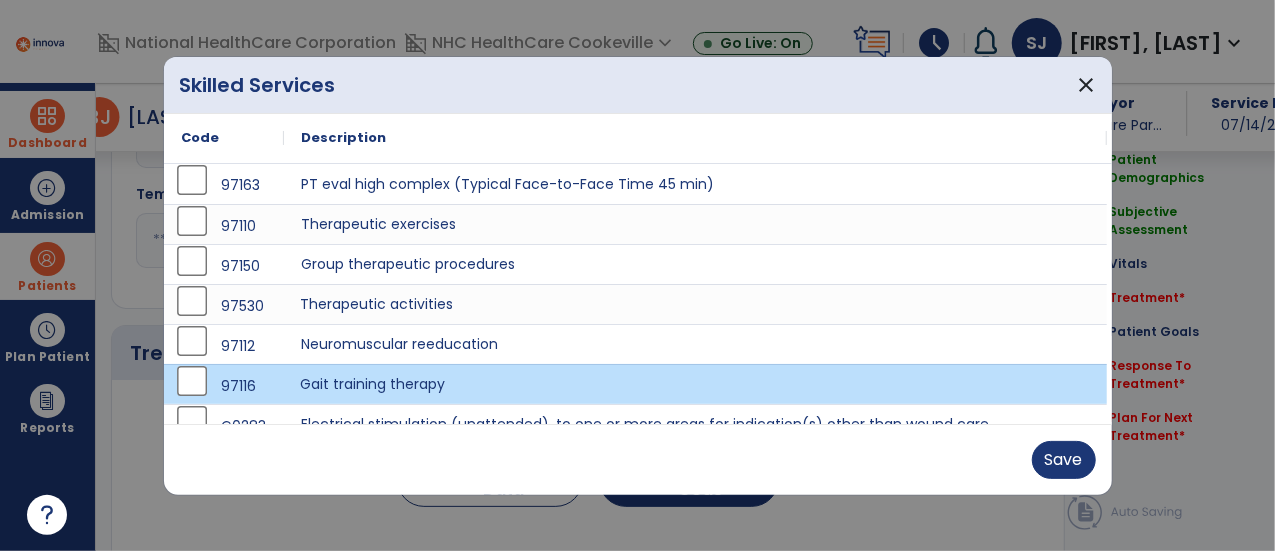 click on "Therapeutic activities" at bounding box center [696, 304] 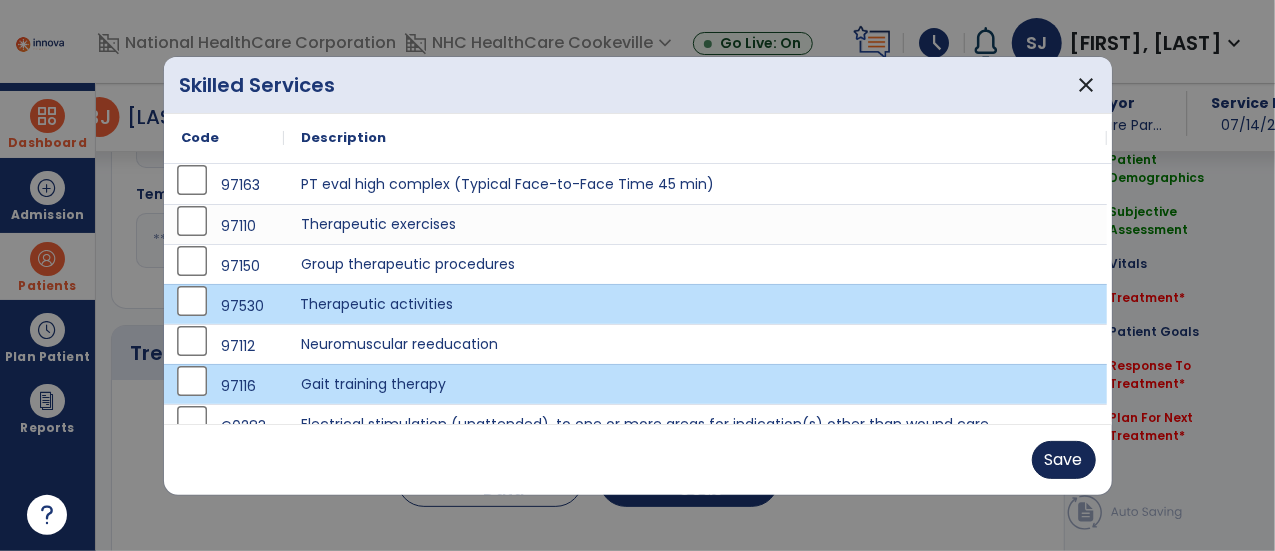 click on "Save" at bounding box center (1064, 460) 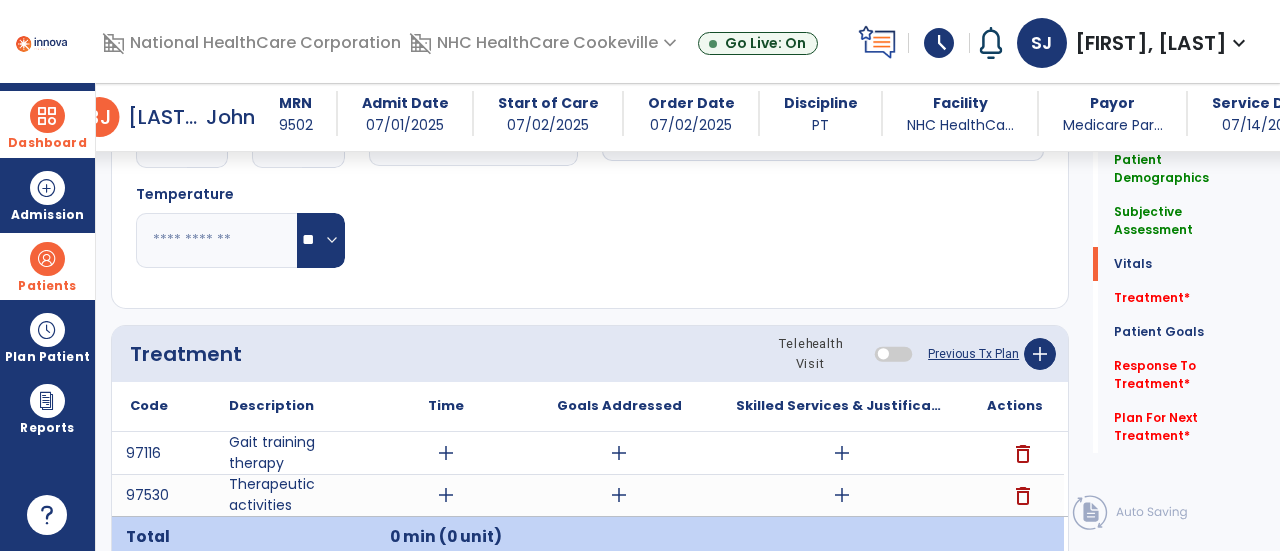 click on "add" at bounding box center [841, 453] 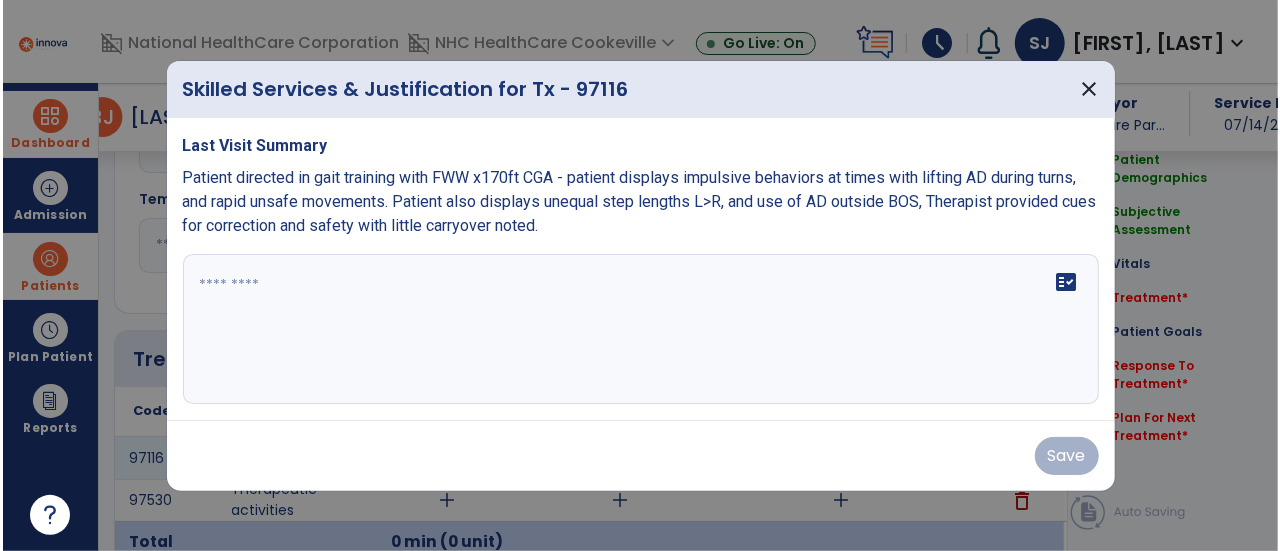 scroll, scrollTop: 924, scrollLeft: 0, axis: vertical 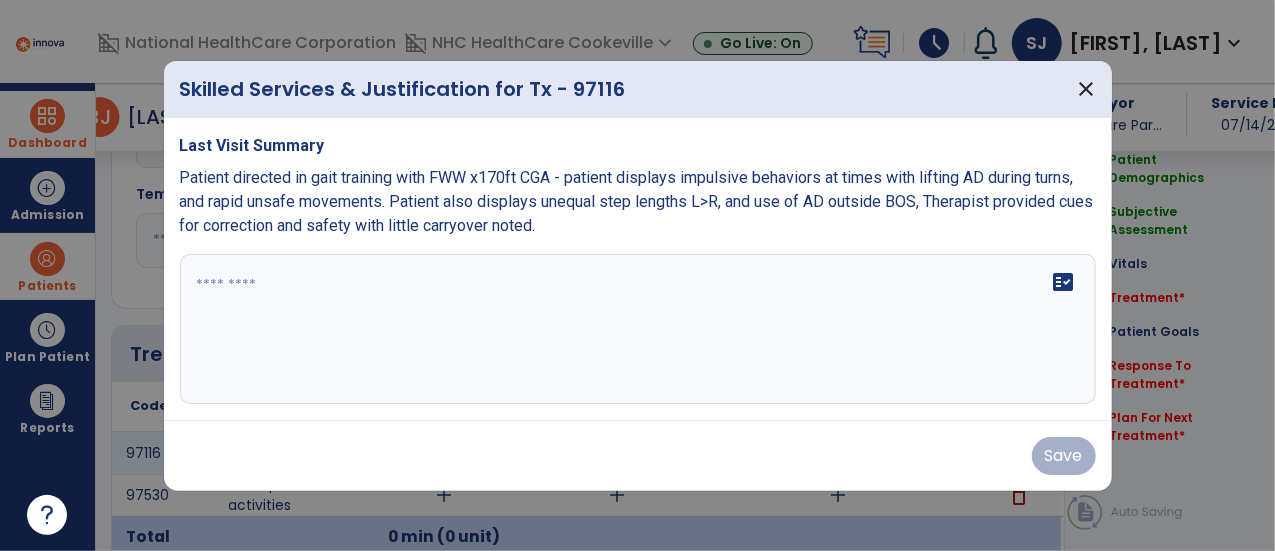 click on "fact_check" at bounding box center [638, 329] 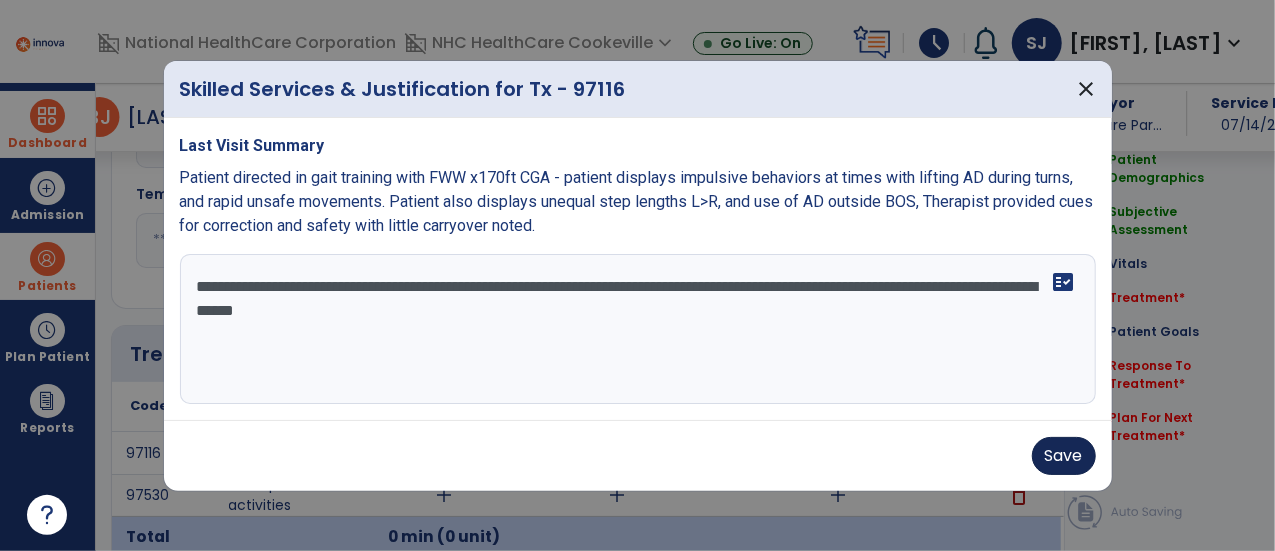 type on "**********" 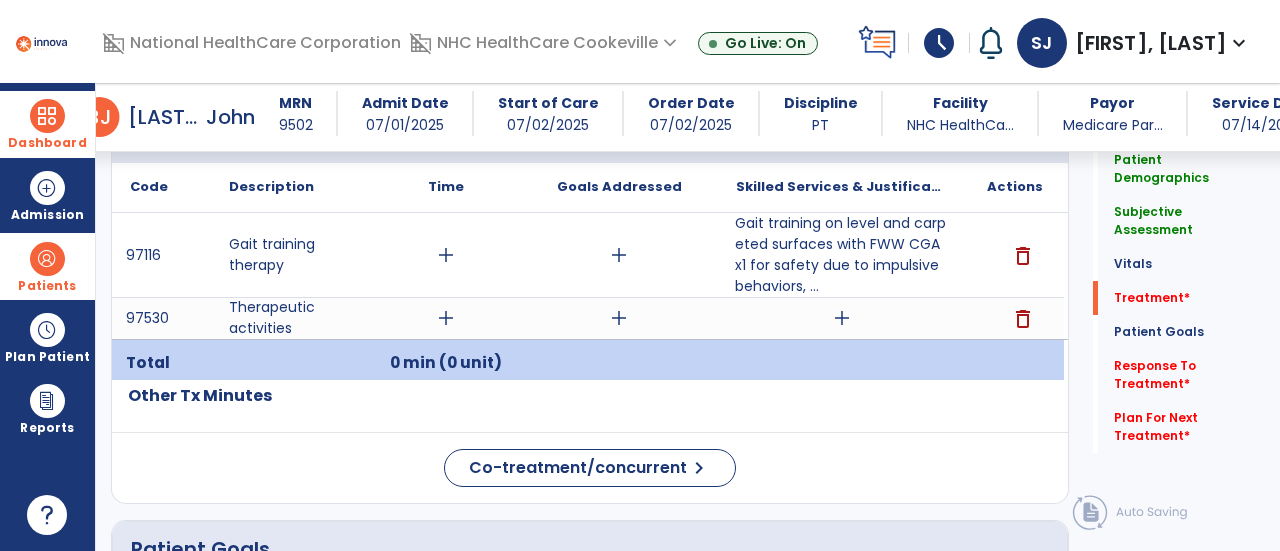 click on "add" at bounding box center (841, 318) 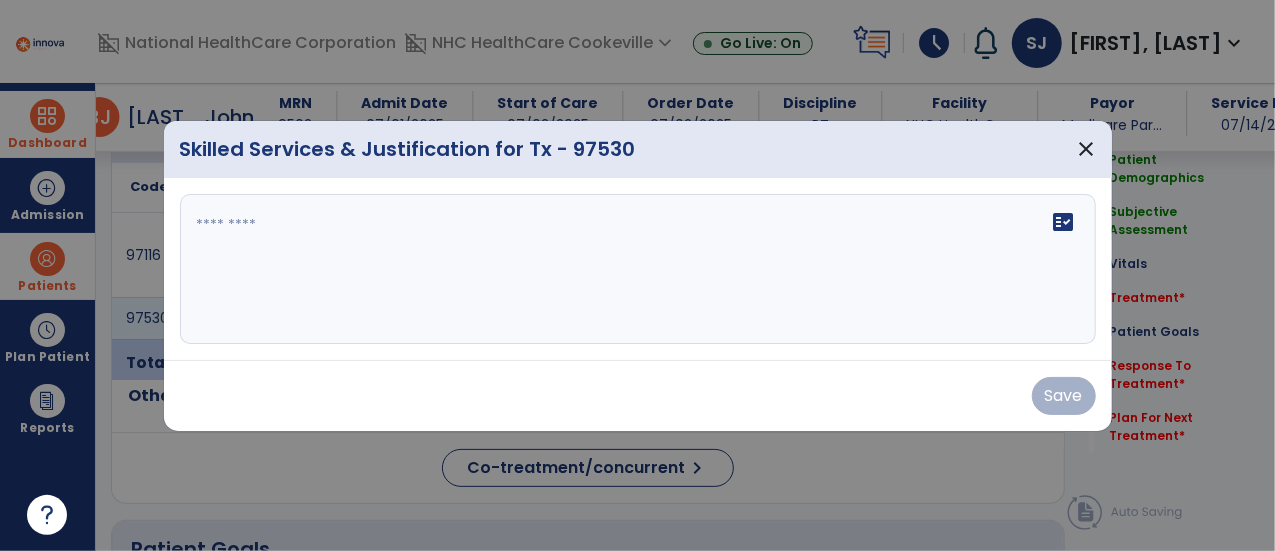 scroll, scrollTop: 1143, scrollLeft: 0, axis: vertical 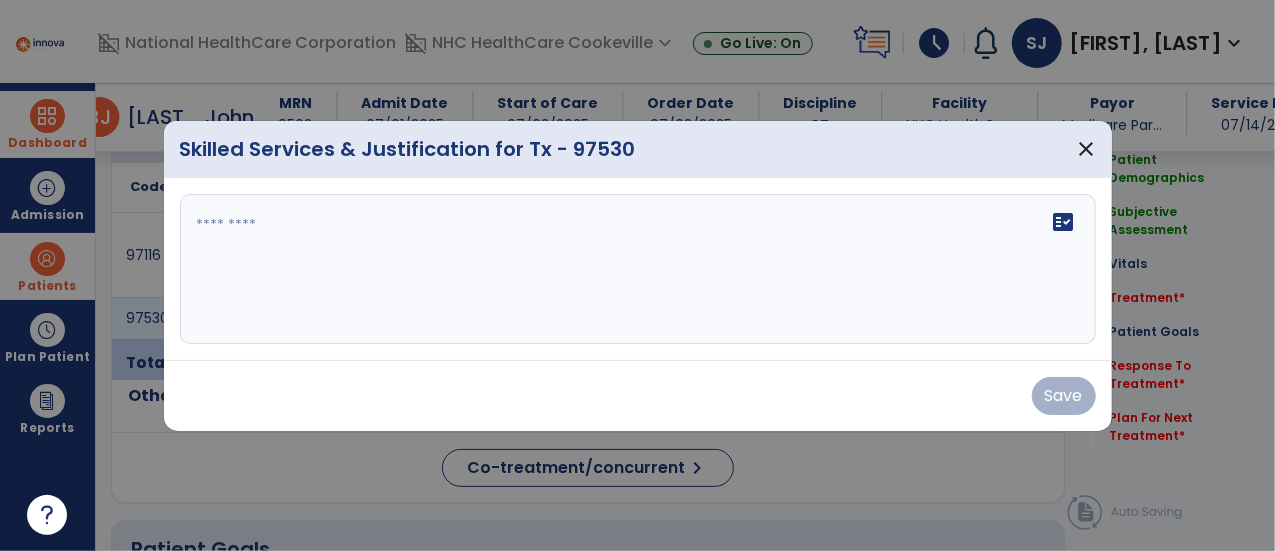 click on "fact_check" at bounding box center [638, 269] 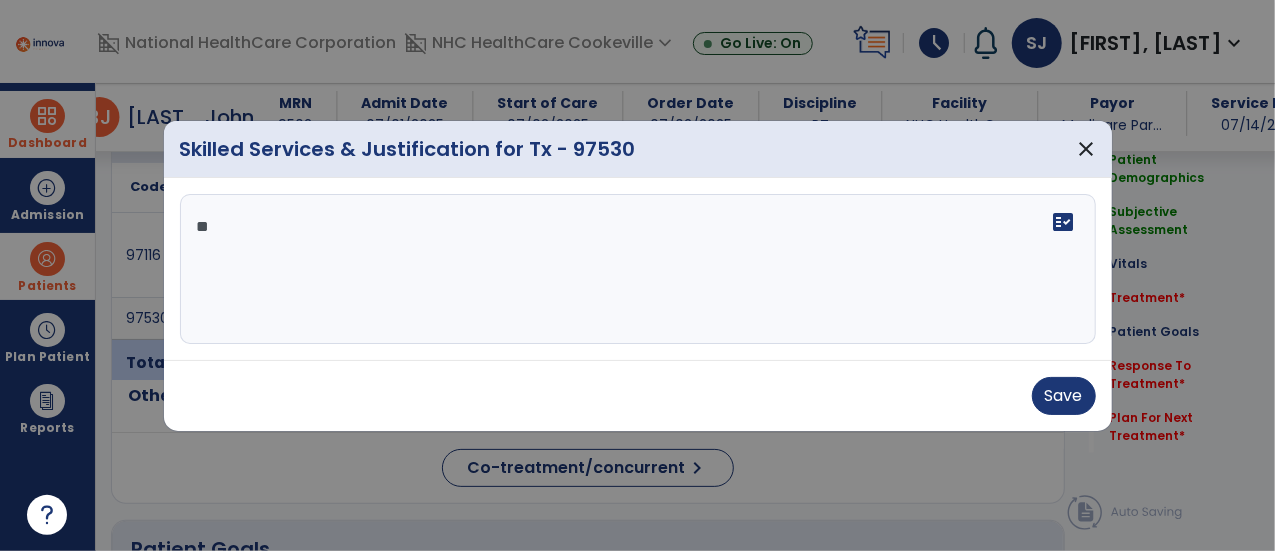 type on "*" 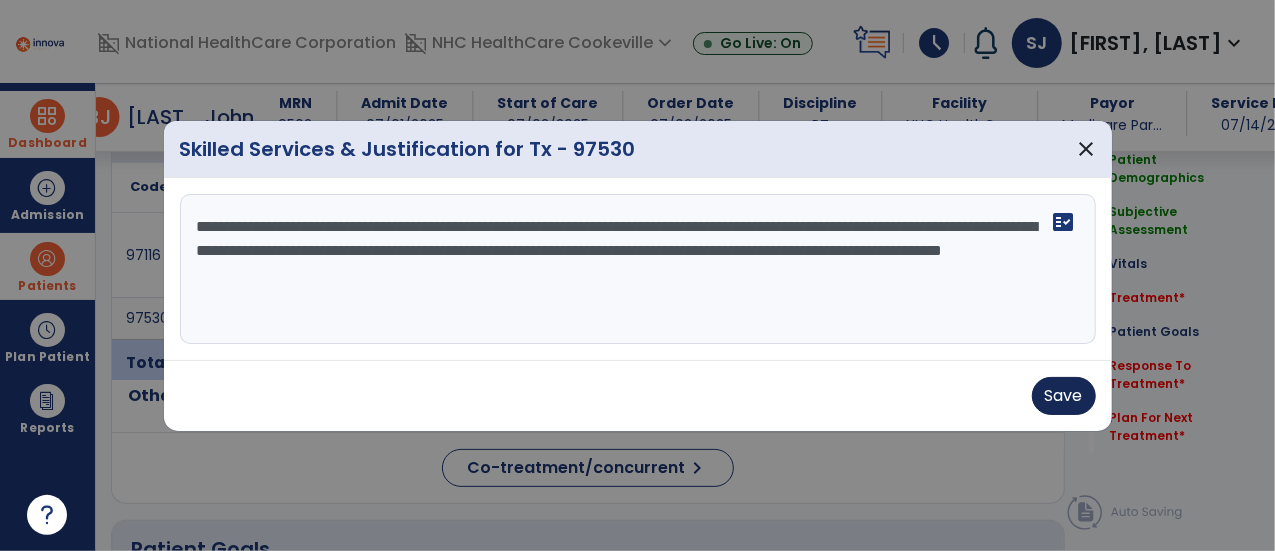 type on "**********" 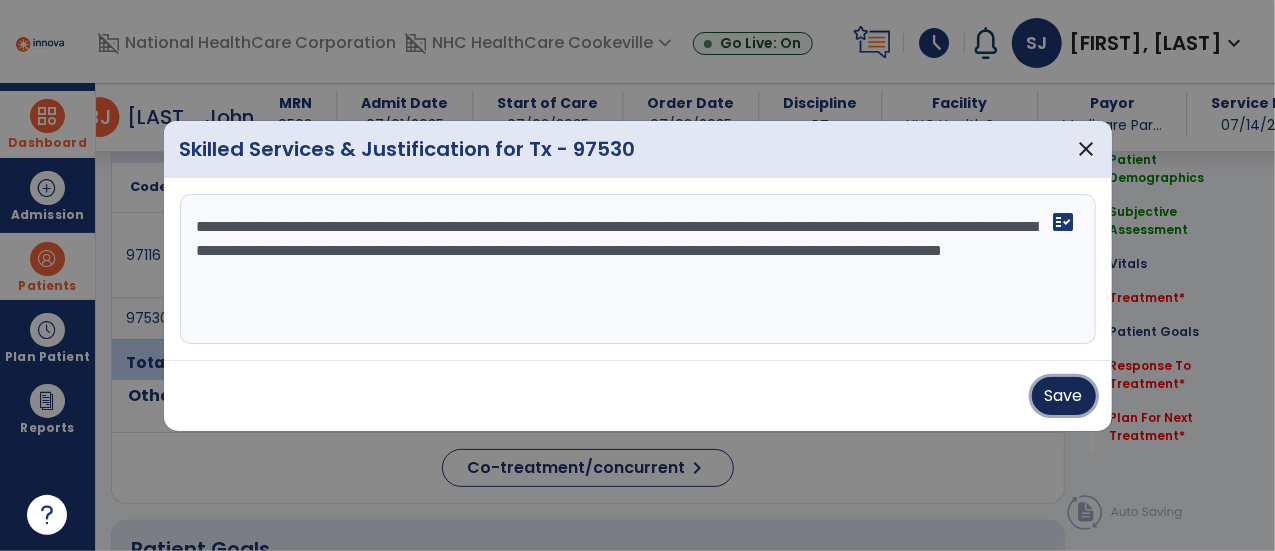 click on "Save" at bounding box center (1064, 396) 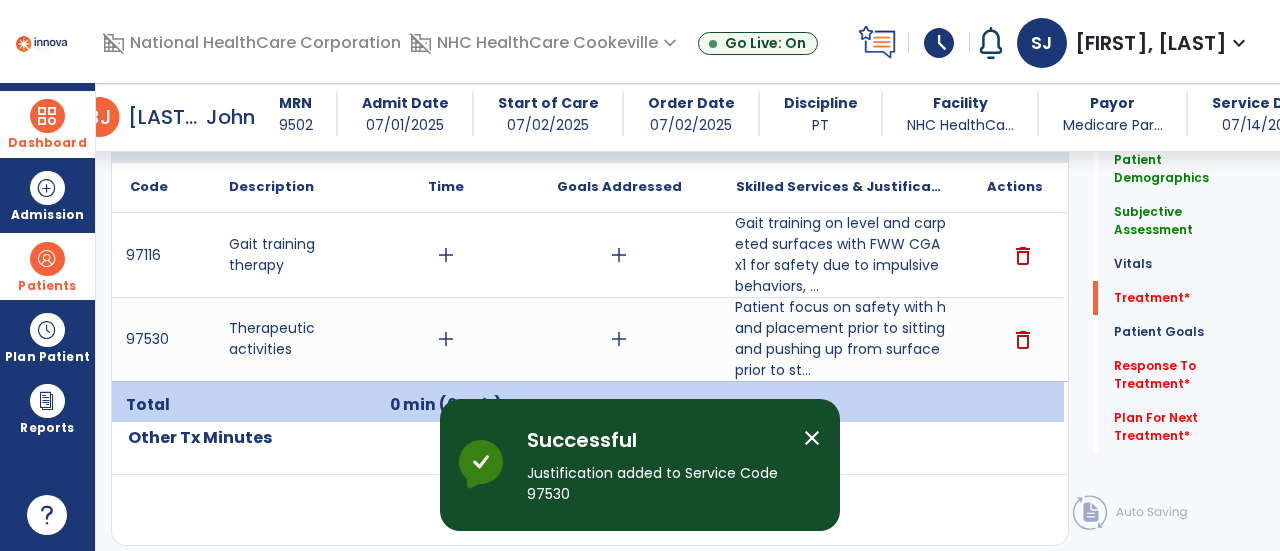 click on "Gait training on level and carpeted surfaces with FWW CGA x1 for safety due to impulsive behaviors, ..." at bounding box center [841, 255] 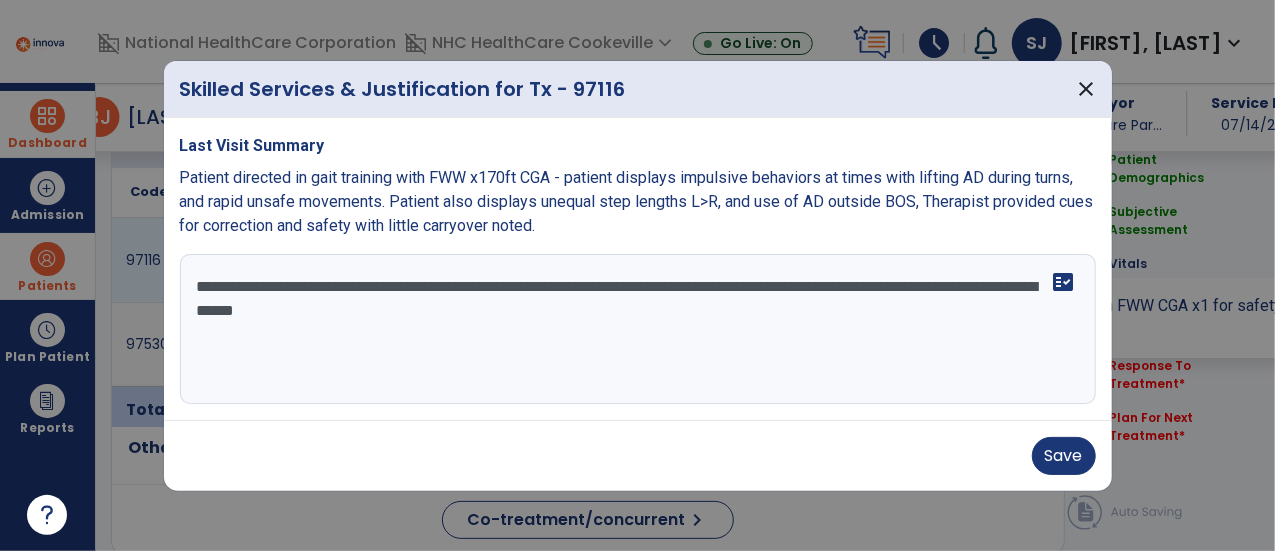scroll, scrollTop: 1143, scrollLeft: 0, axis: vertical 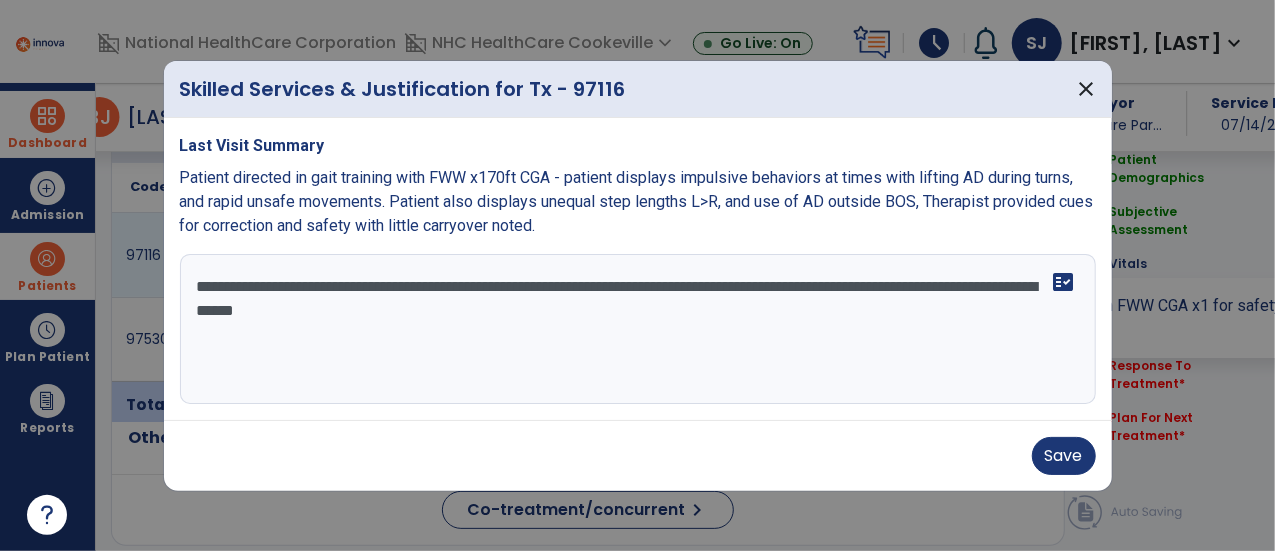click on "**********" at bounding box center (638, 329) 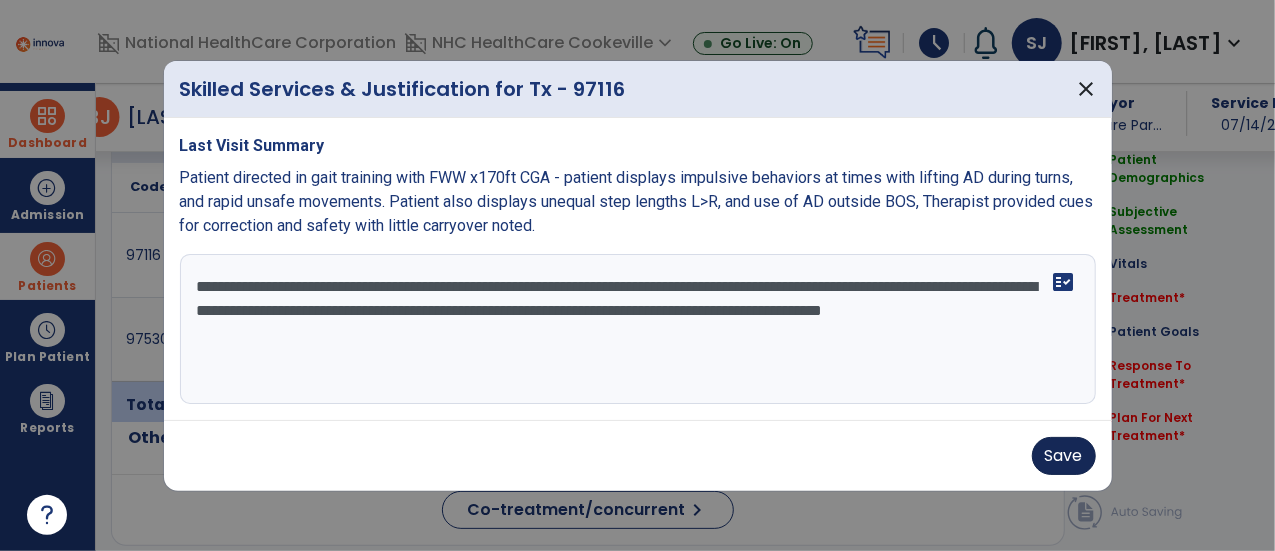 type on "**********" 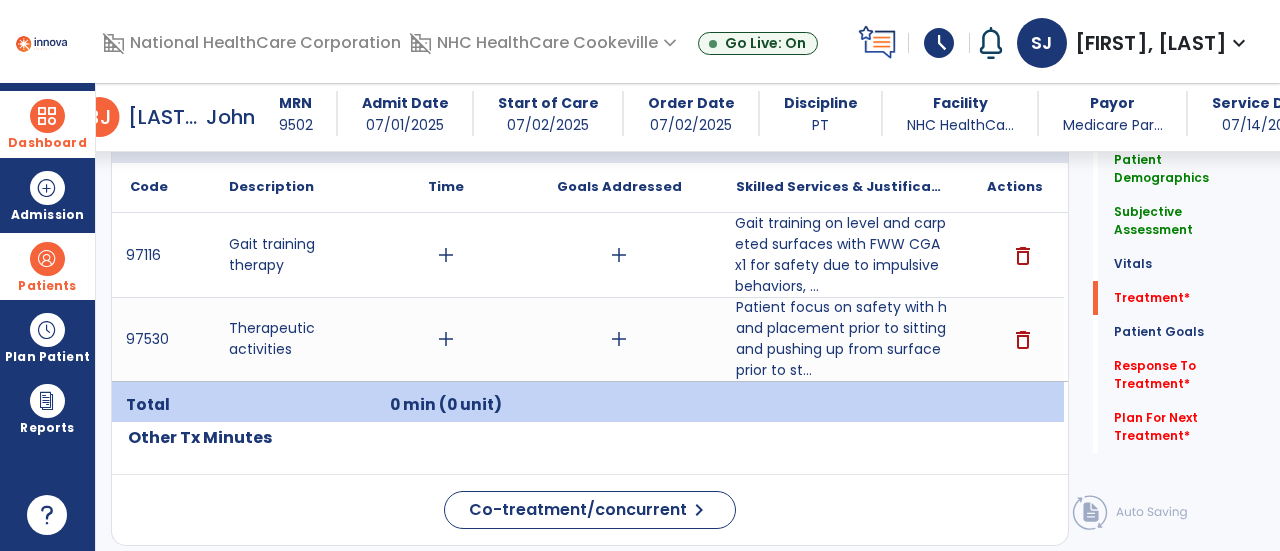 click on "Gait training on level and carpeted surfaces with FWW CGA x1 for safety due to impulsive behaviors, ..." at bounding box center [841, 255] 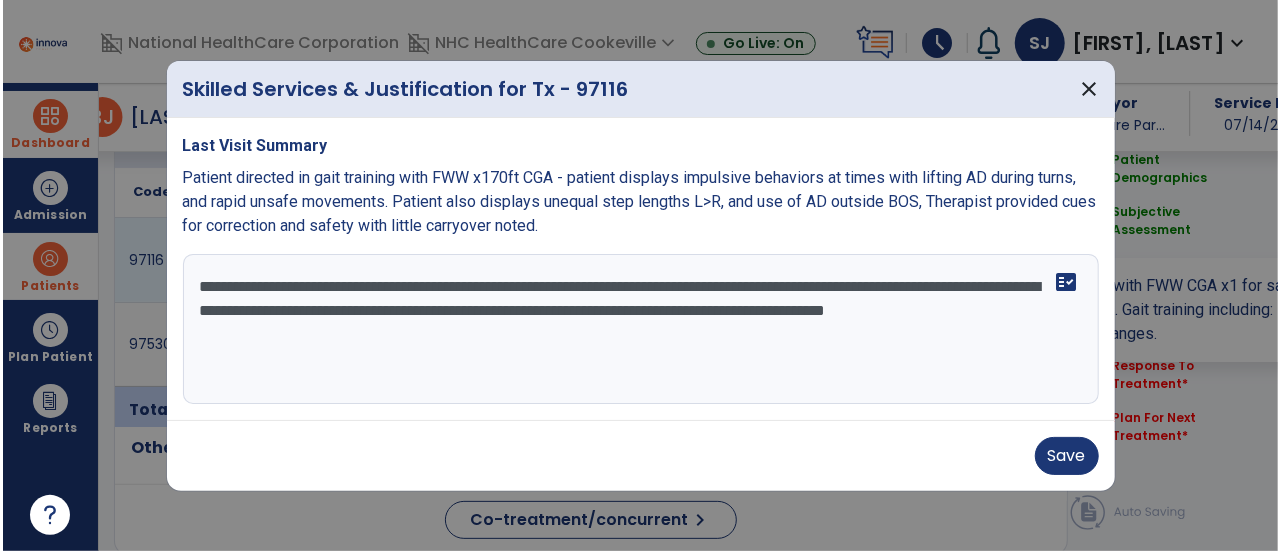 scroll, scrollTop: 1143, scrollLeft: 0, axis: vertical 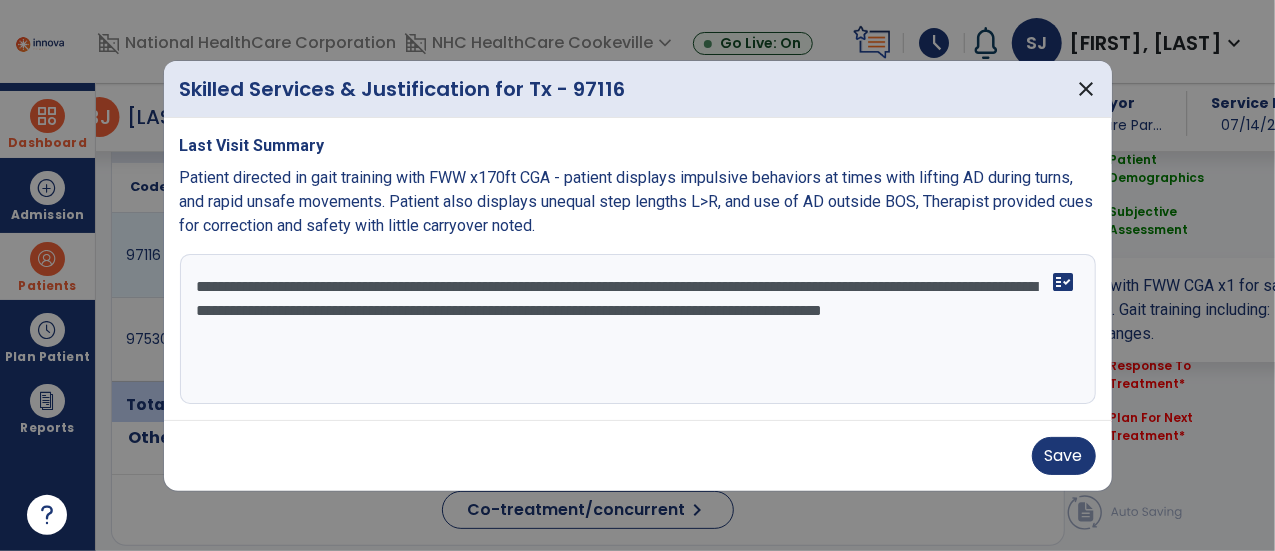 click on "**********" at bounding box center [638, 329] 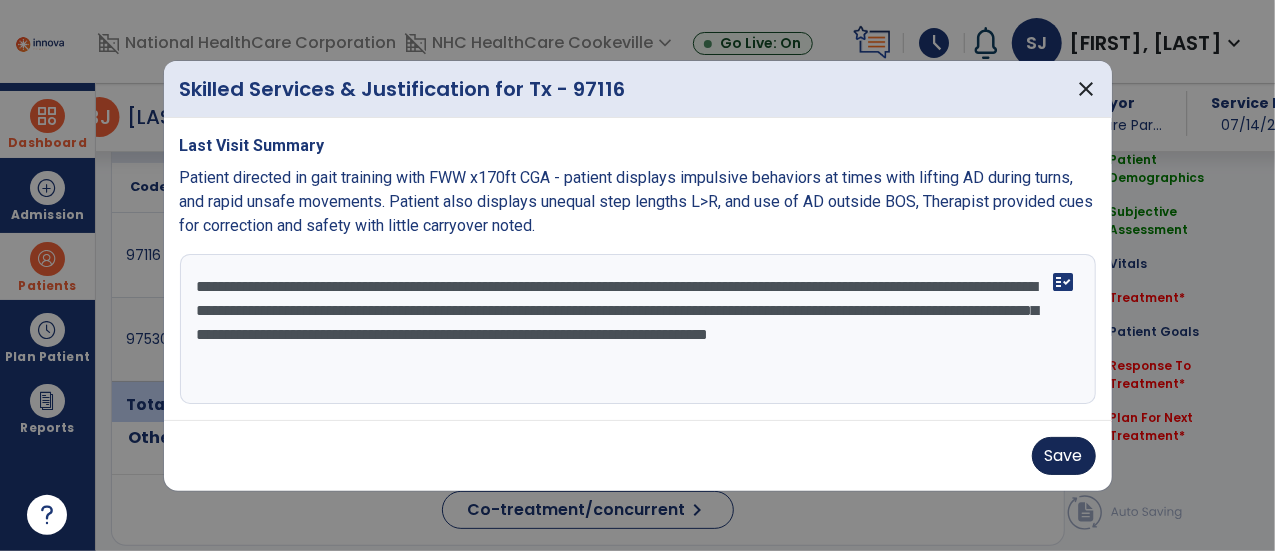 type on "**********" 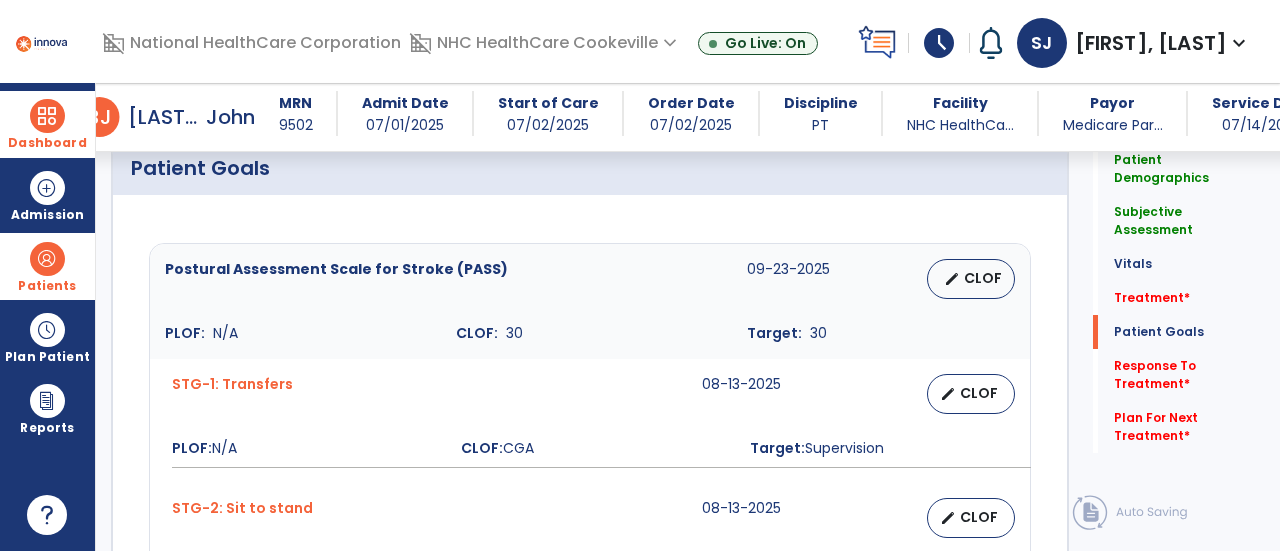 scroll, scrollTop: 1568, scrollLeft: 0, axis: vertical 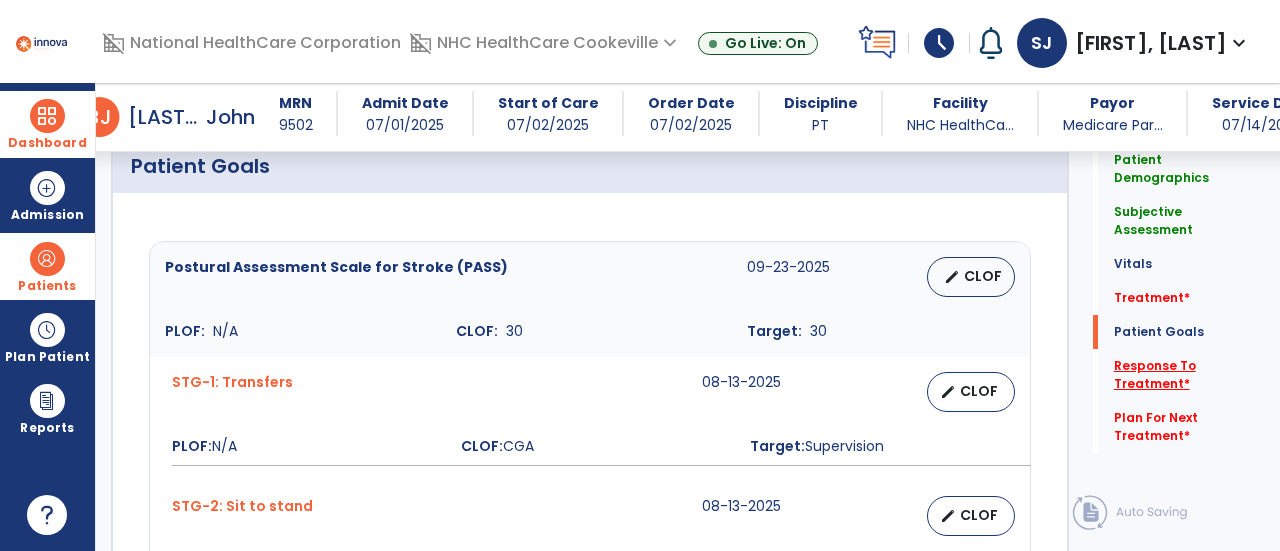 click on "Response To Treatment   *" 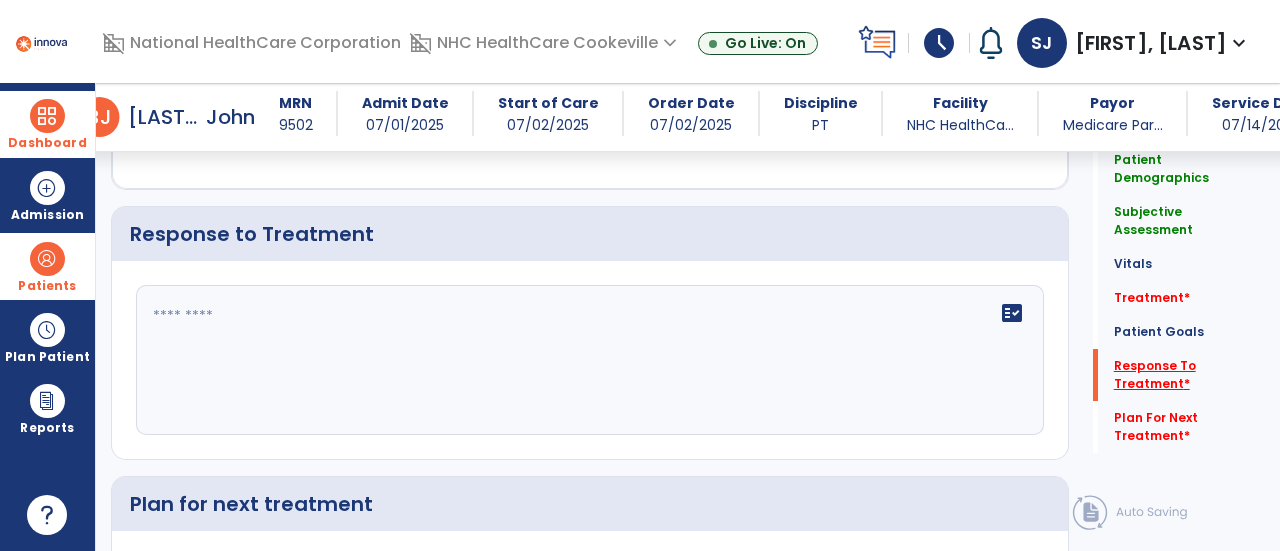 scroll, scrollTop: 2888, scrollLeft: 0, axis: vertical 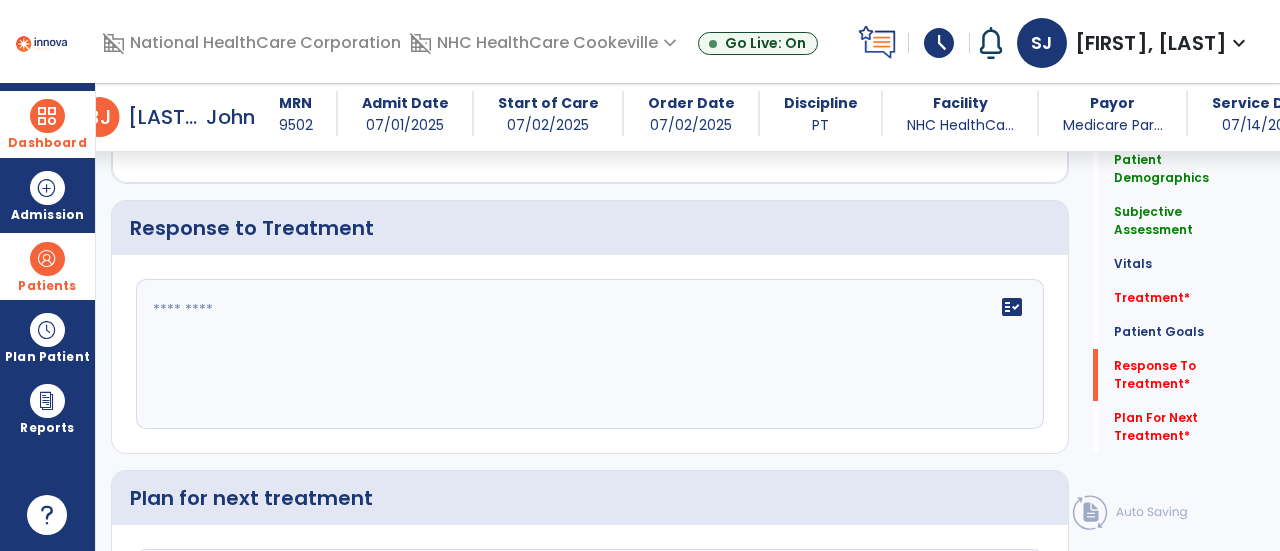 click on "fact_check" 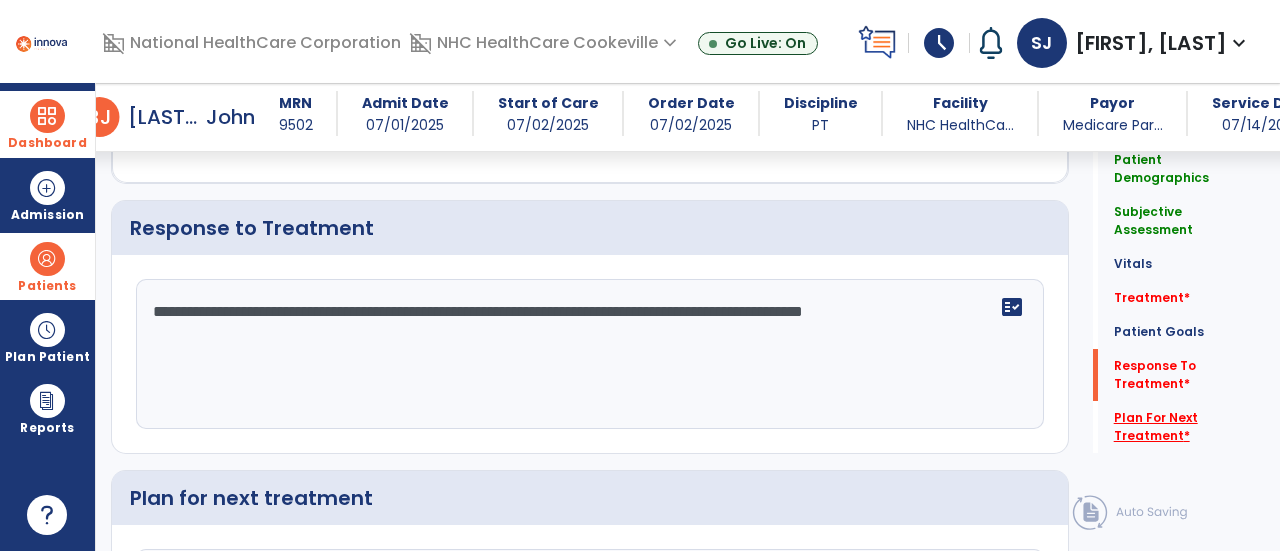 type on "**********" 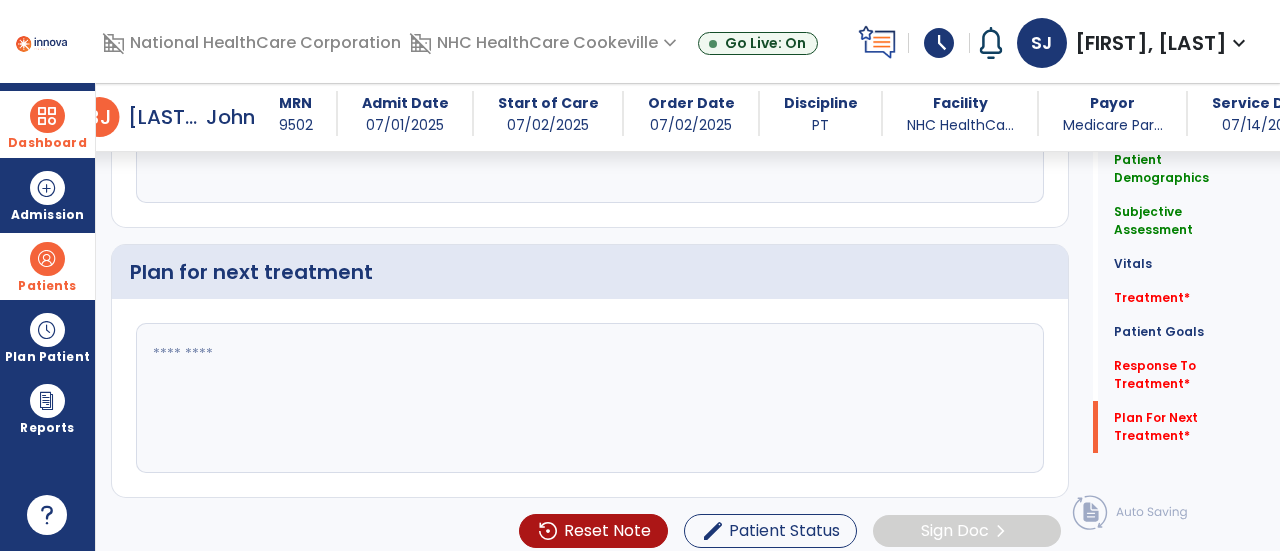 click 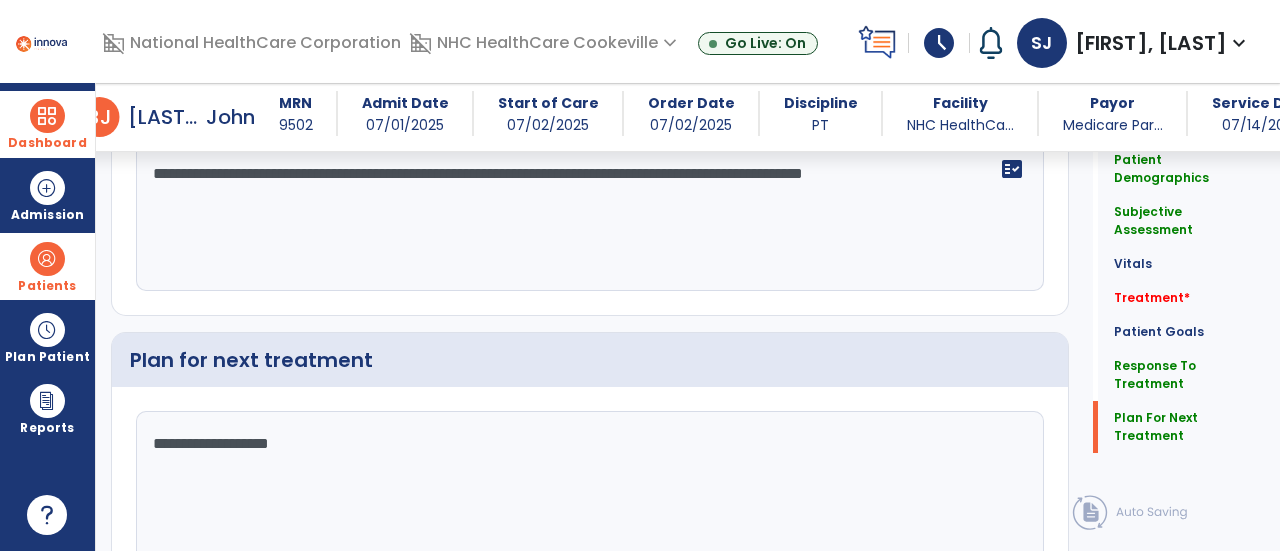 scroll, scrollTop: 3114, scrollLeft: 0, axis: vertical 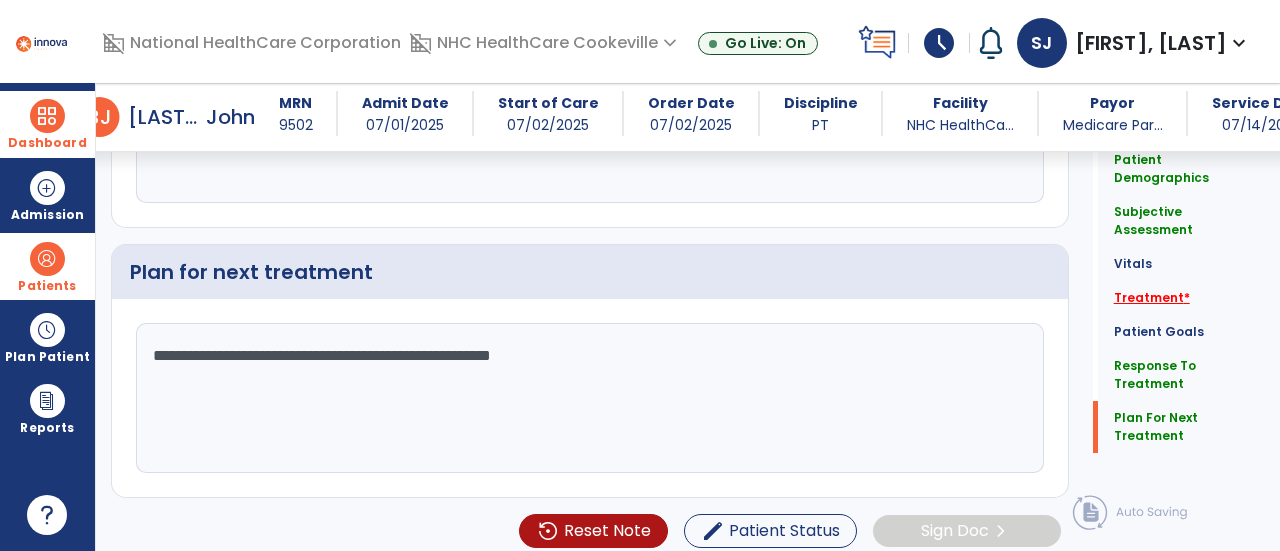 type on "**********" 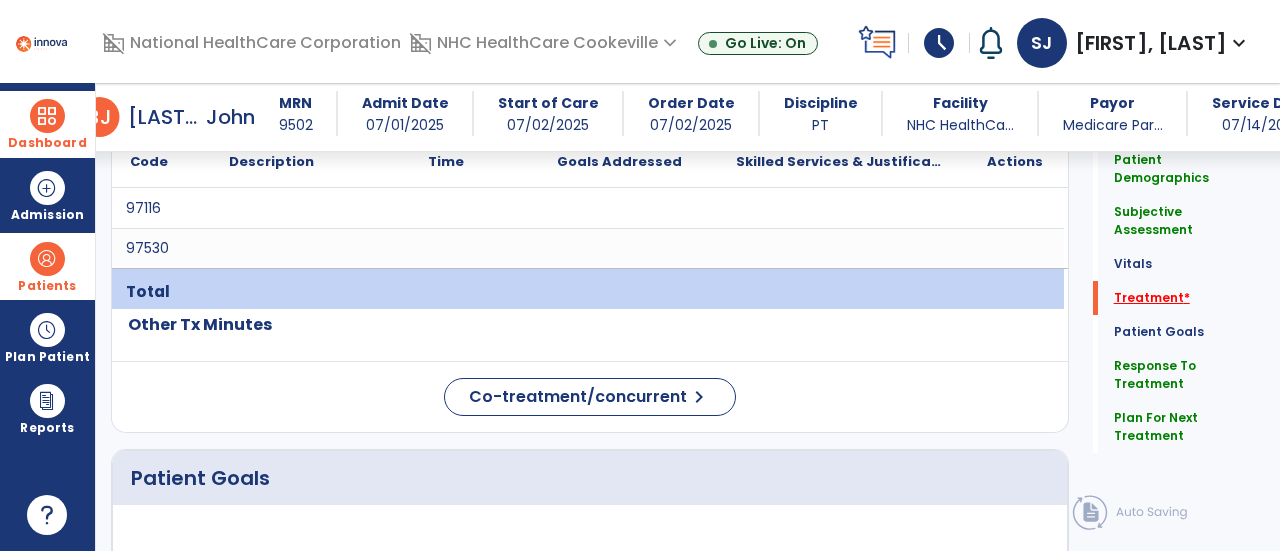 scroll, scrollTop: 1148, scrollLeft: 0, axis: vertical 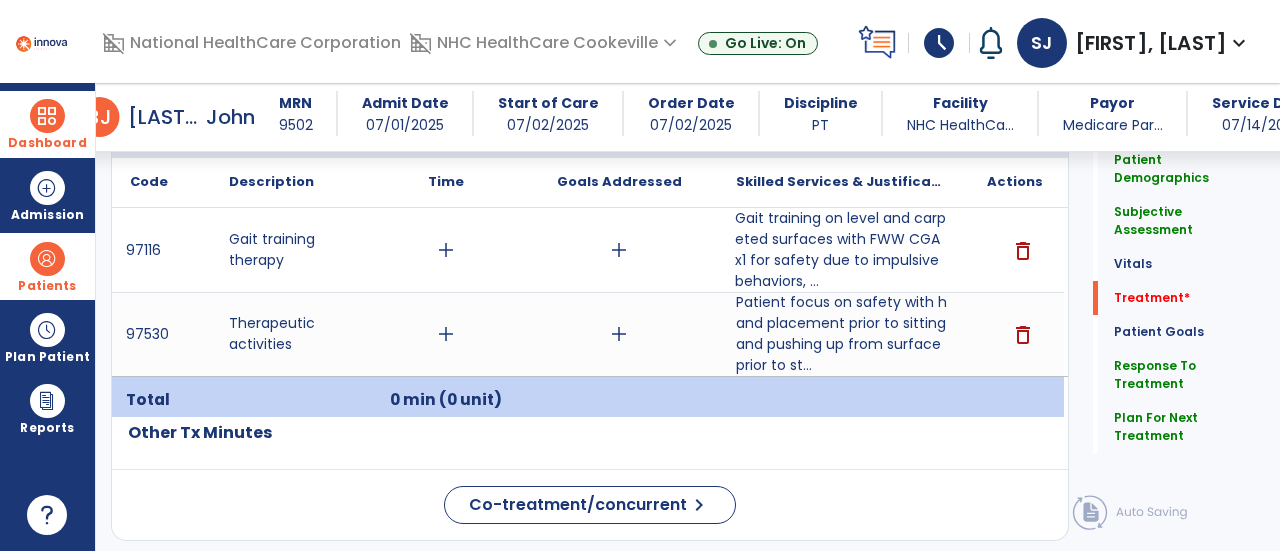 click on "add" at bounding box center [446, 250] 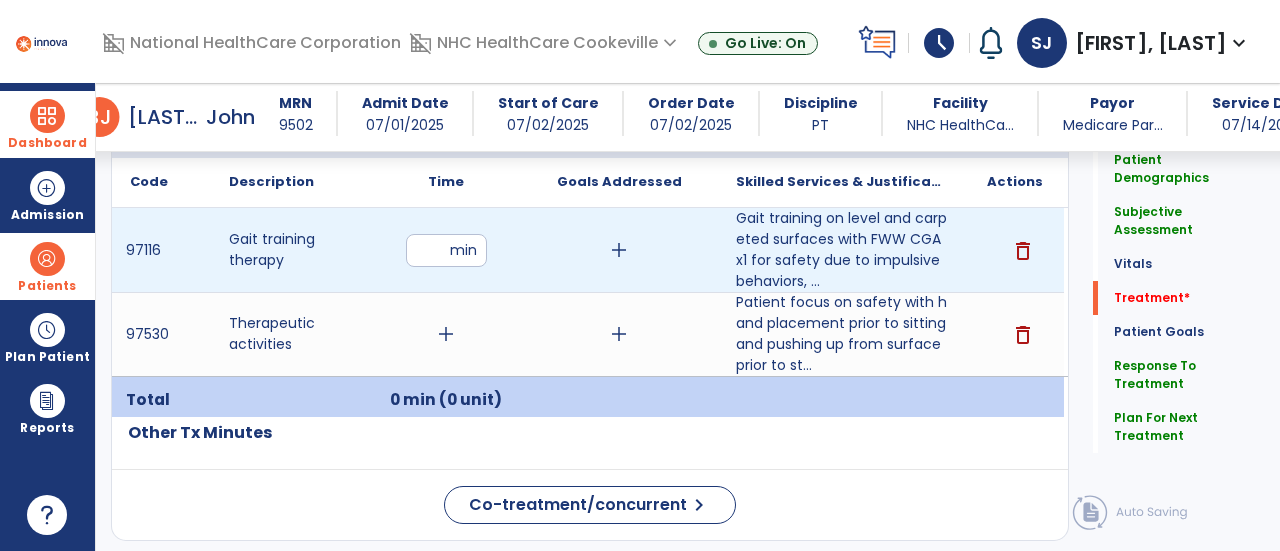 type on "**" 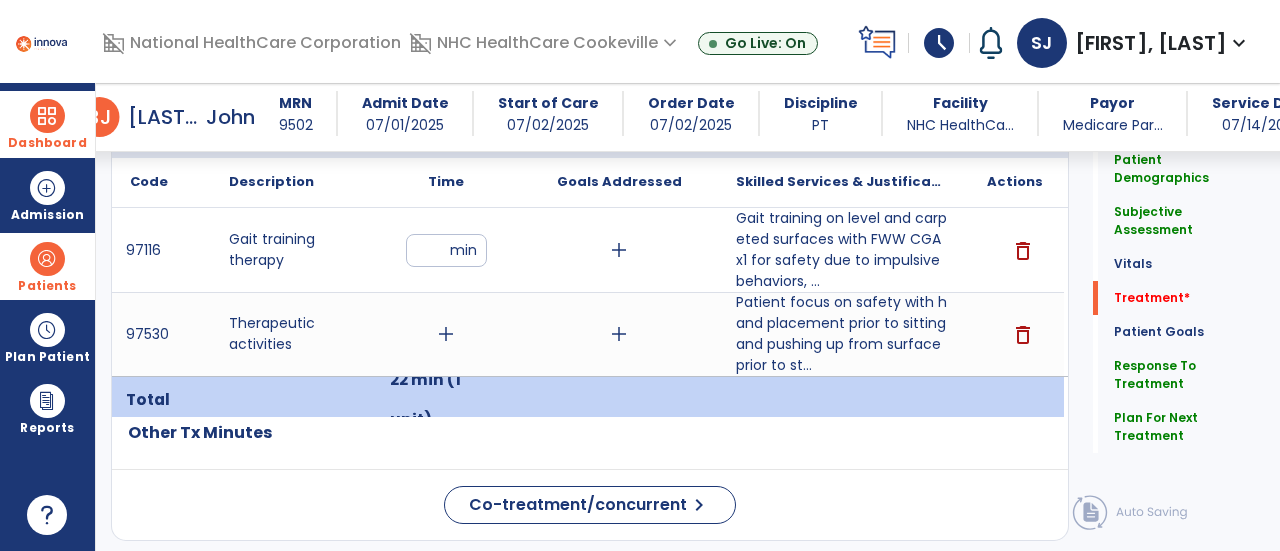 click on "add" at bounding box center [446, 334] 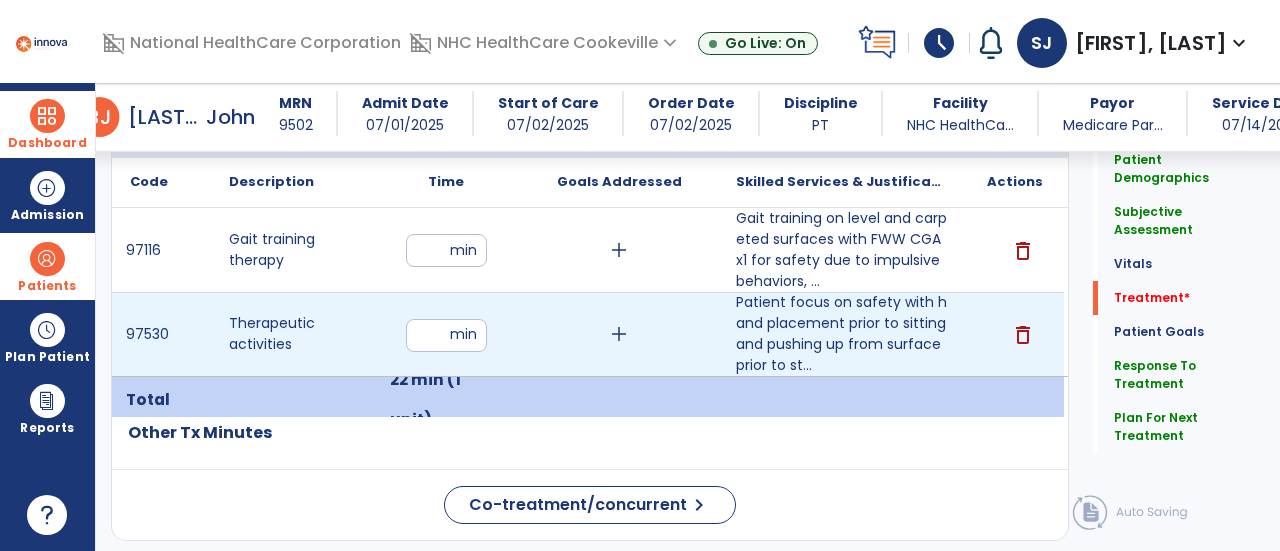 type on "**" 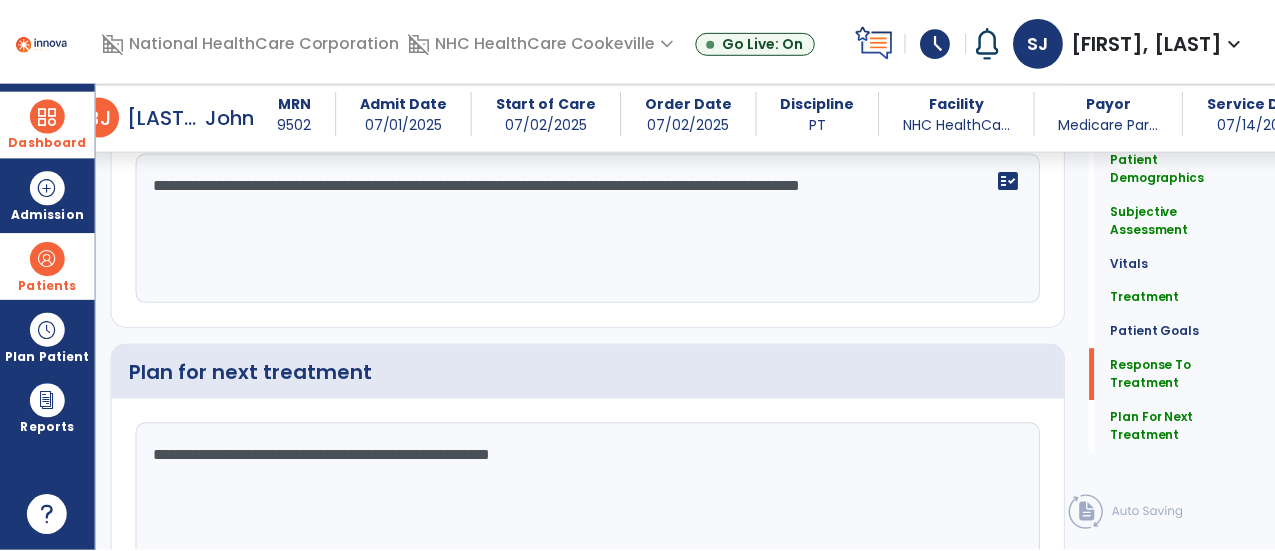 scroll, scrollTop: 3114, scrollLeft: 0, axis: vertical 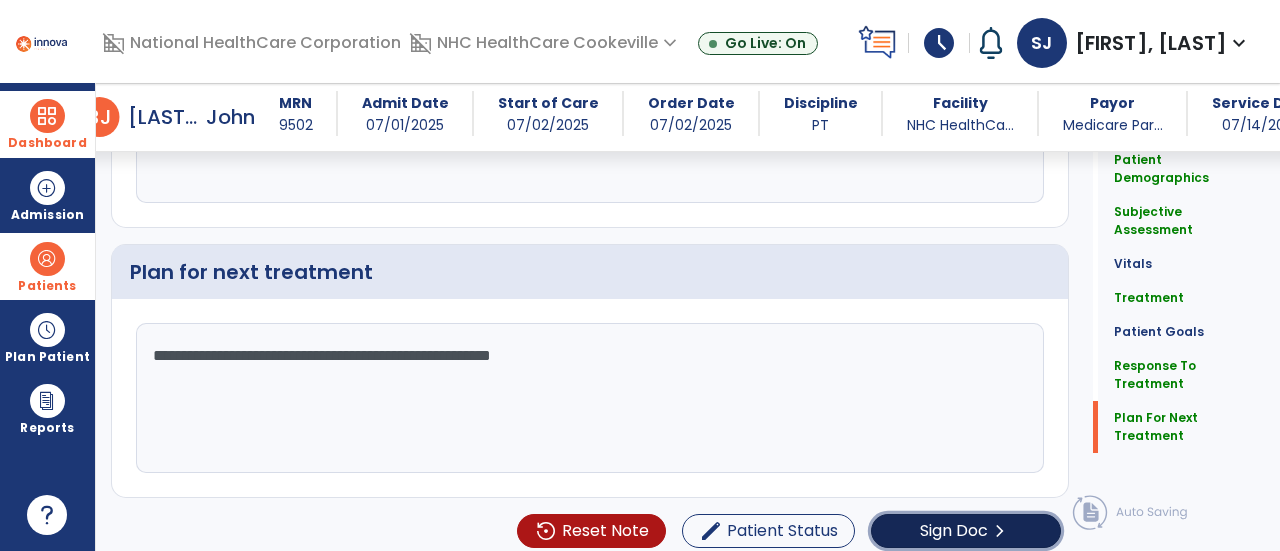 click on "chevron_right" 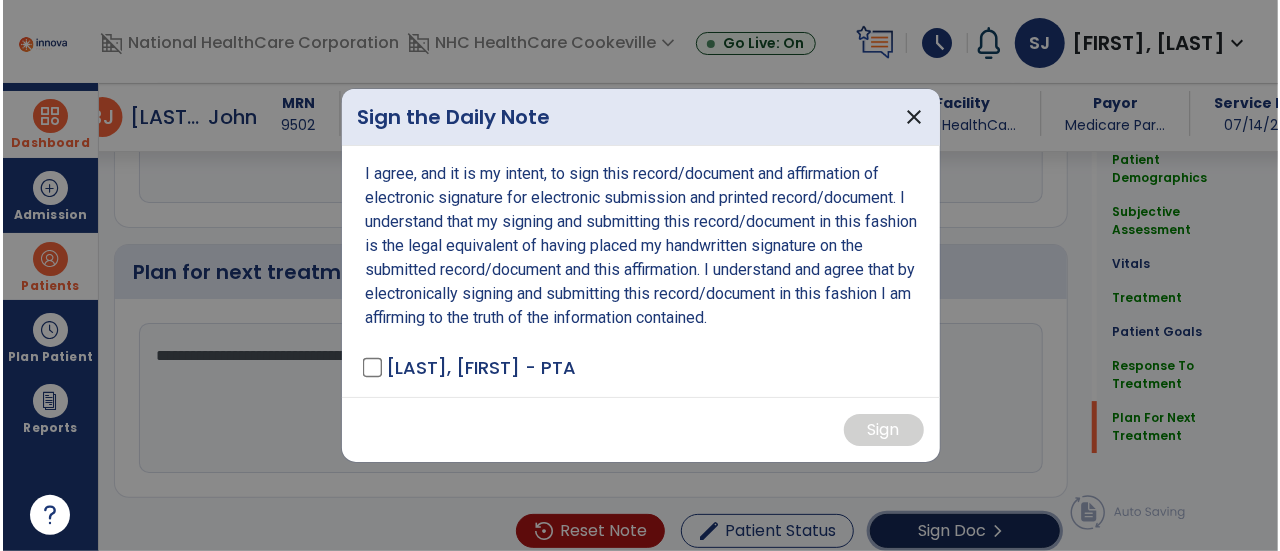 scroll, scrollTop: 3114, scrollLeft: 0, axis: vertical 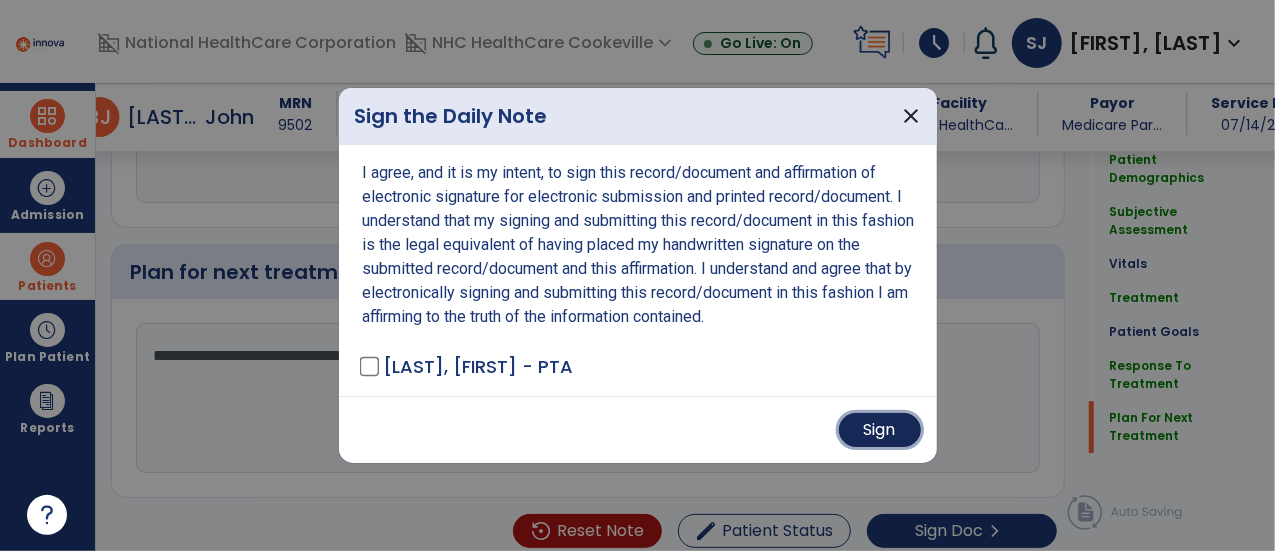 click on "Sign" at bounding box center (880, 430) 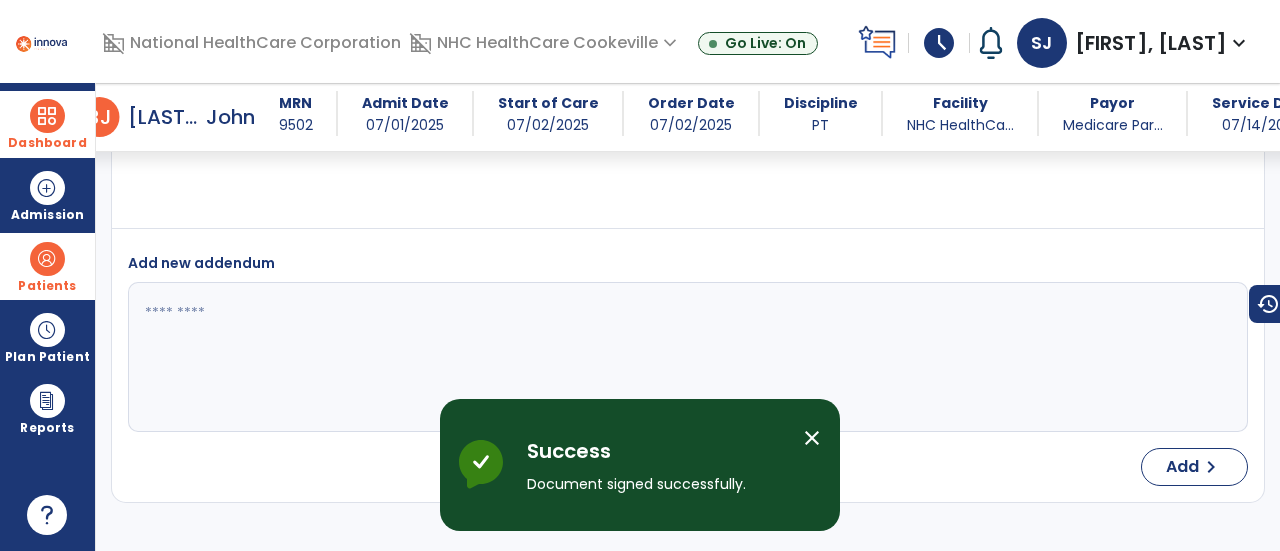 scroll, scrollTop: 4934, scrollLeft: 0, axis: vertical 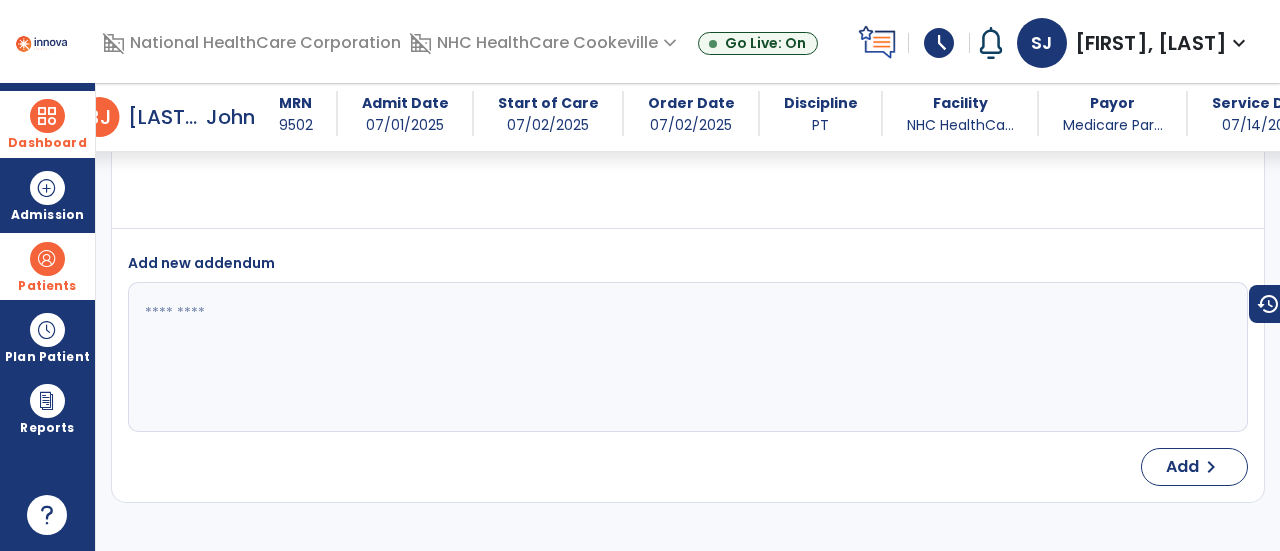 click at bounding box center [47, 116] 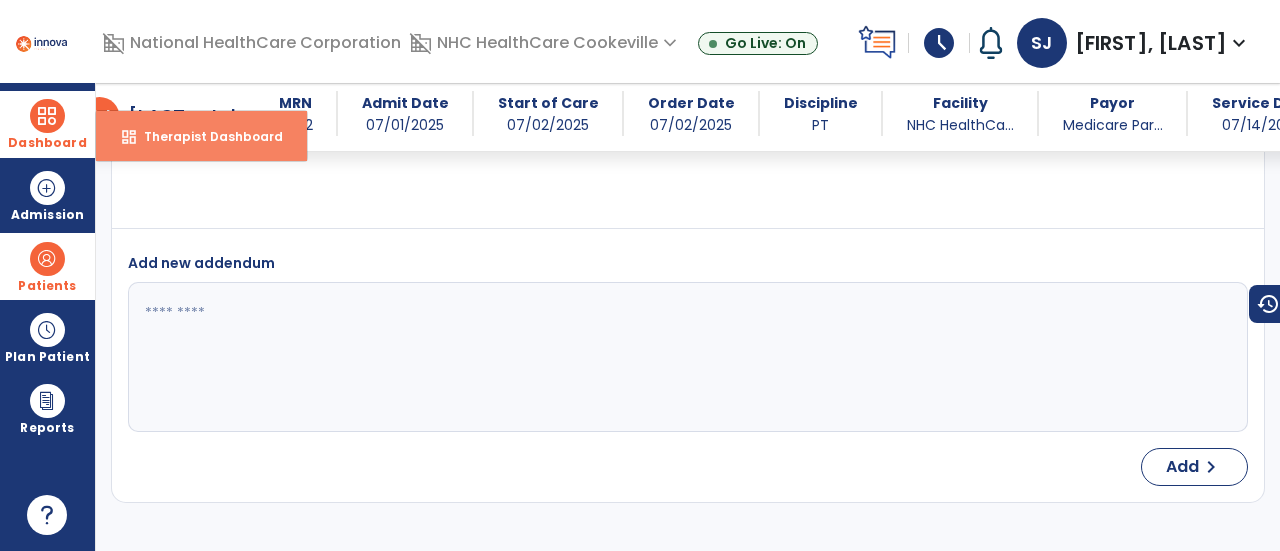 click on "Therapist Dashboard" at bounding box center [205, 136] 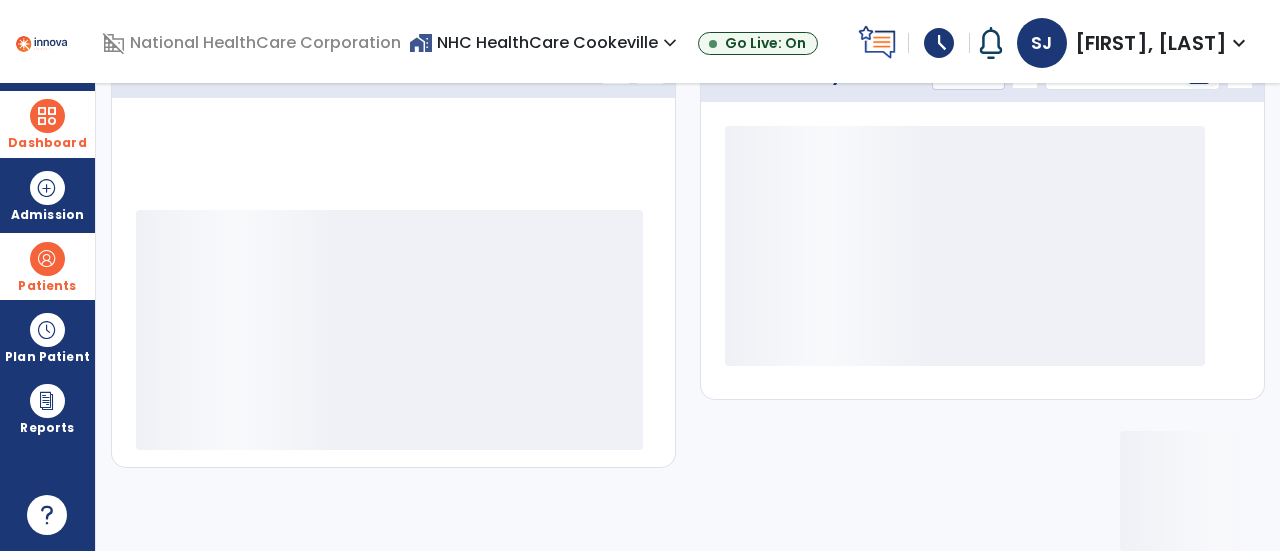 scroll, scrollTop: 349, scrollLeft: 0, axis: vertical 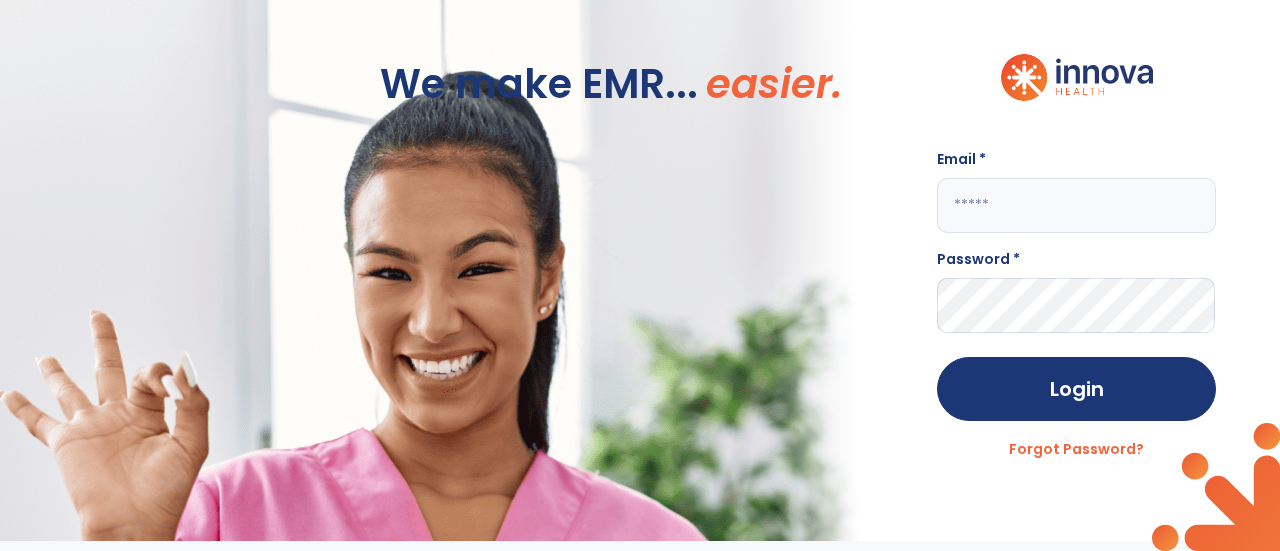 click 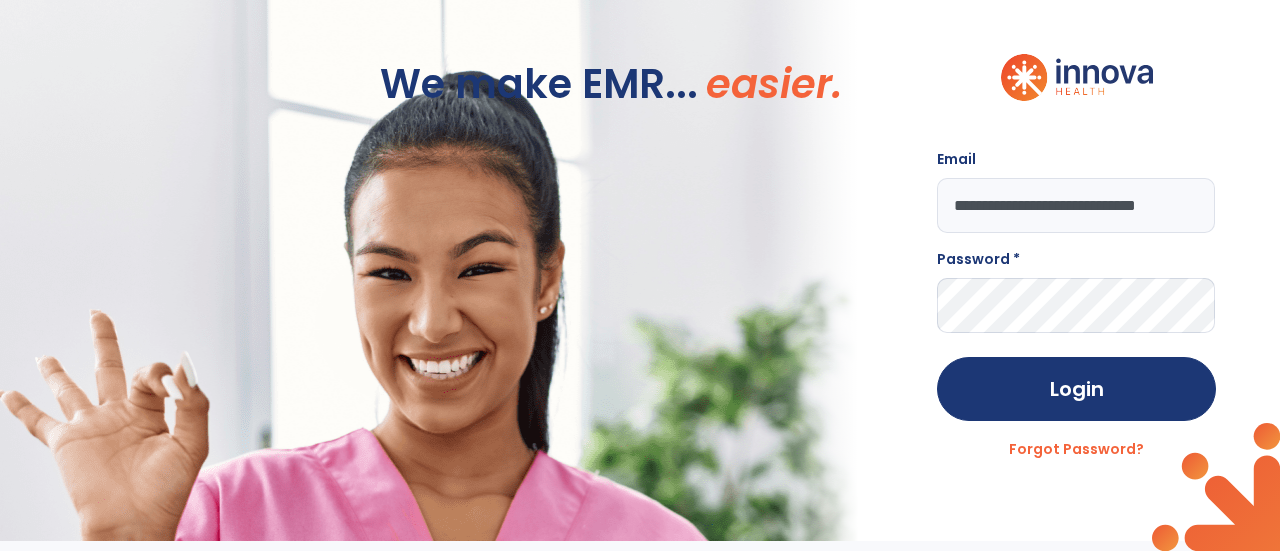scroll, scrollTop: 0, scrollLeft: 46, axis: horizontal 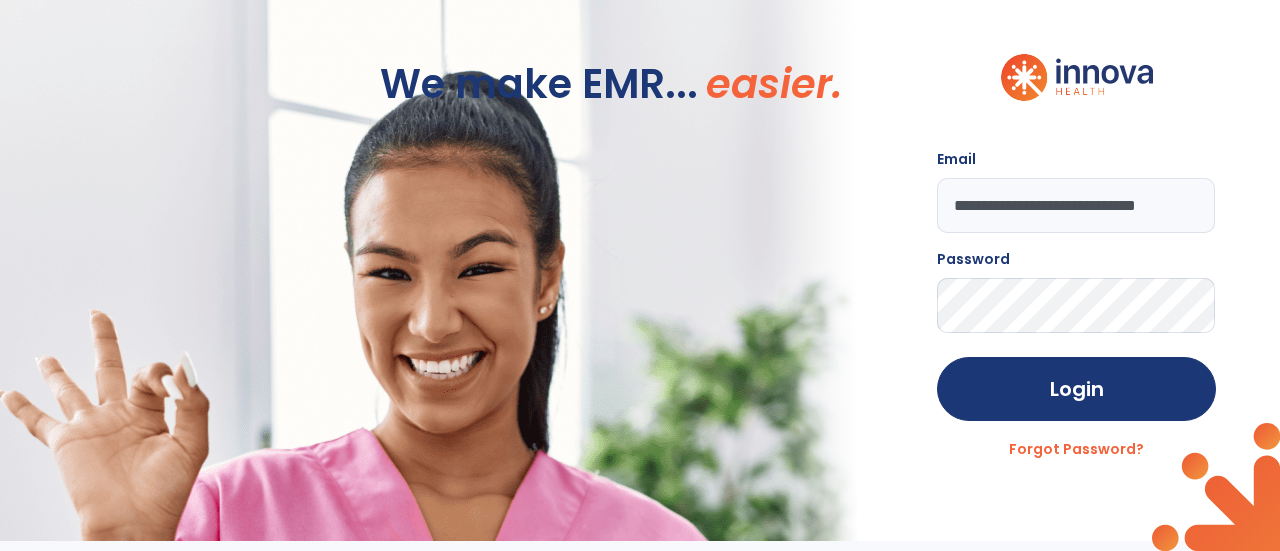 click on "Login" 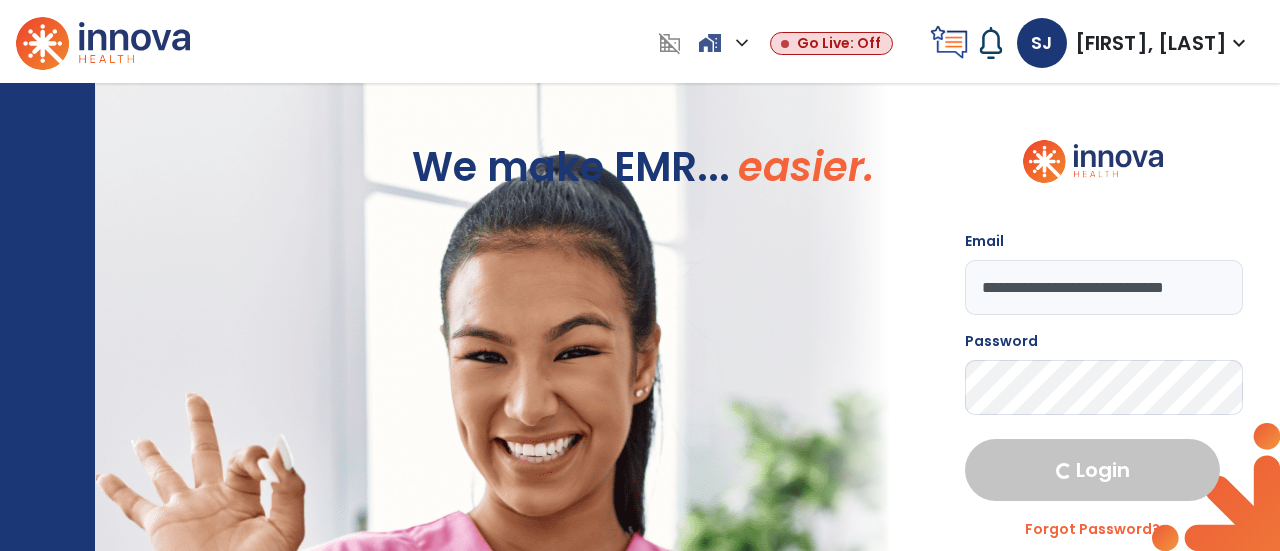 select on "****" 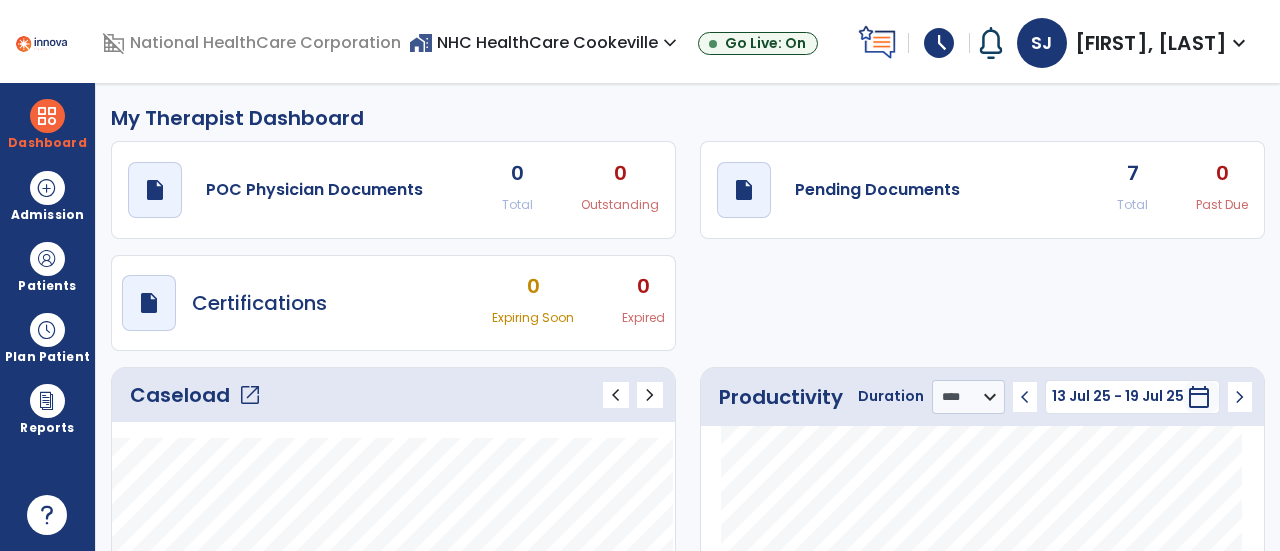 click on "open_in_new" 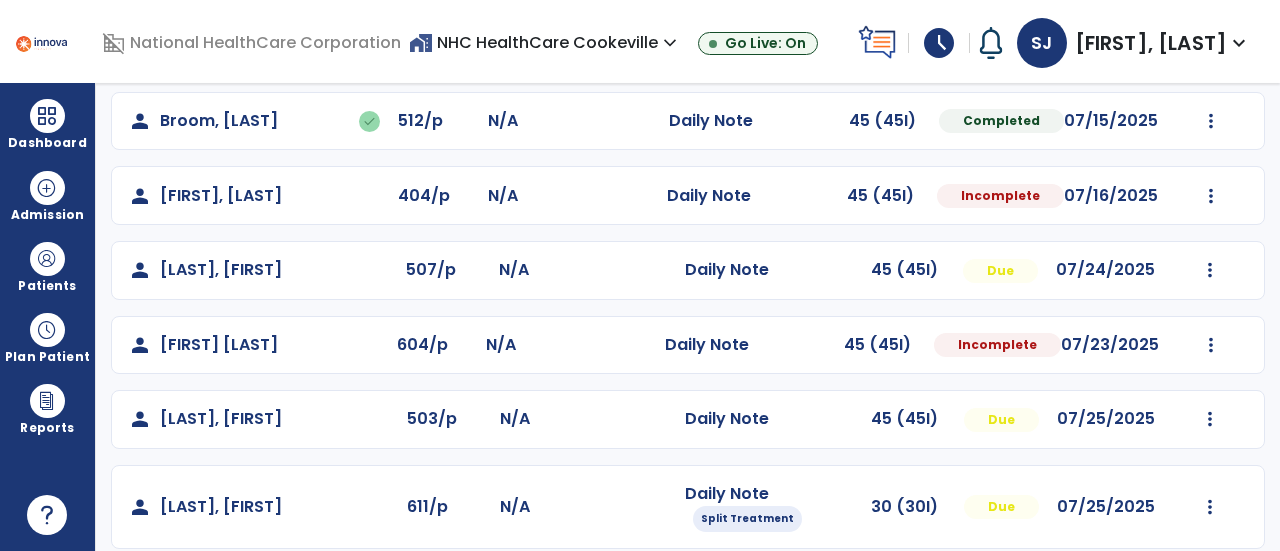 scroll, scrollTop: 503, scrollLeft: 0, axis: vertical 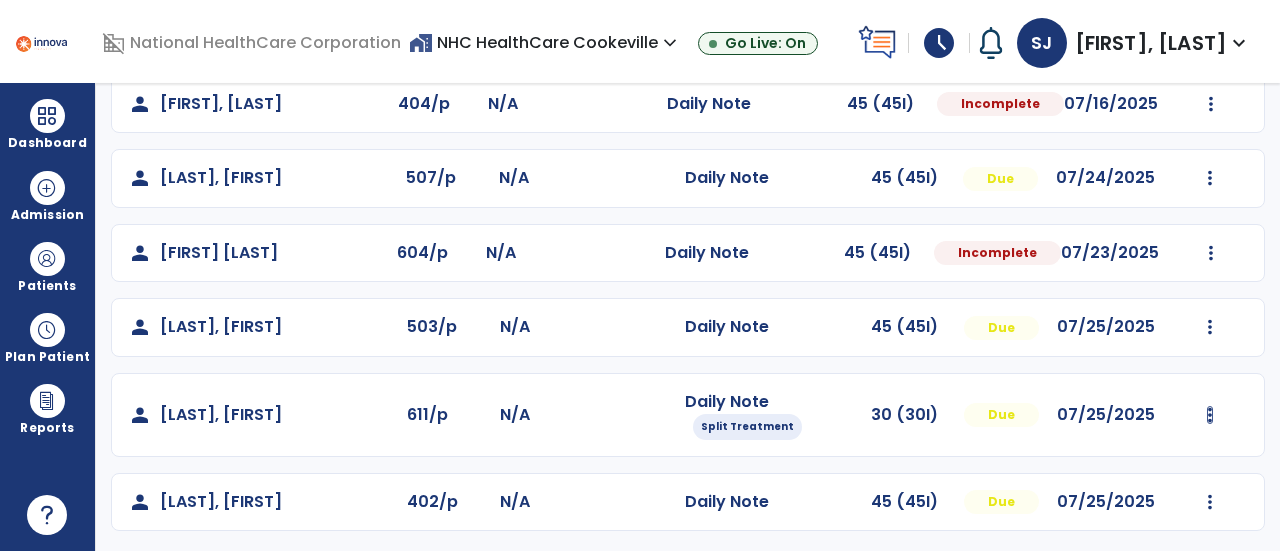 click at bounding box center (1209, -120) 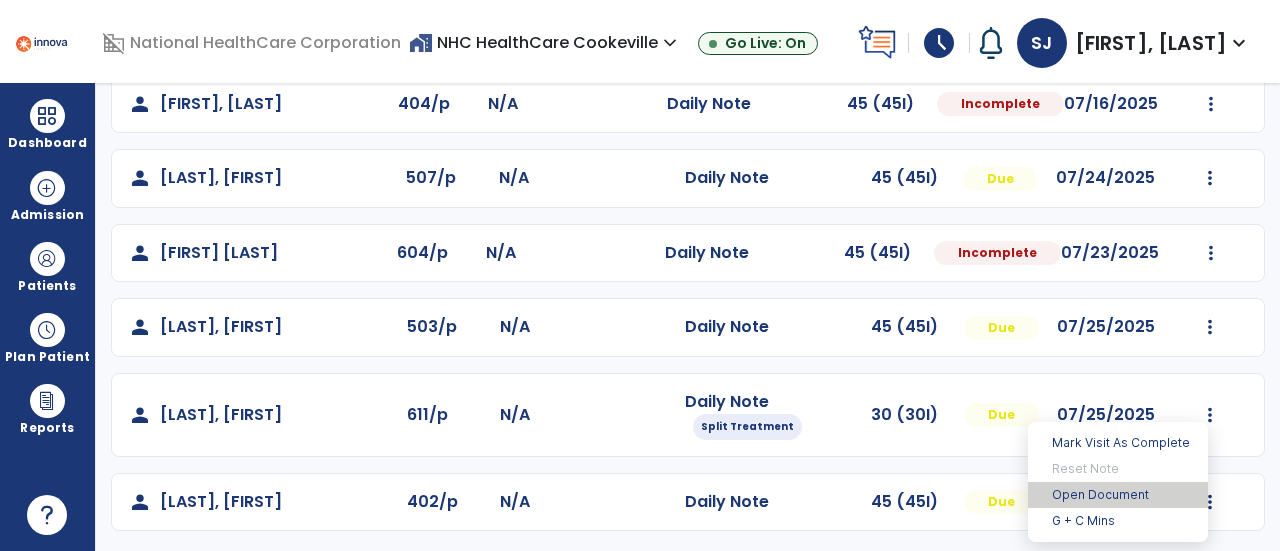 click on "Open Document" at bounding box center (1118, 495) 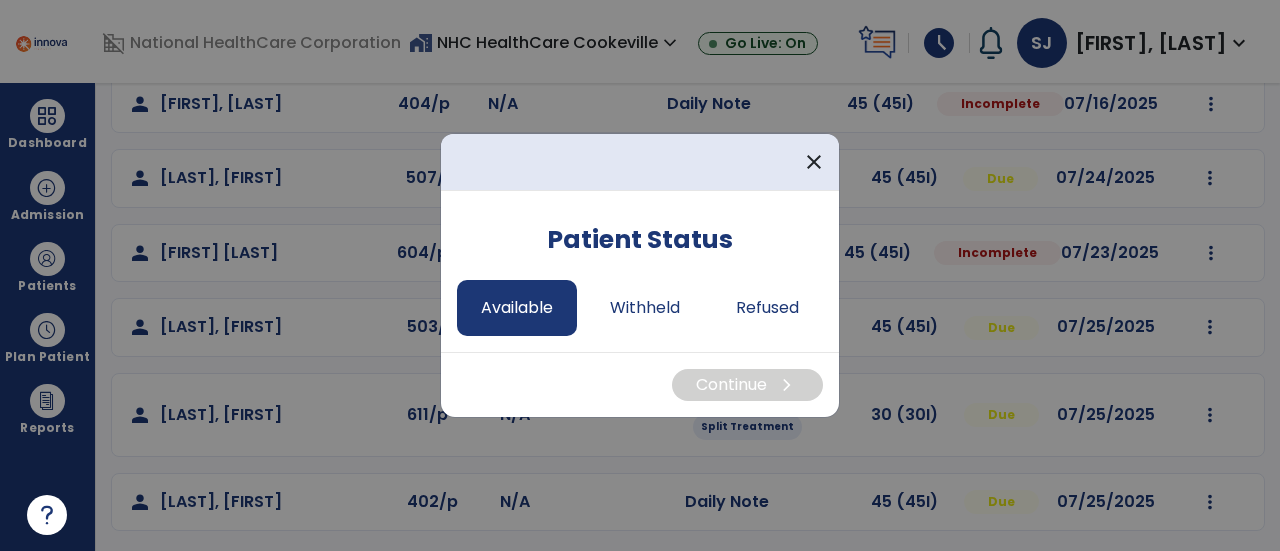 click on "Available" at bounding box center (517, 308) 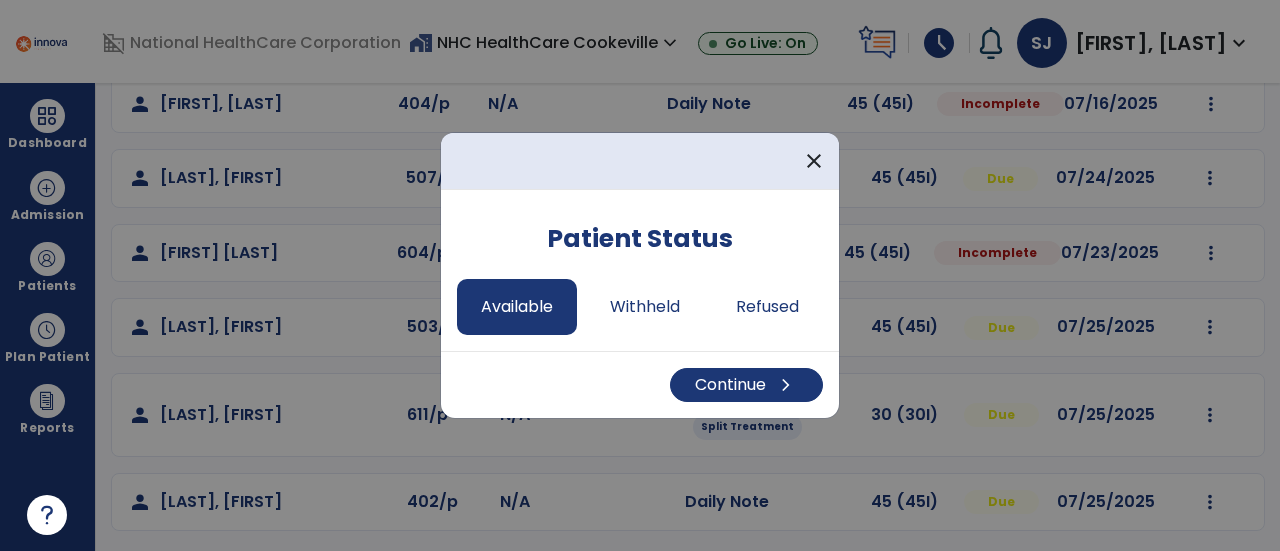 click on "Continue   chevron_right" at bounding box center [640, 384] 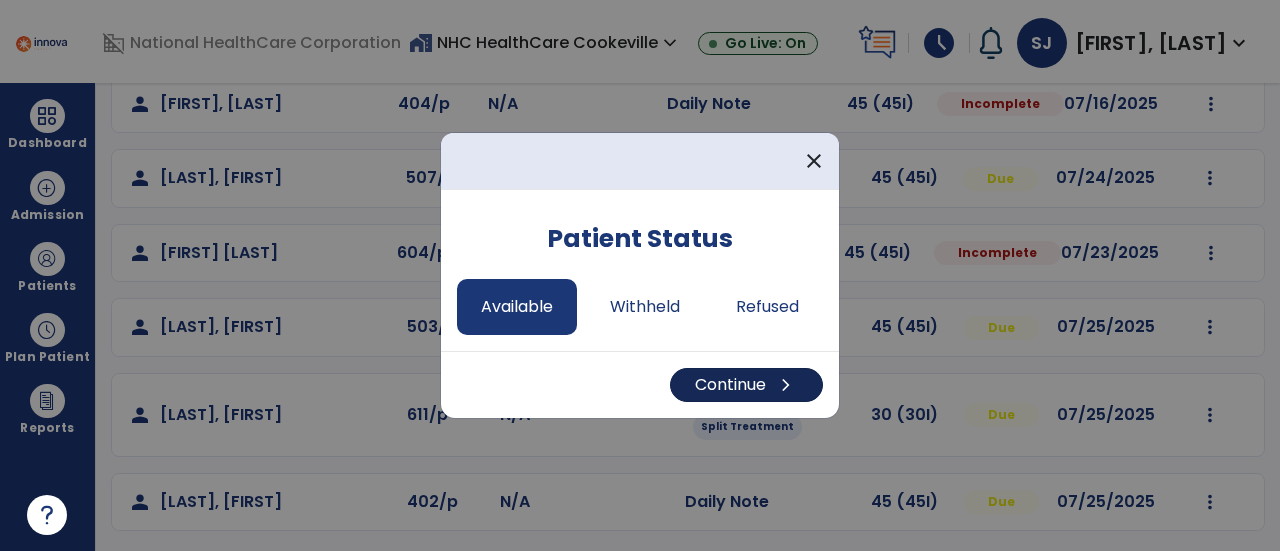 click on "chevron_right" at bounding box center (786, 385) 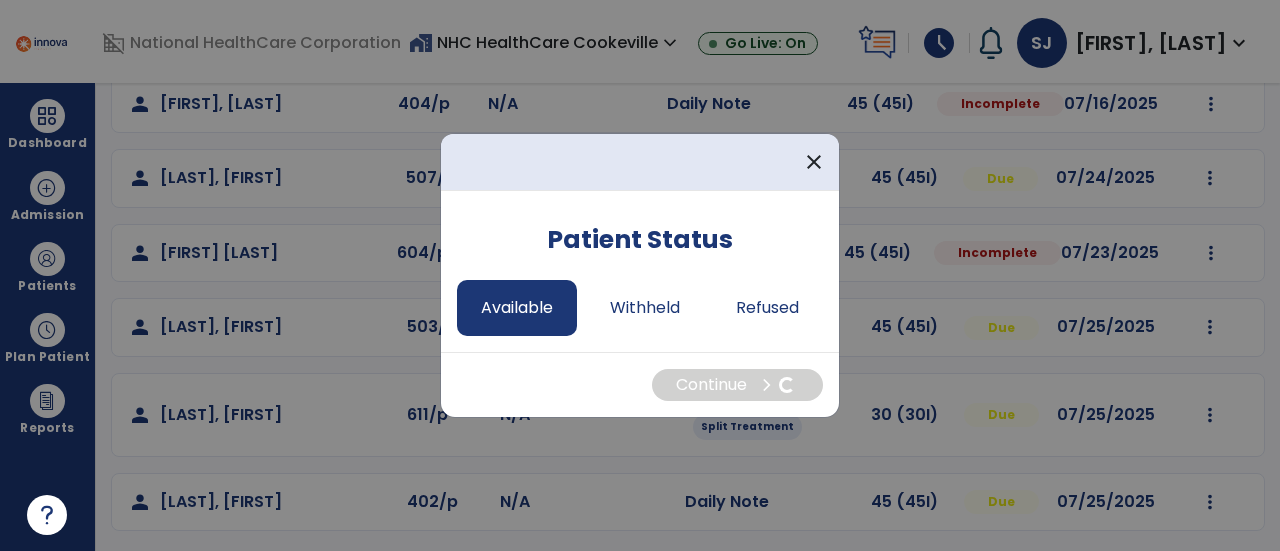 select on "*" 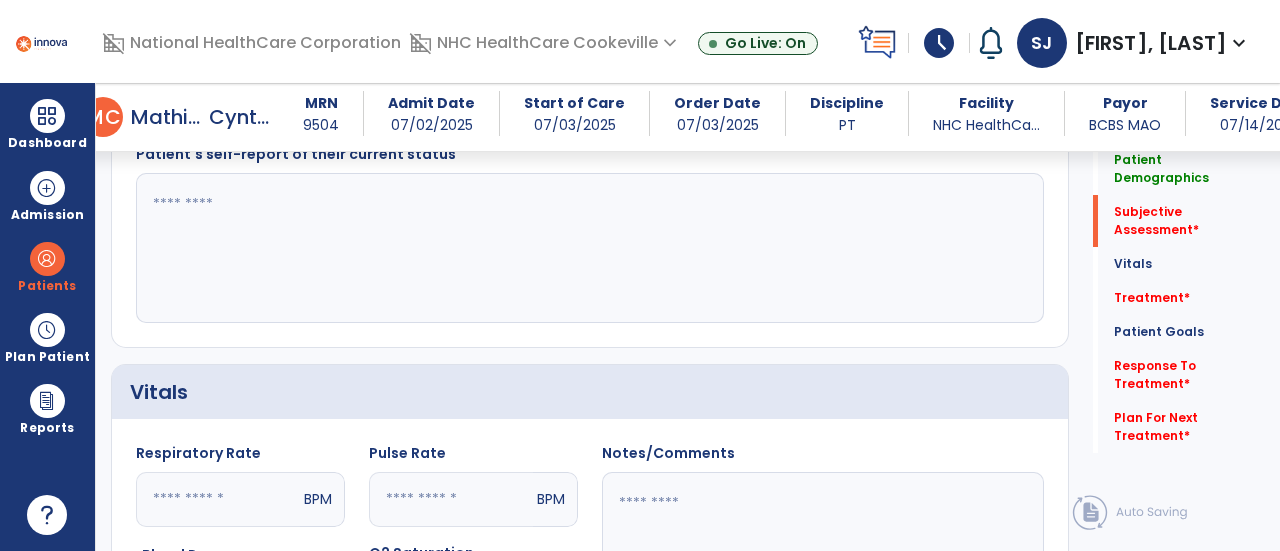 scroll, scrollTop: 469, scrollLeft: 0, axis: vertical 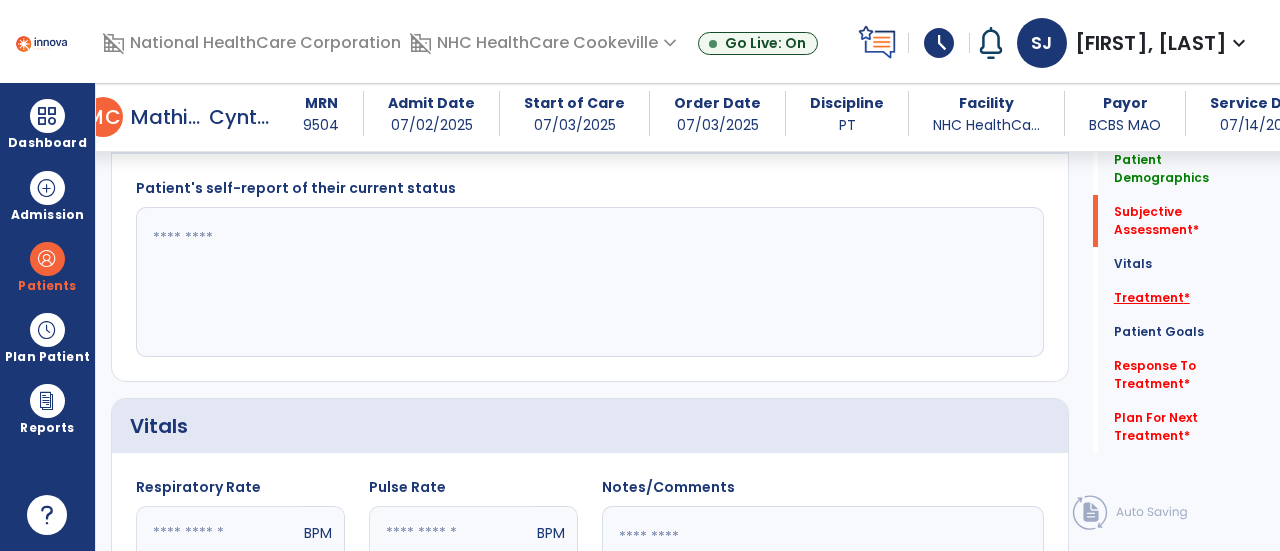 click on "Treatment   *" 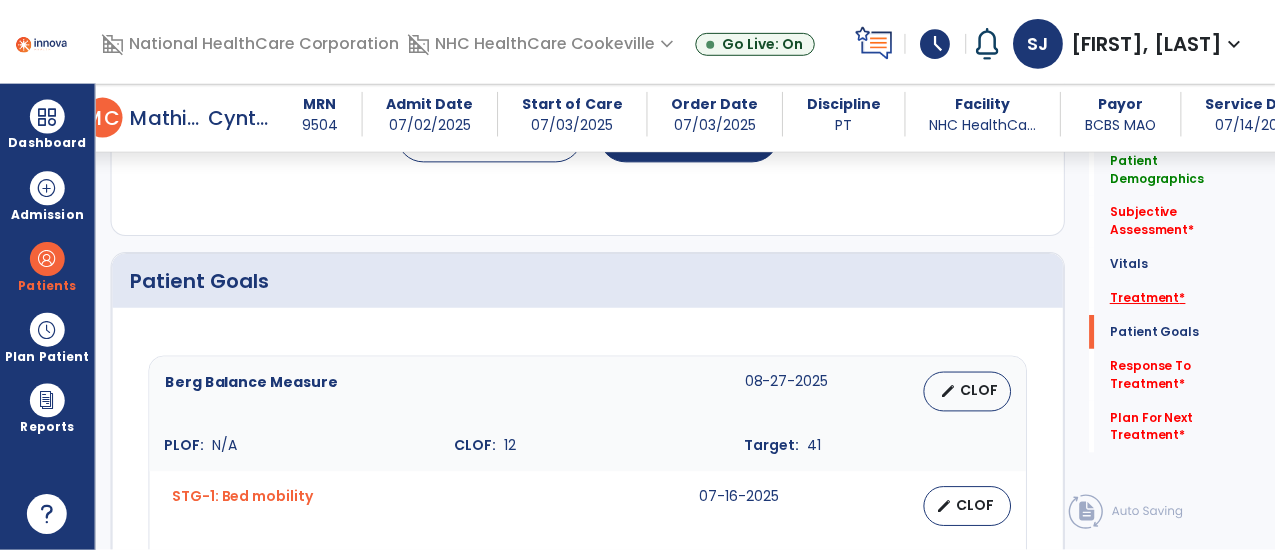 scroll, scrollTop: 1293, scrollLeft: 0, axis: vertical 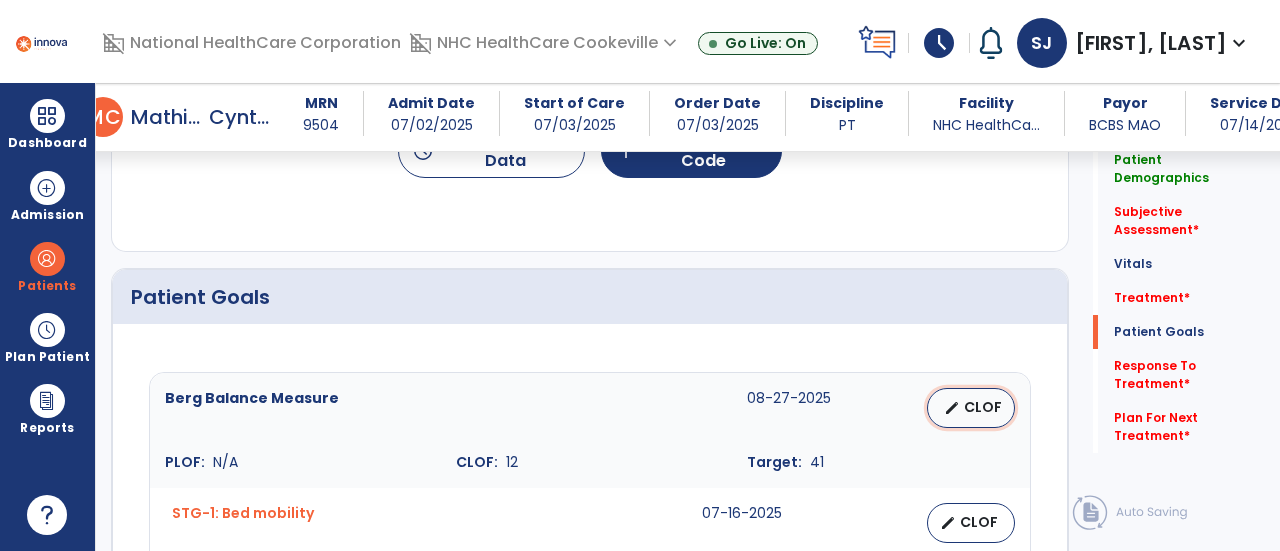 click on "CLOF" at bounding box center (983, 407) 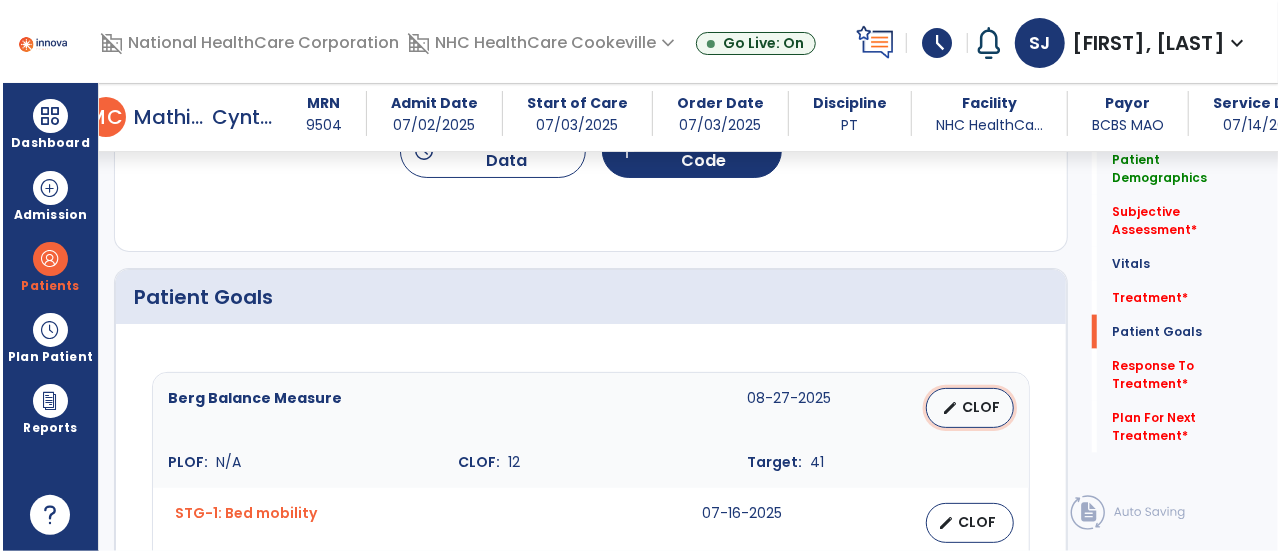 scroll, scrollTop: 1293, scrollLeft: 0, axis: vertical 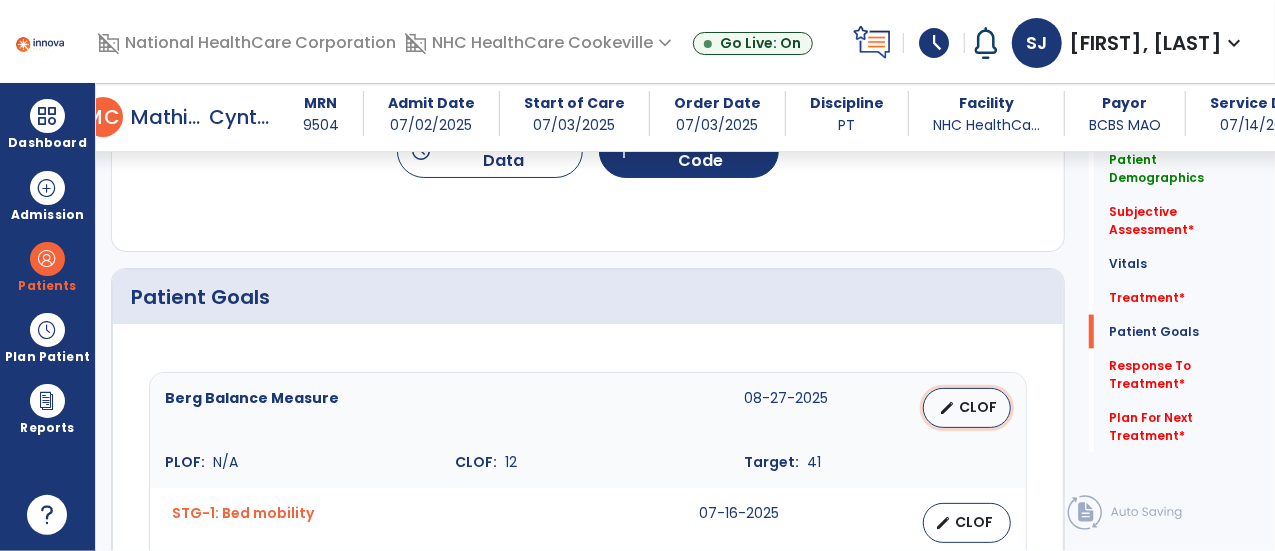 select on "**********" 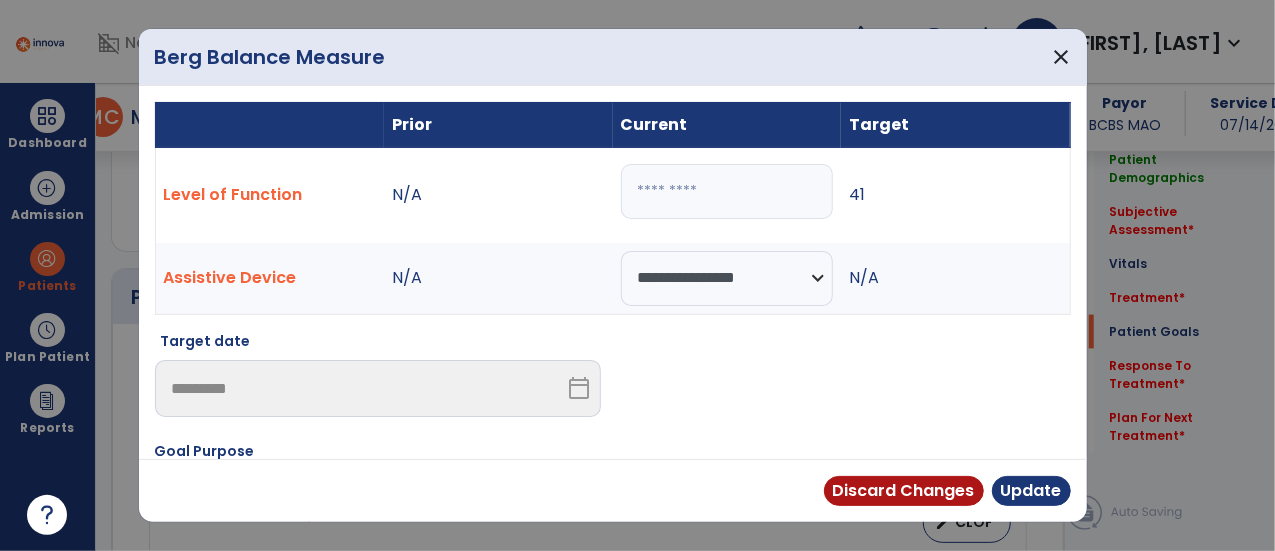 click on "**" at bounding box center [727, 191] 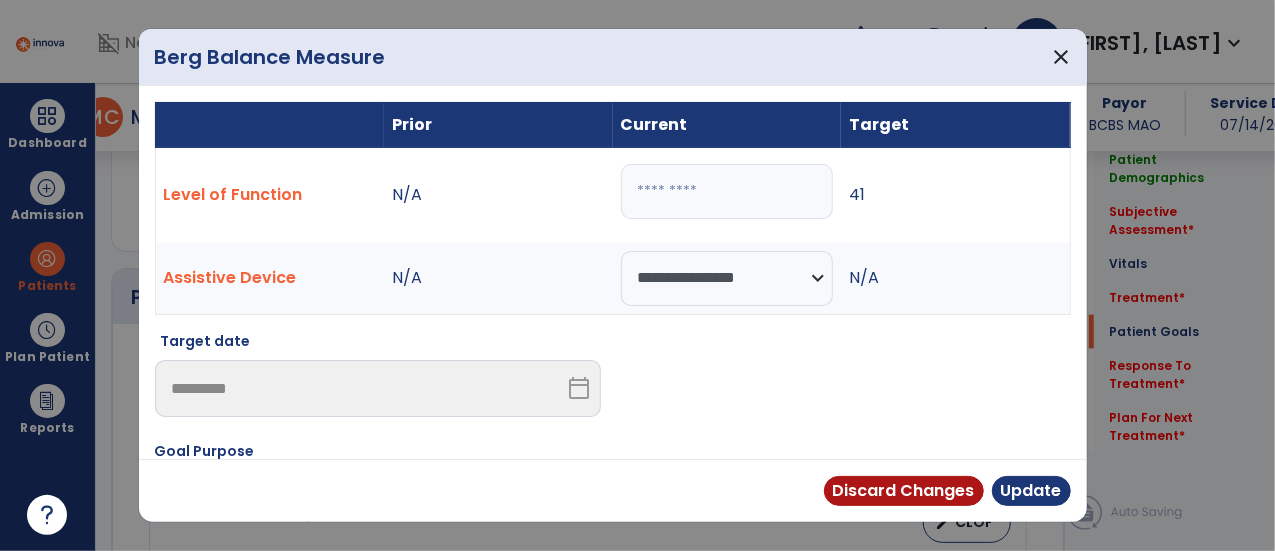 type on "*" 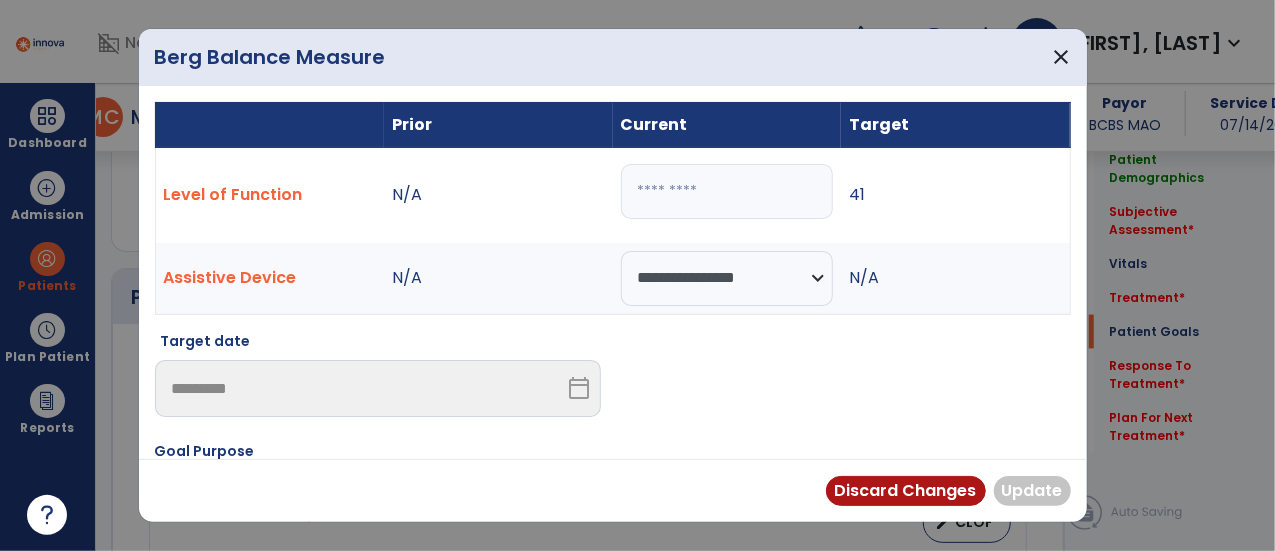 type on "**" 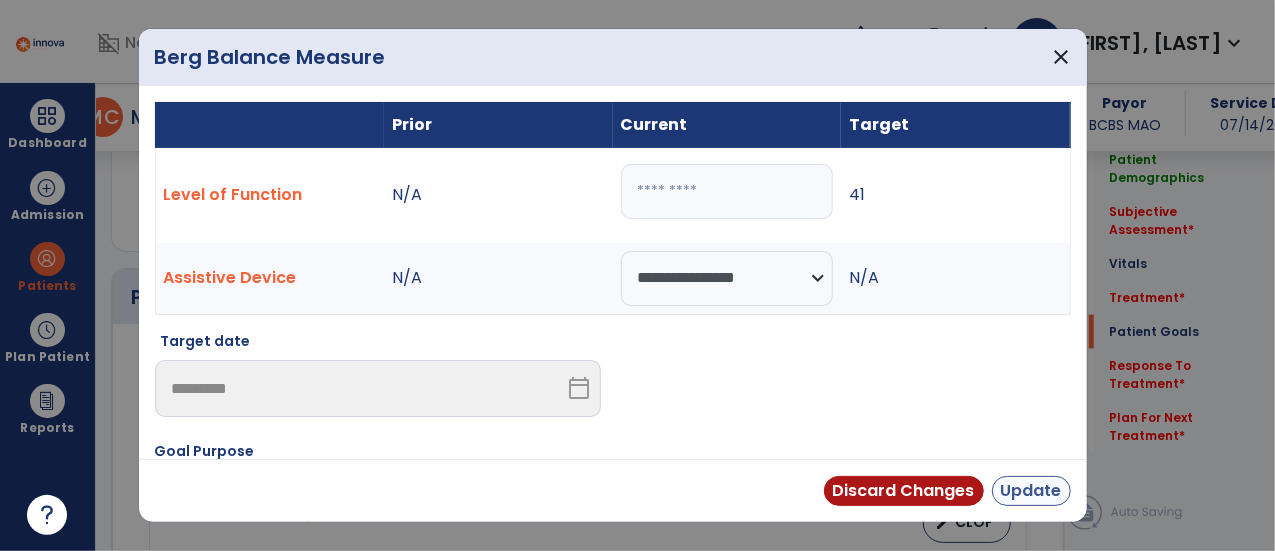 click on "Update" at bounding box center [1031, 491] 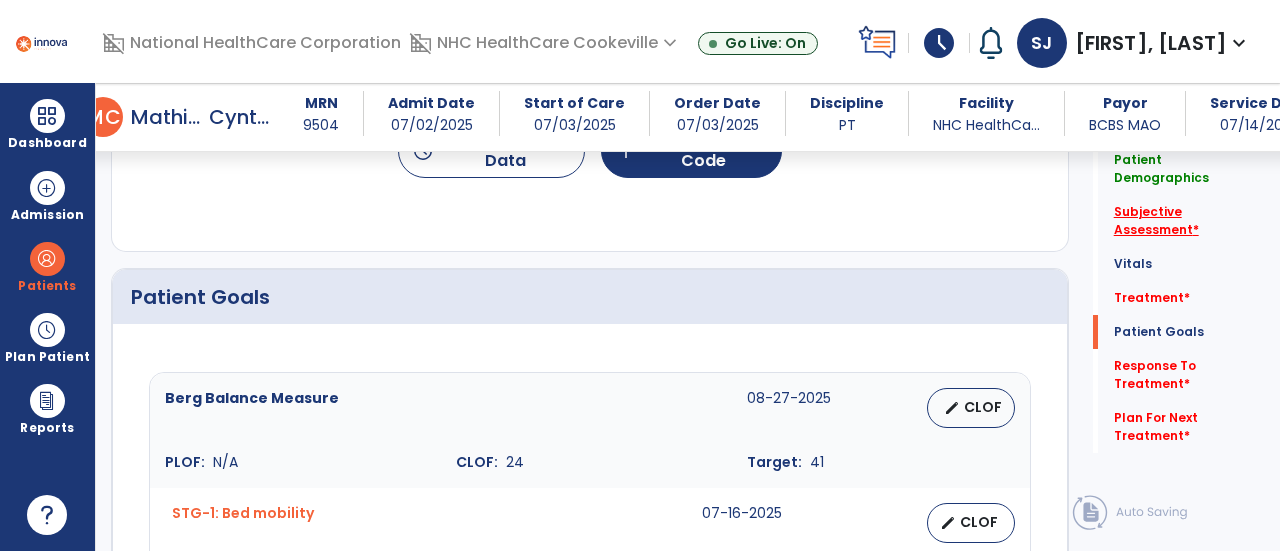 click on "Subjective Assessment   *" 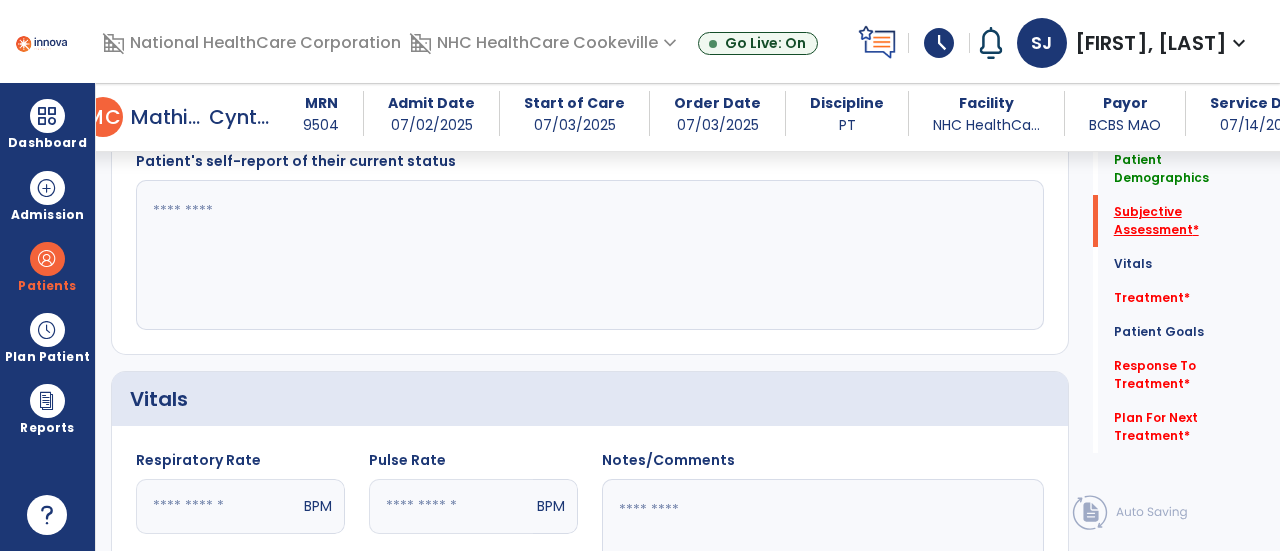 scroll, scrollTop: 390, scrollLeft: 0, axis: vertical 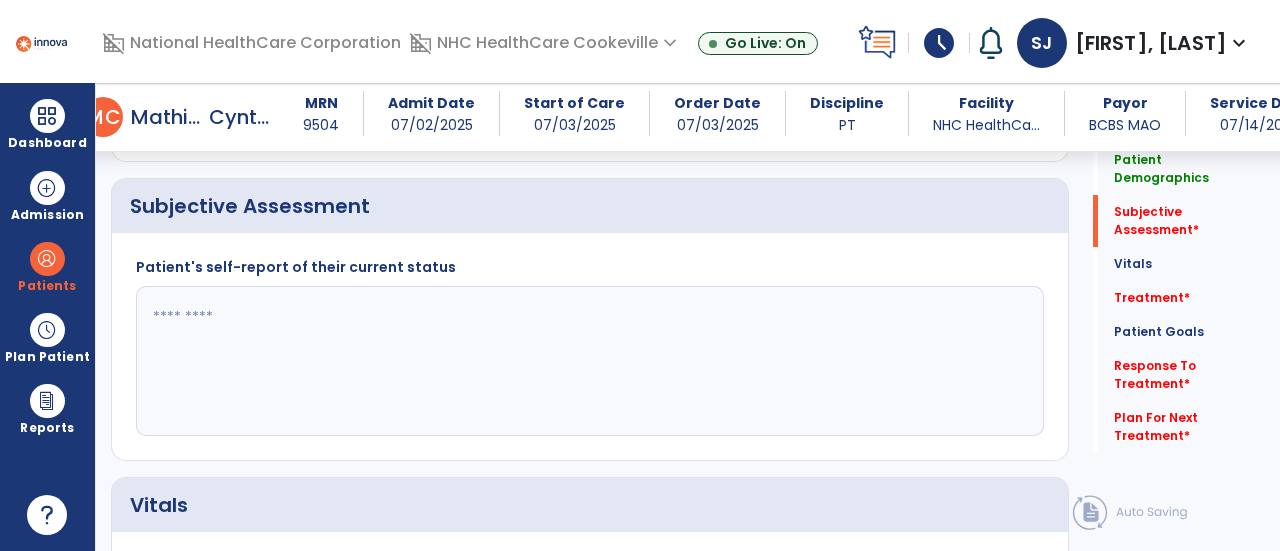 click 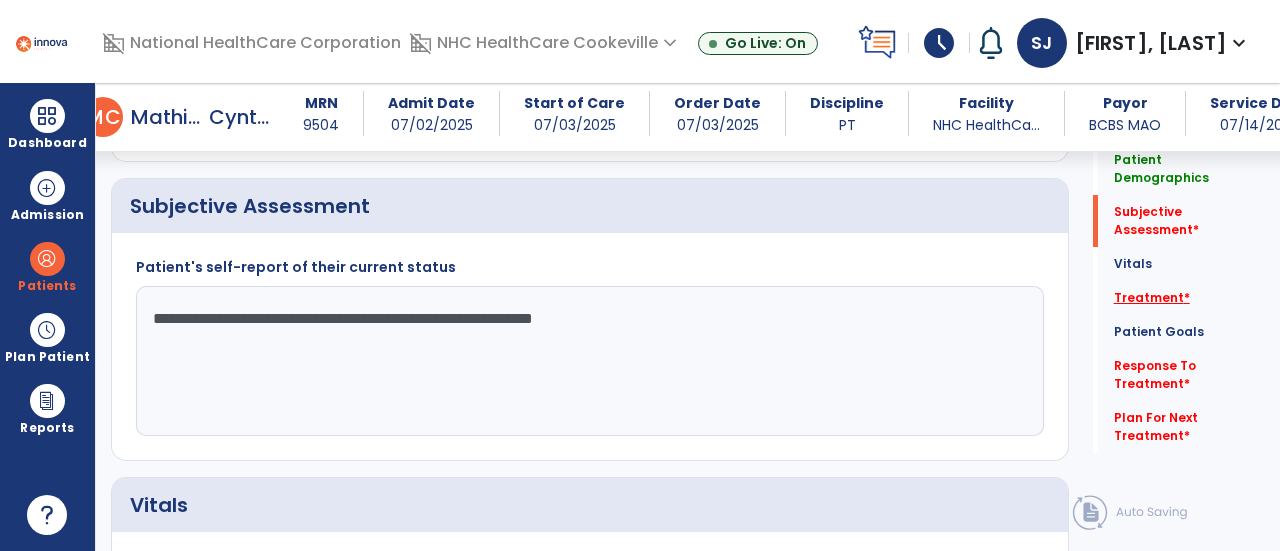 type on "**********" 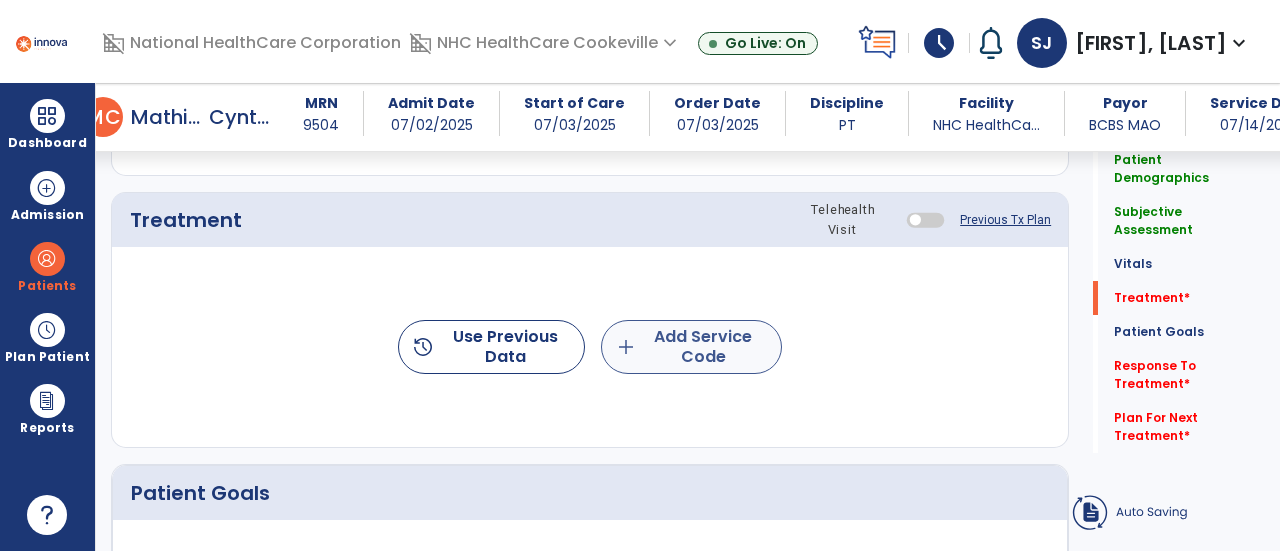 click on "add  Add Service Code" 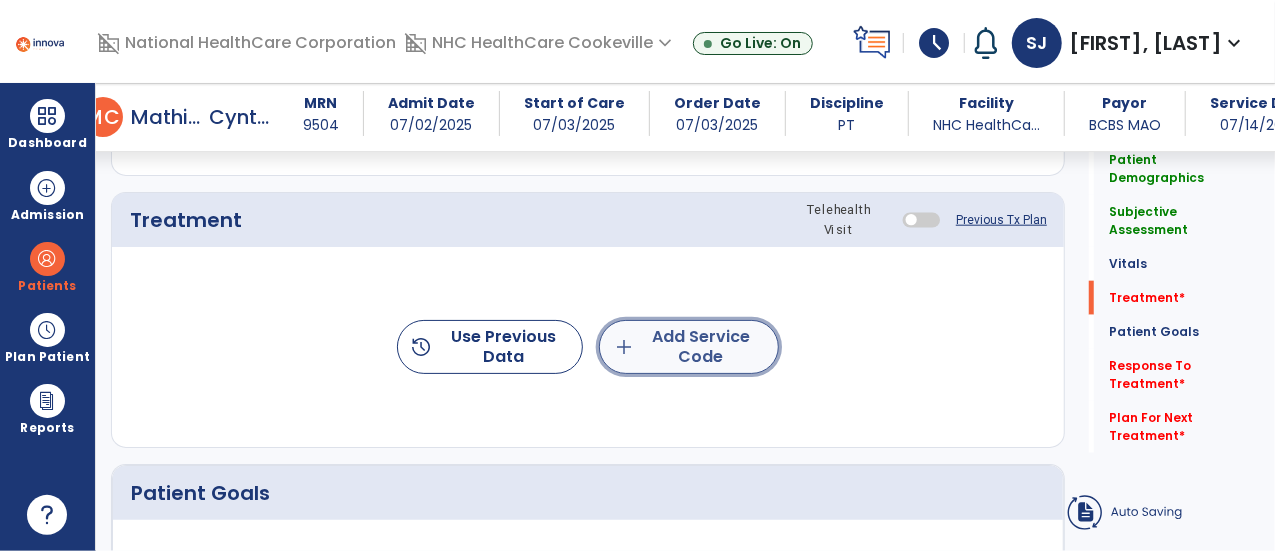 scroll, scrollTop: 1097, scrollLeft: 0, axis: vertical 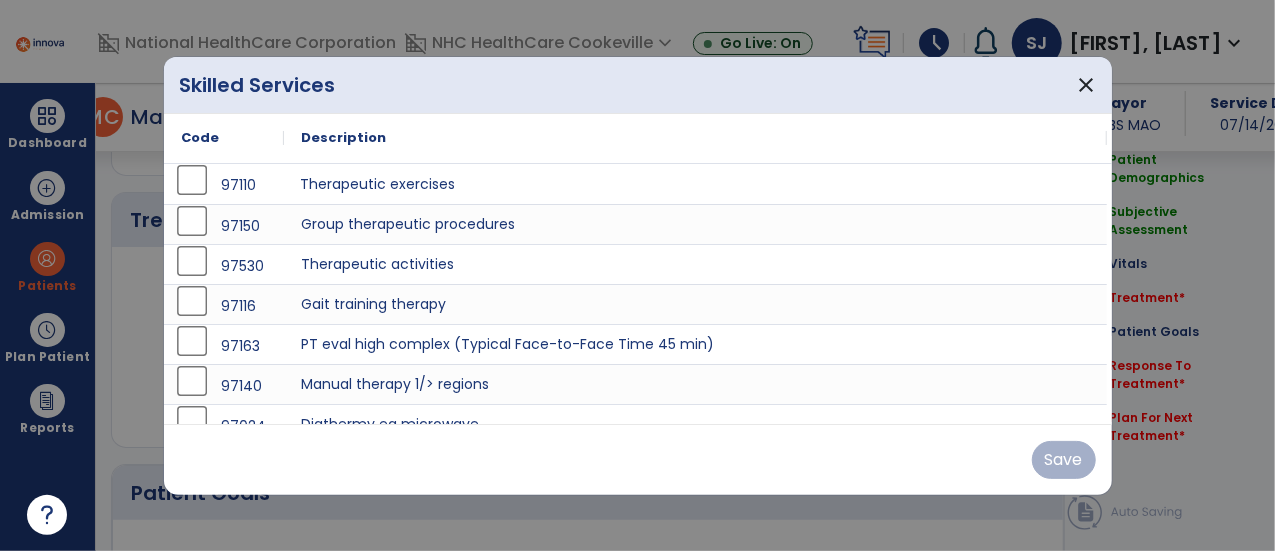 click on "Therapeutic exercises" at bounding box center (696, 184) 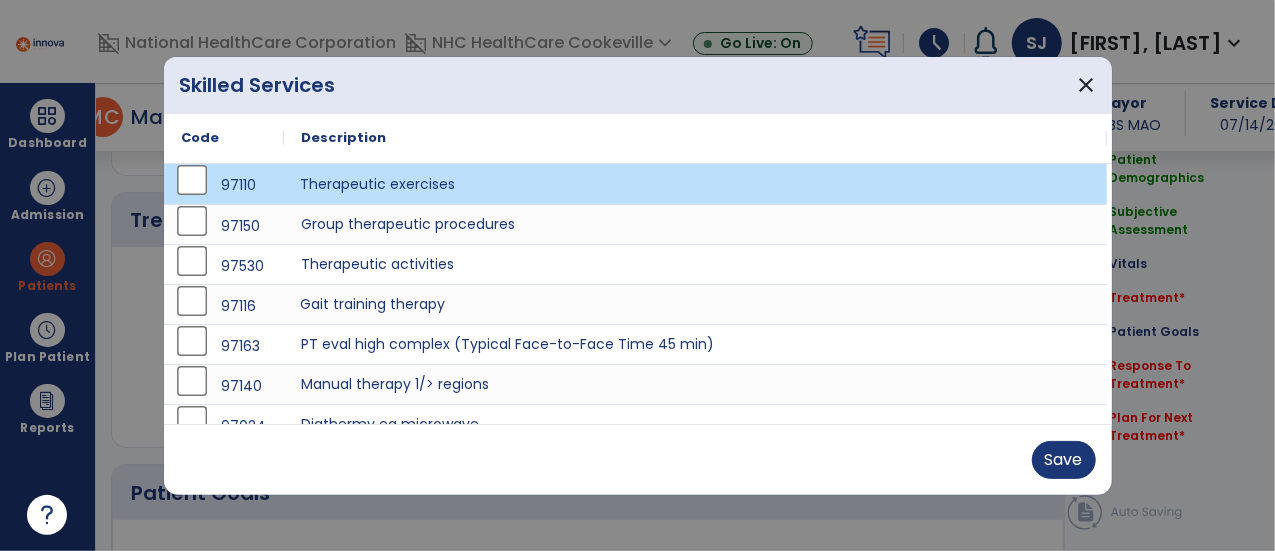 click on "Gait training therapy" at bounding box center [696, 304] 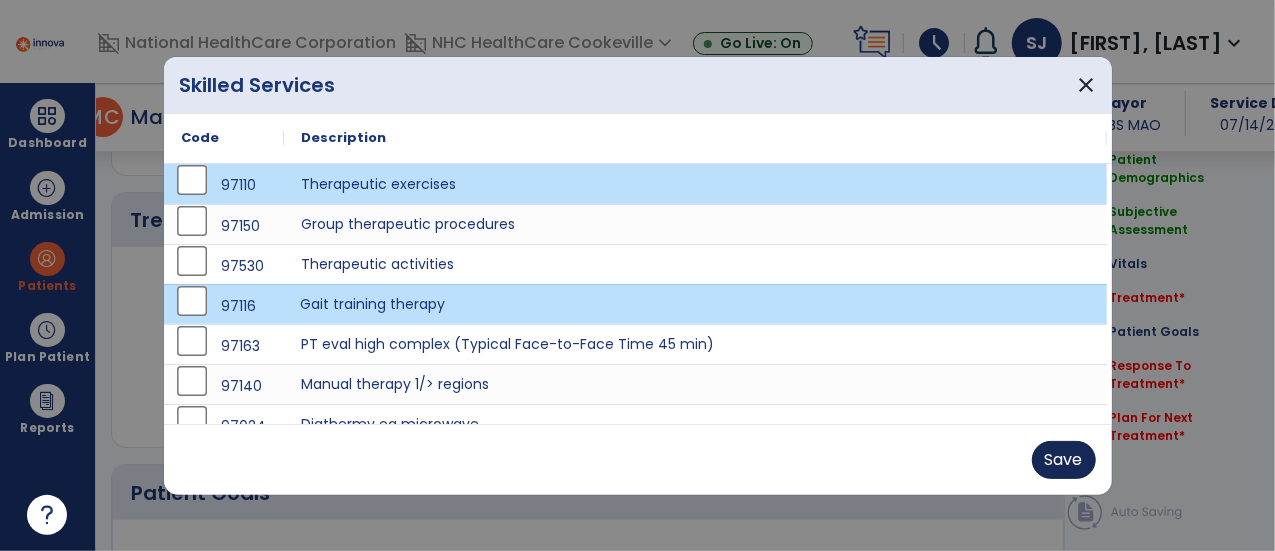 click on "Save" at bounding box center (1064, 460) 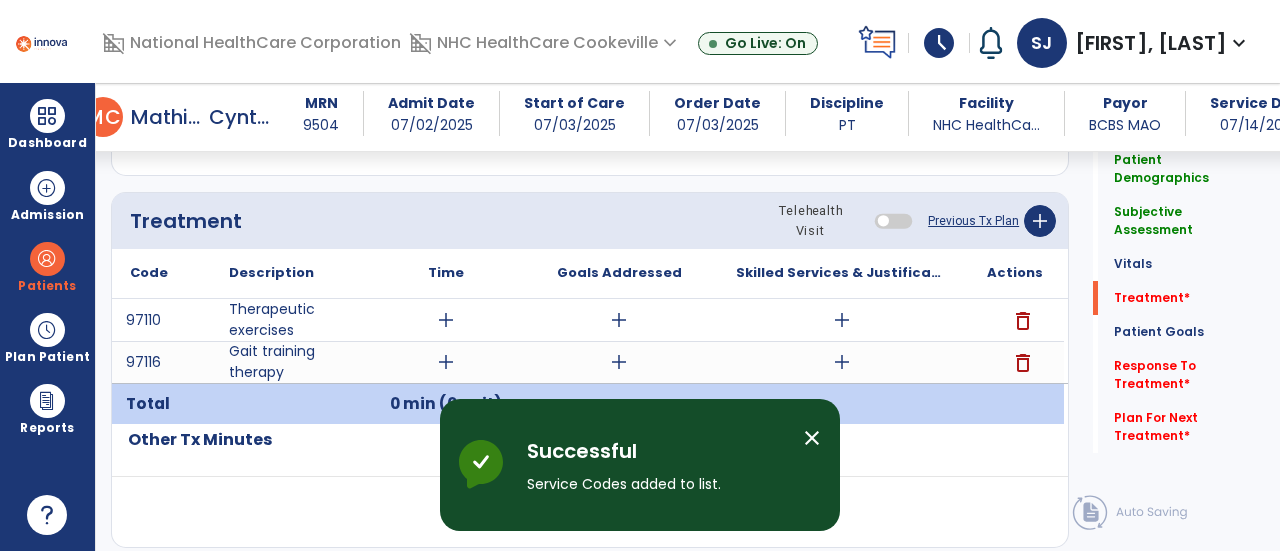 click on "add" at bounding box center [842, 320] 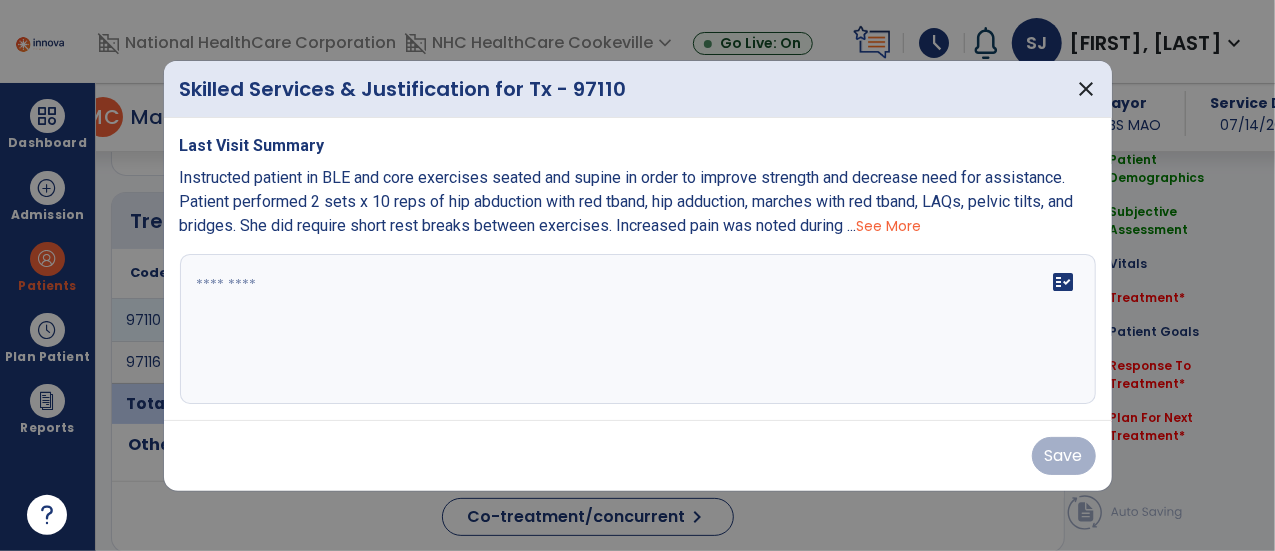 scroll, scrollTop: 1097, scrollLeft: 0, axis: vertical 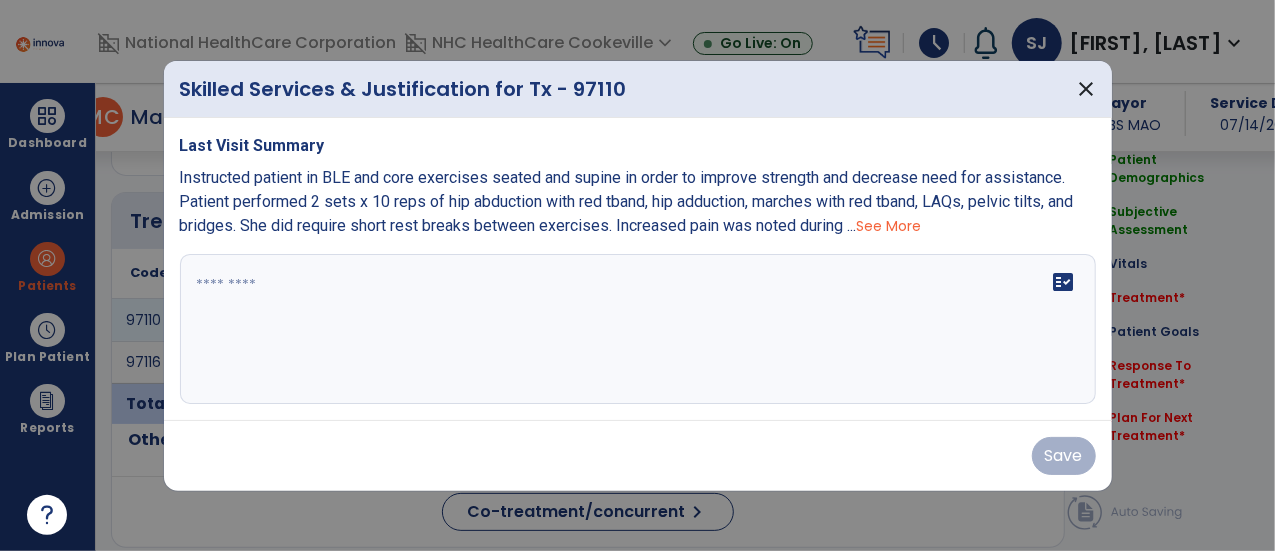 click on "fact_check" at bounding box center (638, 329) 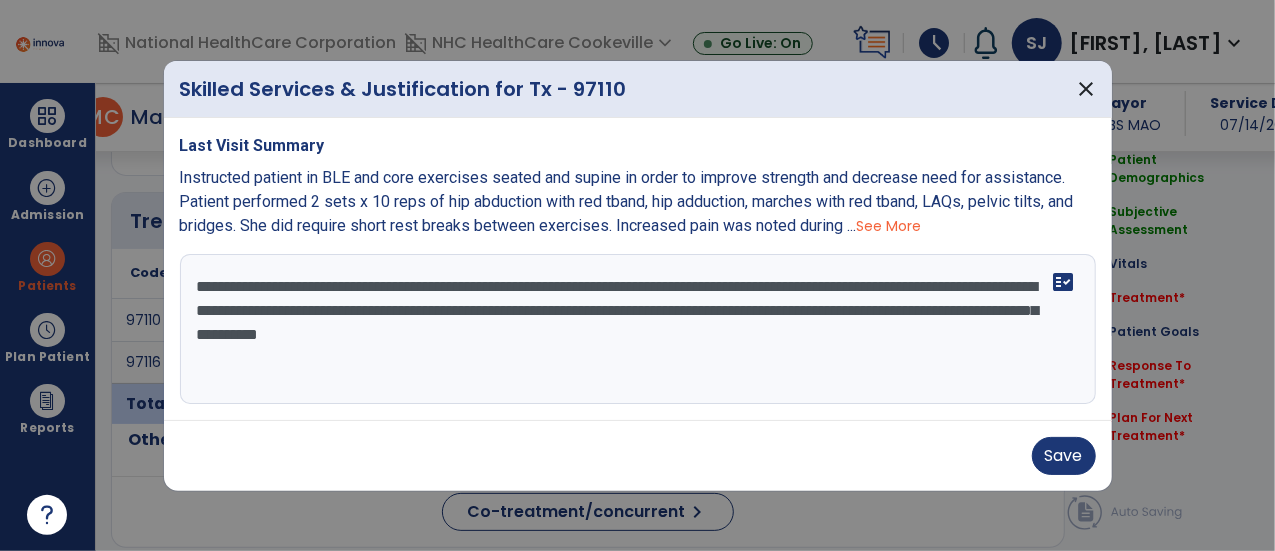 click on "**********" at bounding box center [638, 329] 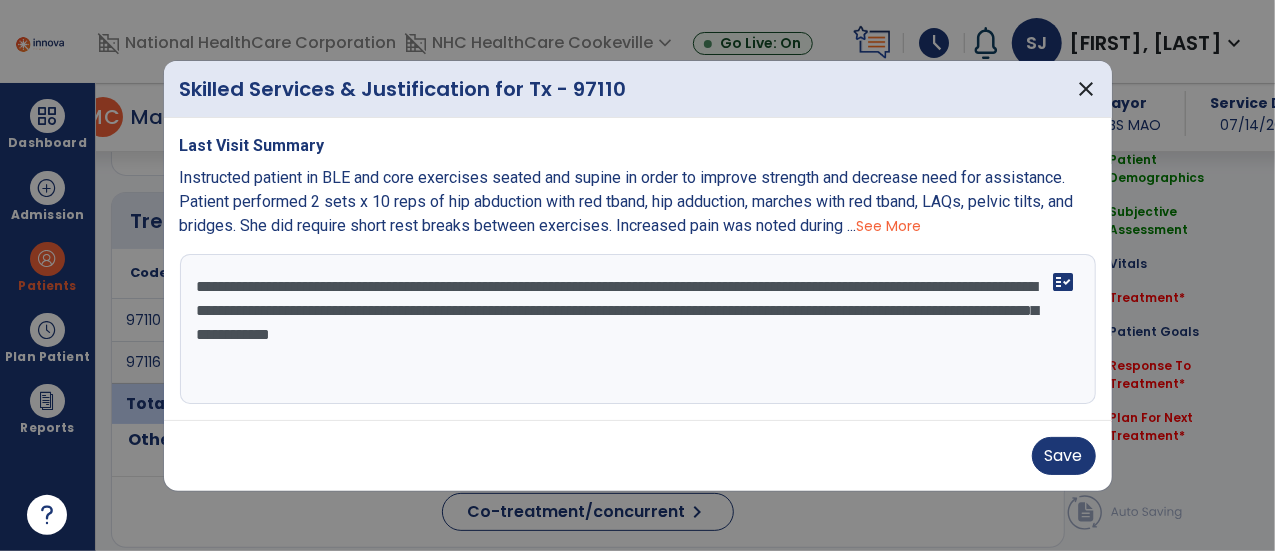 click on "**********" at bounding box center [638, 329] 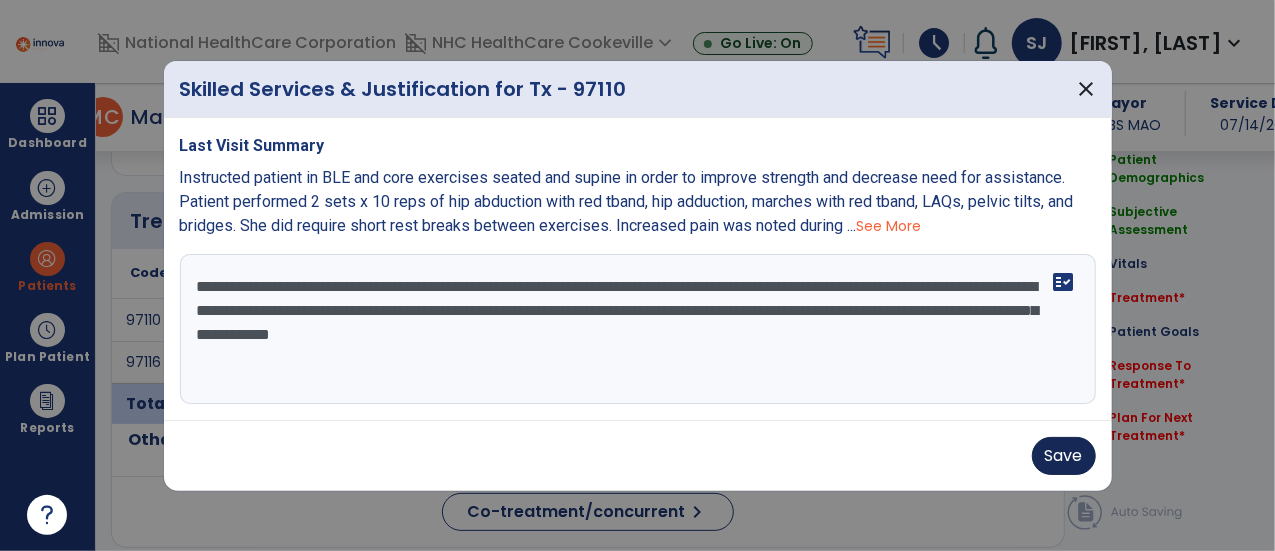 type on "**********" 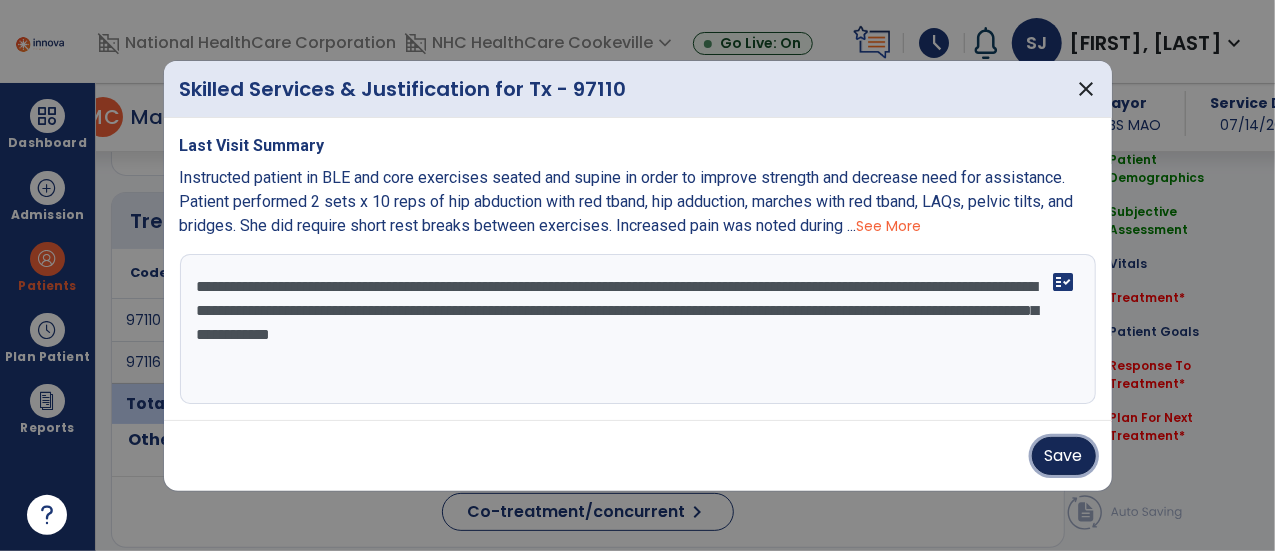 click on "Save" at bounding box center (1064, 456) 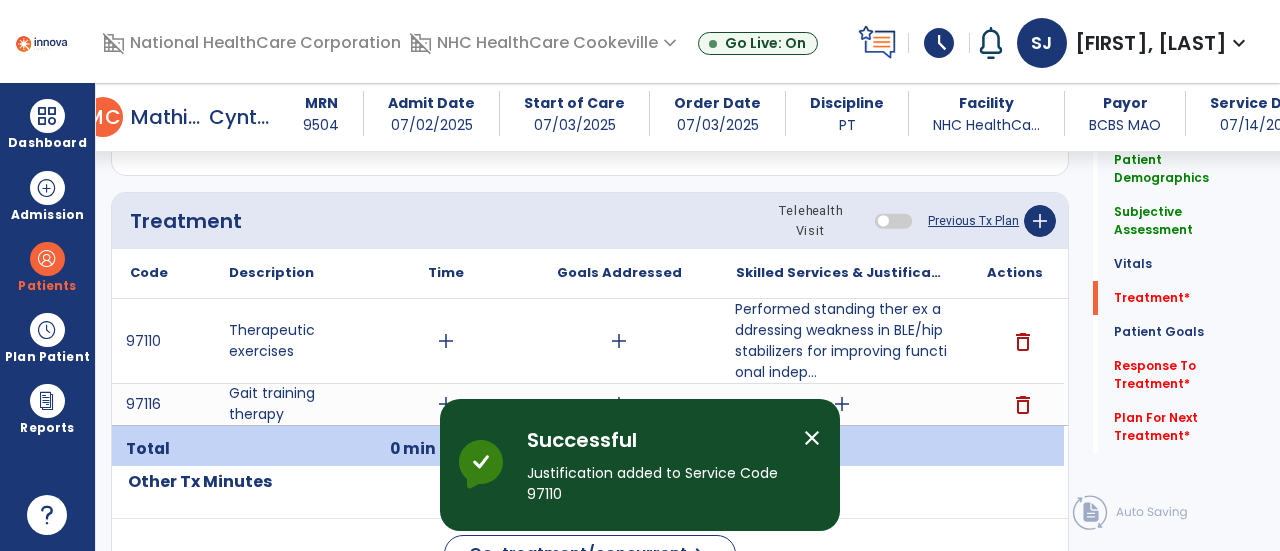 click on "add" at bounding box center [841, 404] 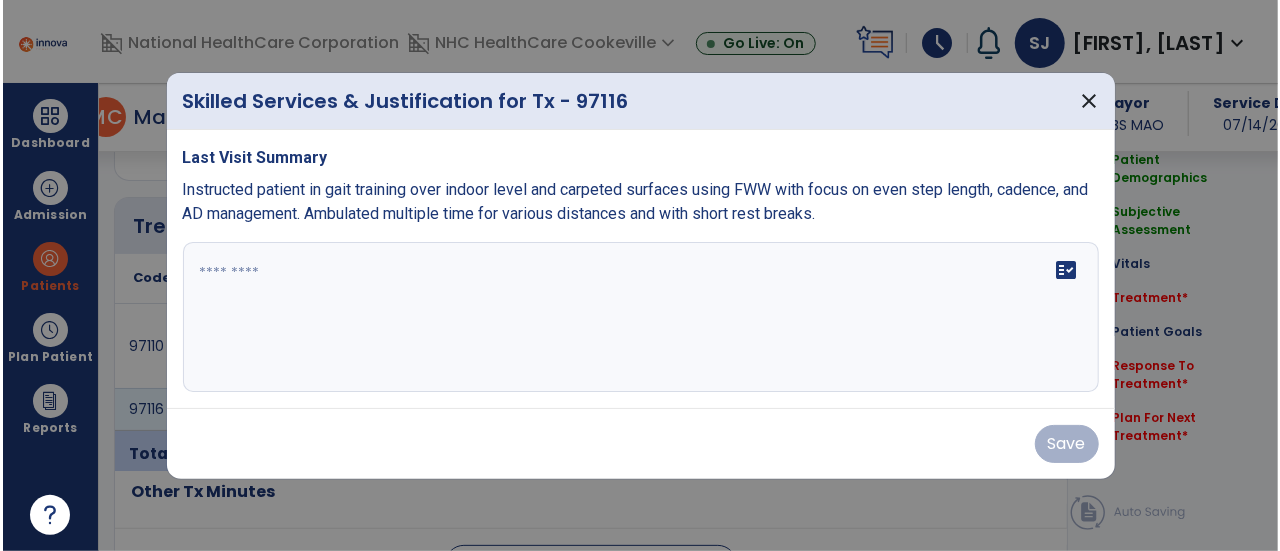 scroll, scrollTop: 1097, scrollLeft: 0, axis: vertical 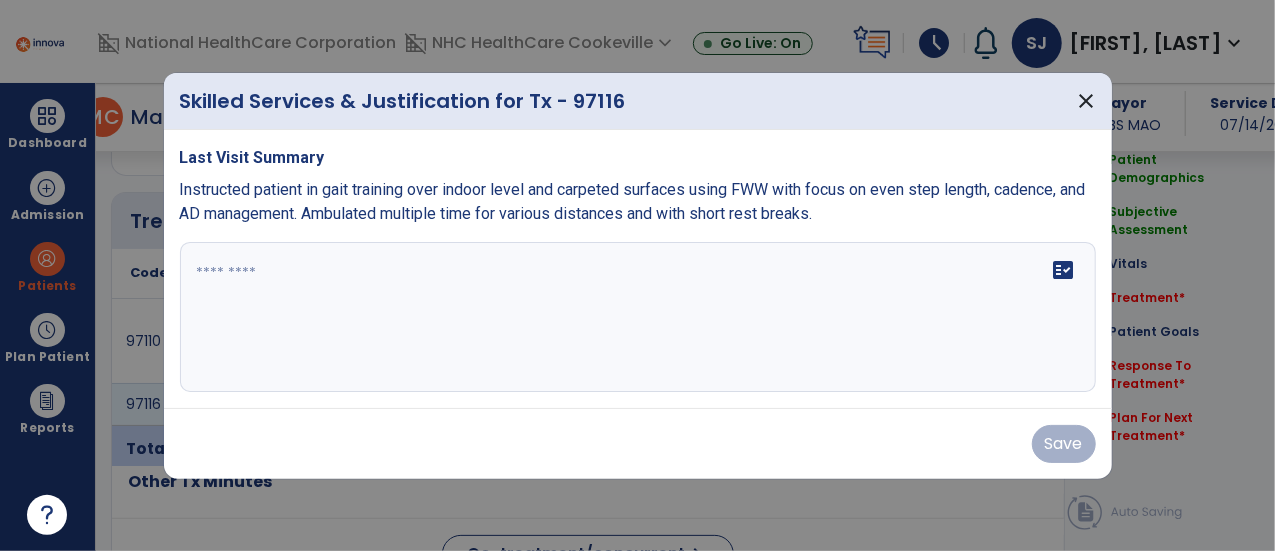 click on "fact_check" at bounding box center (638, 317) 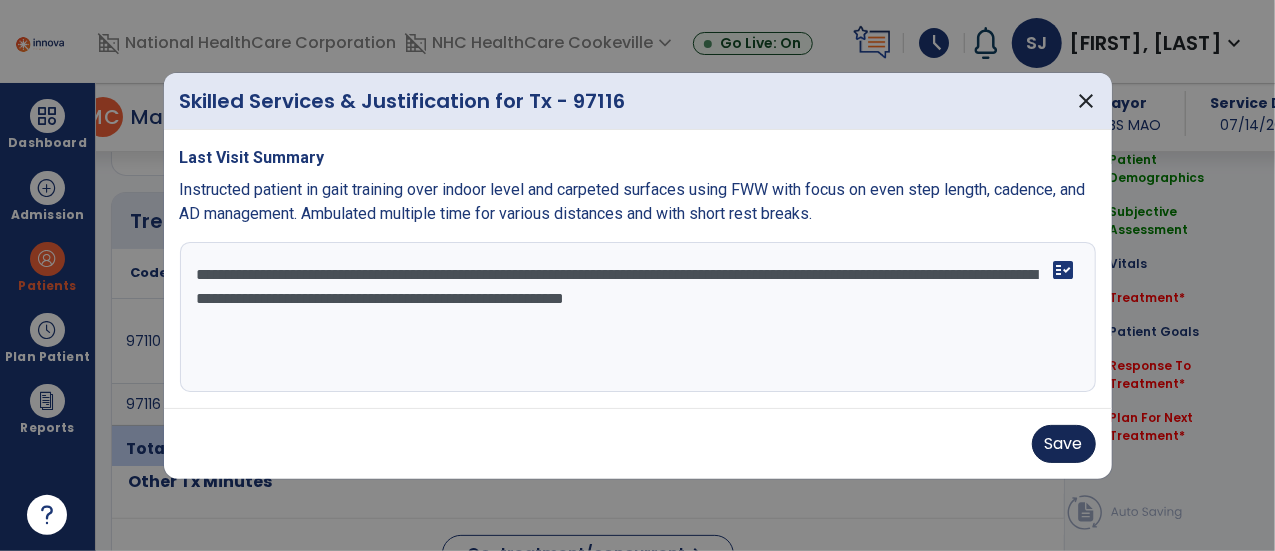 type on "**********" 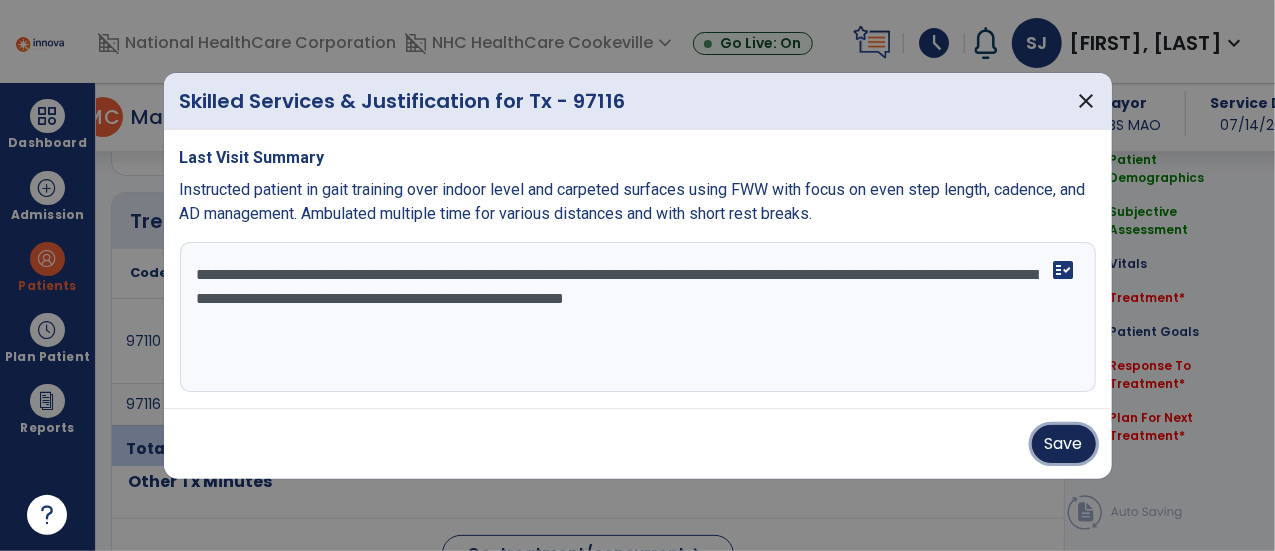 click on "Save" at bounding box center [1064, 444] 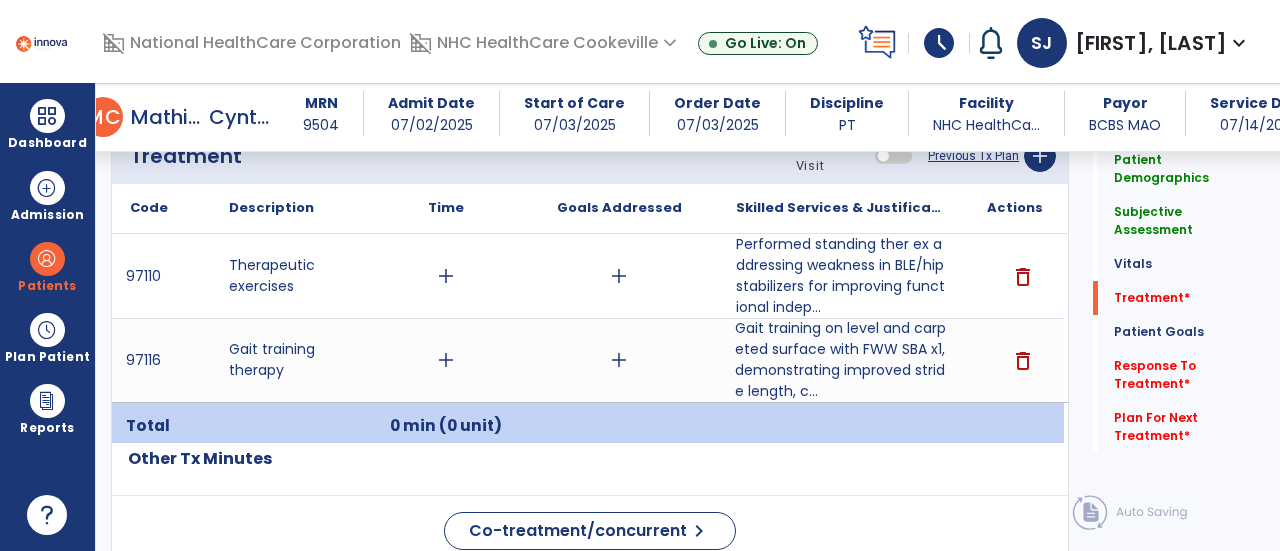 scroll, scrollTop: 1149, scrollLeft: 0, axis: vertical 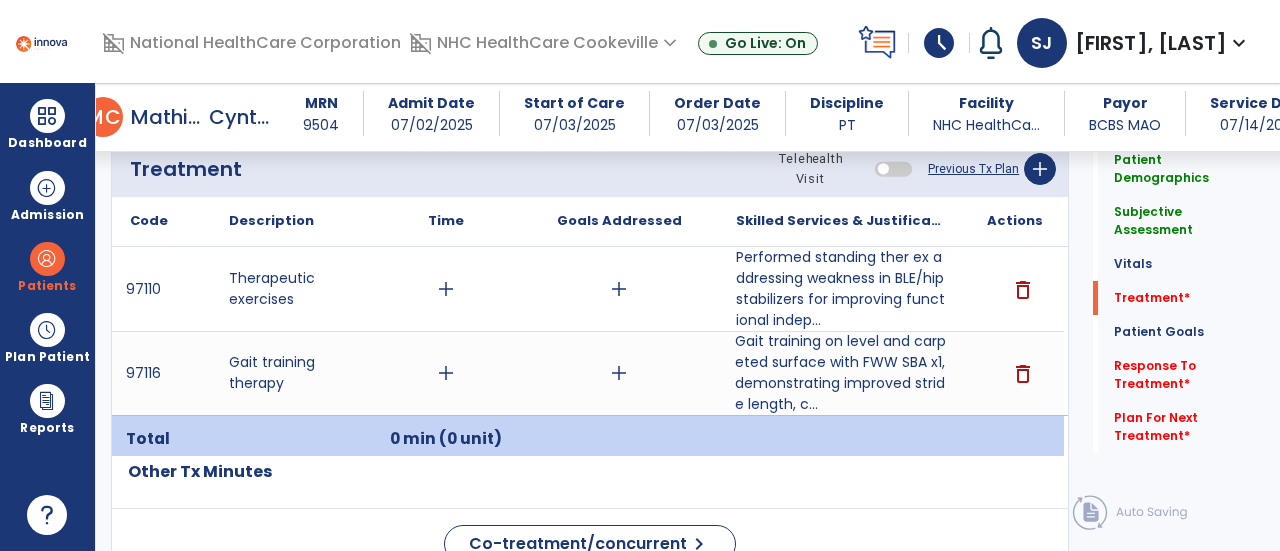 click on "add" at bounding box center (446, 289) 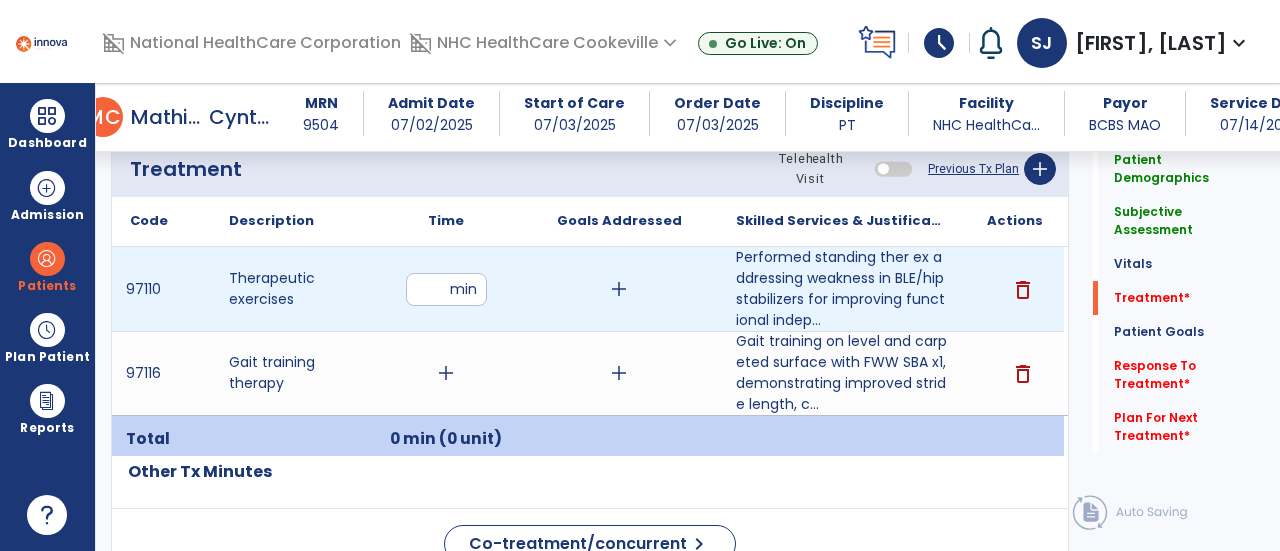 type on "**" 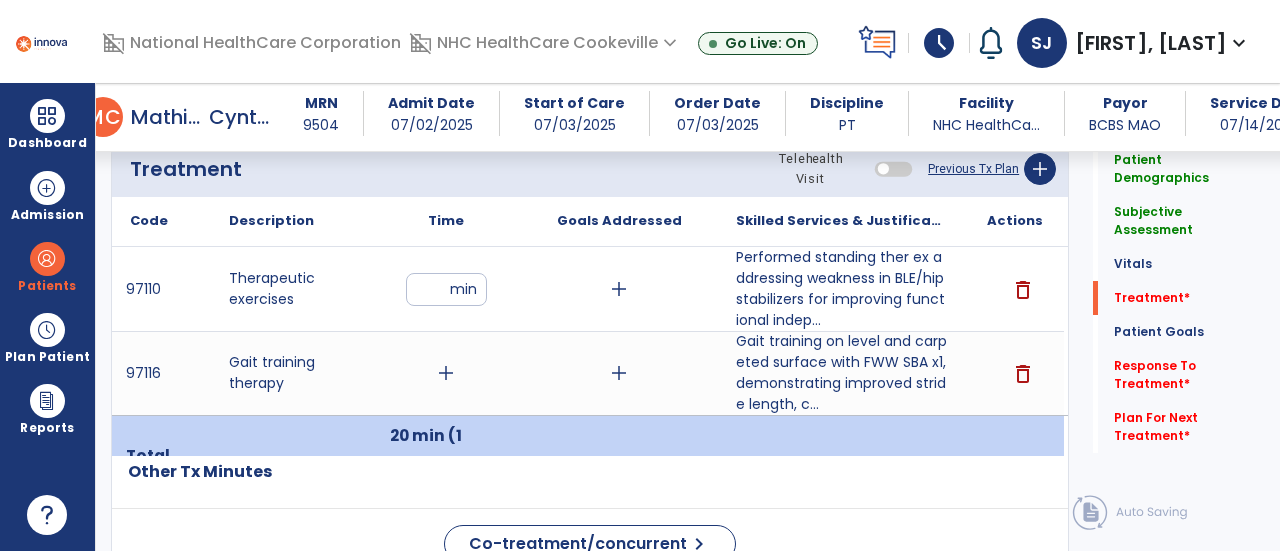 click on "add" at bounding box center [446, 373] 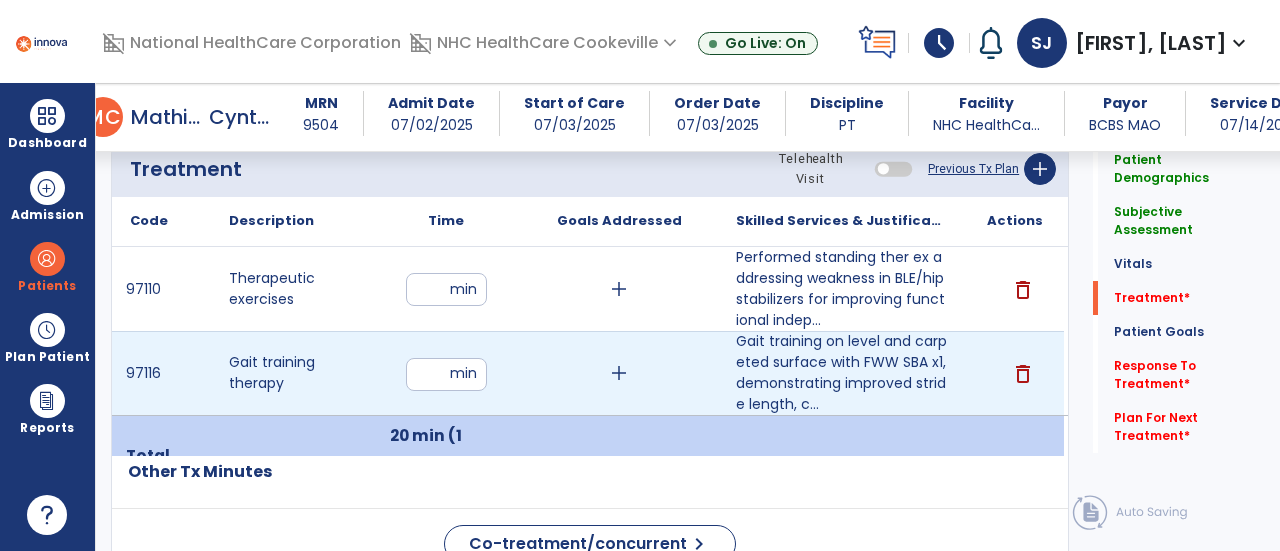 type on "**" 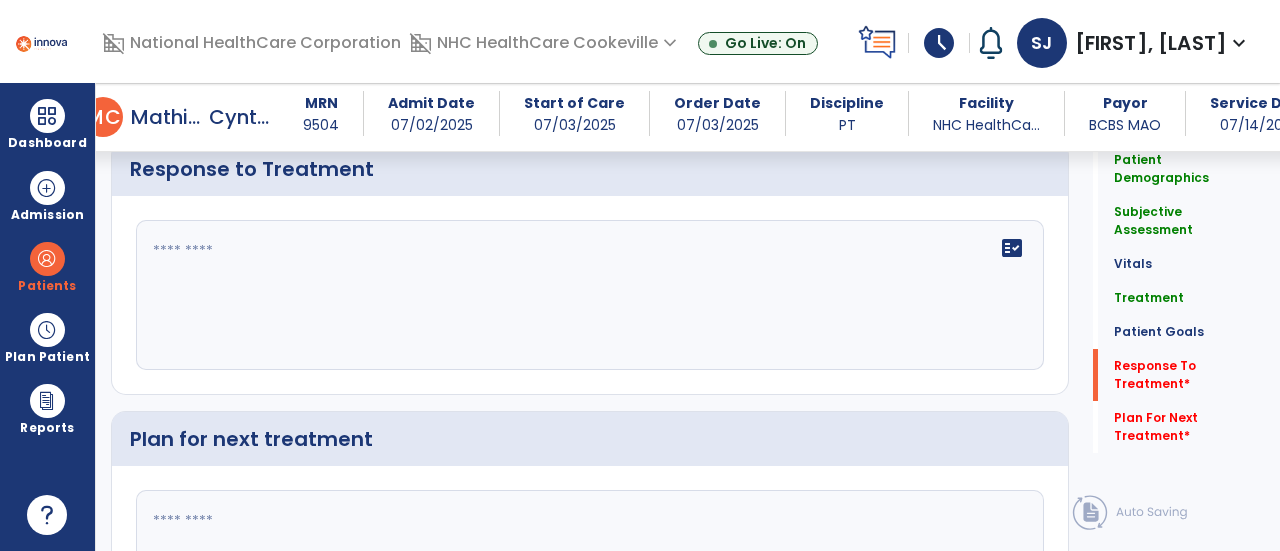scroll, scrollTop: 2532, scrollLeft: 0, axis: vertical 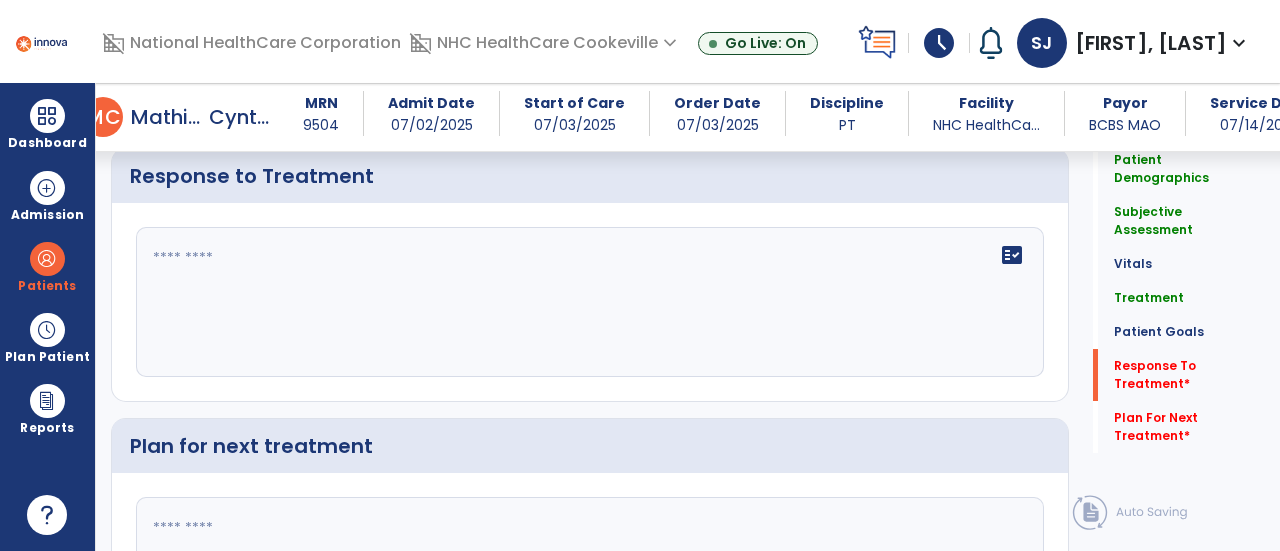 click on "fact_check" 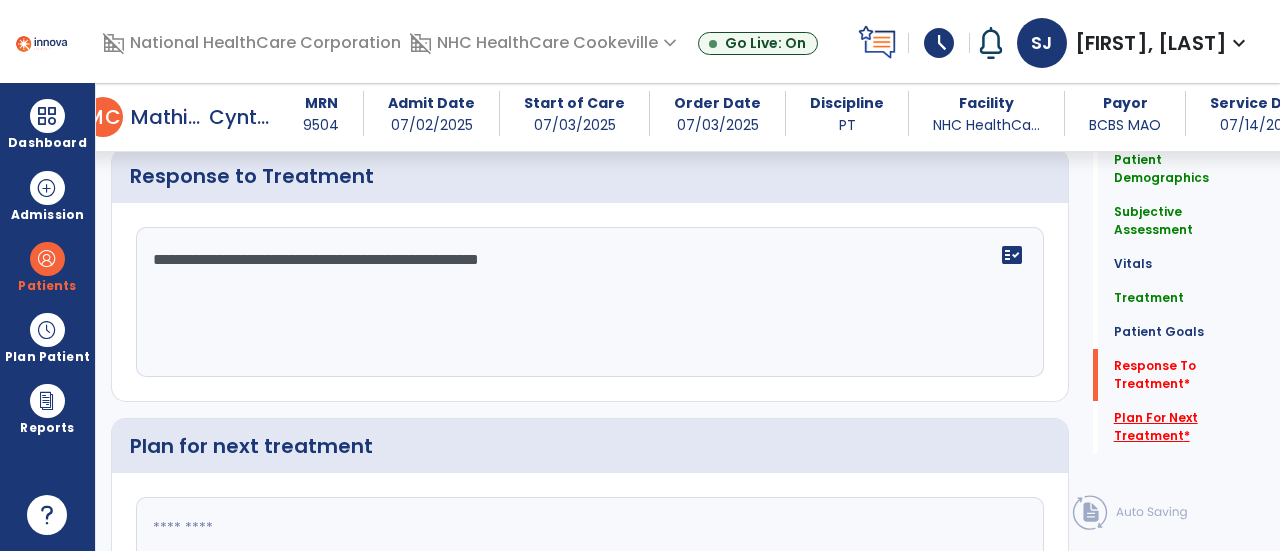 type on "**********" 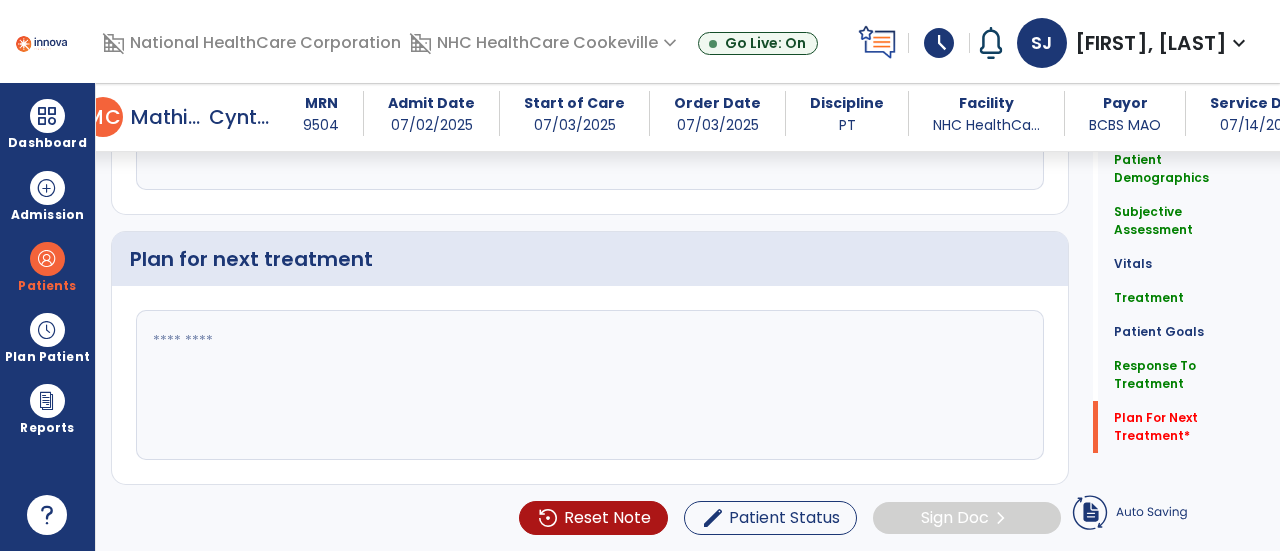 click 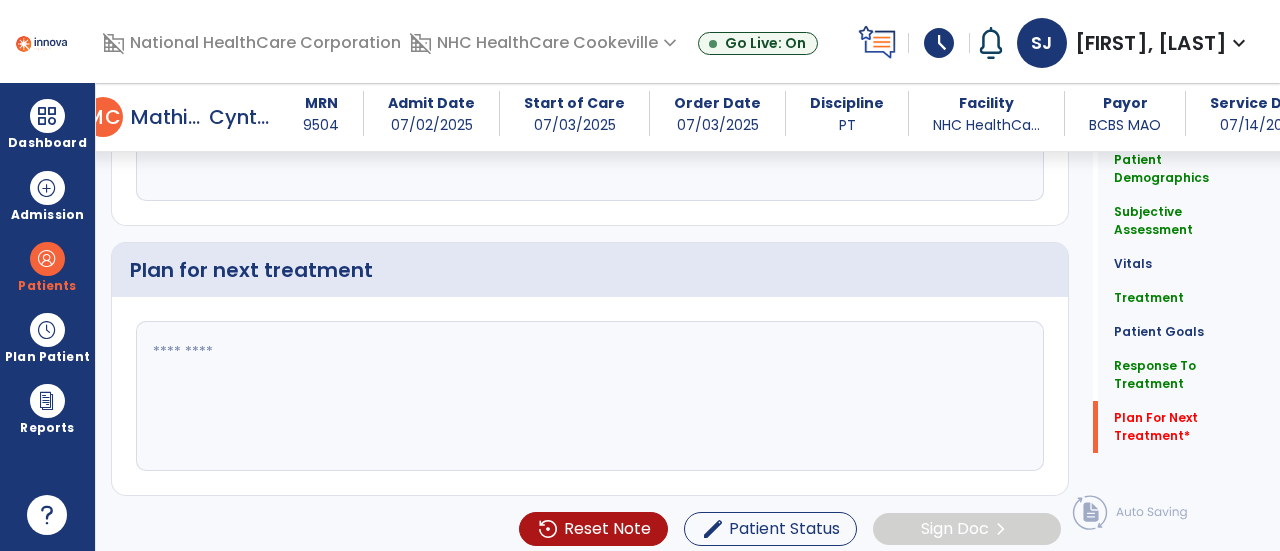 scroll, scrollTop: 2708, scrollLeft: 0, axis: vertical 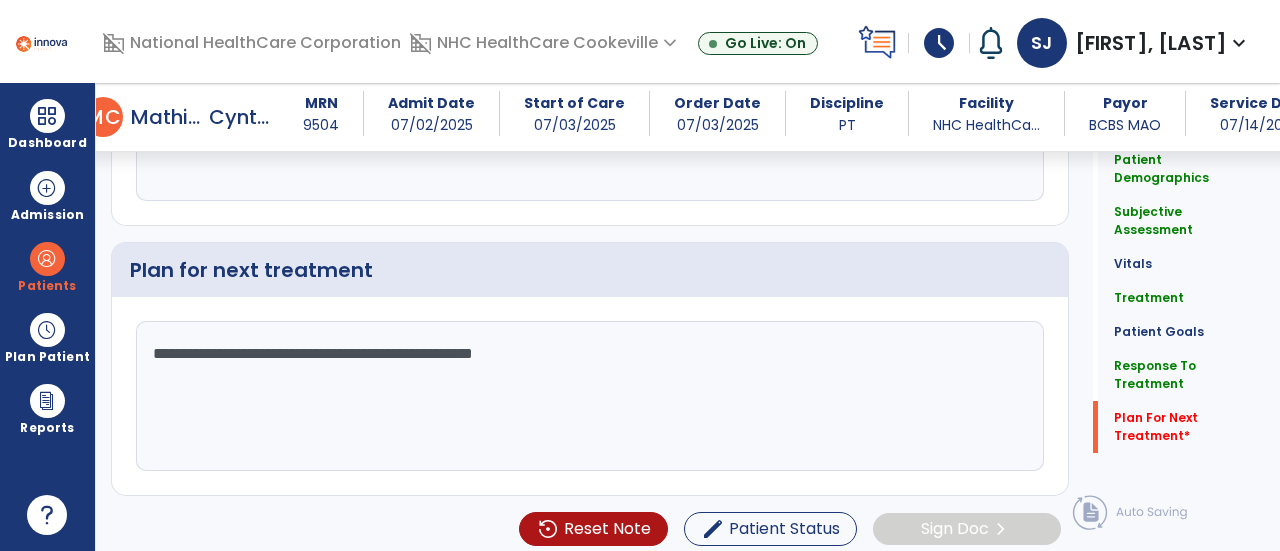 click on "**********" 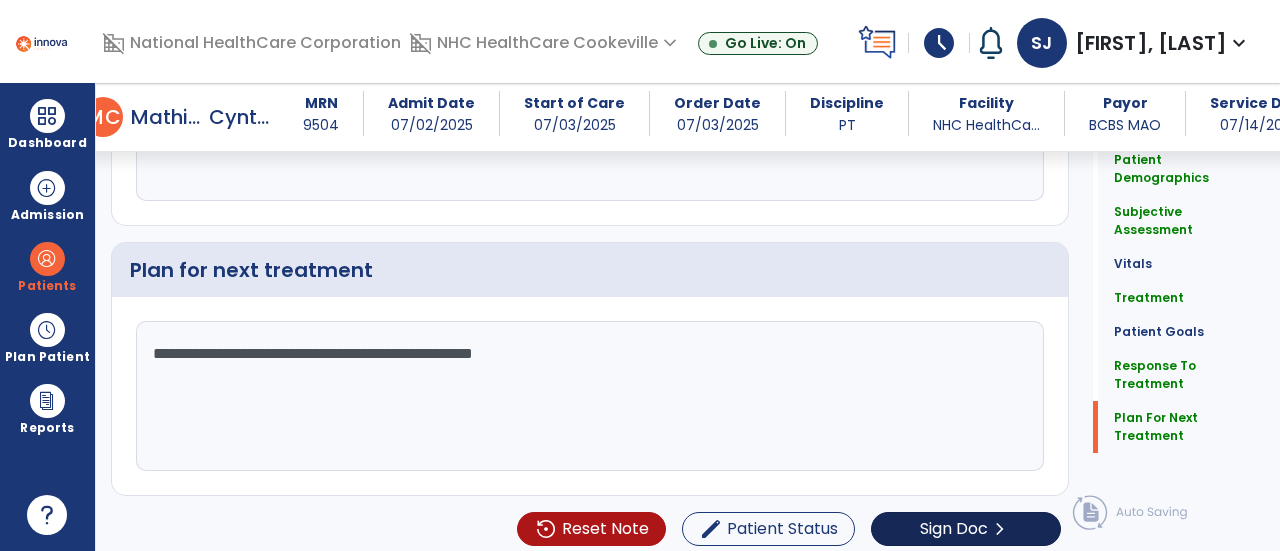 type on "**********" 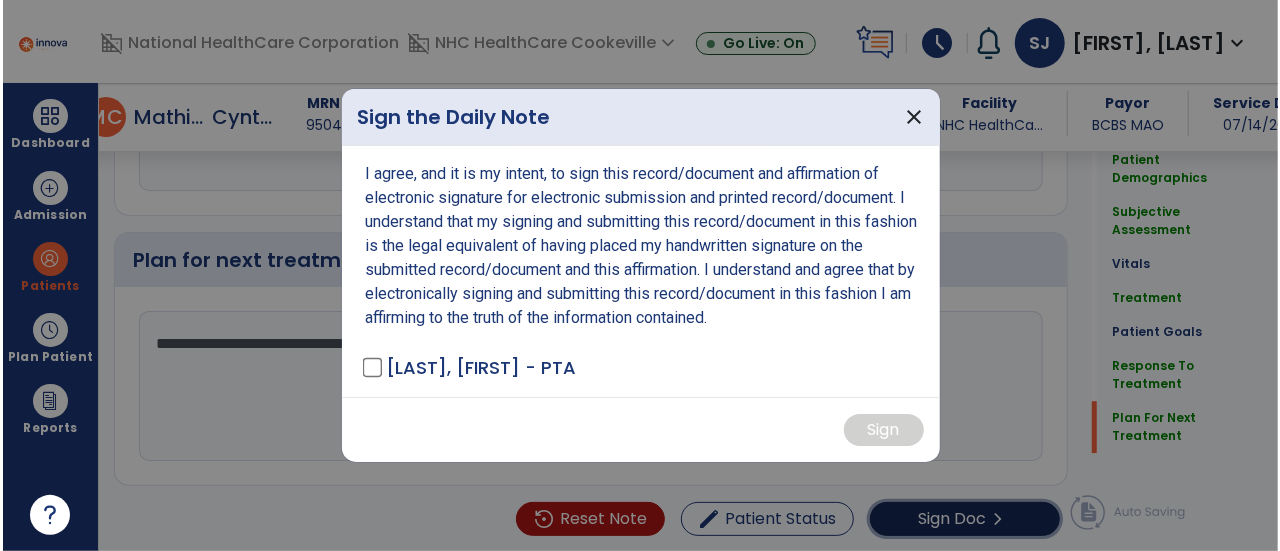 scroll, scrollTop: 2708, scrollLeft: 0, axis: vertical 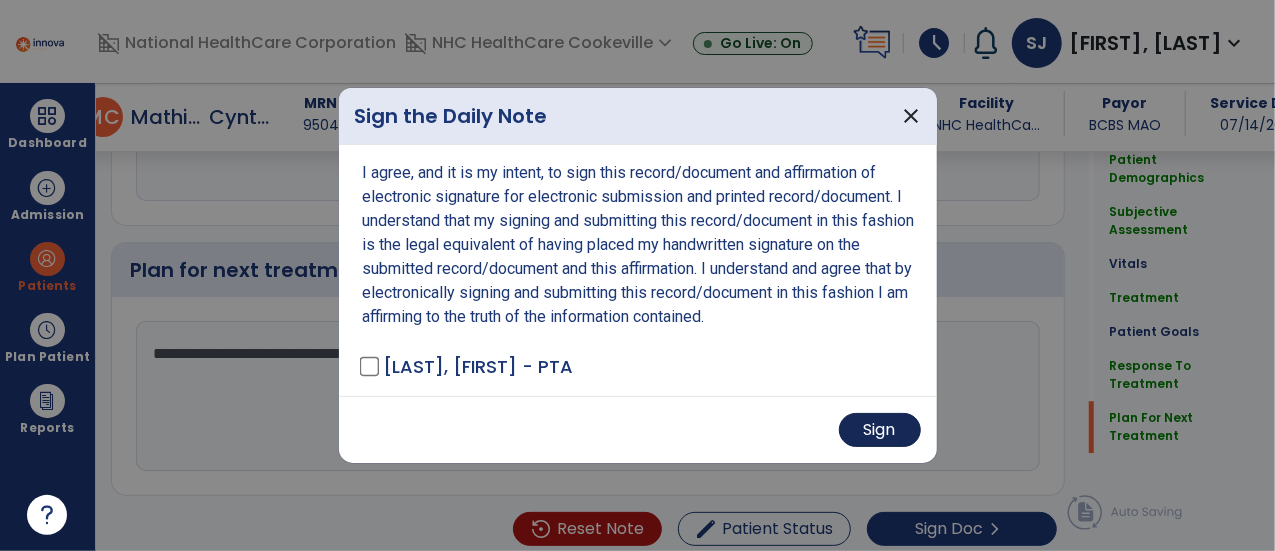 click on "Sign" at bounding box center (880, 430) 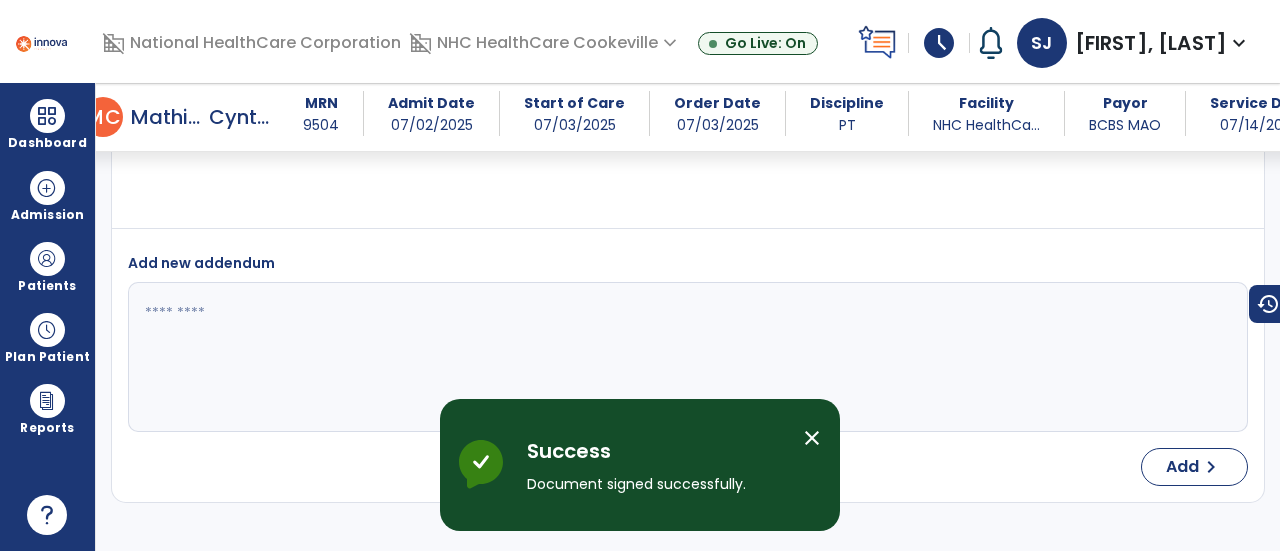 scroll, scrollTop: 4416, scrollLeft: 0, axis: vertical 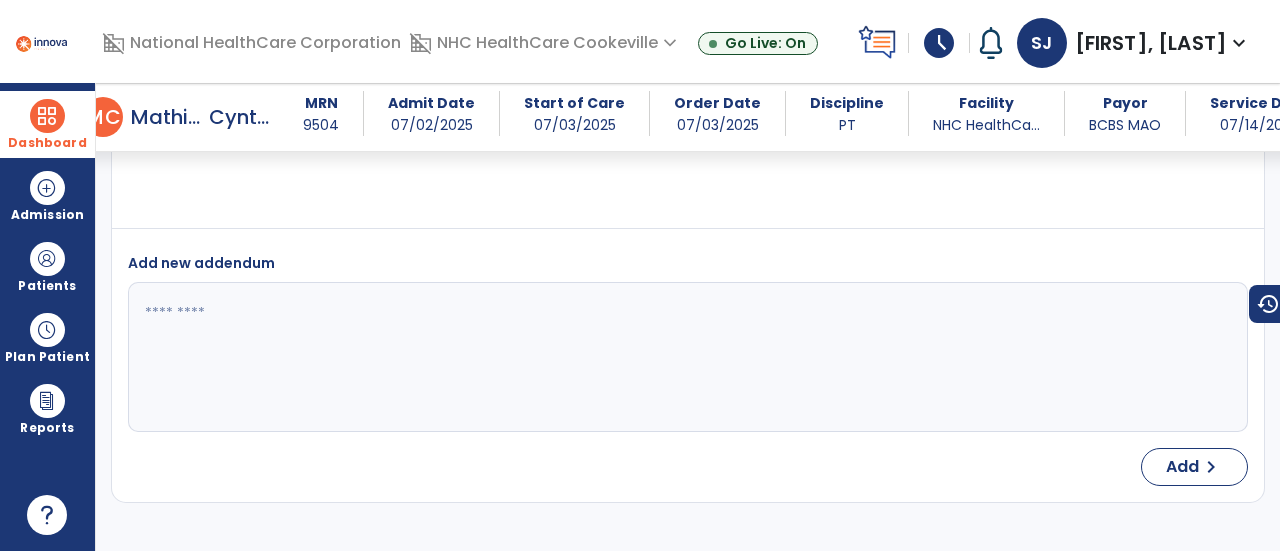 click on "Dashboard" at bounding box center [47, 124] 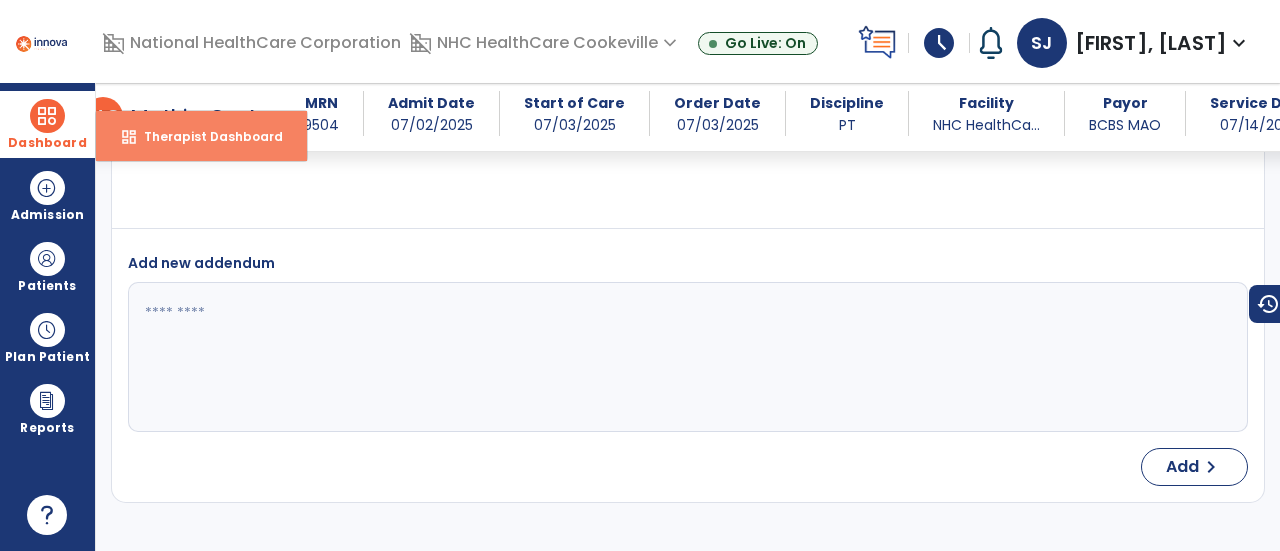 click on "dashboard  Therapist Dashboard" at bounding box center [201, 136] 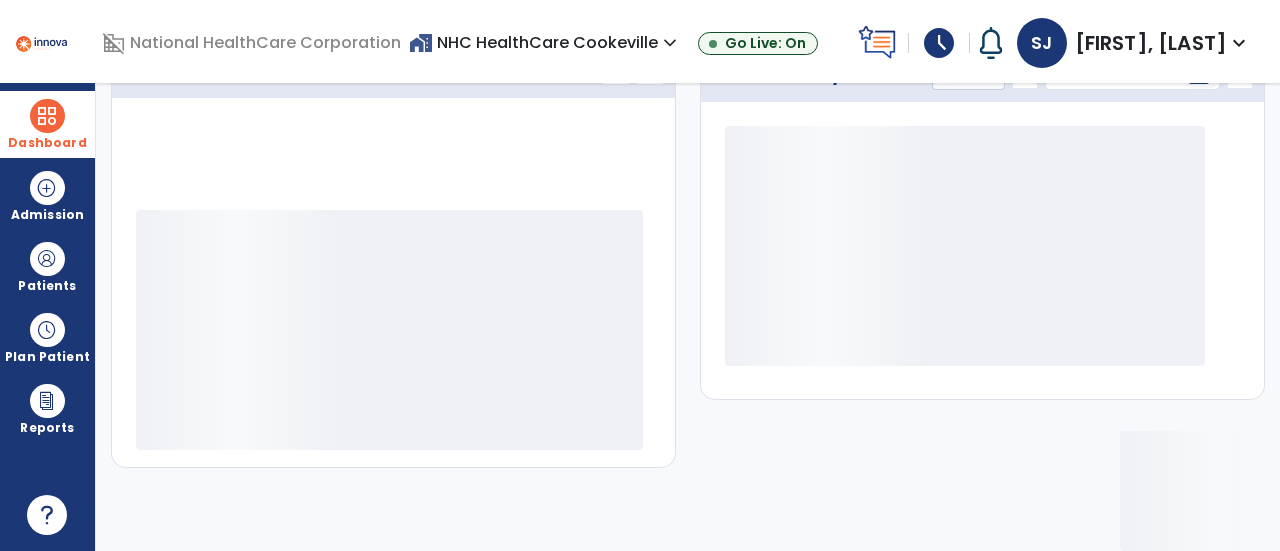 scroll, scrollTop: 349, scrollLeft: 0, axis: vertical 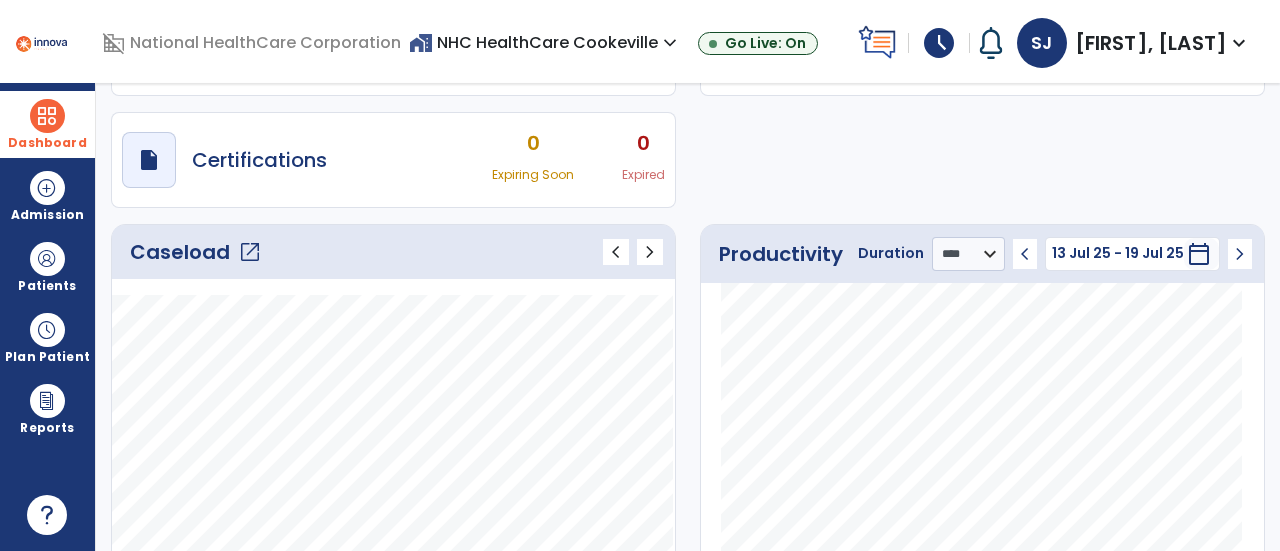 click on "open_in_new" 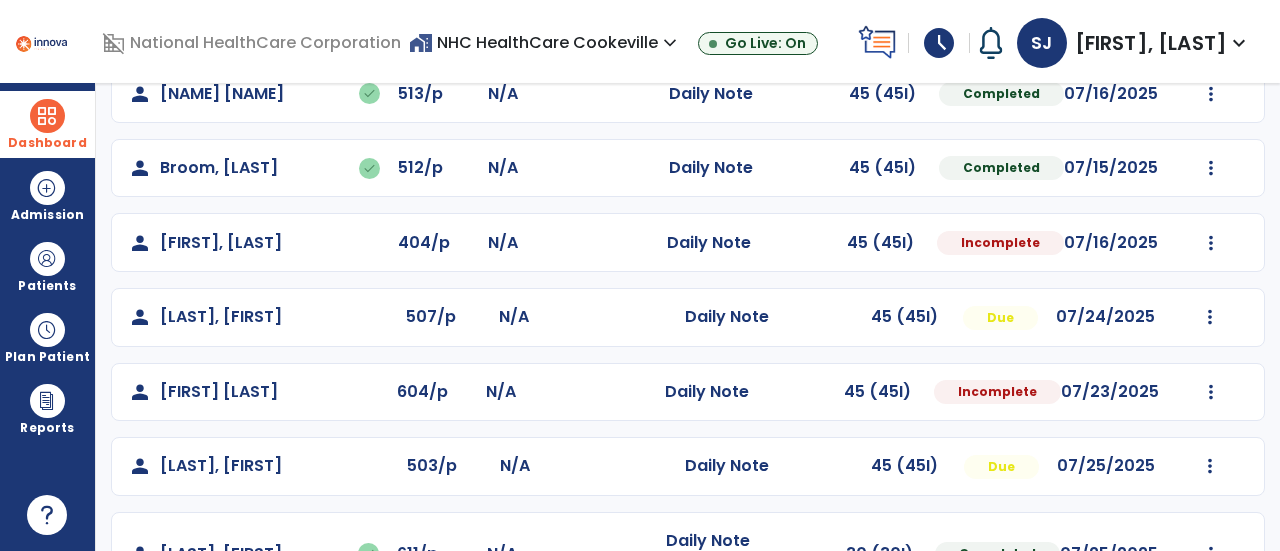 scroll, scrollTop: 371, scrollLeft: 0, axis: vertical 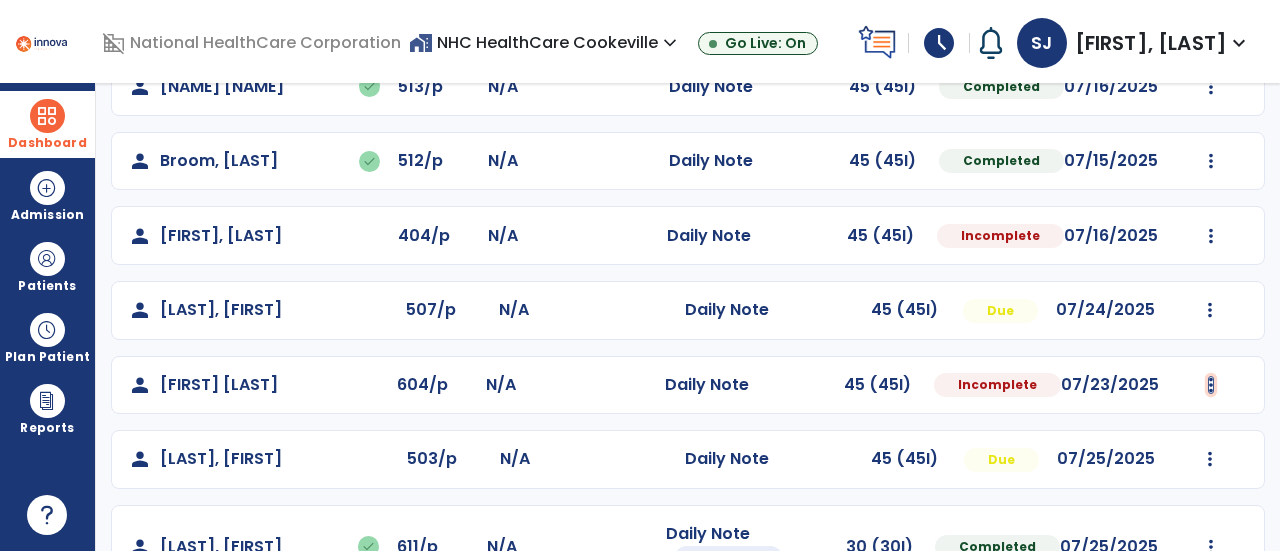 click at bounding box center (1209, 12) 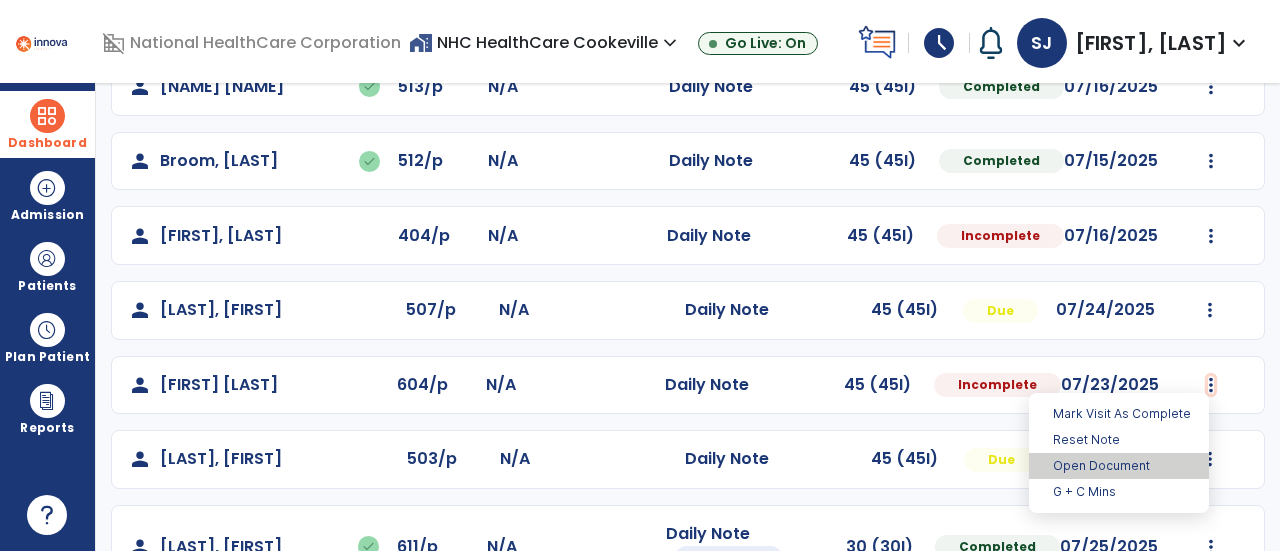 click on "Open Document" at bounding box center [1119, 466] 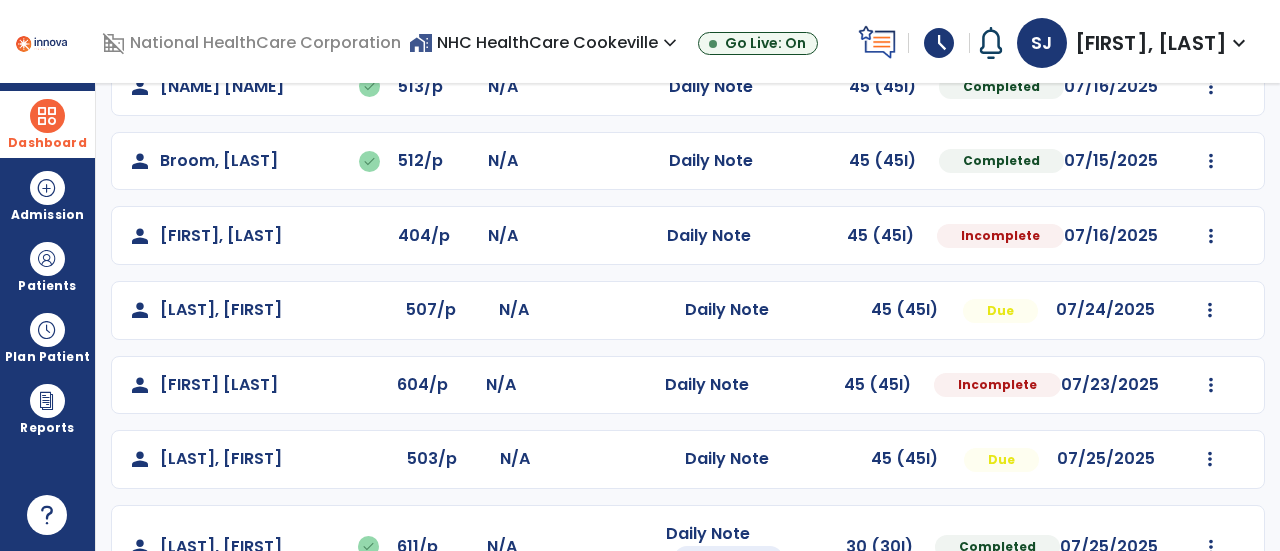 select on "*" 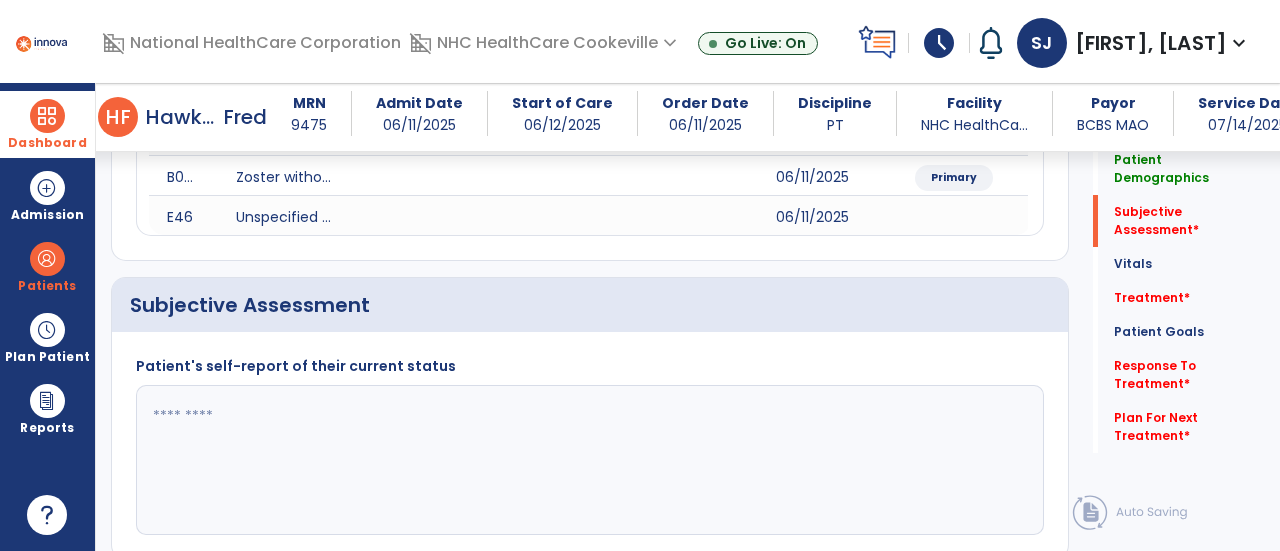 scroll, scrollTop: 469, scrollLeft: 0, axis: vertical 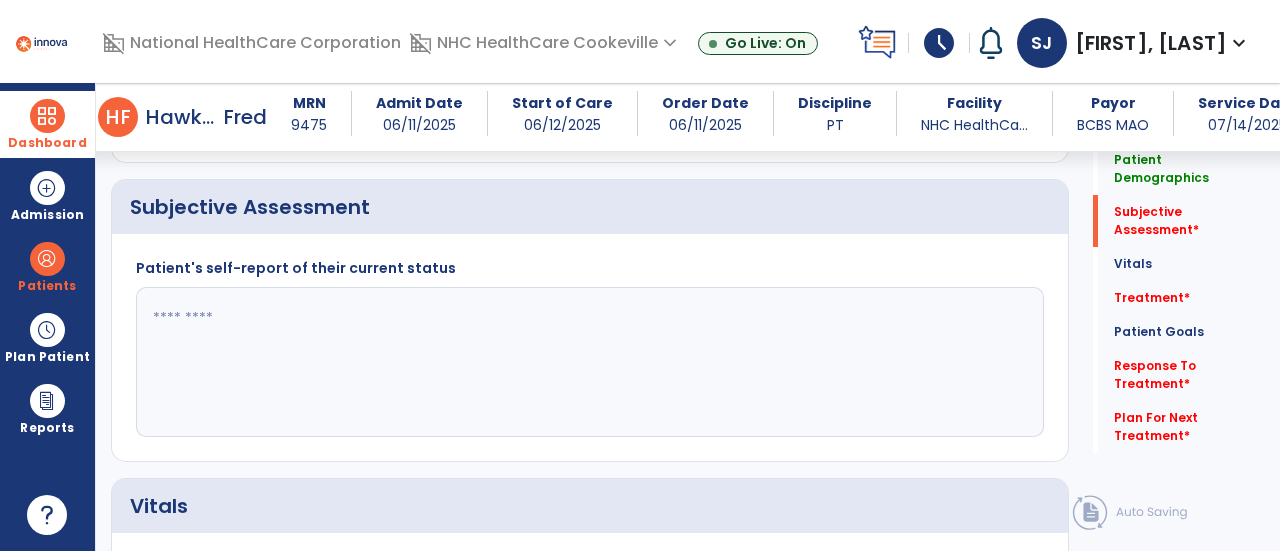 click 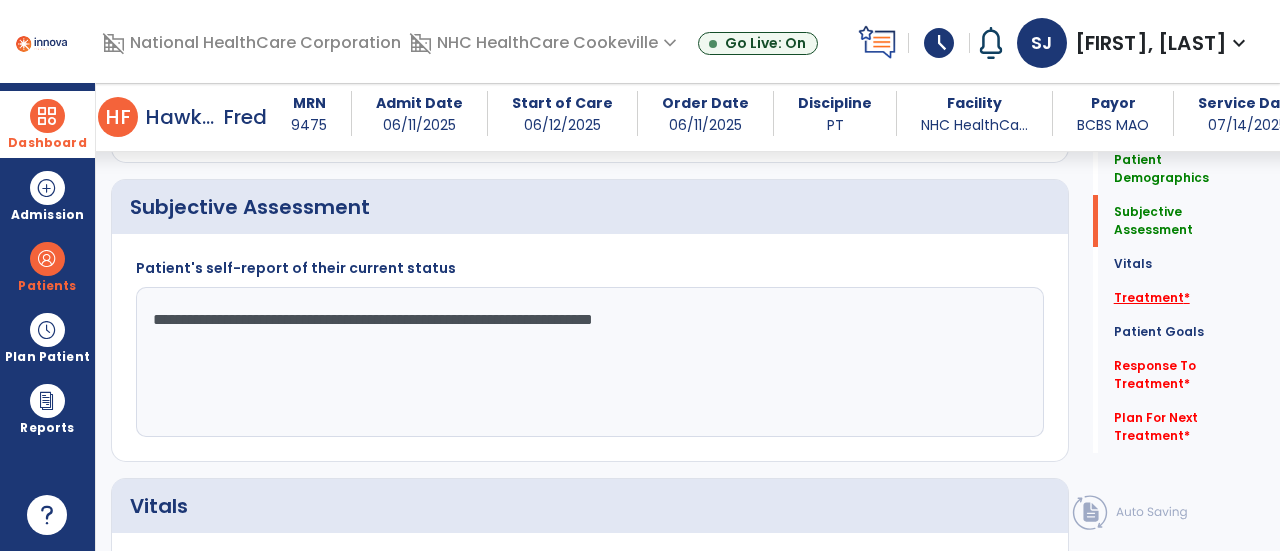 type on "**********" 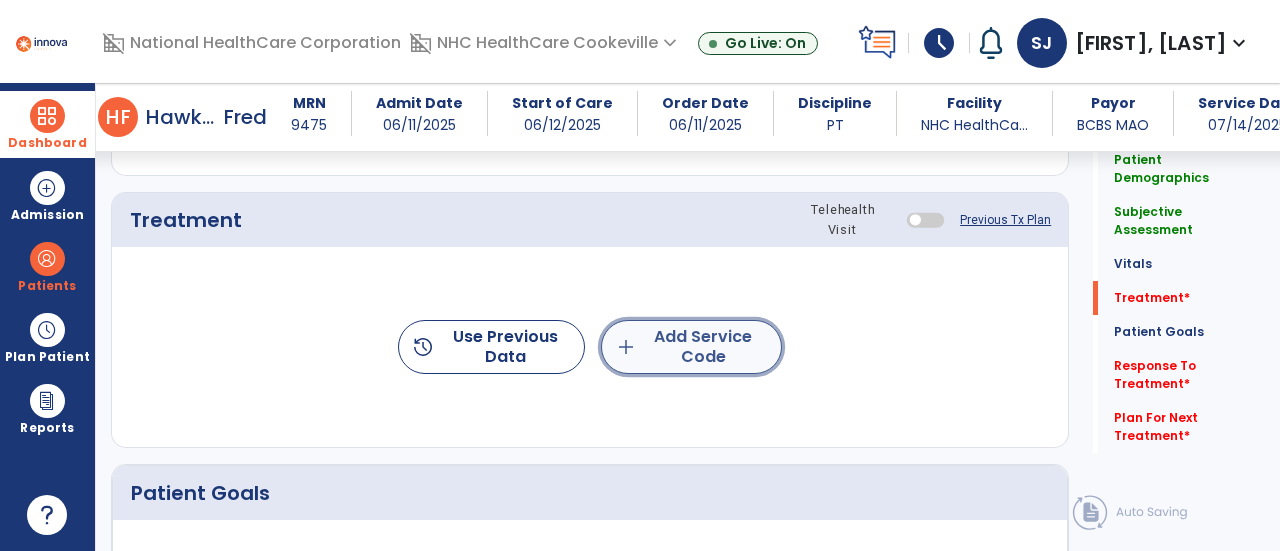 click on "add  Add Service Code" 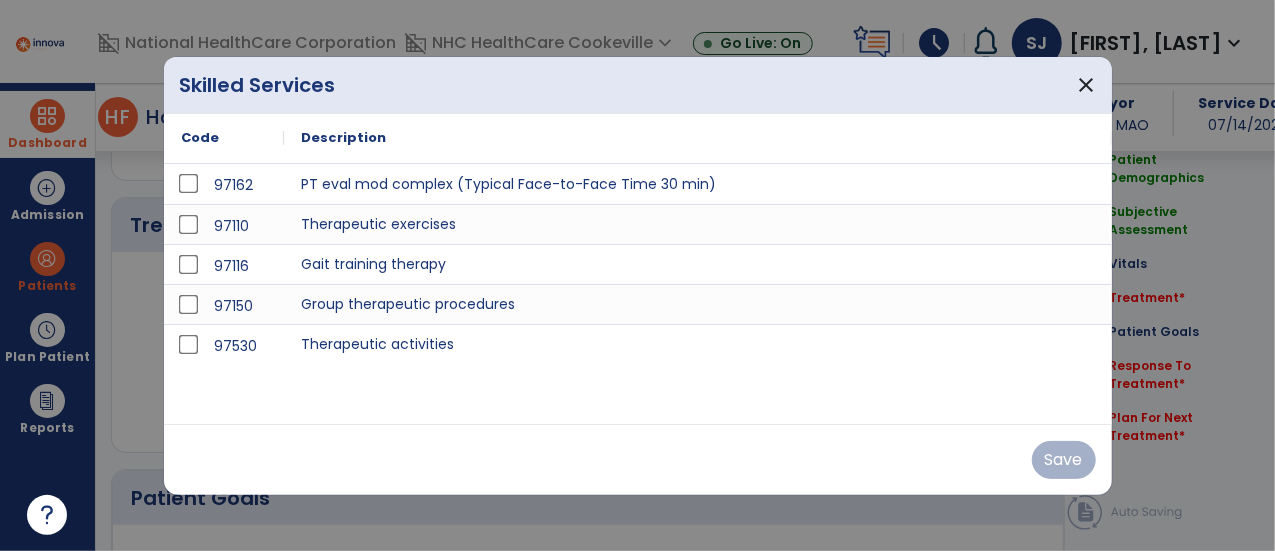 scroll, scrollTop: 1177, scrollLeft: 0, axis: vertical 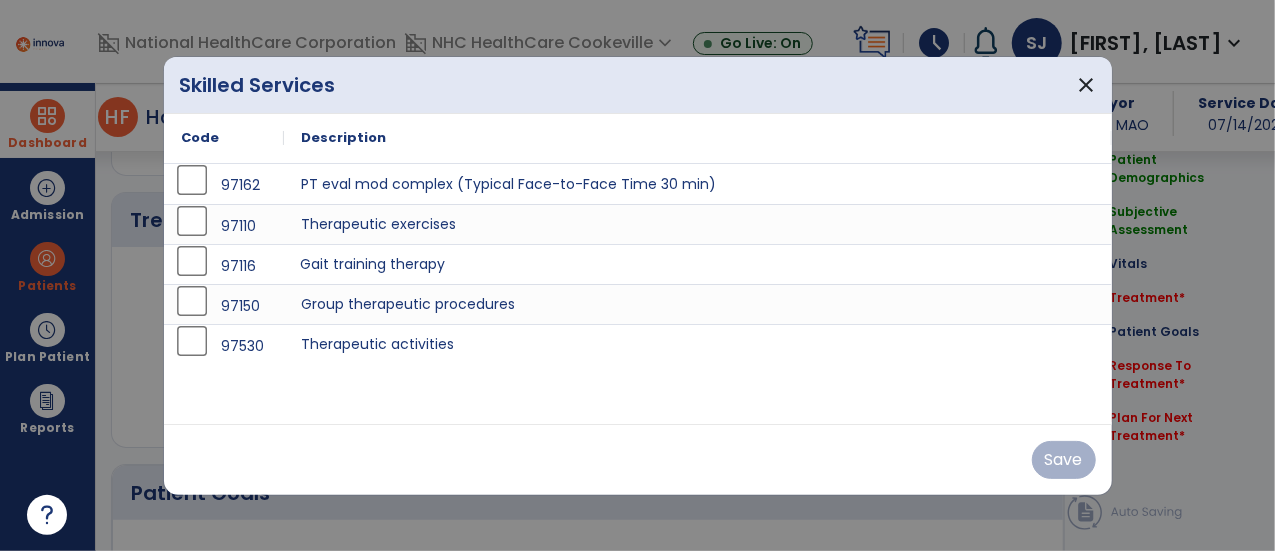 click on "Gait training therapy" at bounding box center (698, 264) 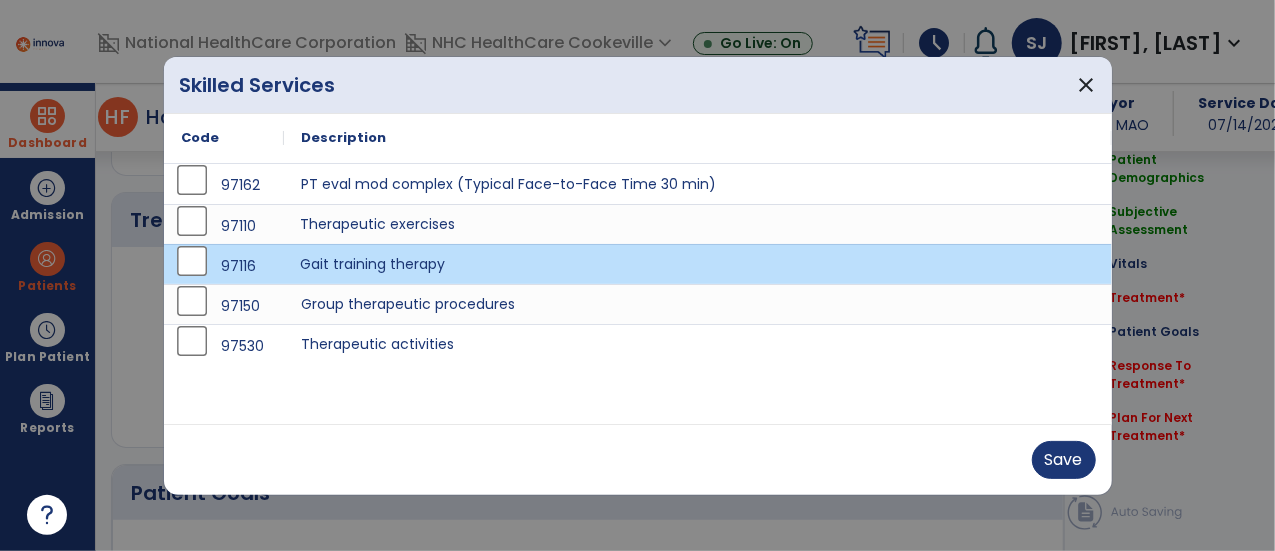 click on "Therapeutic exercises" at bounding box center [698, 224] 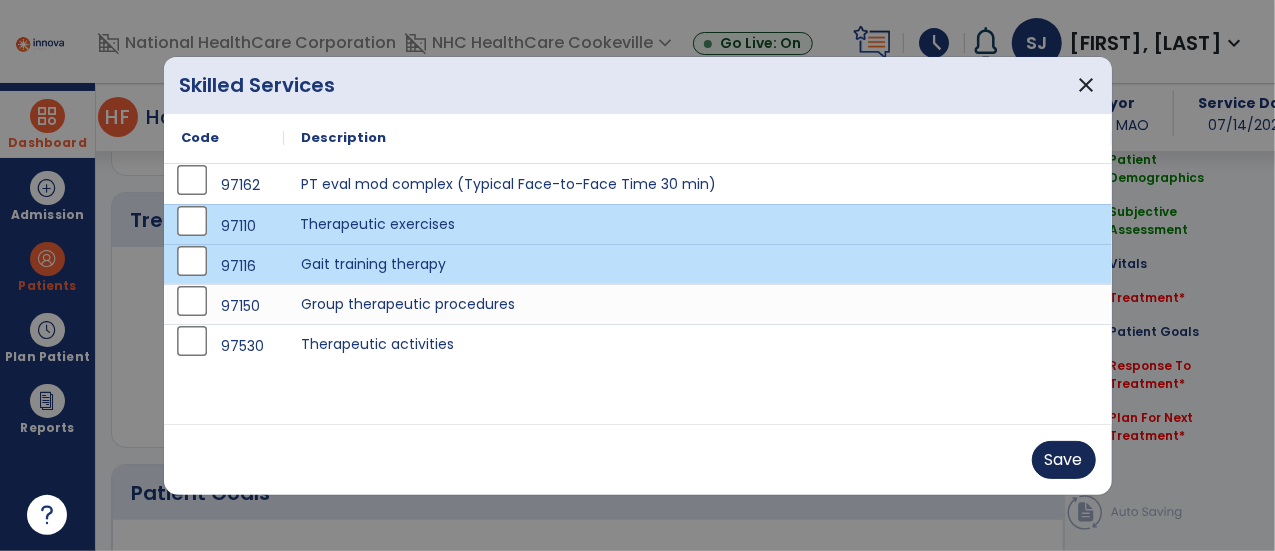 click on "Save" at bounding box center (1064, 460) 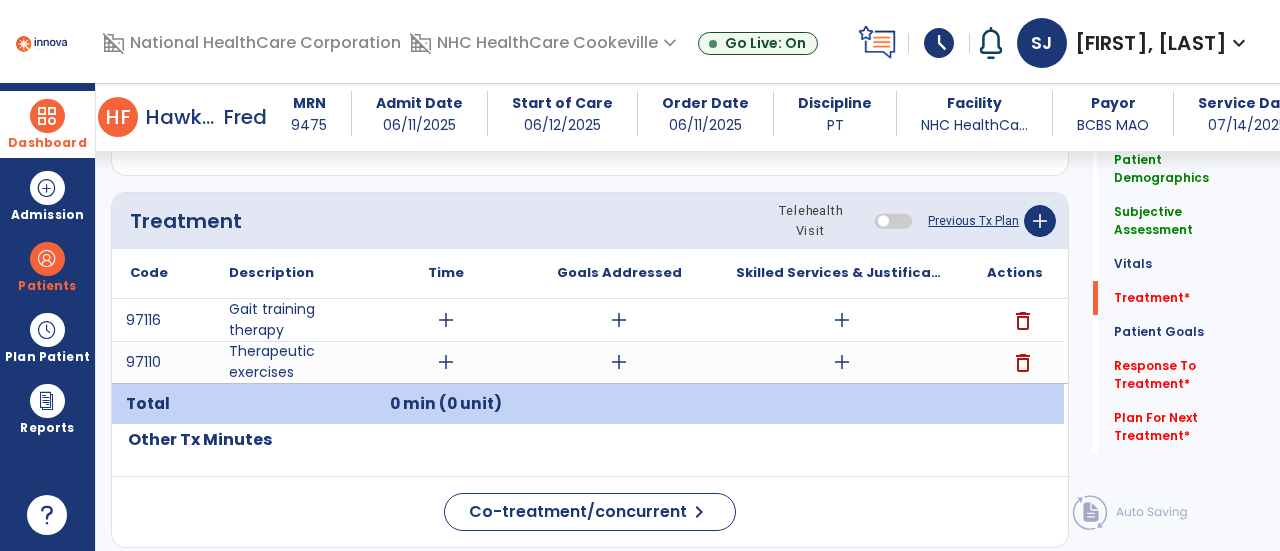 click on "add" at bounding box center (842, 320) 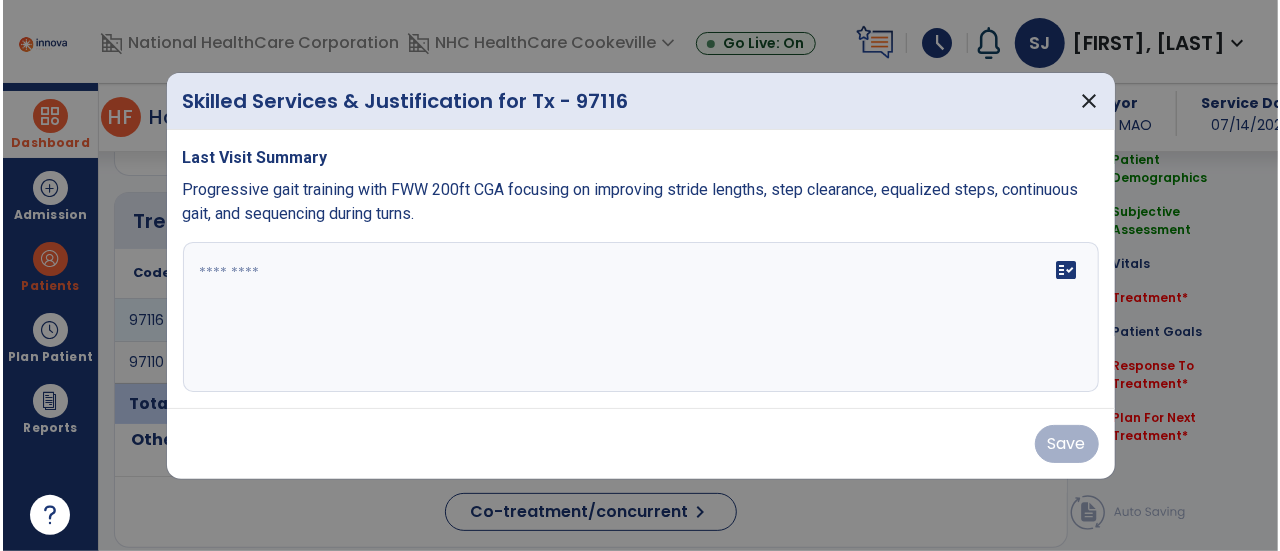 scroll, scrollTop: 1177, scrollLeft: 0, axis: vertical 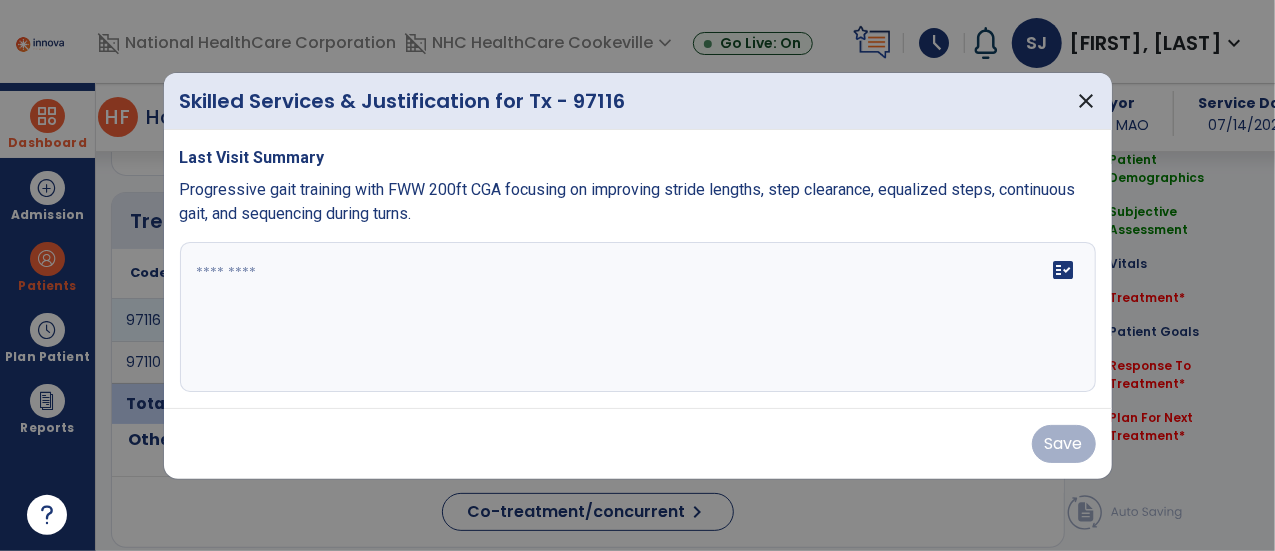 click at bounding box center [638, 317] 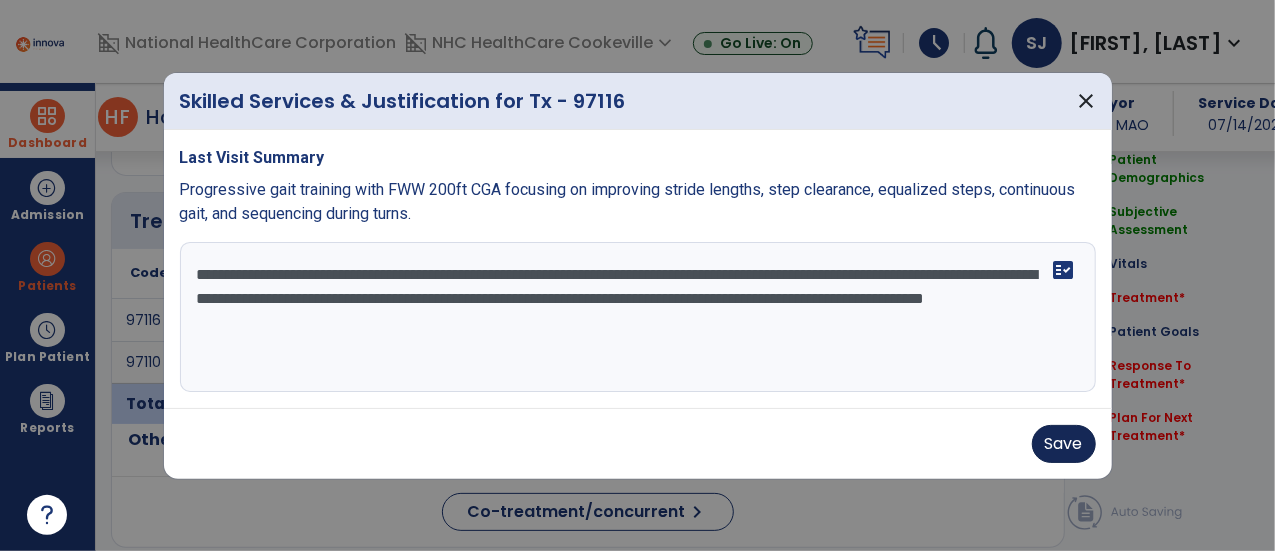type on "**********" 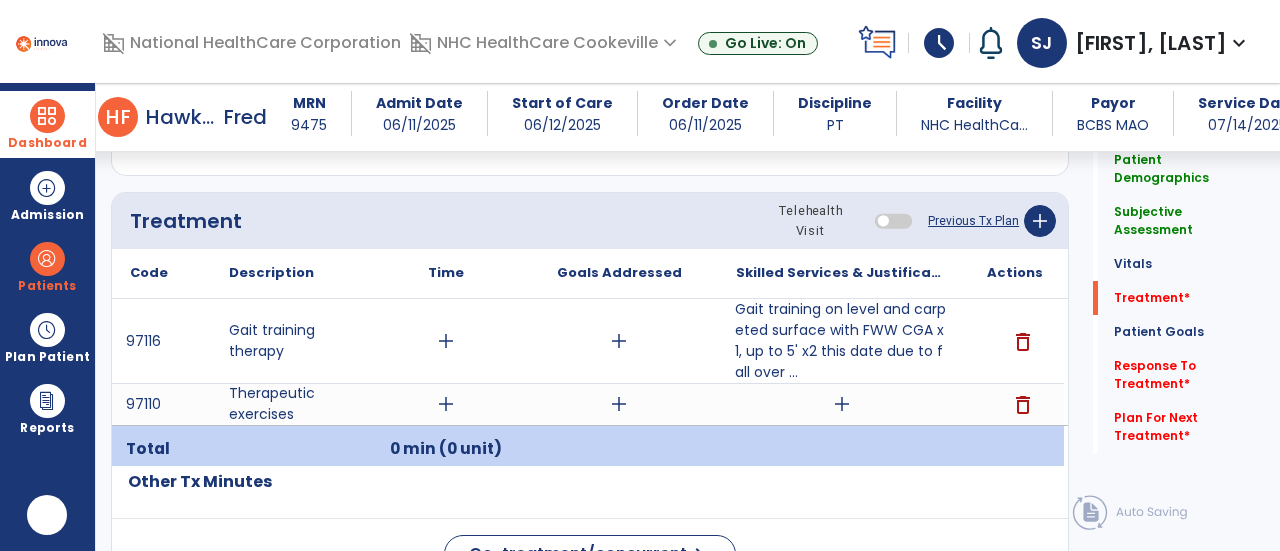 scroll, scrollTop: 0, scrollLeft: 0, axis: both 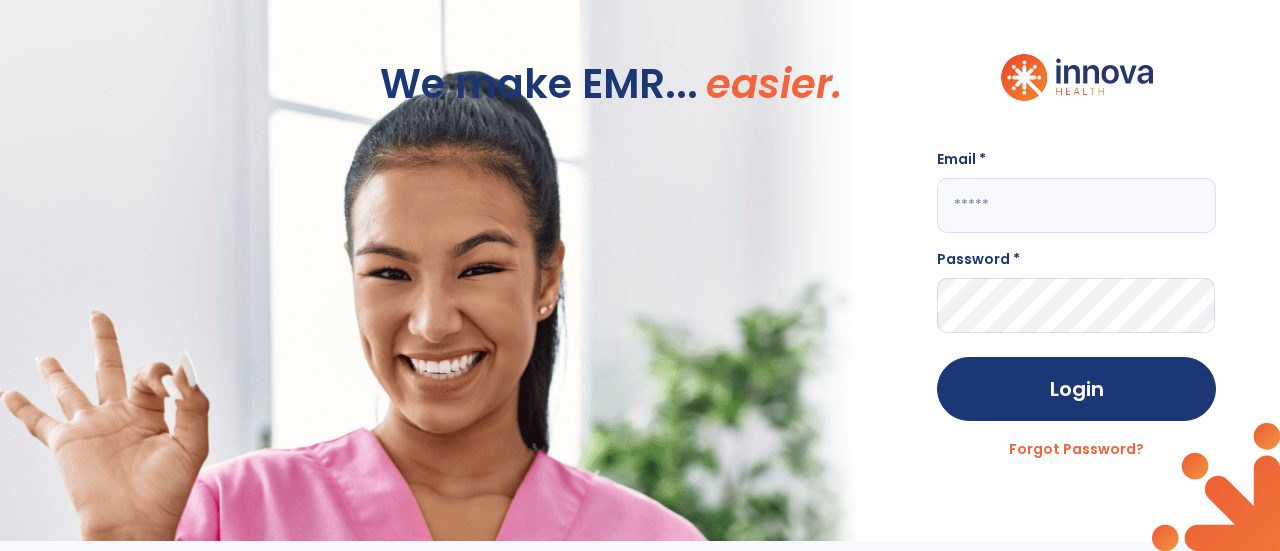 click 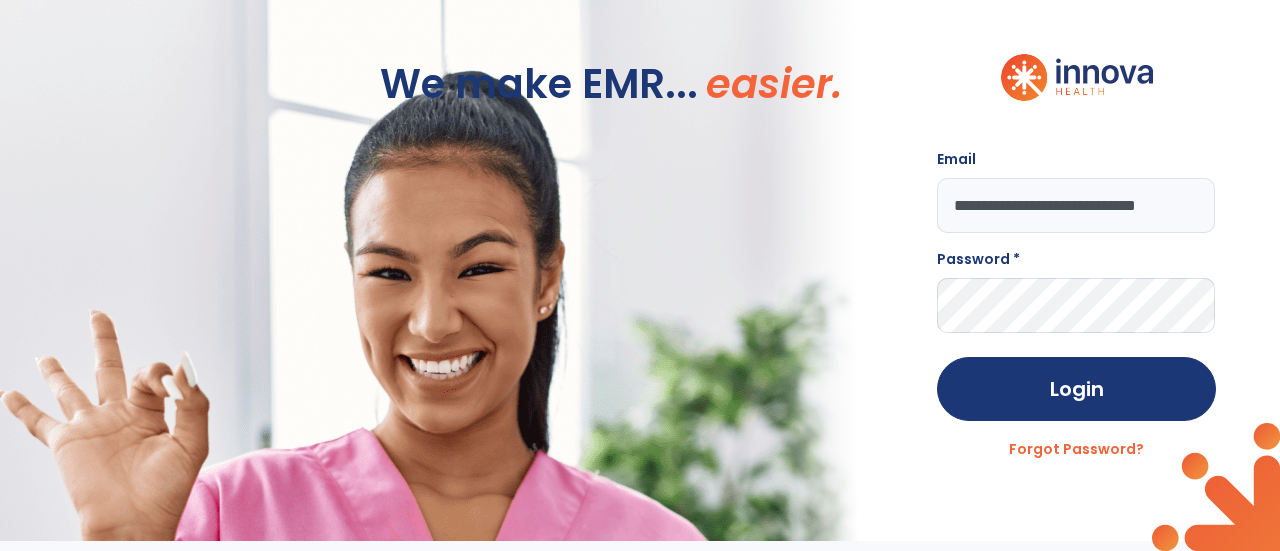 scroll, scrollTop: 0, scrollLeft: 46, axis: horizontal 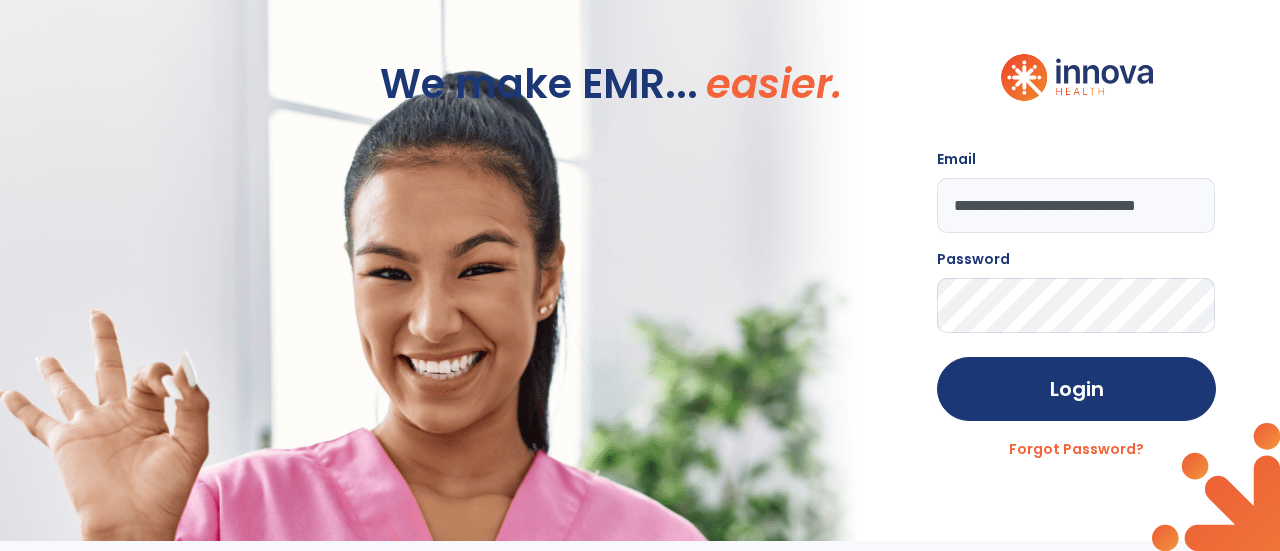 click on "Login" 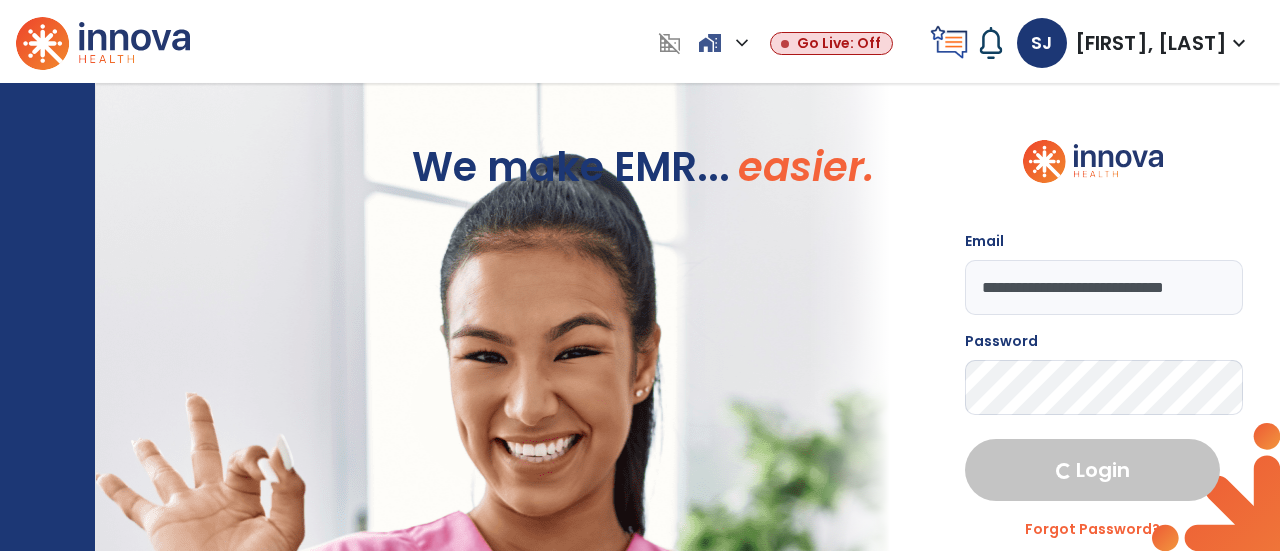 select on "****" 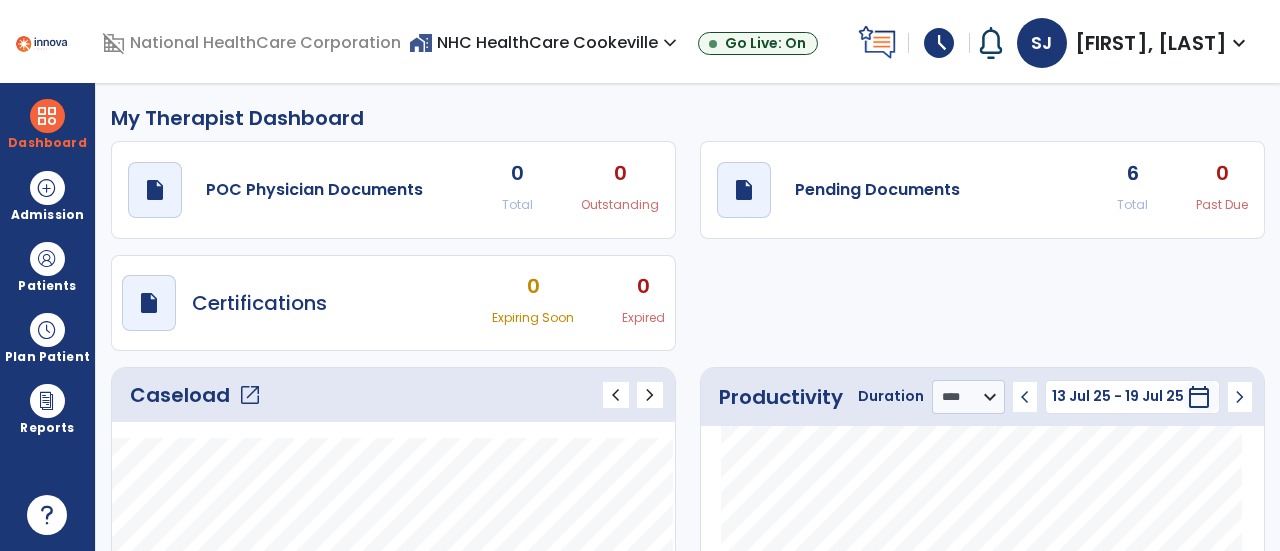 click on "open_in_new" 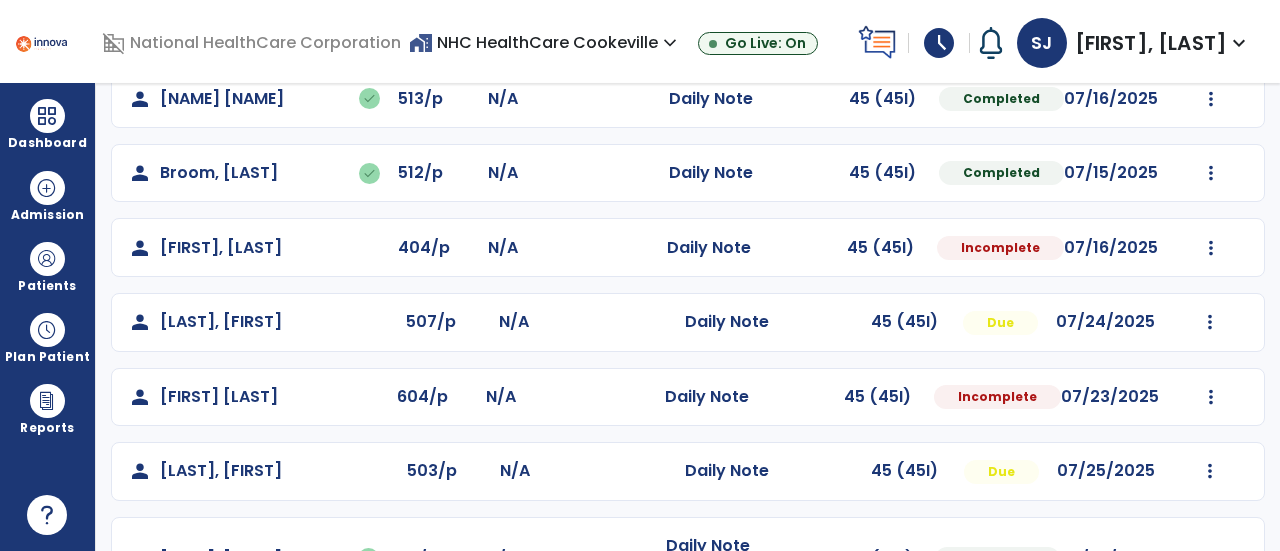 scroll, scrollTop: 364, scrollLeft: 0, axis: vertical 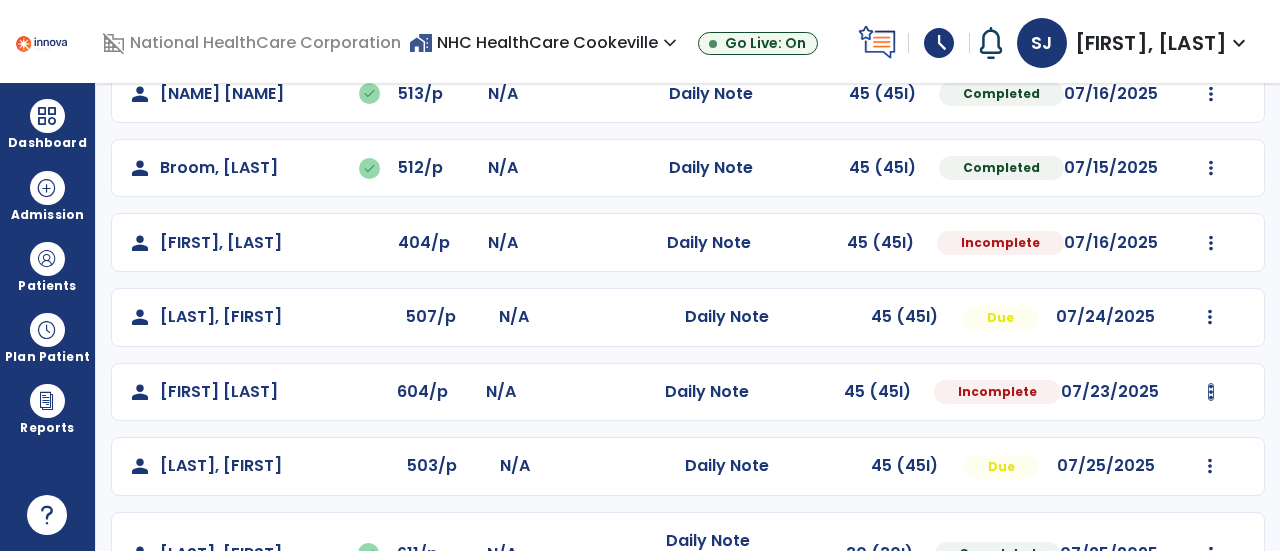 click at bounding box center (1209, 19) 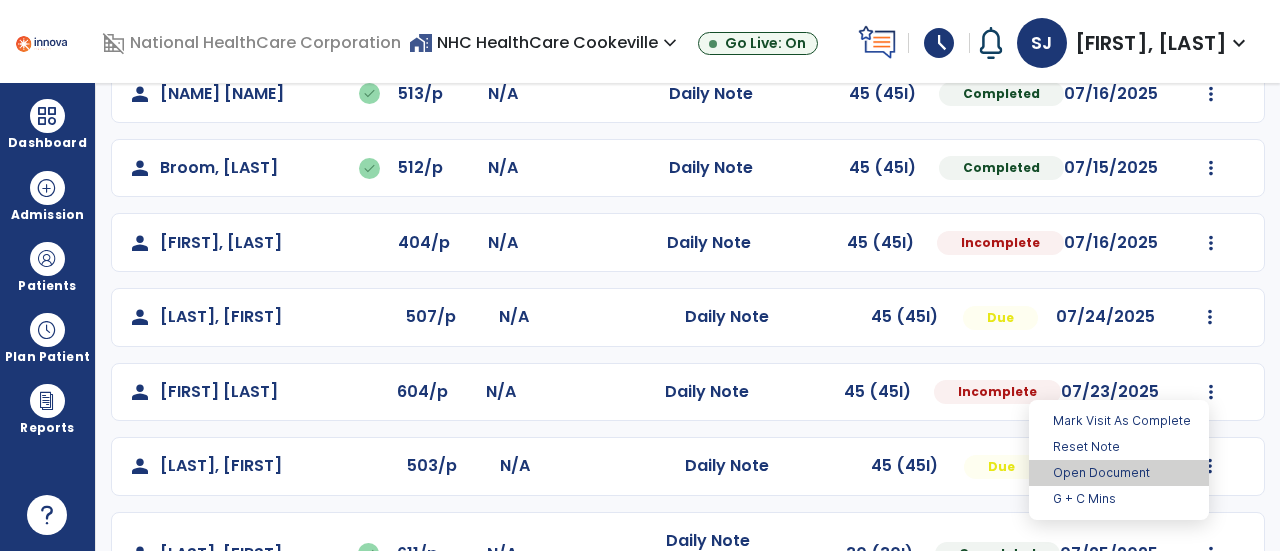 click on "Open Document" at bounding box center [1119, 473] 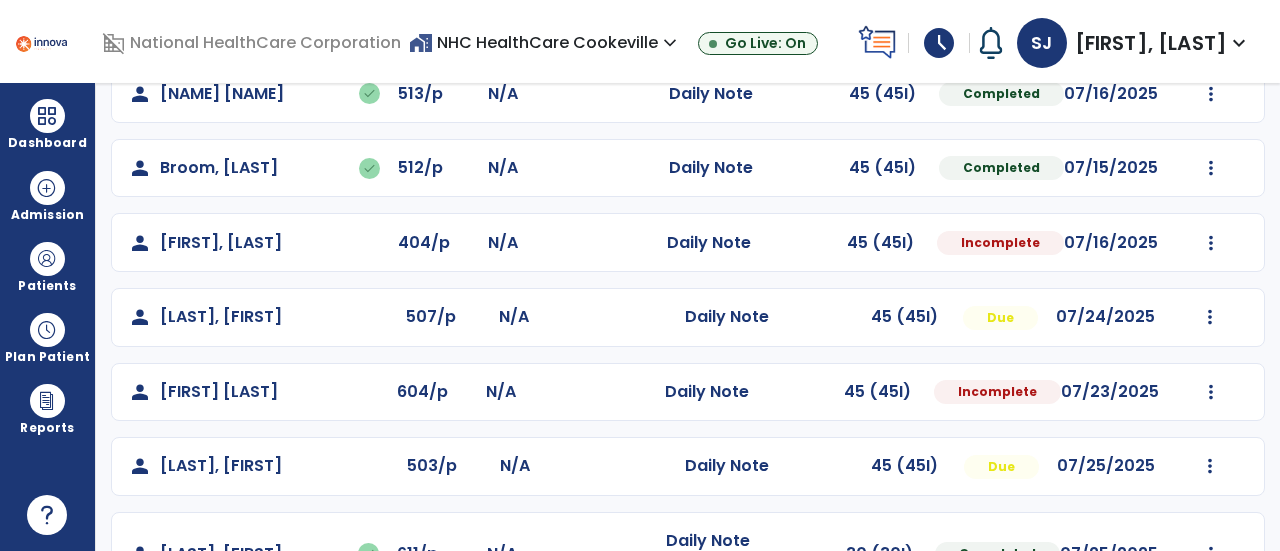 select on "*" 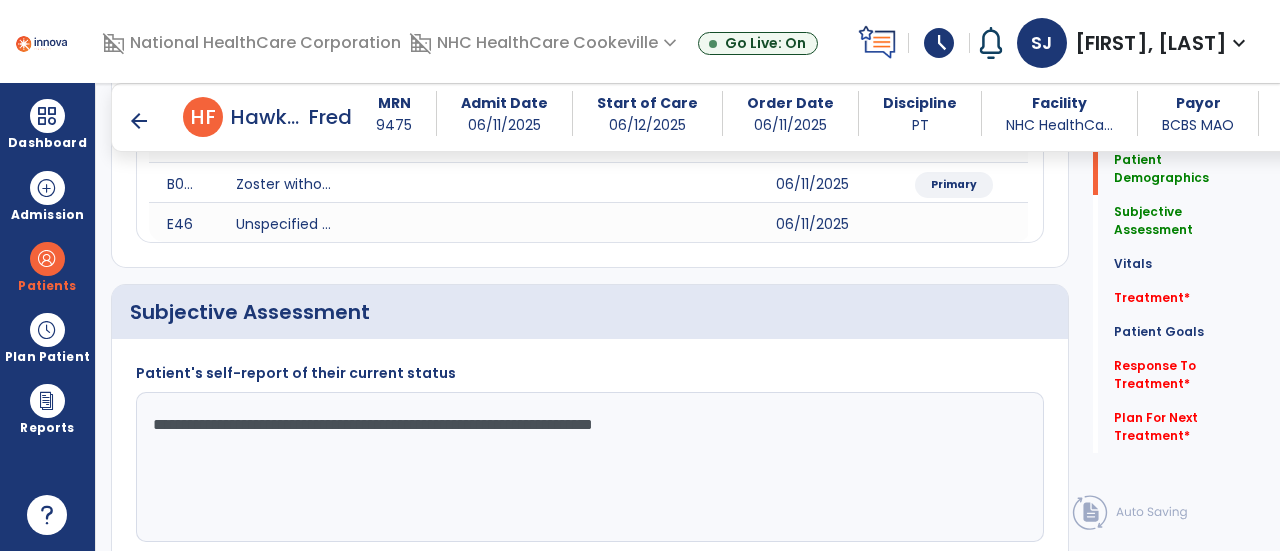 scroll, scrollTop: 469, scrollLeft: 0, axis: vertical 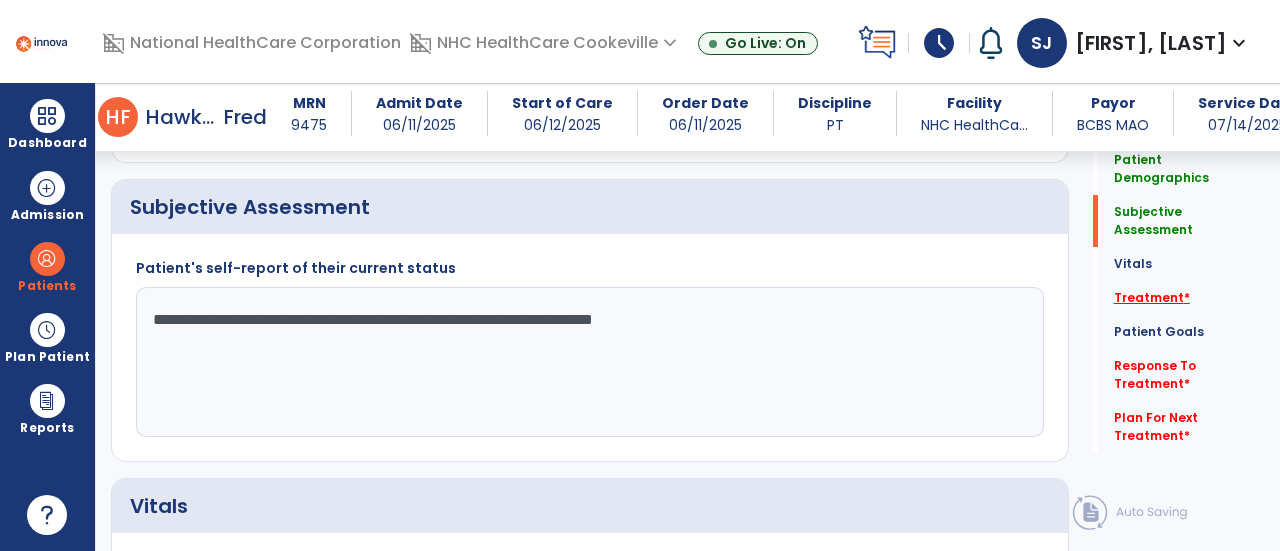 click on "*" 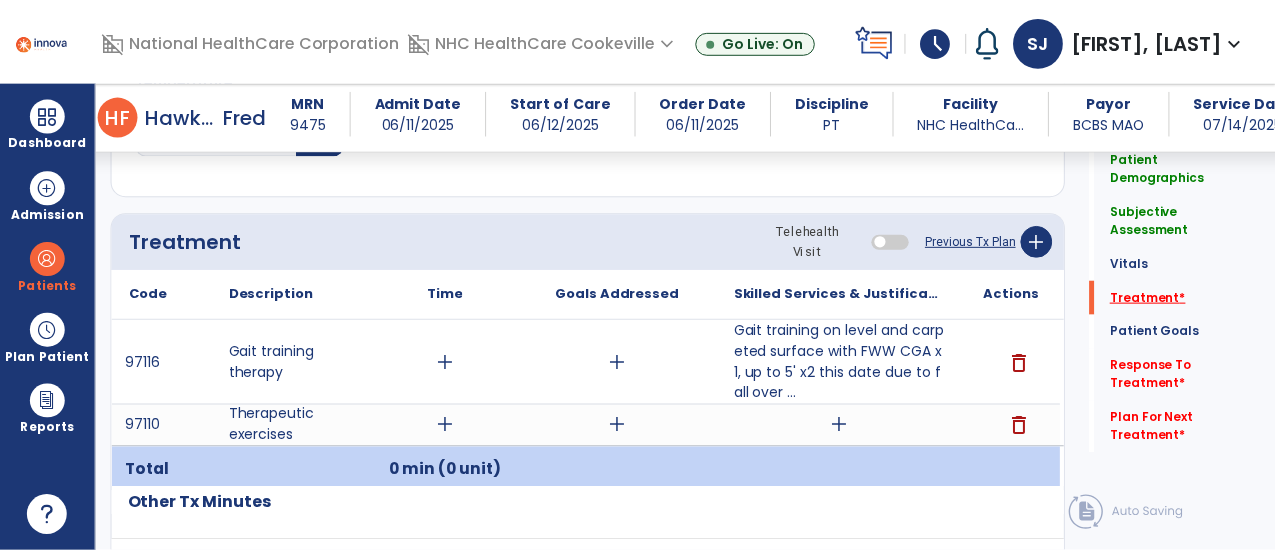 scroll, scrollTop: 1248, scrollLeft: 0, axis: vertical 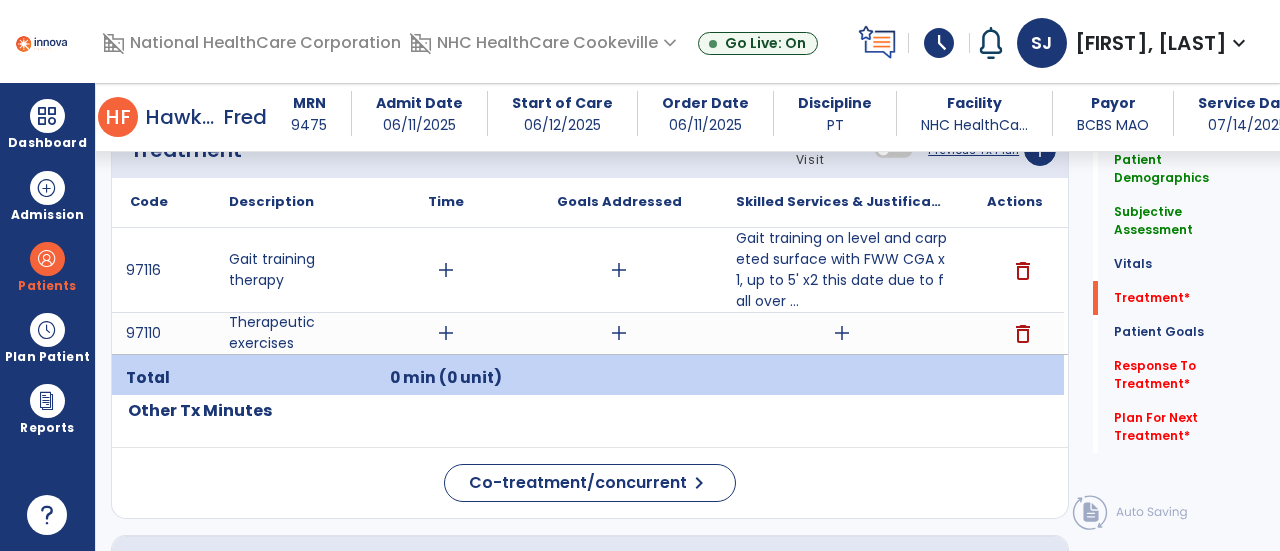 click on "add" at bounding box center (842, 333) 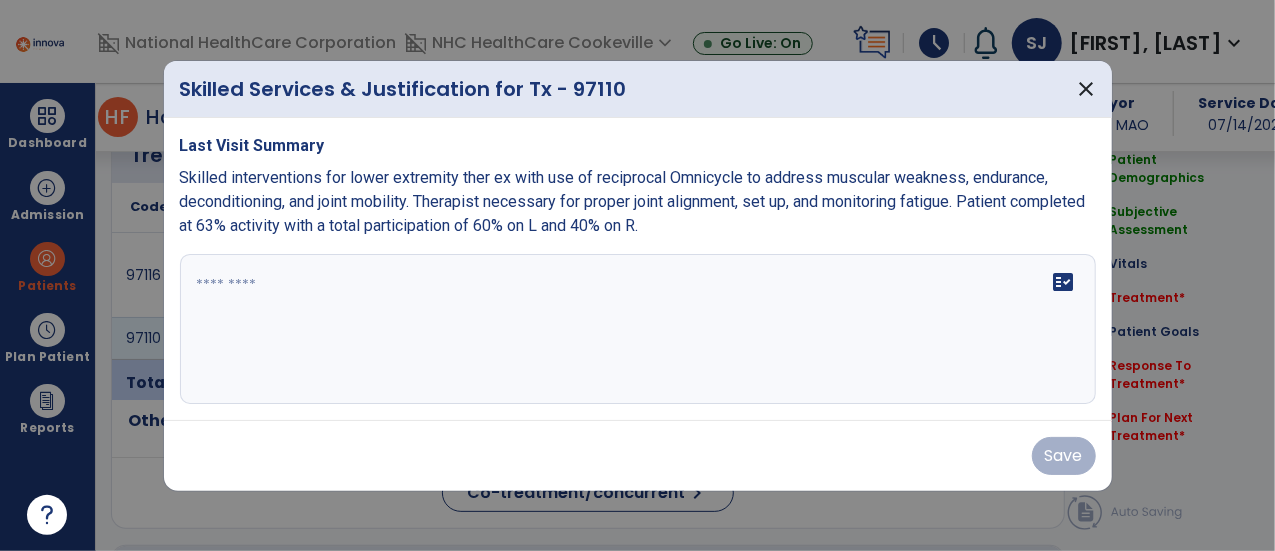 scroll, scrollTop: 1248, scrollLeft: 0, axis: vertical 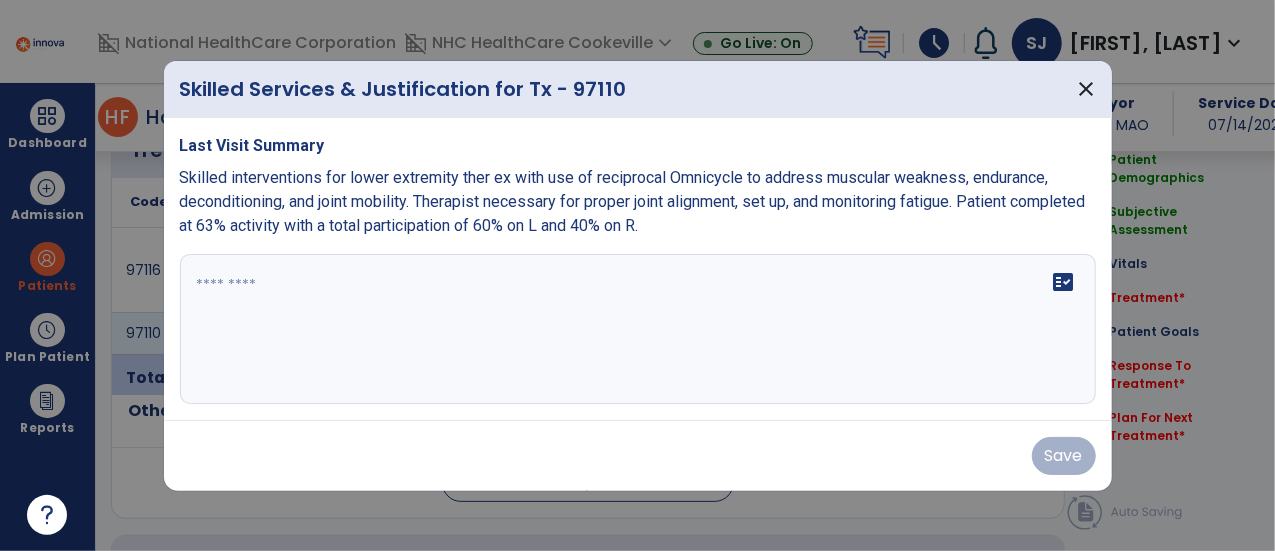 click at bounding box center (638, 329) 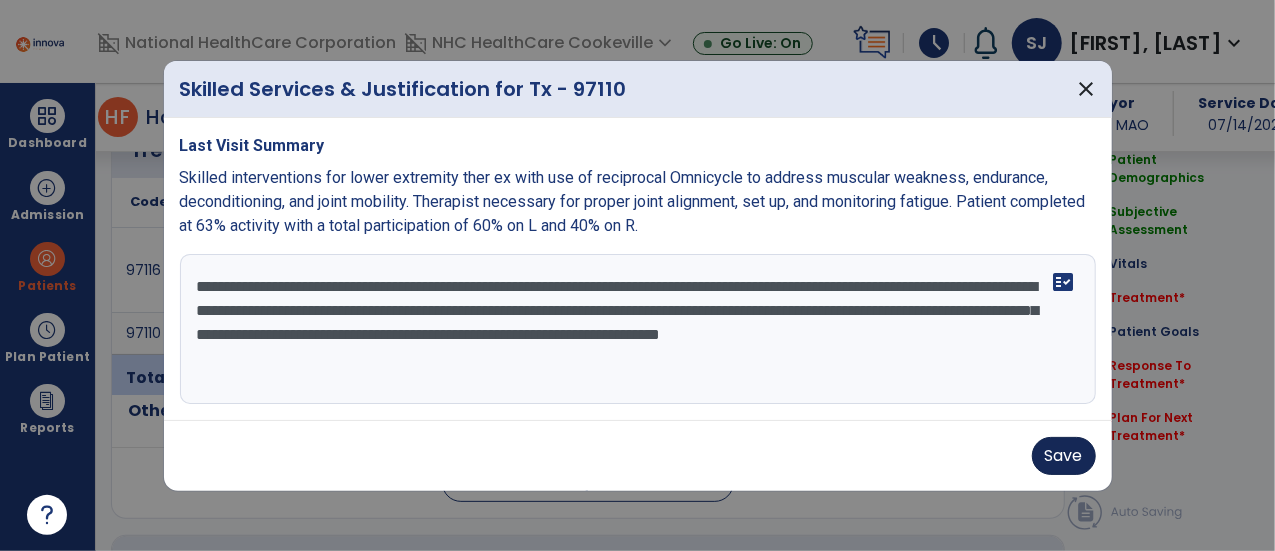 type on "**********" 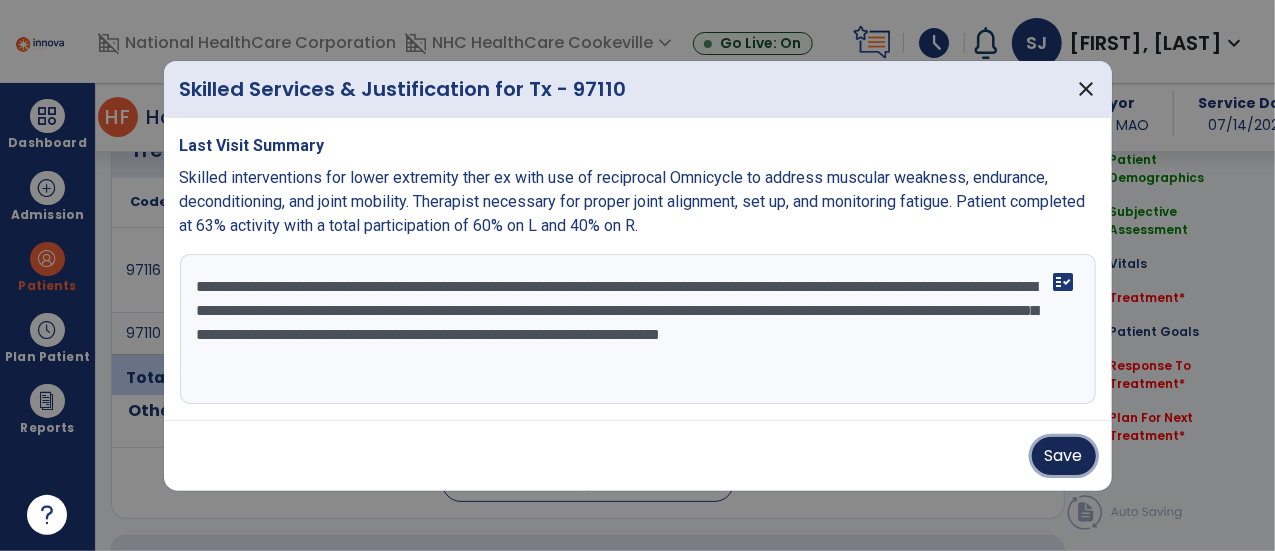 click on "Save" at bounding box center [1064, 456] 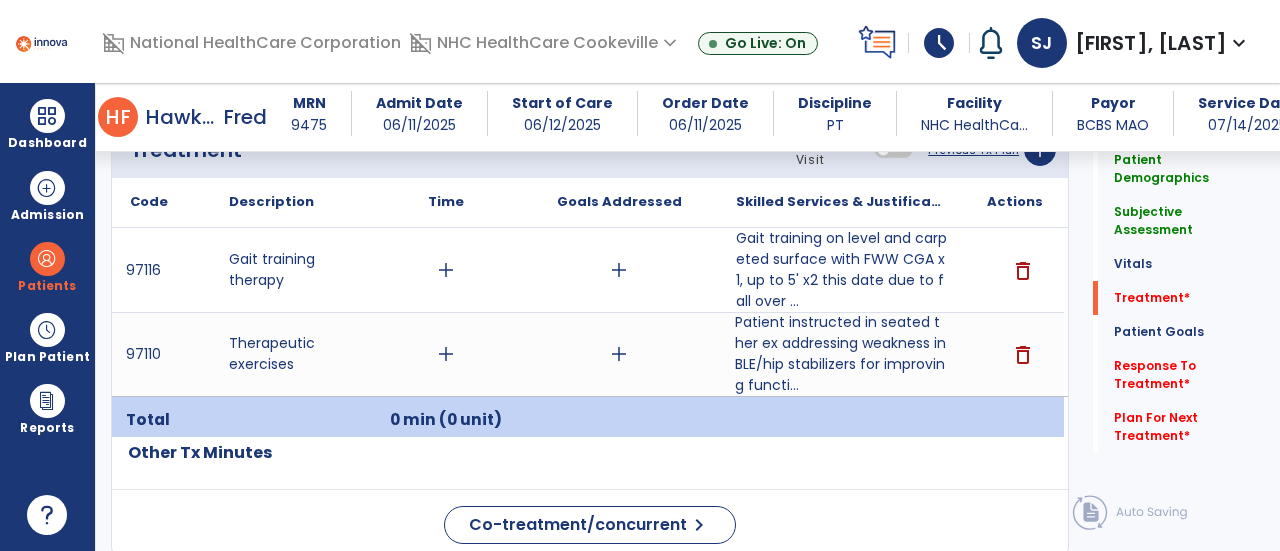 click on "add" at bounding box center (446, 270) 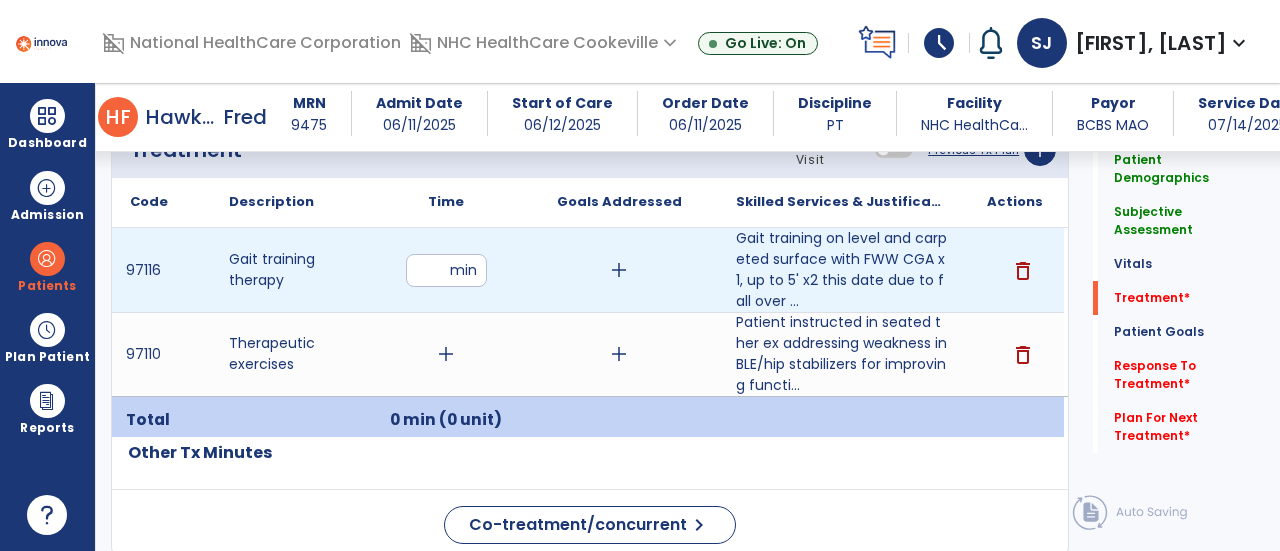 type on "**" 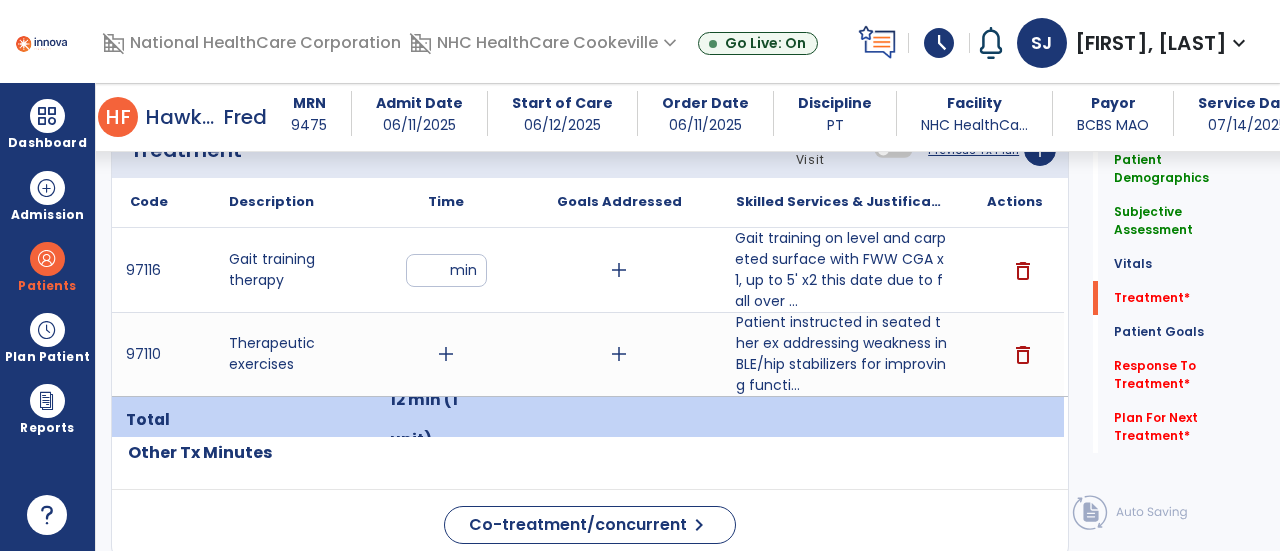 click on "Gait training on level and carpeted surface with FWW CGA x1, up to 5' x2 this date due to fall over ..." at bounding box center (841, 270) 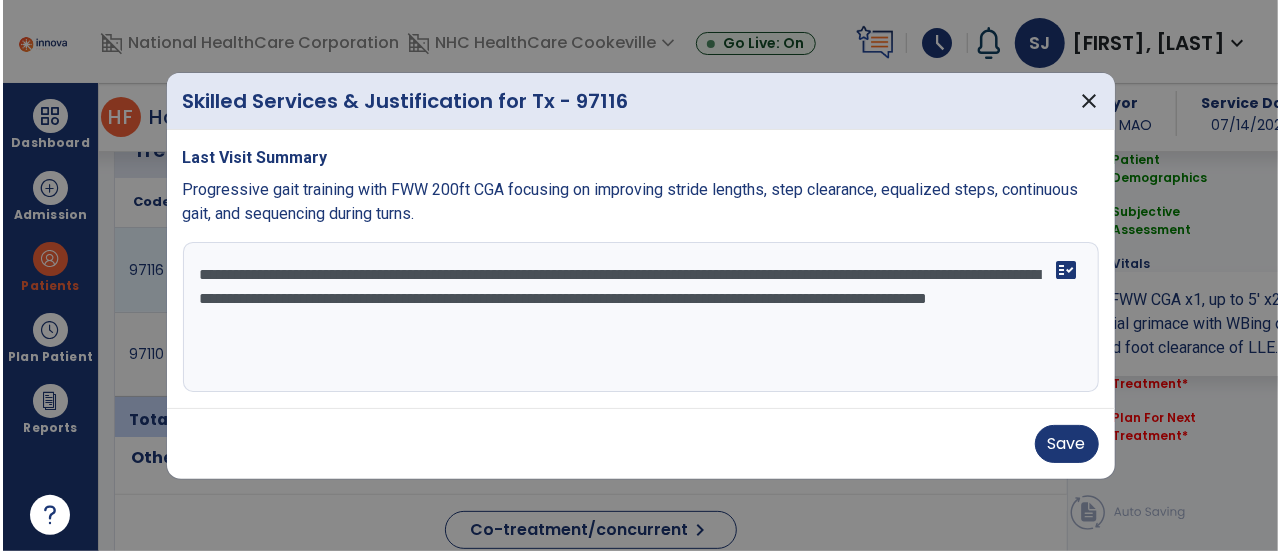 scroll, scrollTop: 1248, scrollLeft: 0, axis: vertical 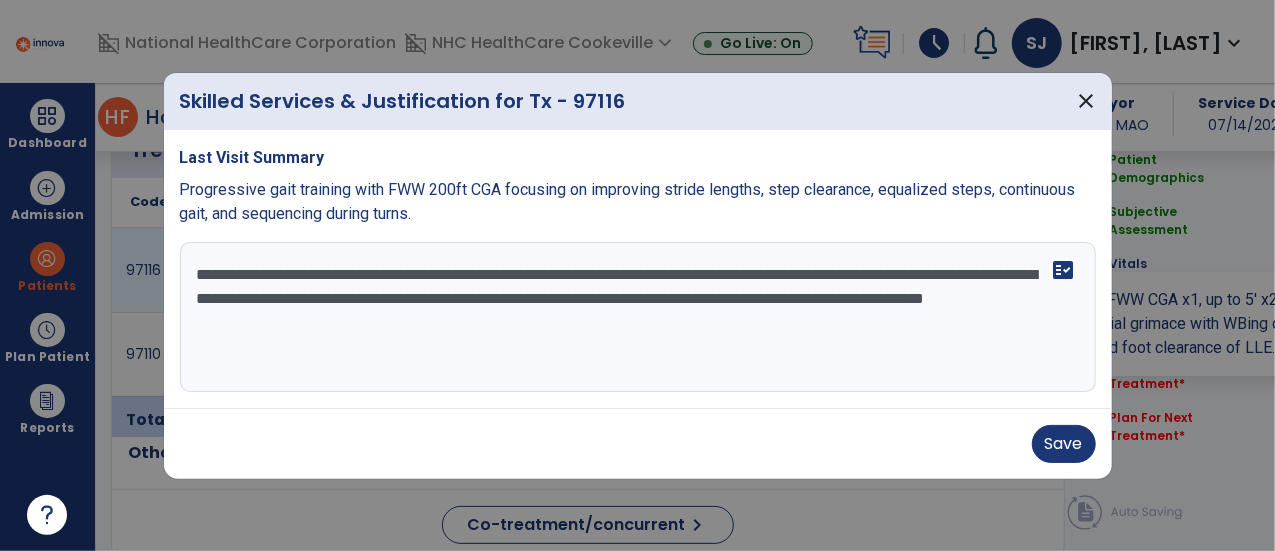 click on "**********" at bounding box center [638, 317] 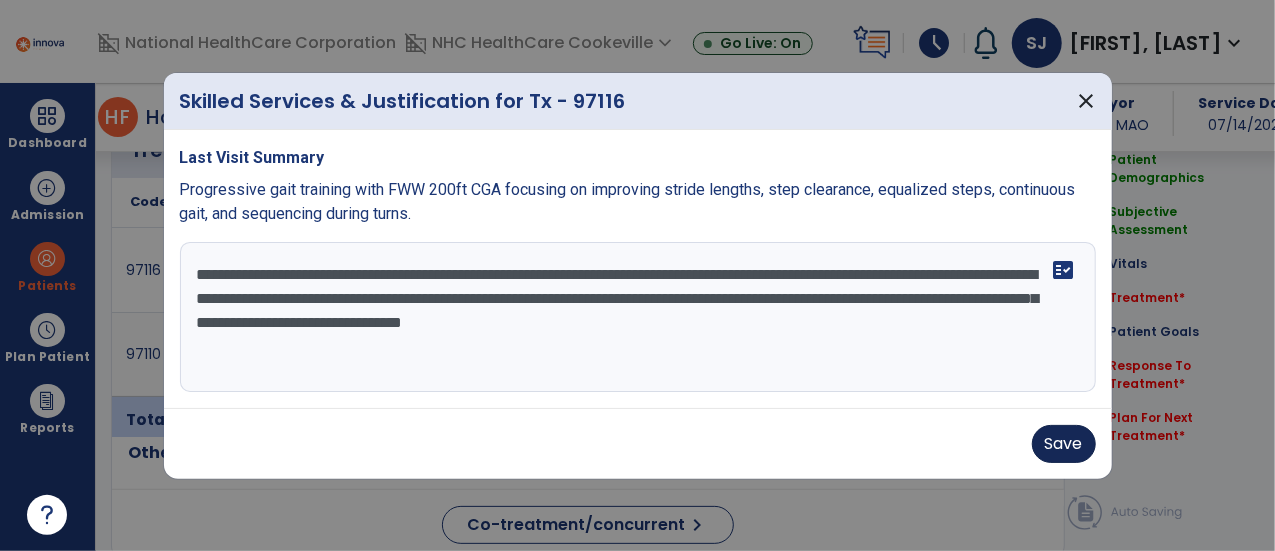 type on "**********" 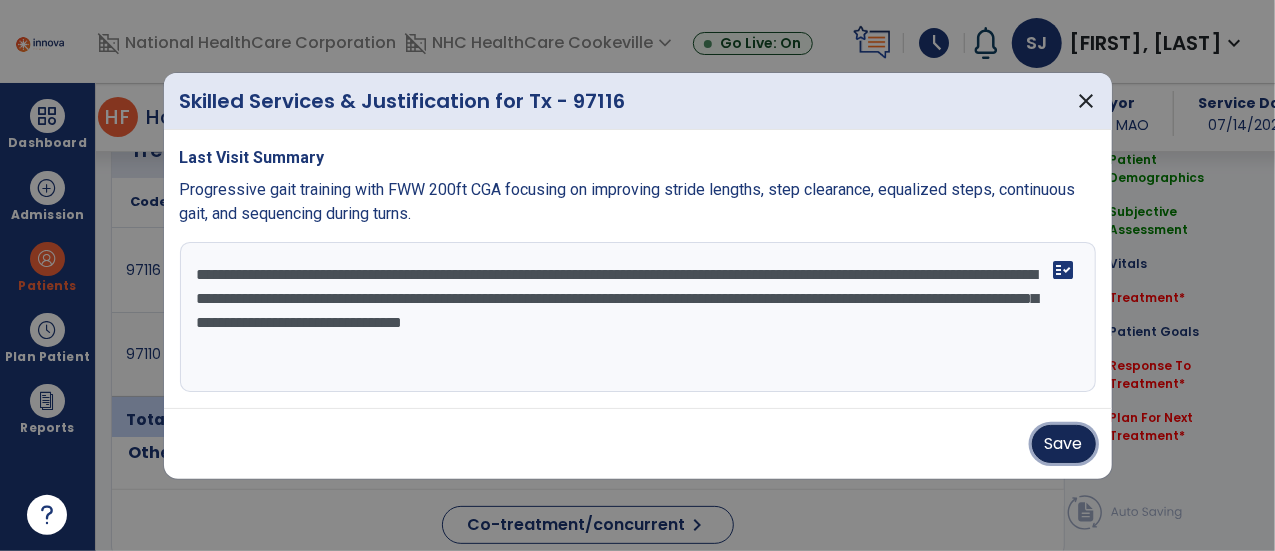 click on "Save" at bounding box center (1064, 444) 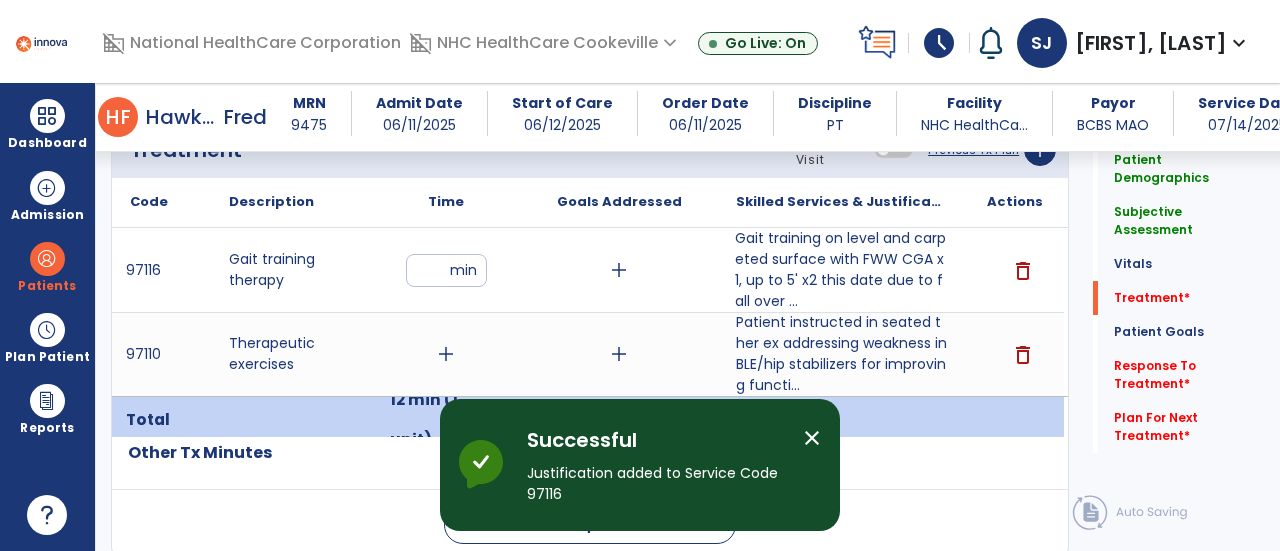 click on "add" at bounding box center (446, 354) 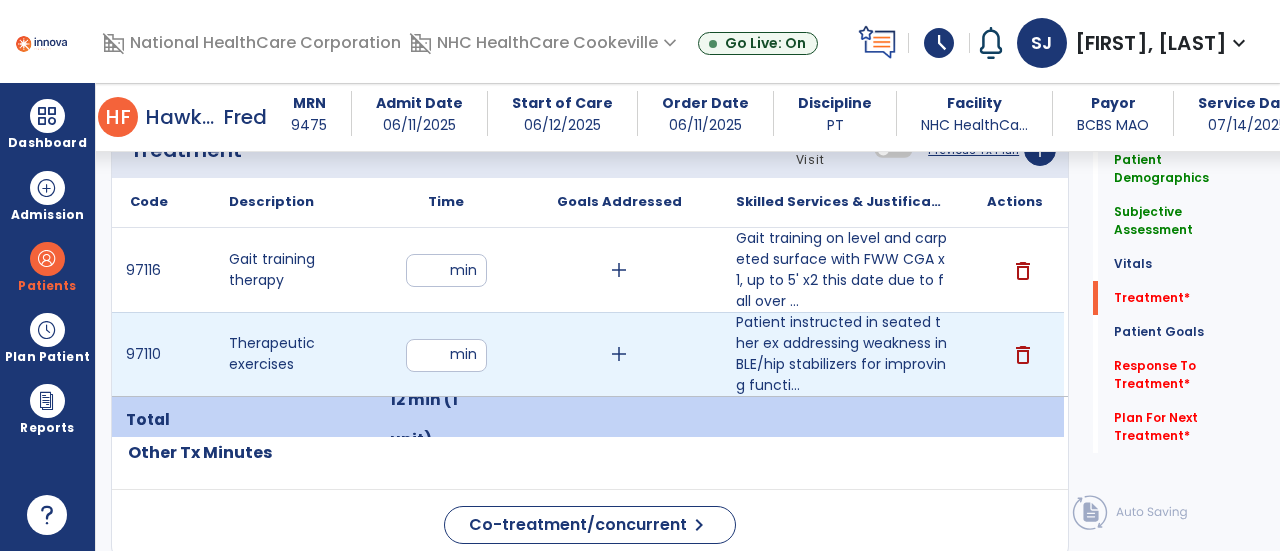 type on "*" 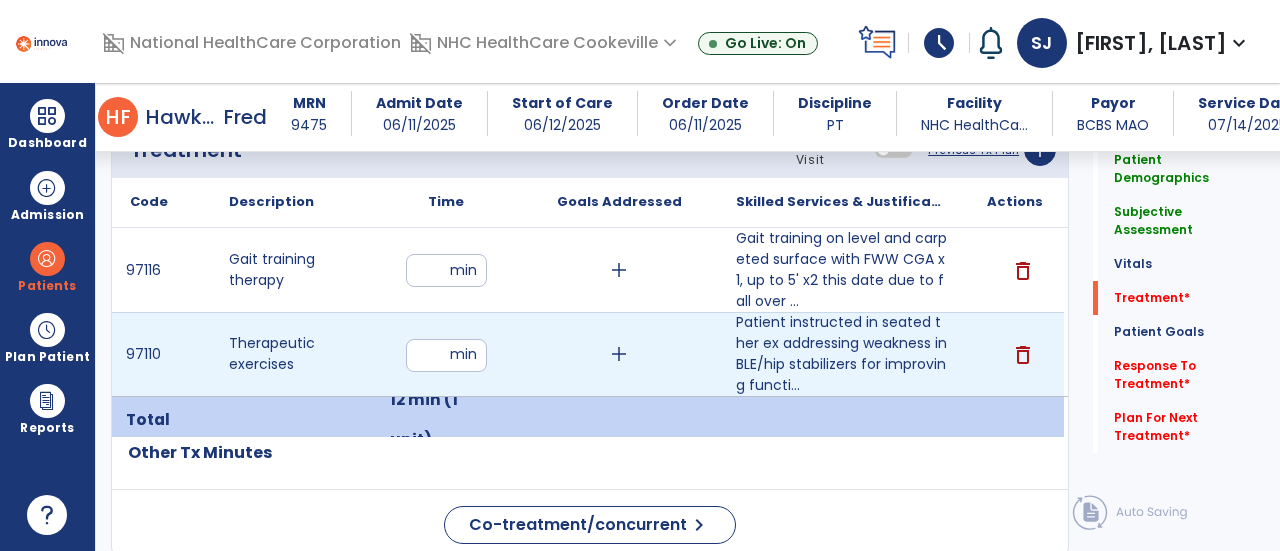 type on "**" 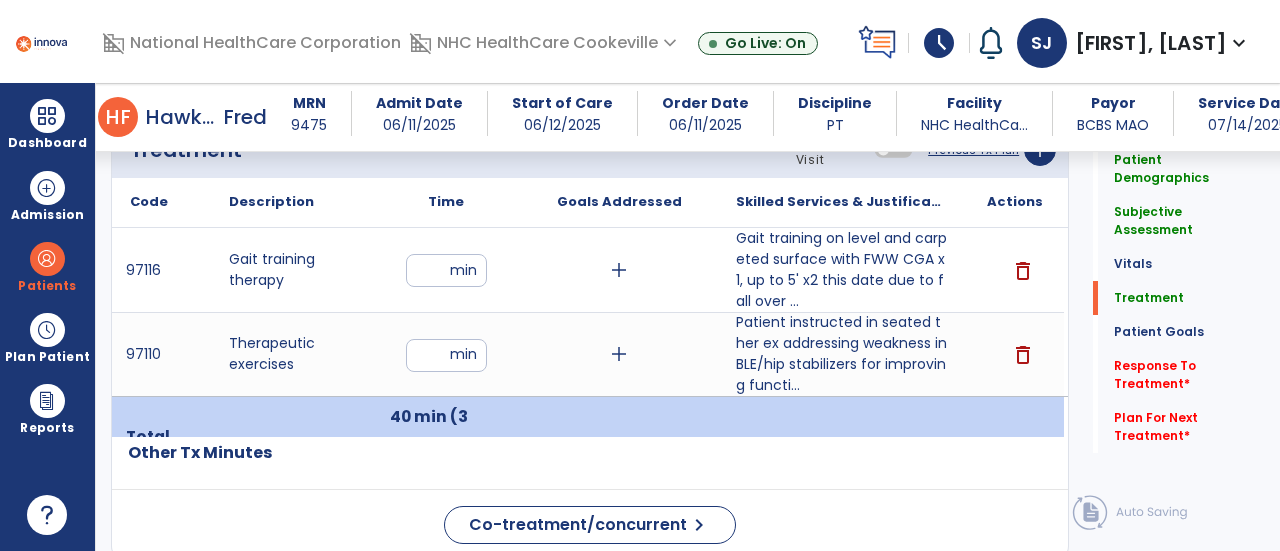 click on "**" at bounding box center [446, 355] 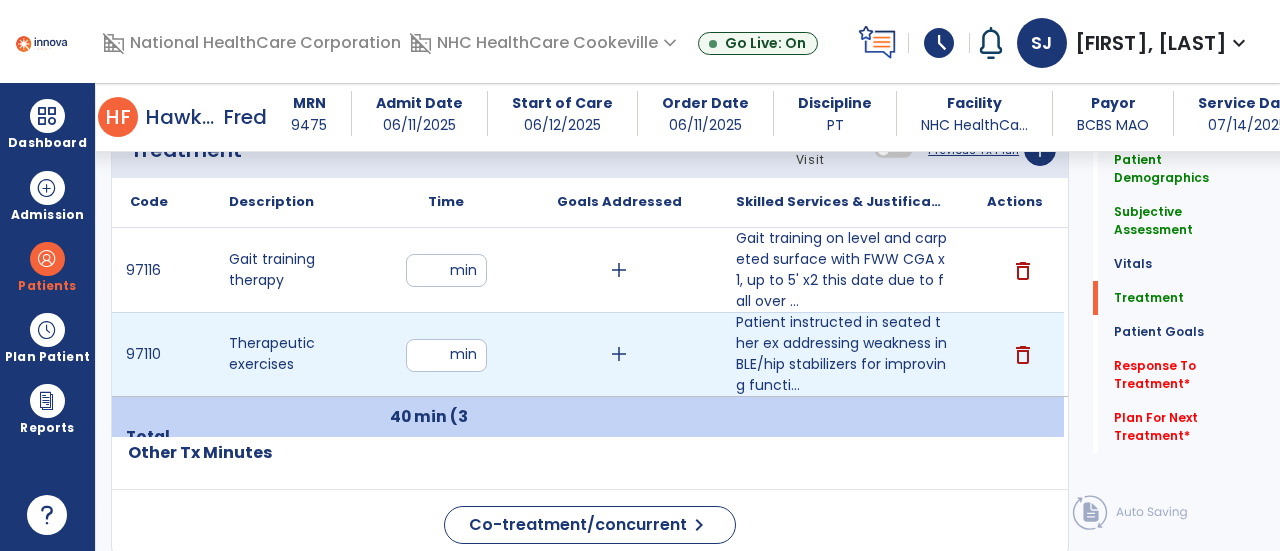 type on "**" 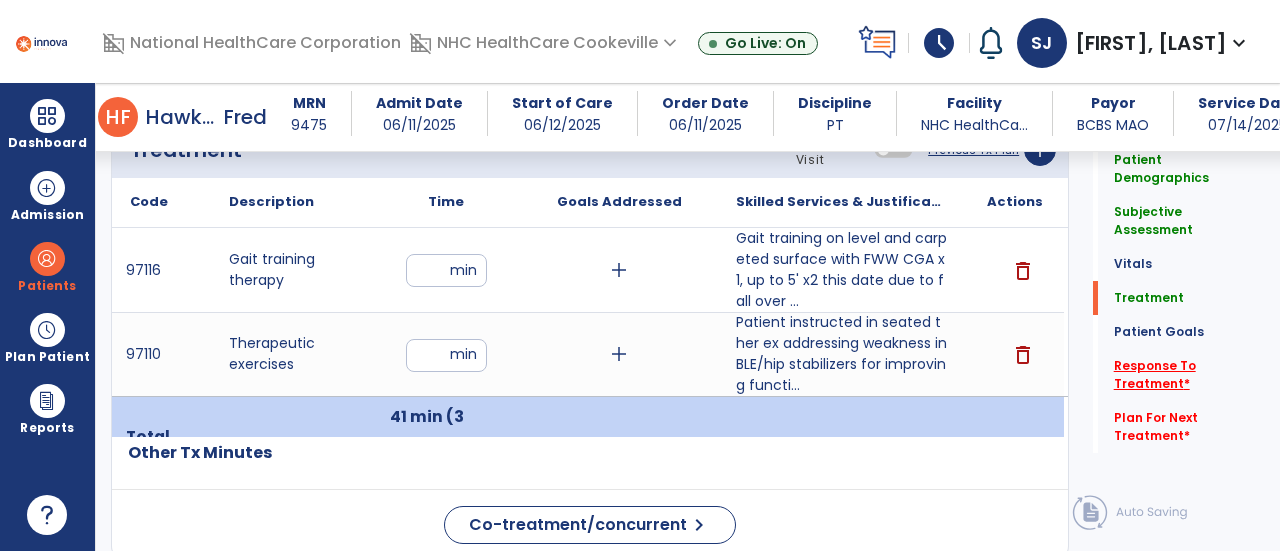 click on "Response To Treatment   *" 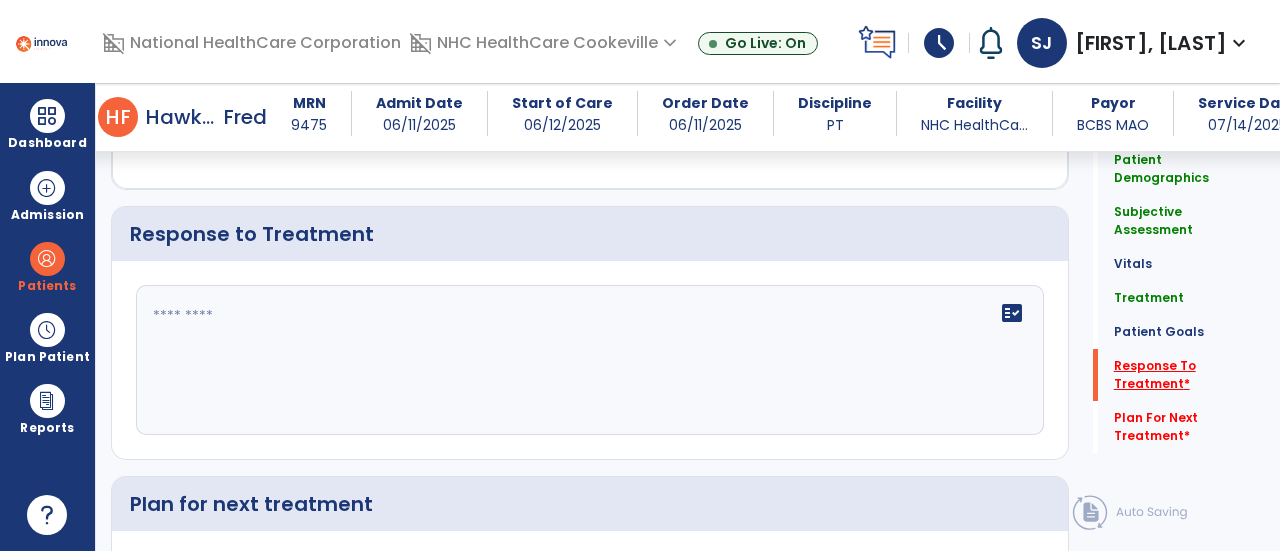 scroll, scrollTop: 2878, scrollLeft: 0, axis: vertical 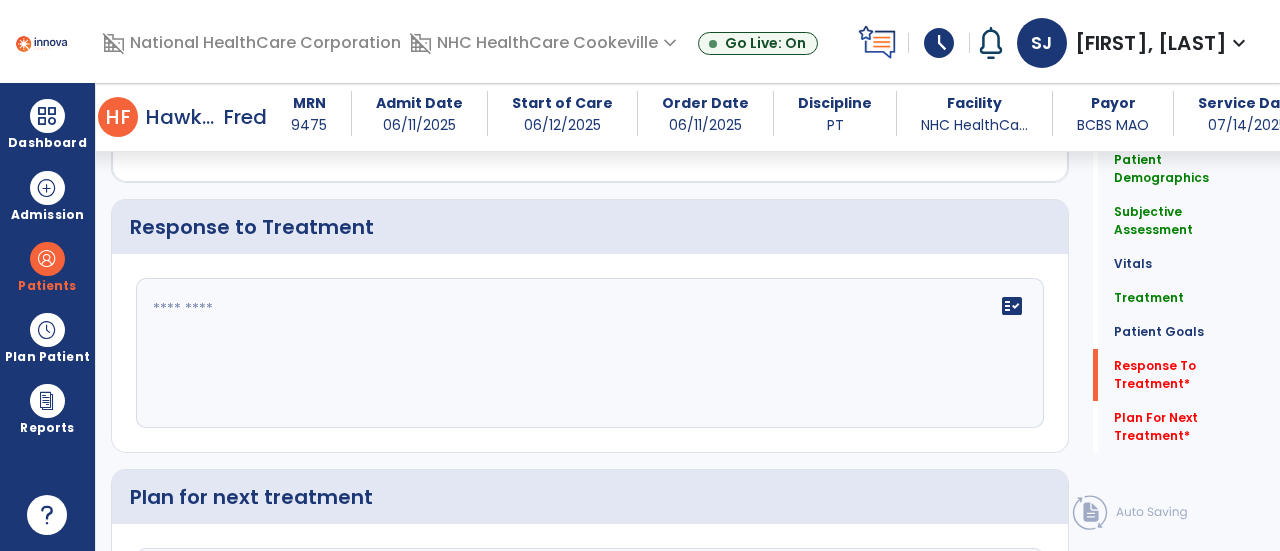 click on "fact_check" 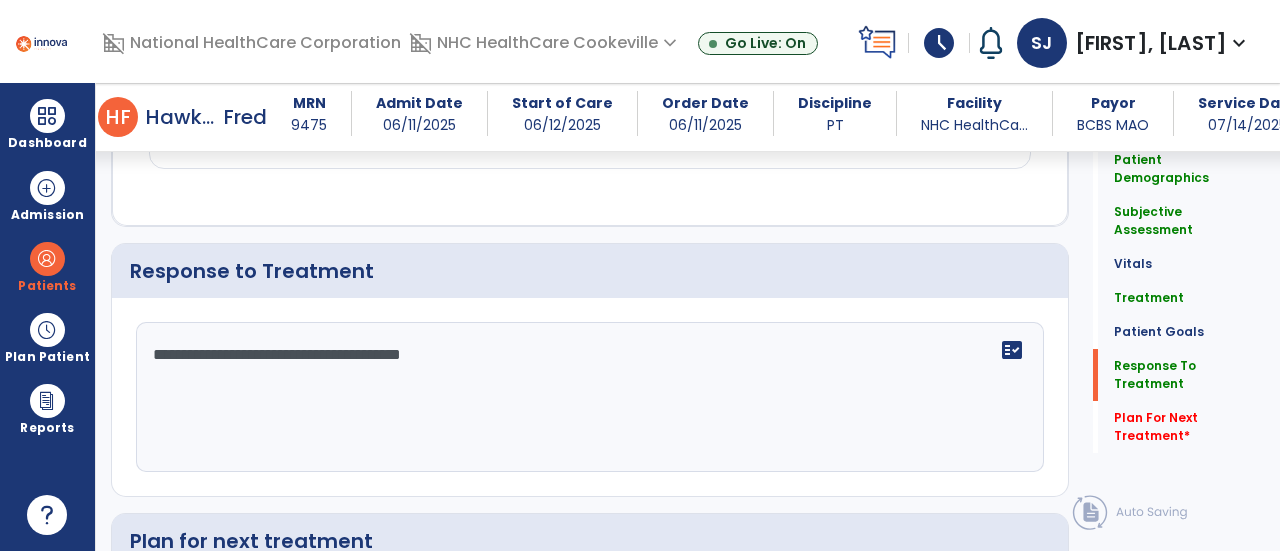 scroll, scrollTop: 2878, scrollLeft: 0, axis: vertical 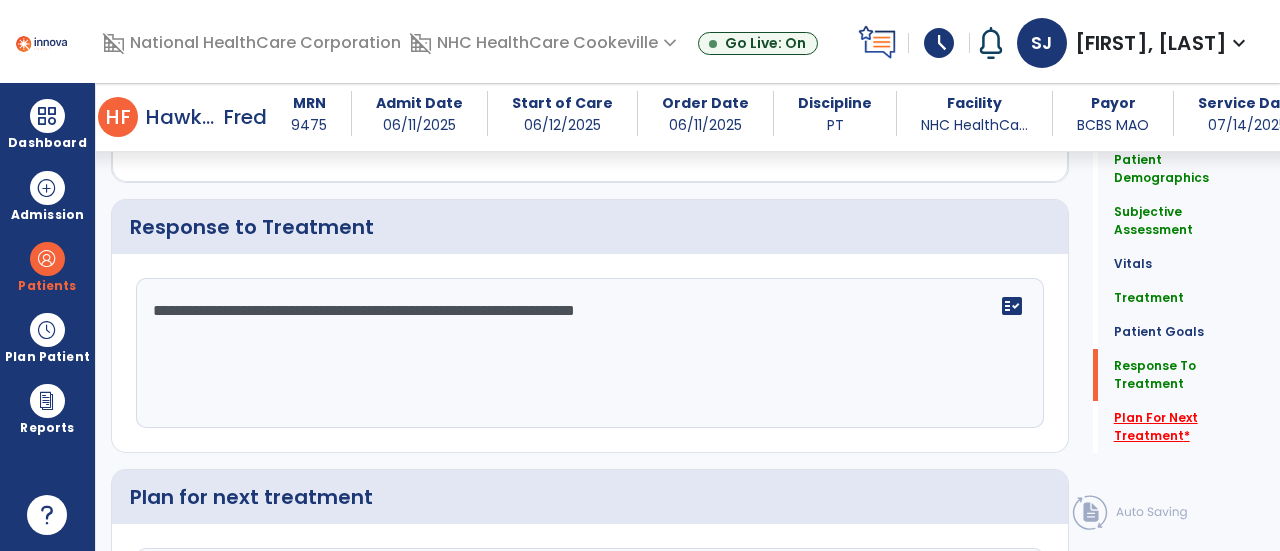 type on "**********" 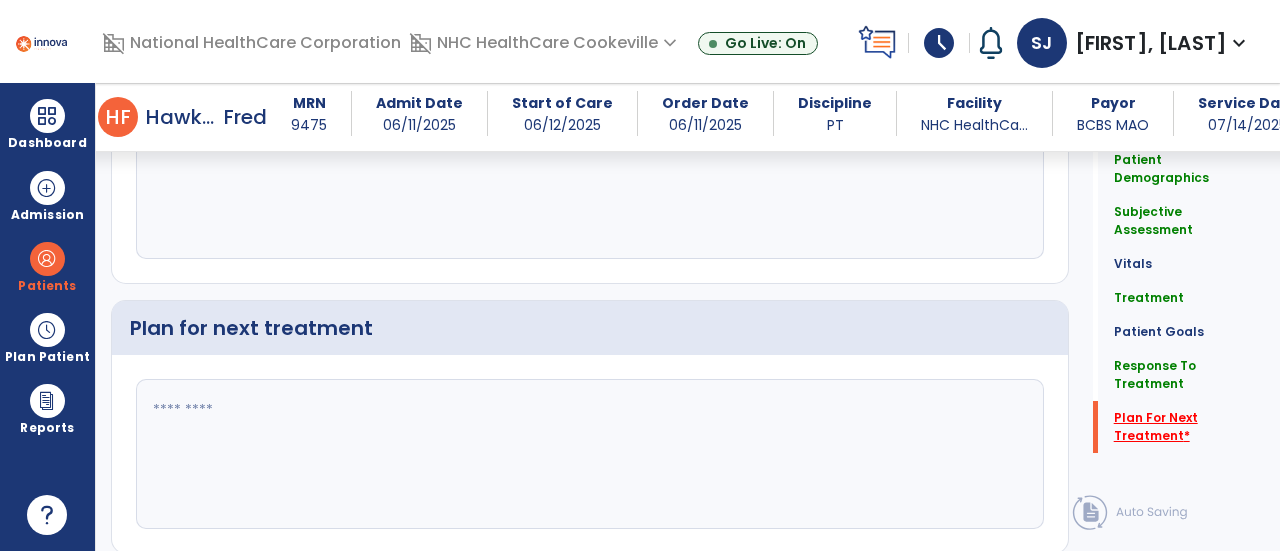scroll, scrollTop: 3104, scrollLeft: 0, axis: vertical 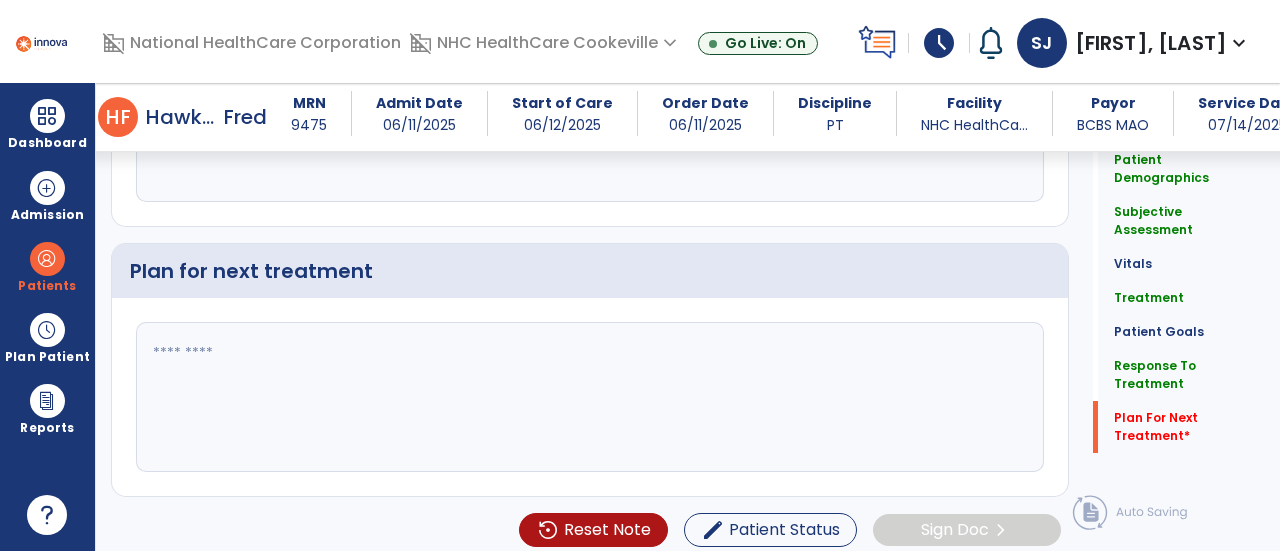 click 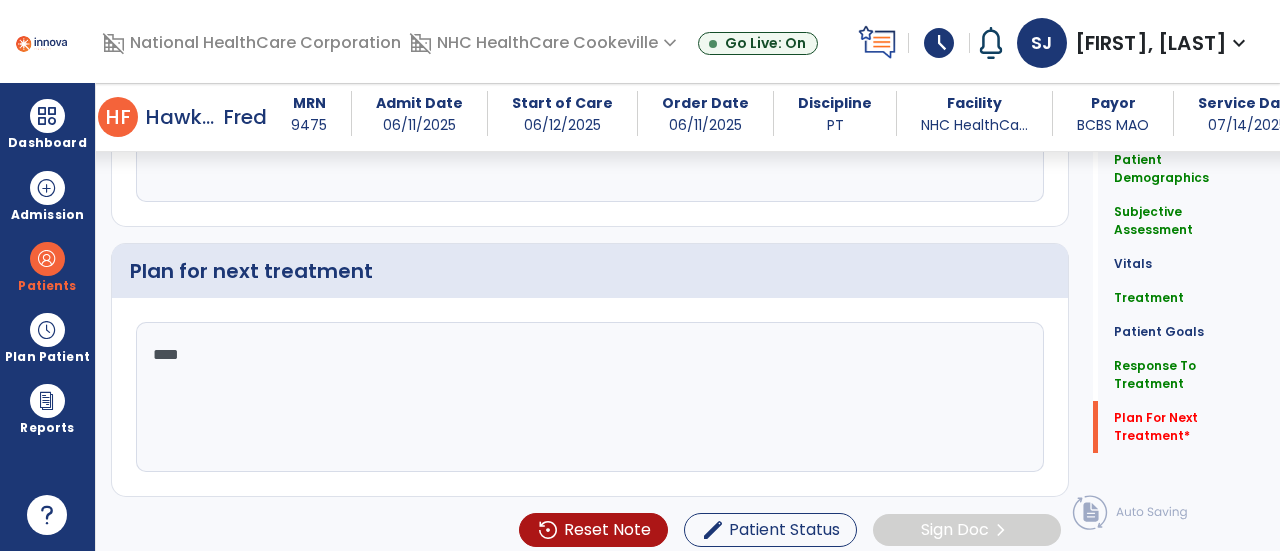 scroll, scrollTop: 3104, scrollLeft: 0, axis: vertical 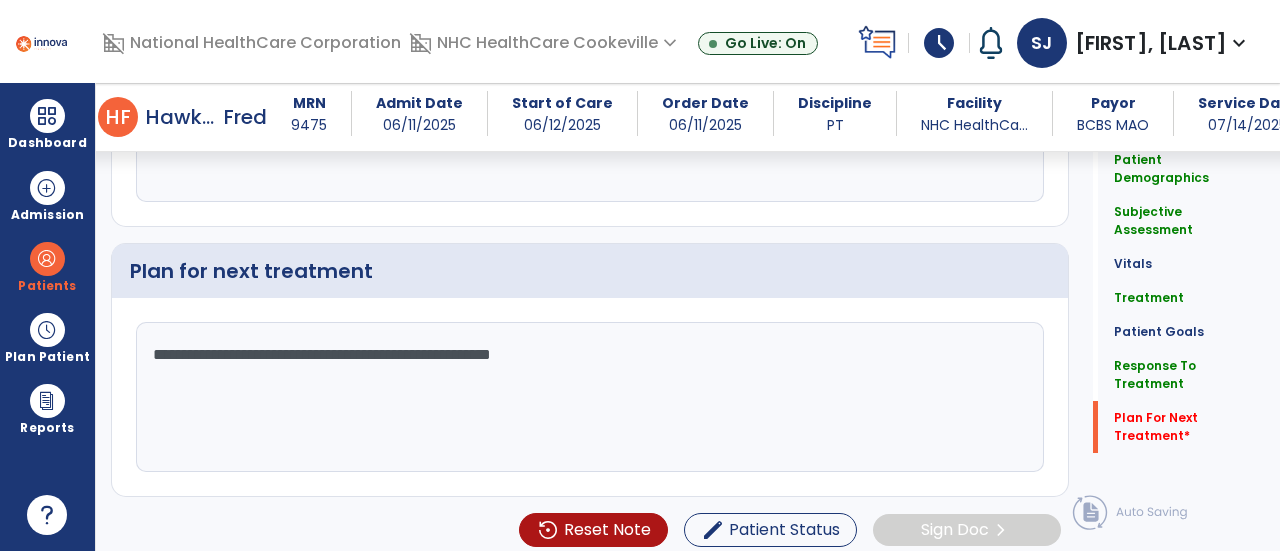 click on "**********" 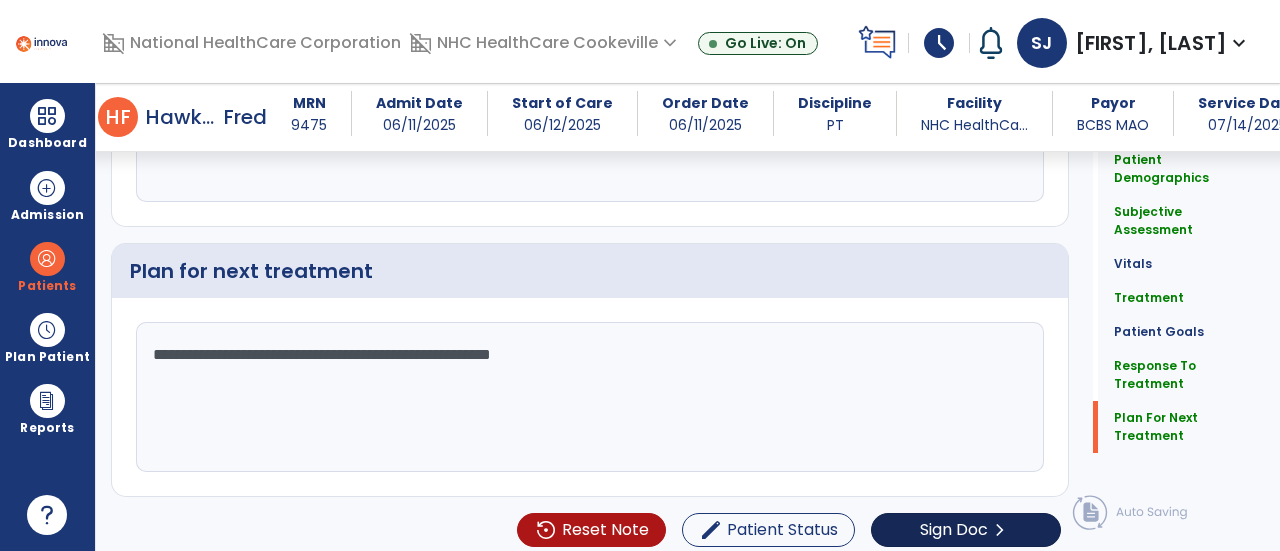type on "**********" 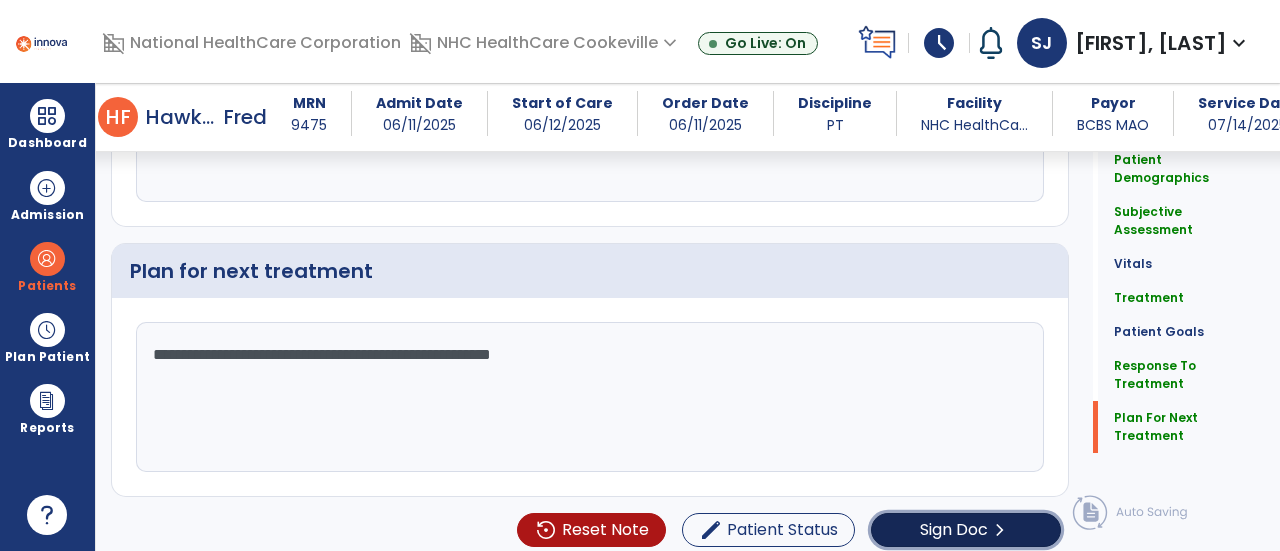 click on "Sign Doc  chevron_right" 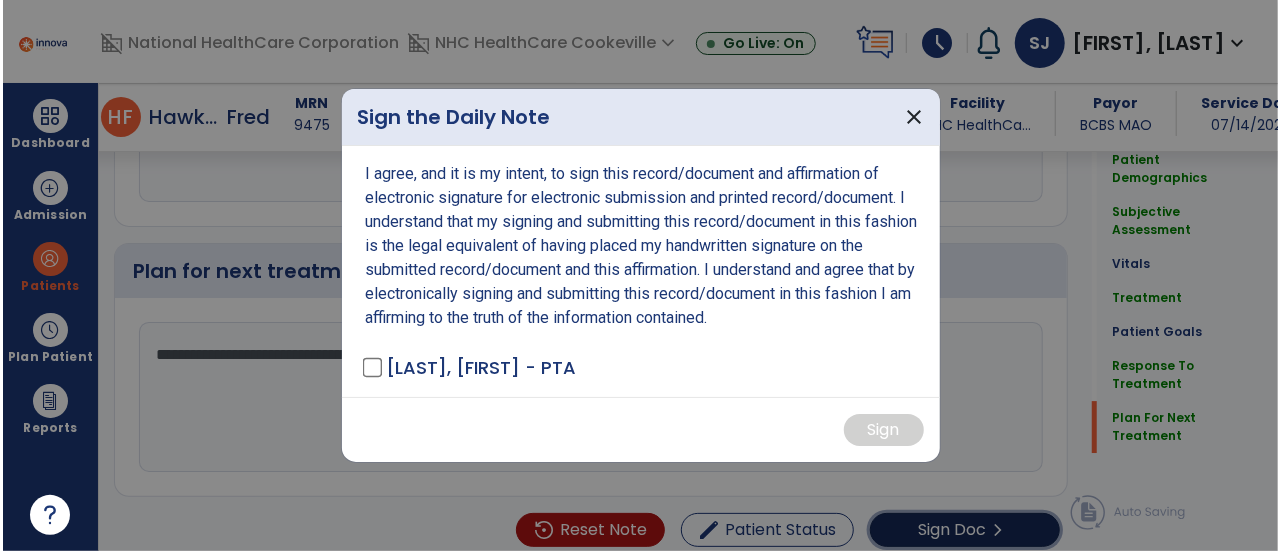 scroll, scrollTop: 3104, scrollLeft: 0, axis: vertical 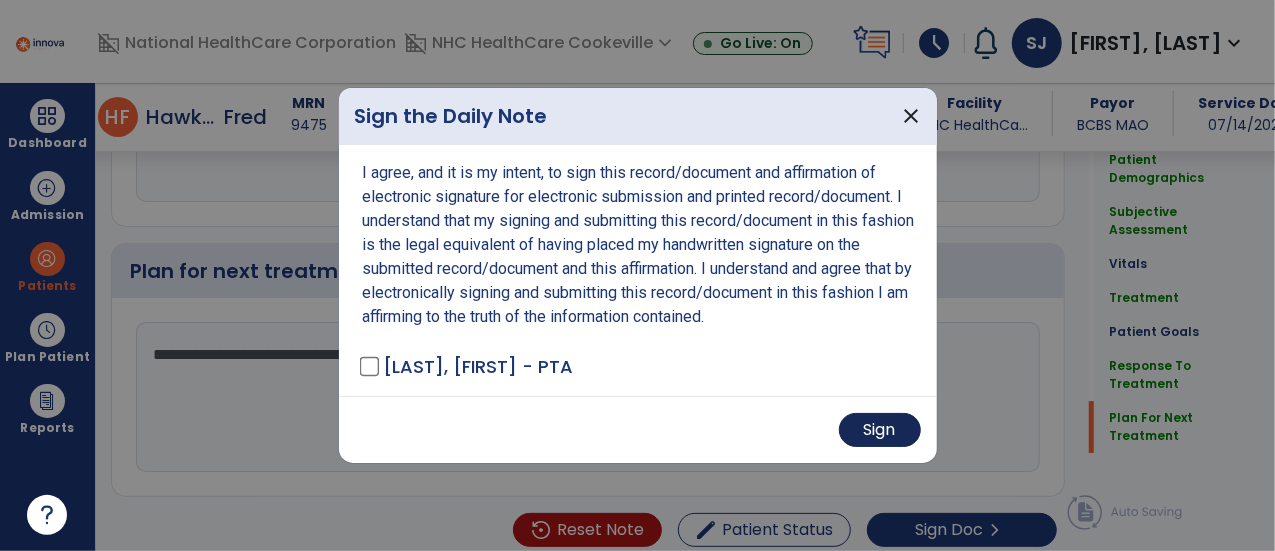 click on "Sign" at bounding box center (880, 430) 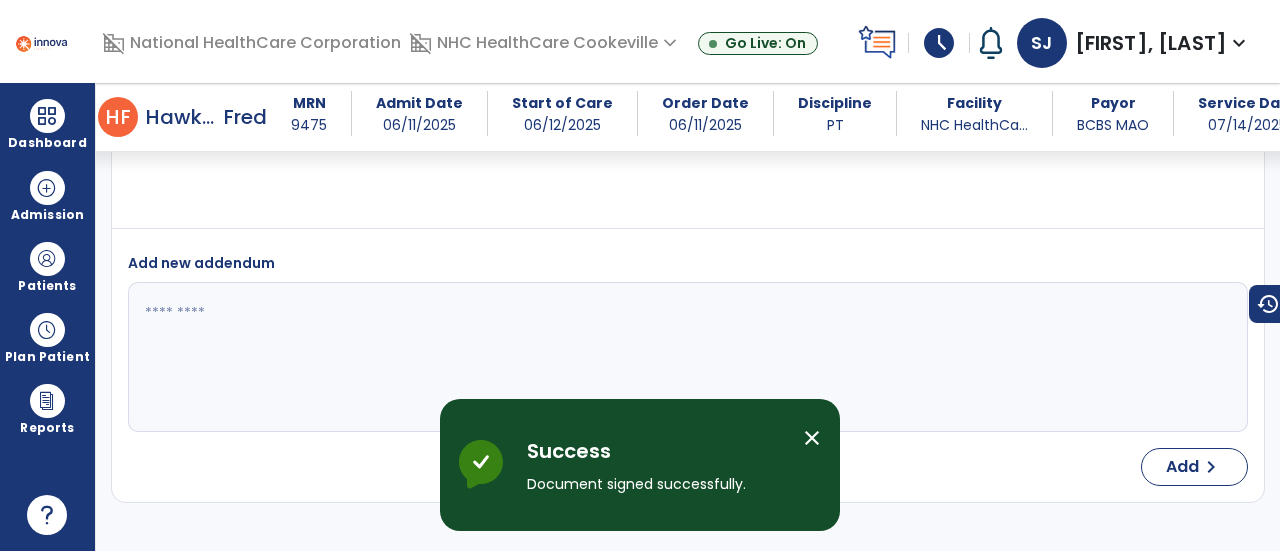 scroll, scrollTop: 4593, scrollLeft: 0, axis: vertical 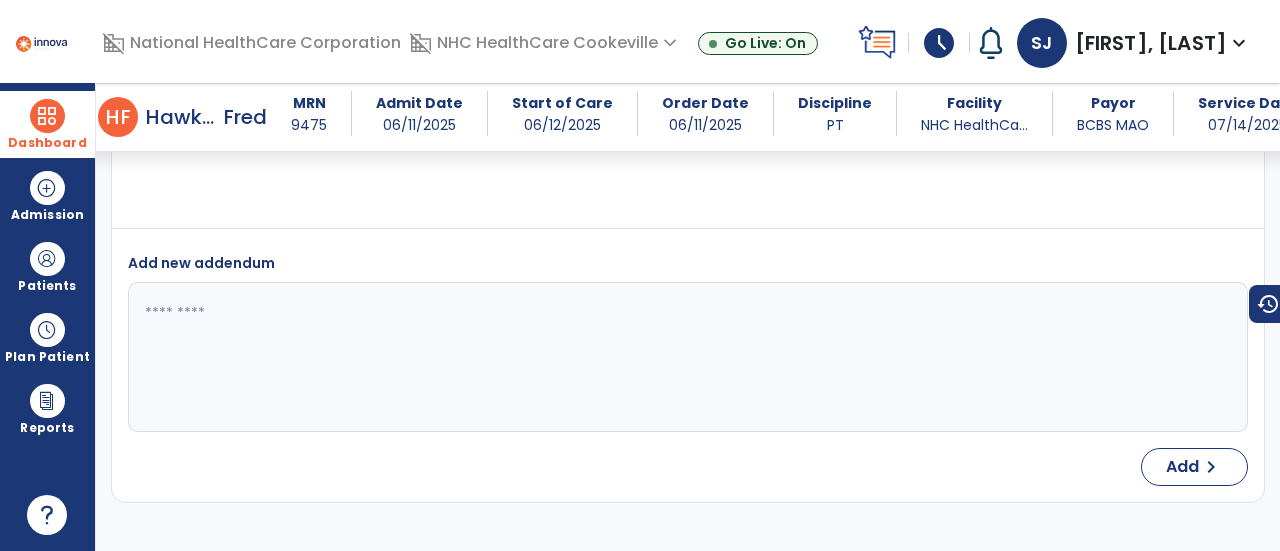 click at bounding box center [47, 116] 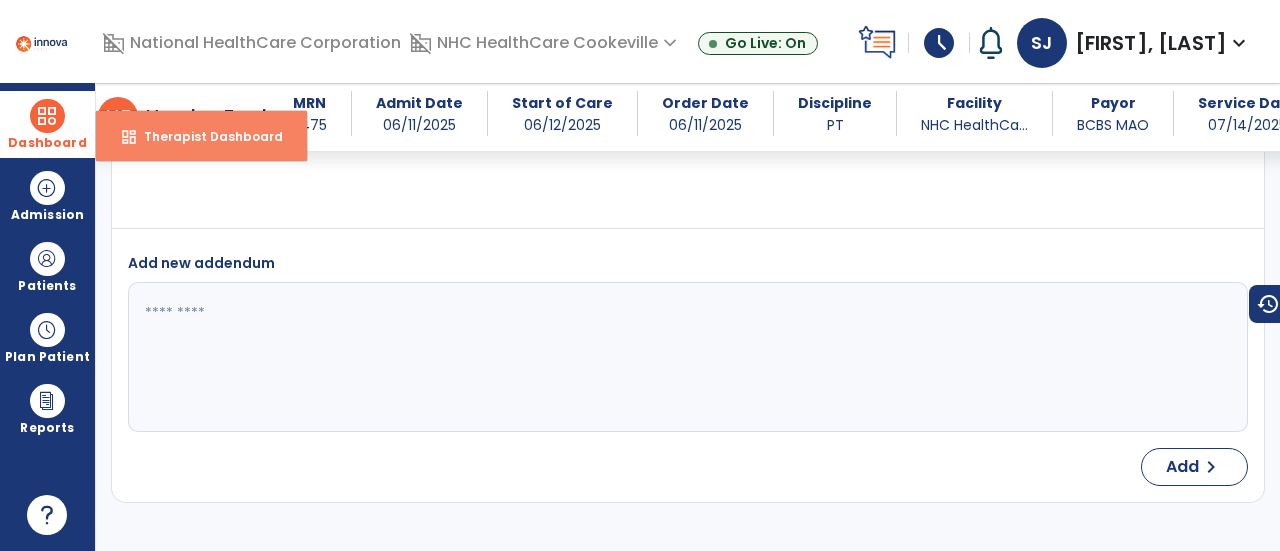click on "Therapist Dashboard" at bounding box center (205, 136) 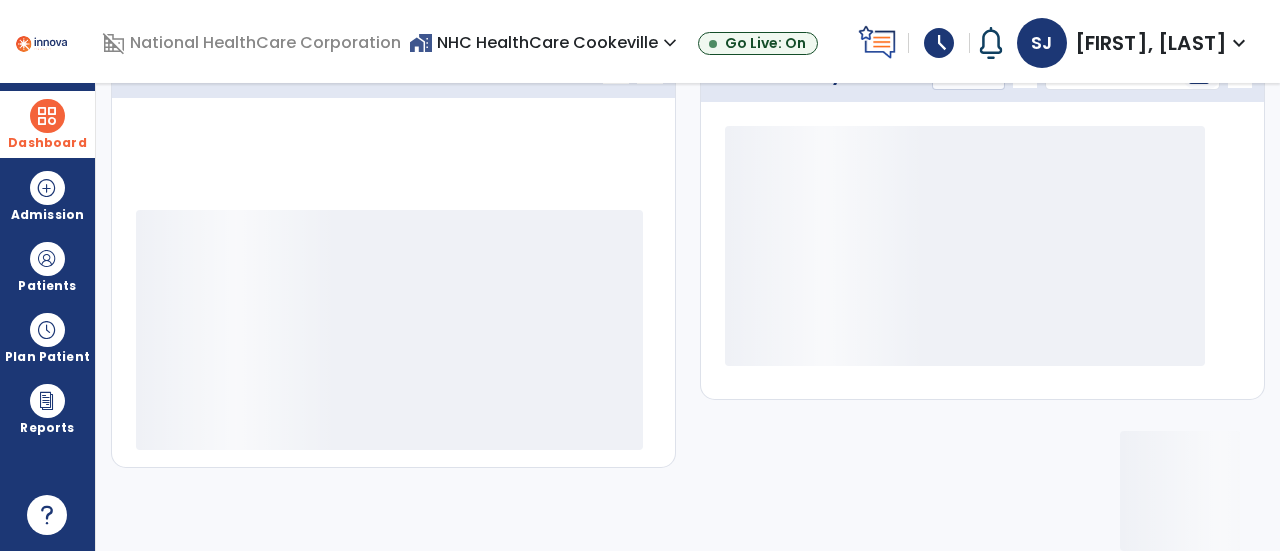 scroll, scrollTop: 349, scrollLeft: 0, axis: vertical 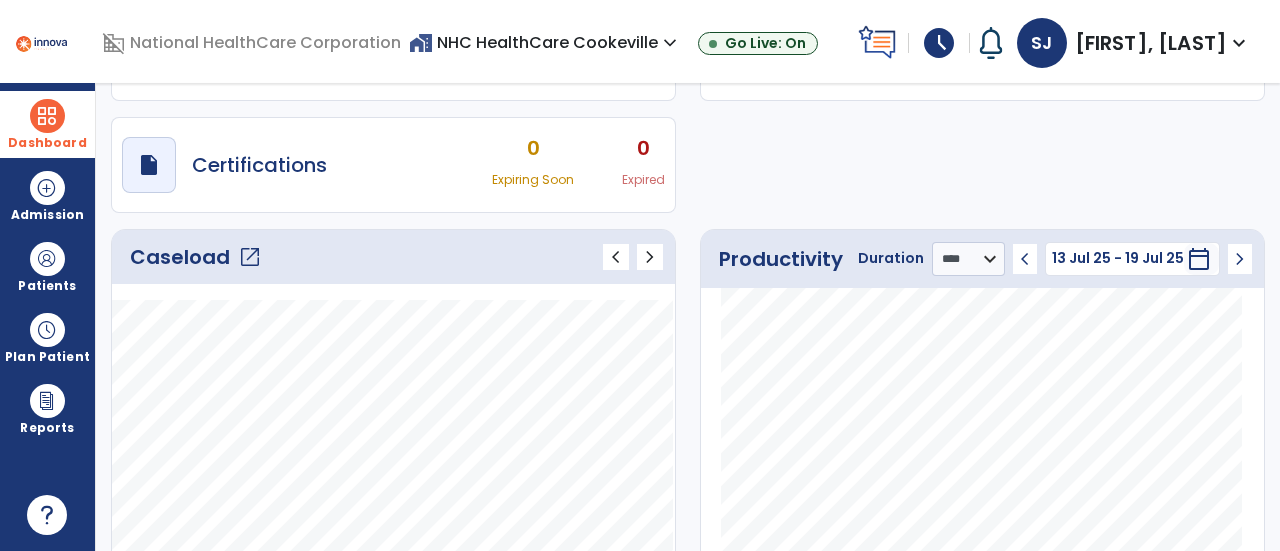 click on "open_in_new" 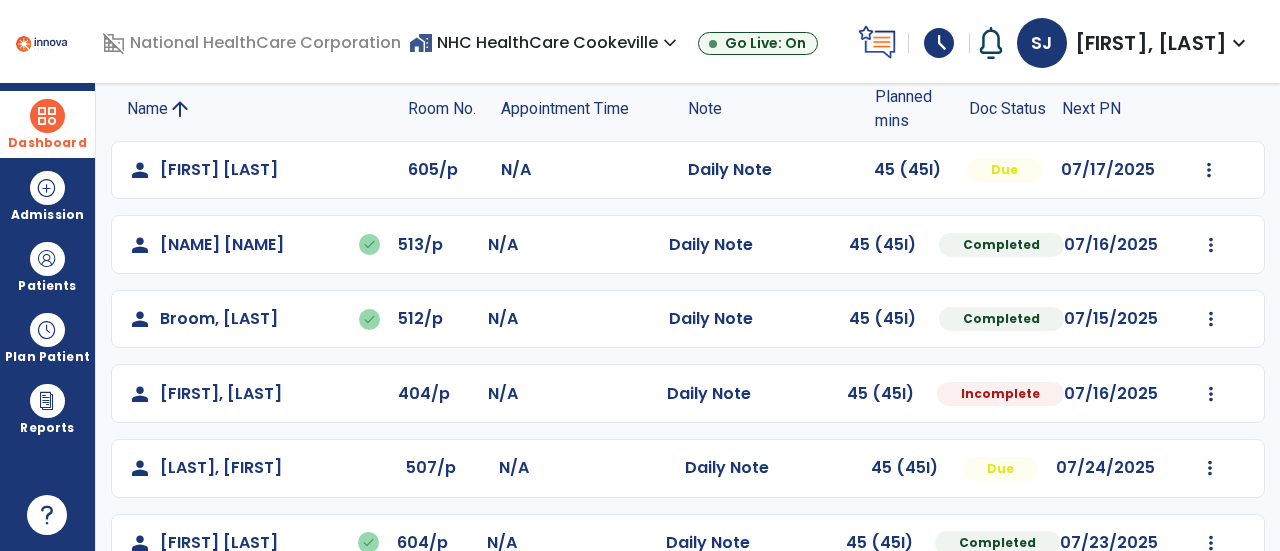 scroll, scrollTop: 215, scrollLeft: 0, axis: vertical 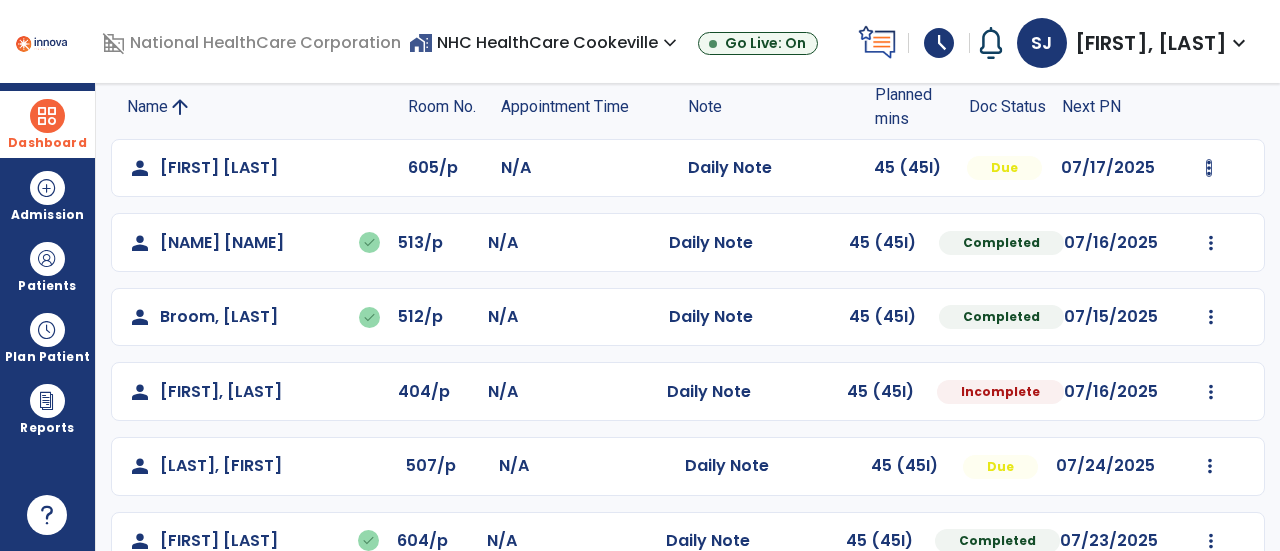 click at bounding box center (1209, 168) 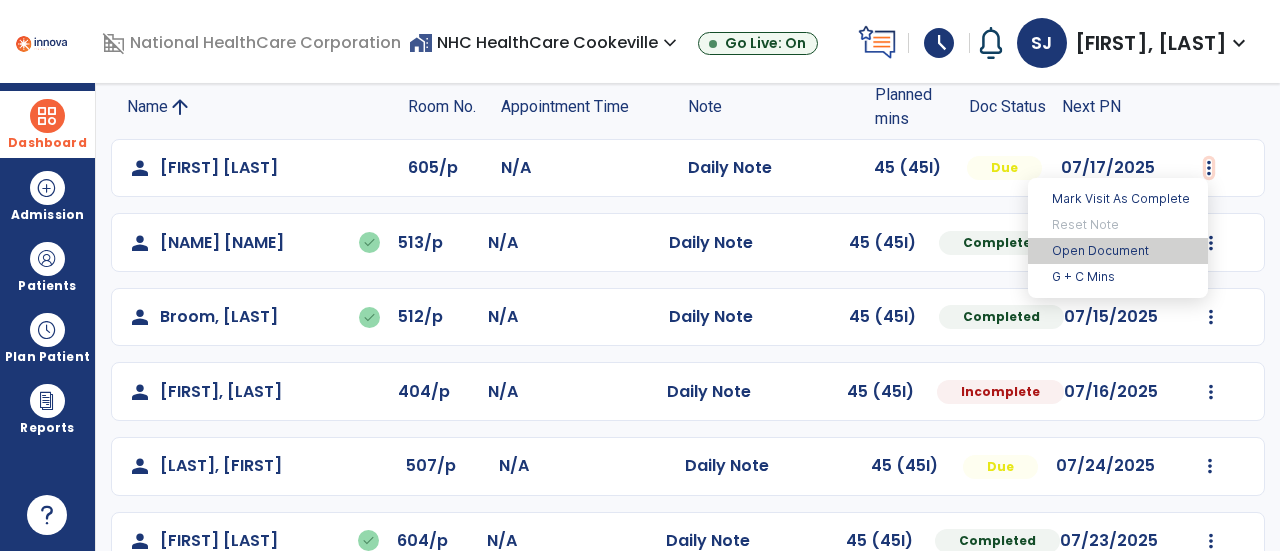click on "Open Document" at bounding box center (1118, 251) 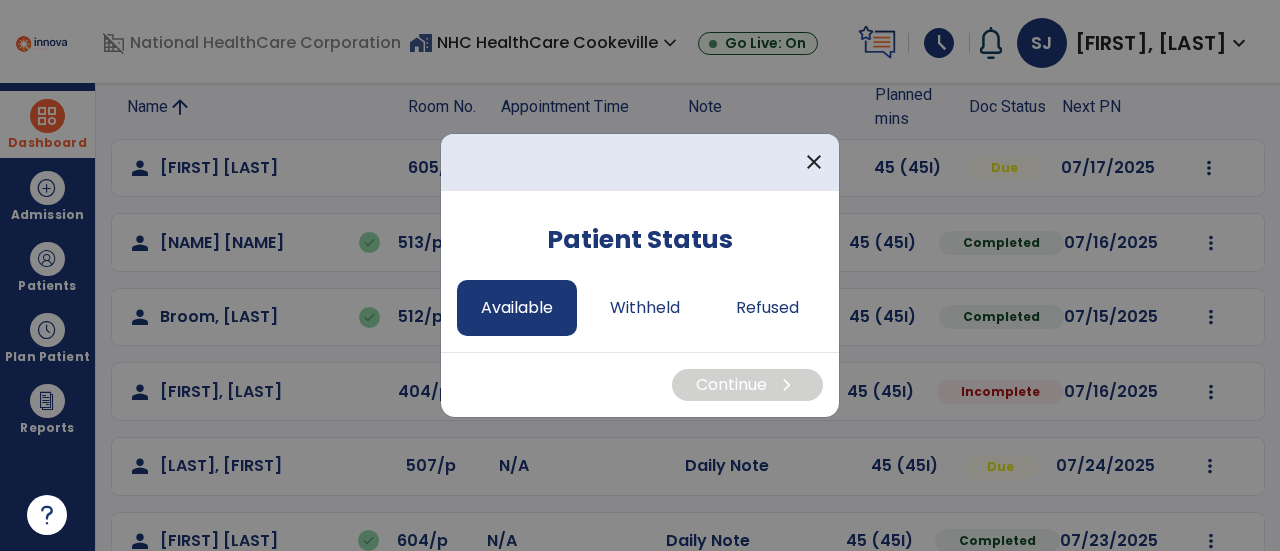 click on "Available" at bounding box center (517, 308) 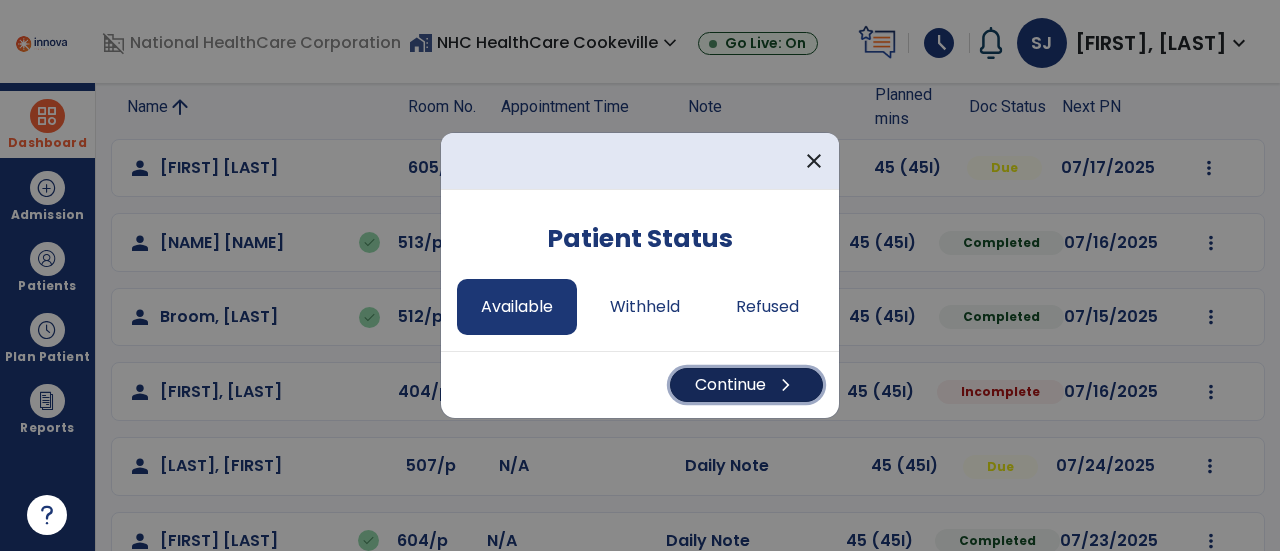 click on "Continue   chevron_right" at bounding box center (746, 385) 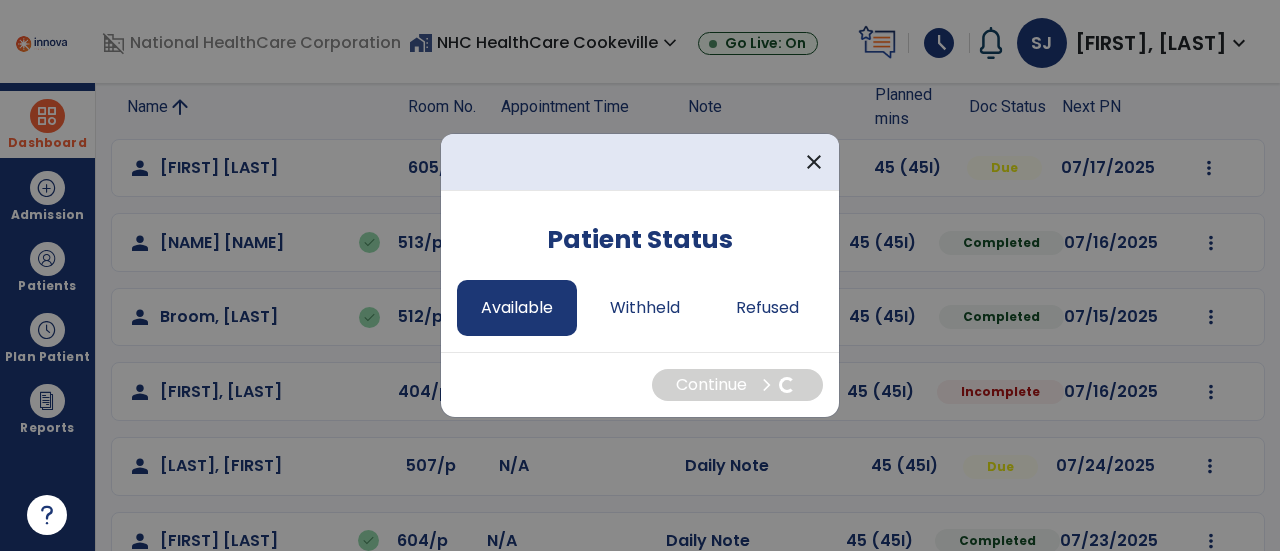 select on "*" 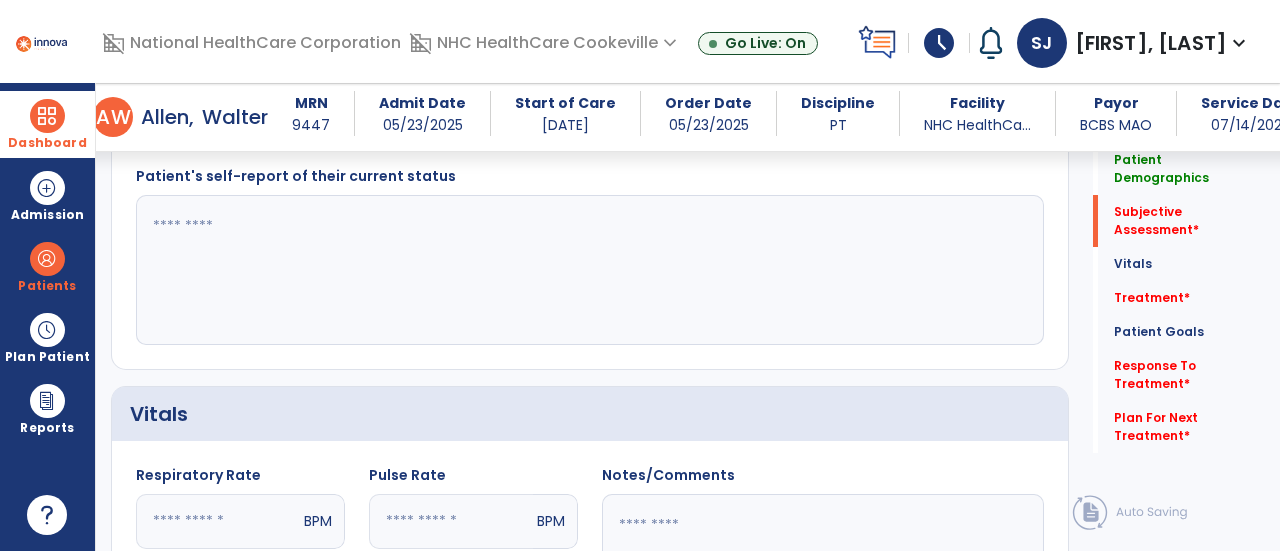 scroll, scrollTop: 469, scrollLeft: 0, axis: vertical 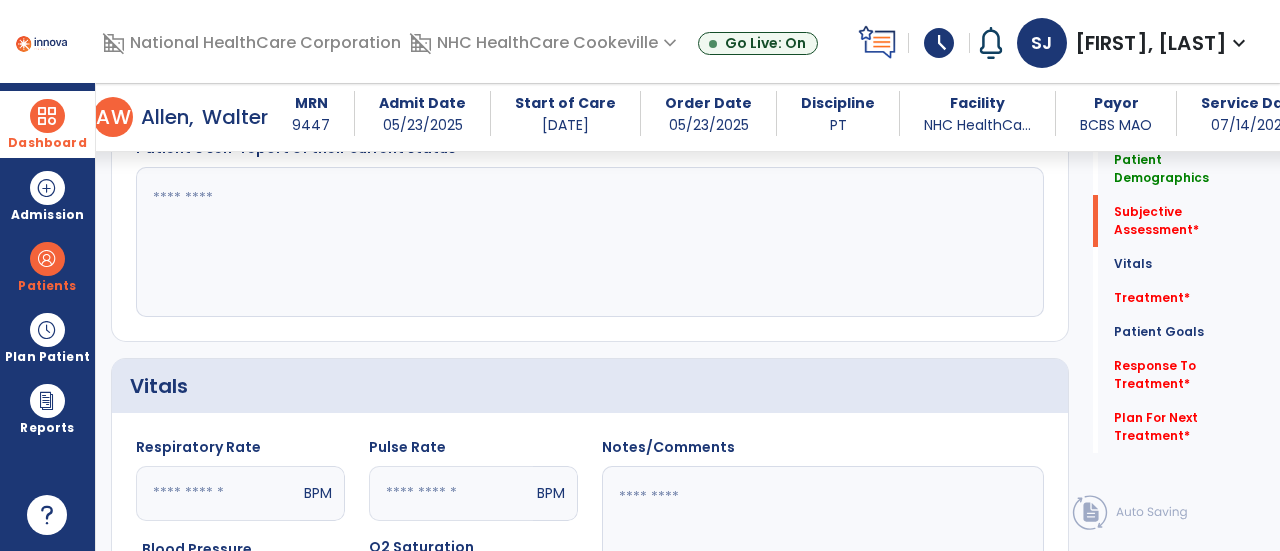 click 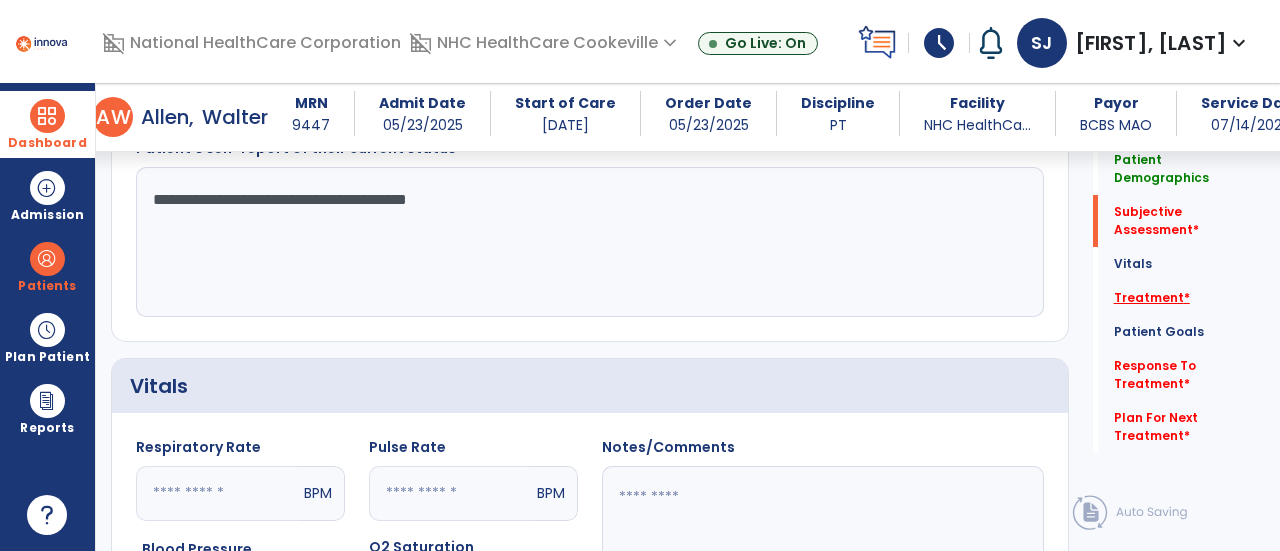 type on "**********" 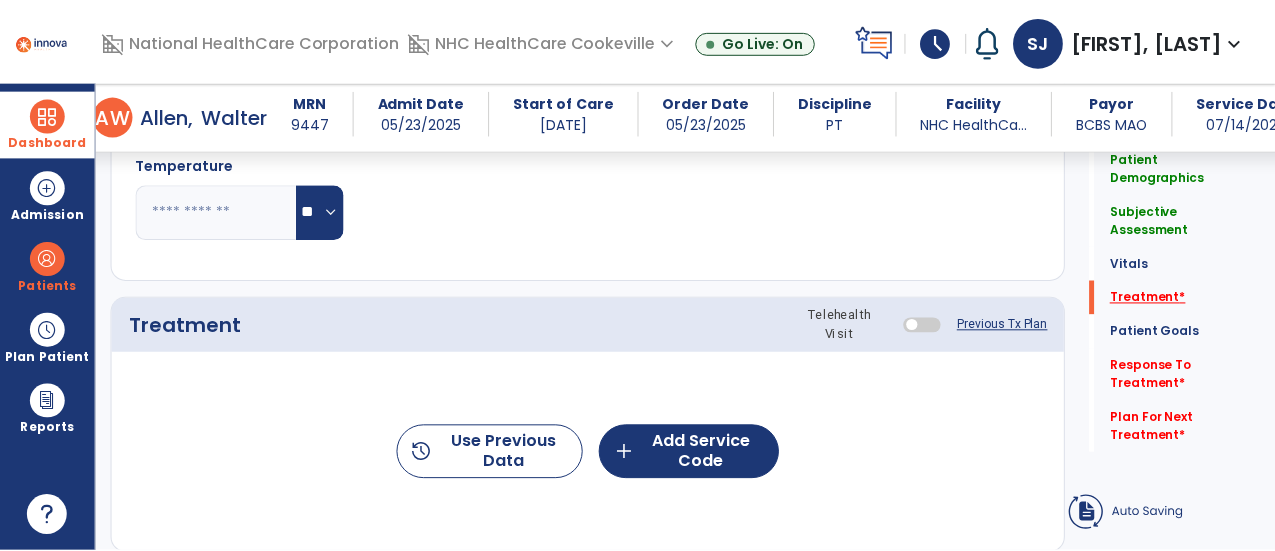 scroll, scrollTop: 1057, scrollLeft: 0, axis: vertical 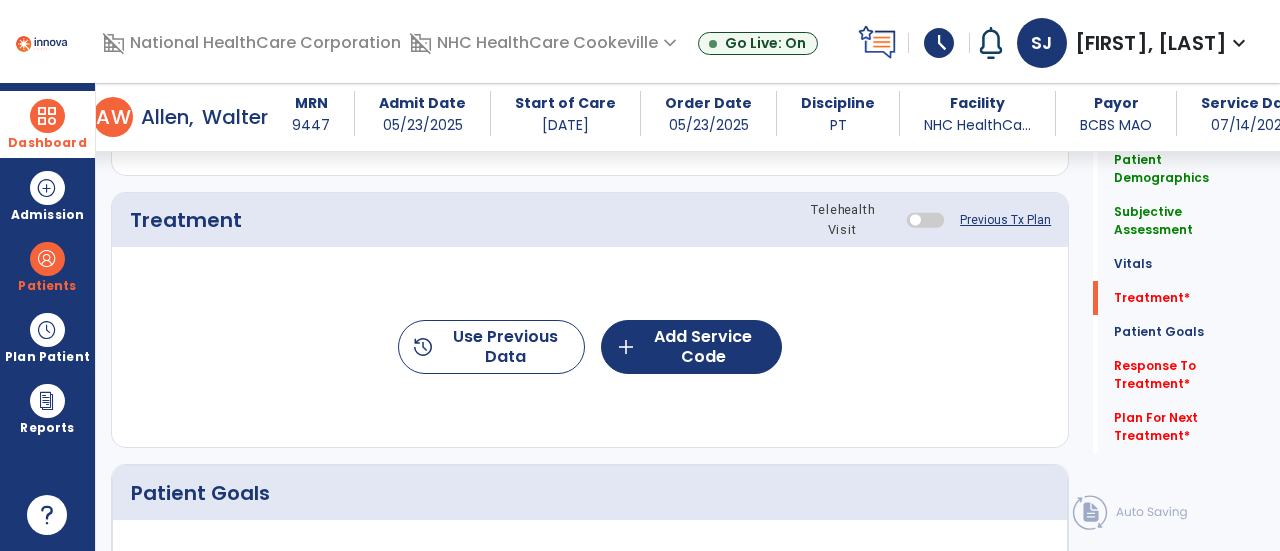 click on "Previous Tx Plan" 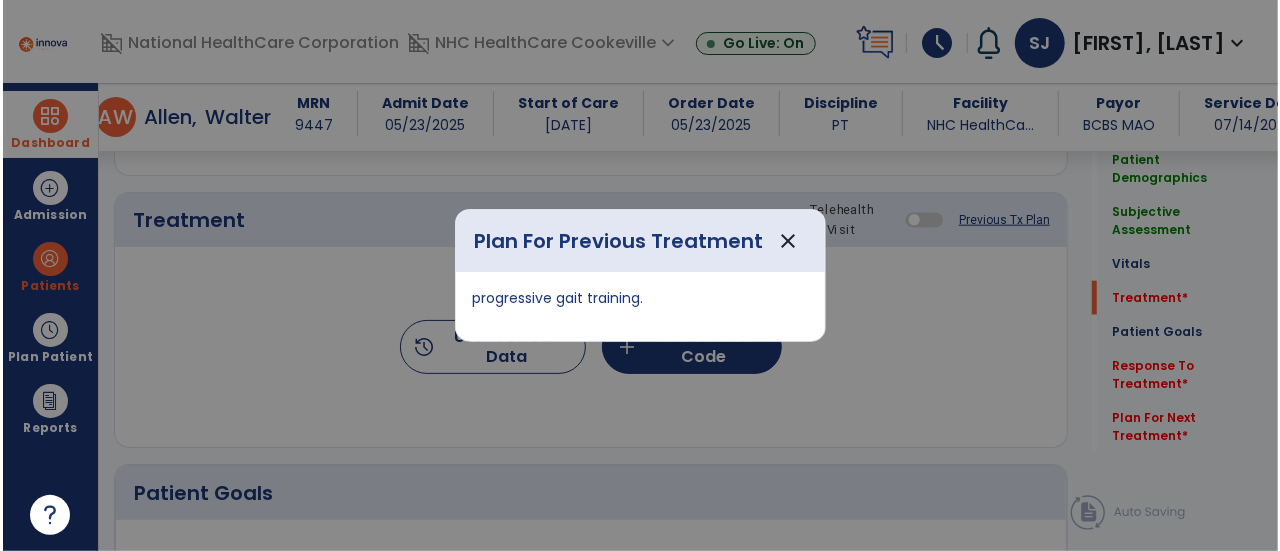 scroll, scrollTop: 1057, scrollLeft: 0, axis: vertical 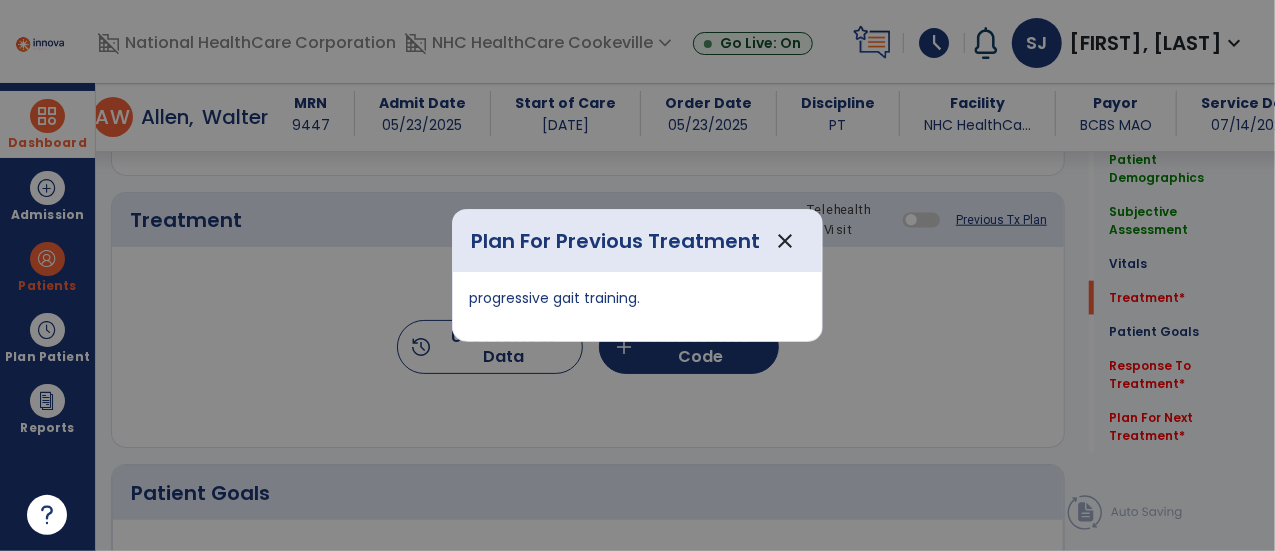 click on "close" at bounding box center (785, 241) 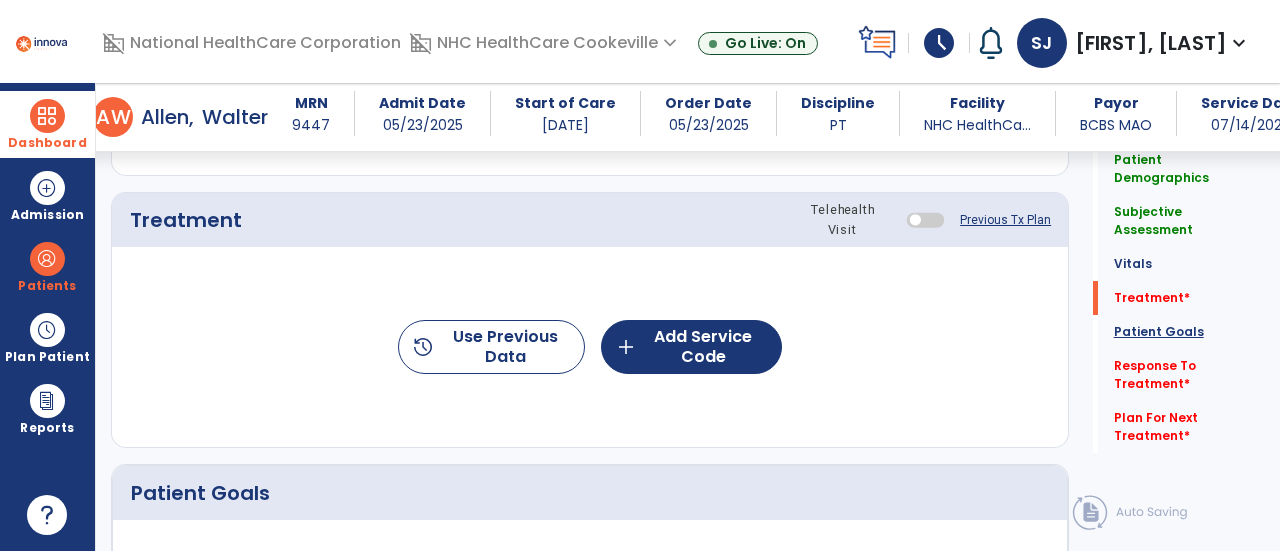click on "Patient Goals" 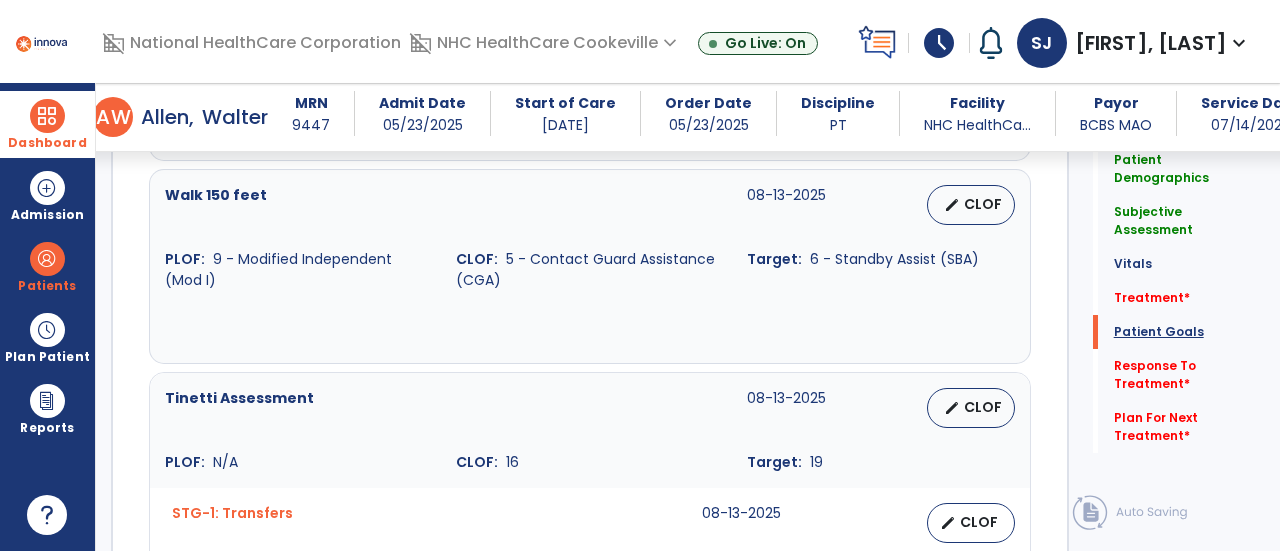 scroll, scrollTop: 1660, scrollLeft: 0, axis: vertical 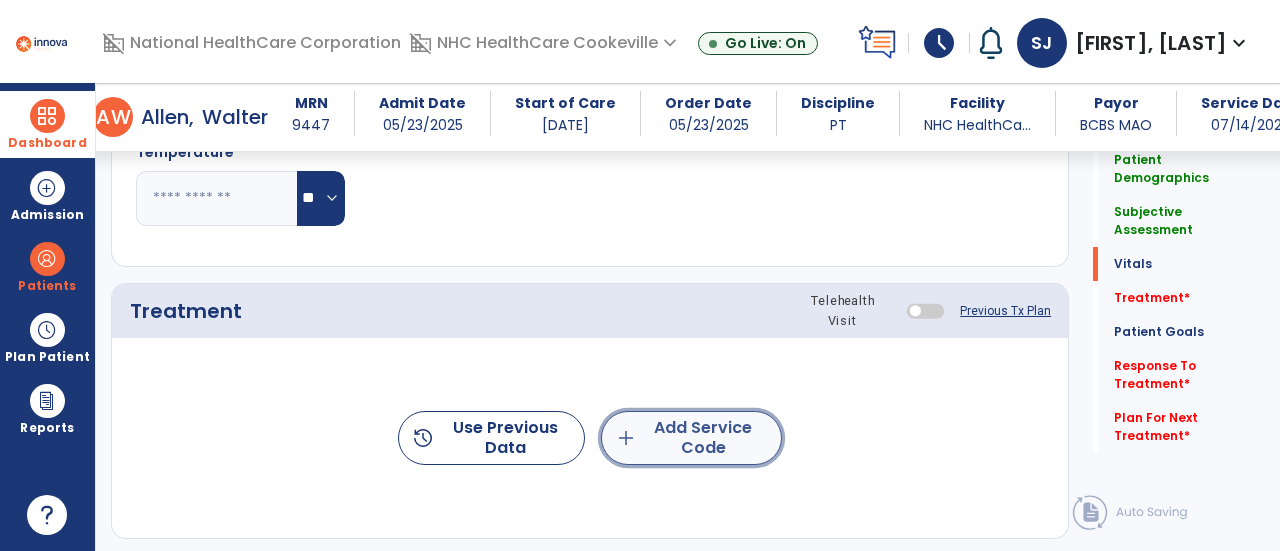 click on "add  Add Service Code" 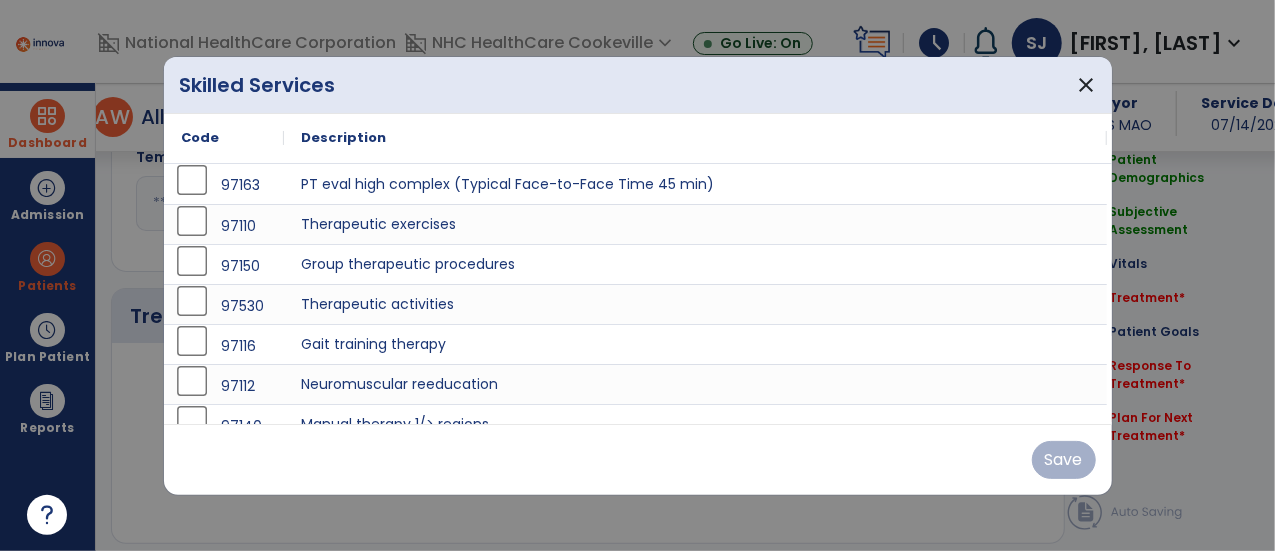 scroll, scrollTop: 966, scrollLeft: 0, axis: vertical 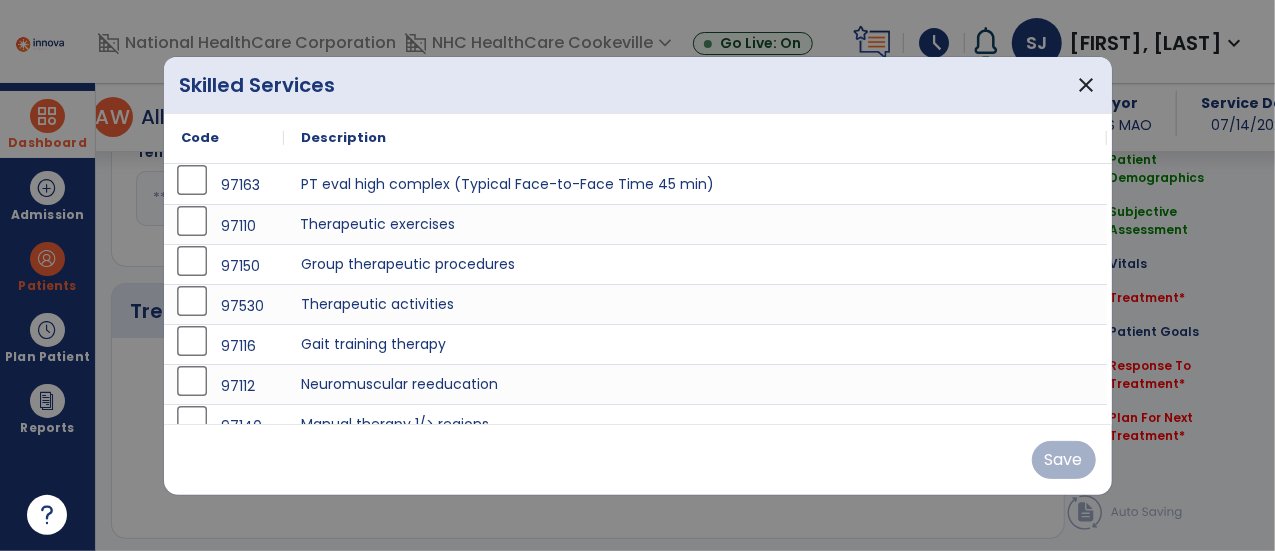 click on "Therapeutic exercises" at bounding box center [696, 224] 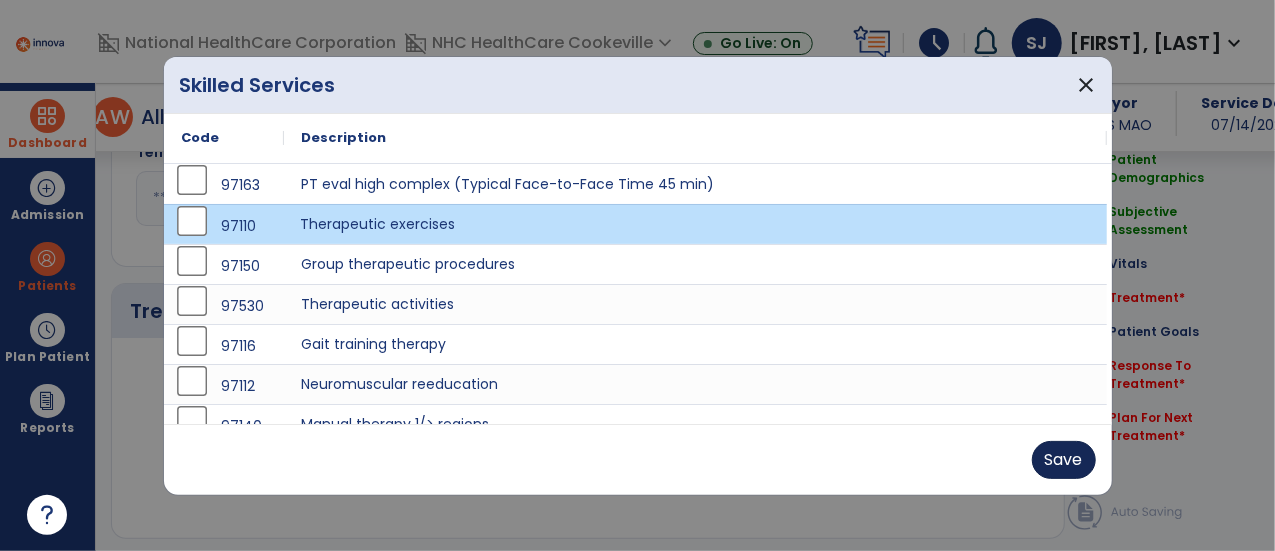 click on "Save" at bounding box center [1064, 460] 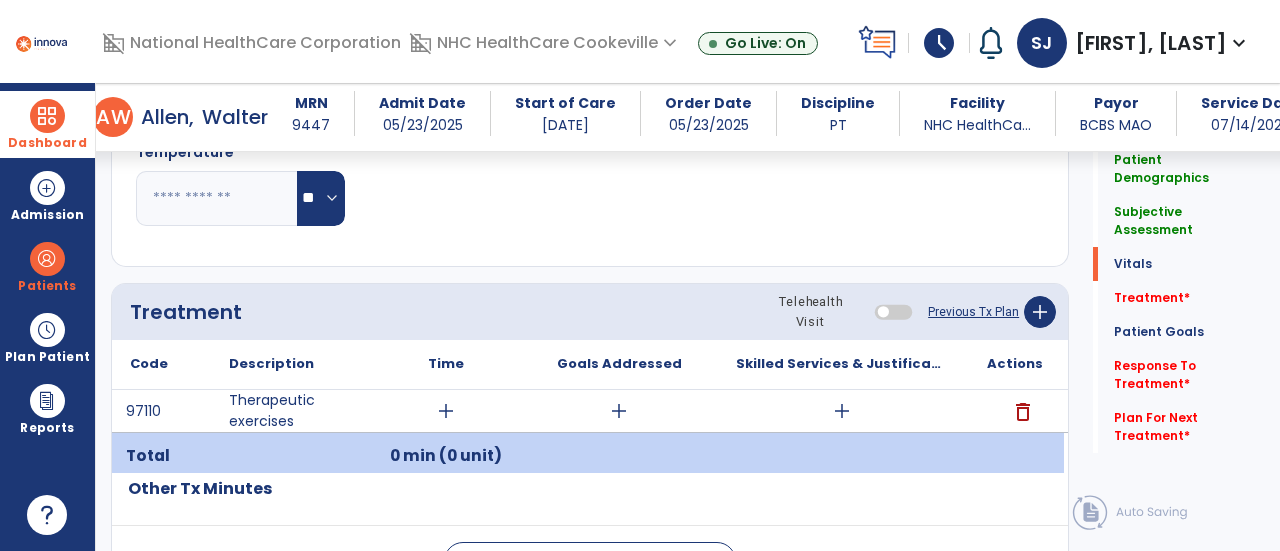 click on "add" at bounding box center (842, 411) 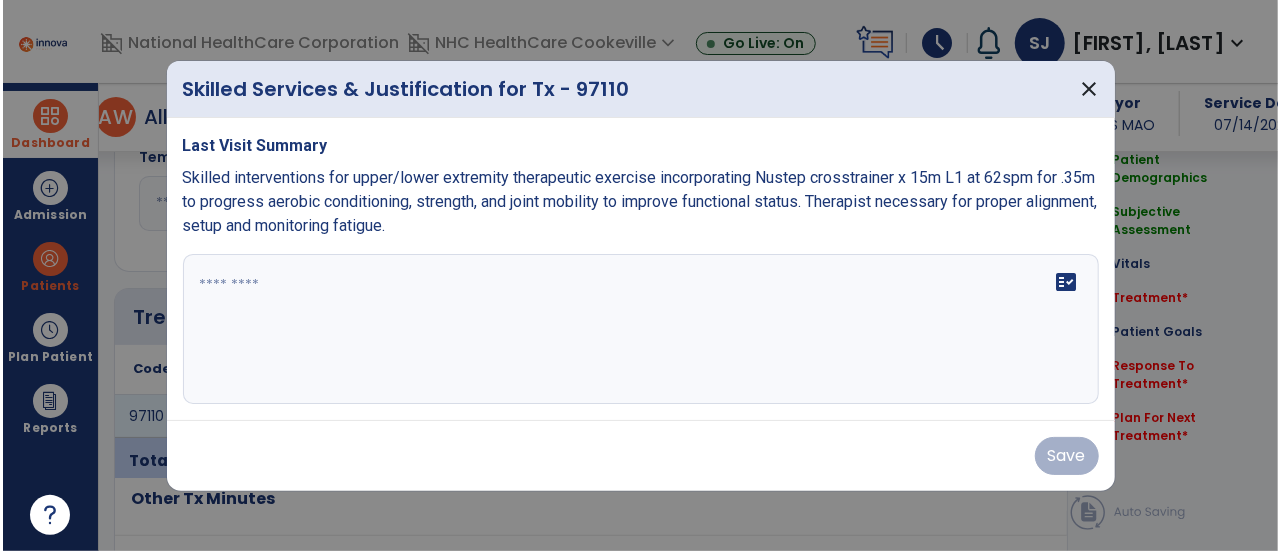scroll, scrollTop: 966, scrollLeft: 0, axis: vertical 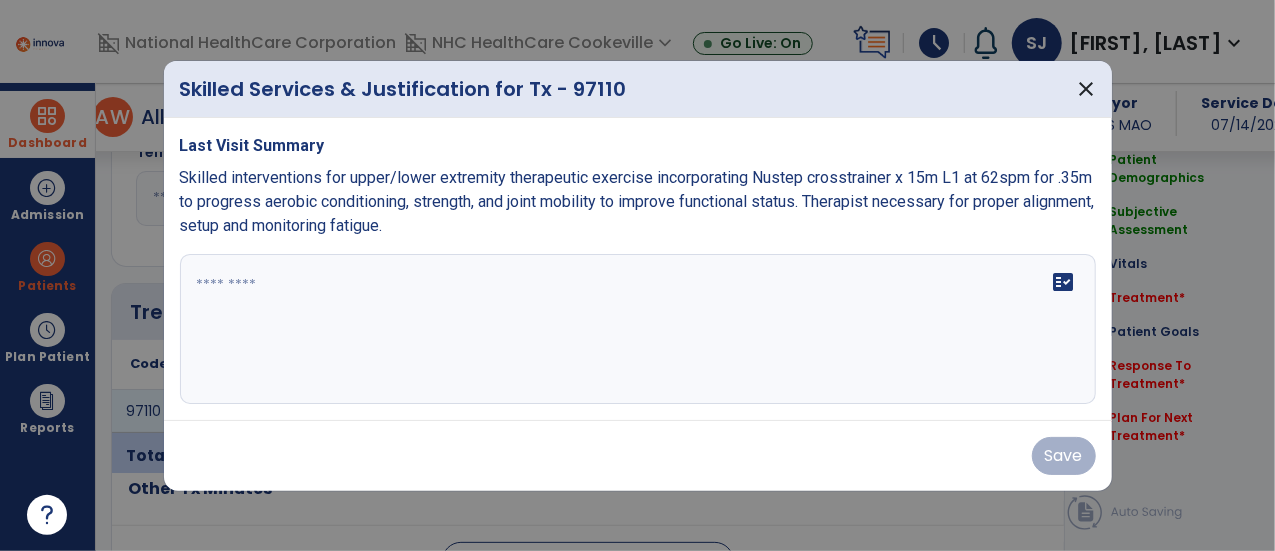 click at bounding box center (638, 329) 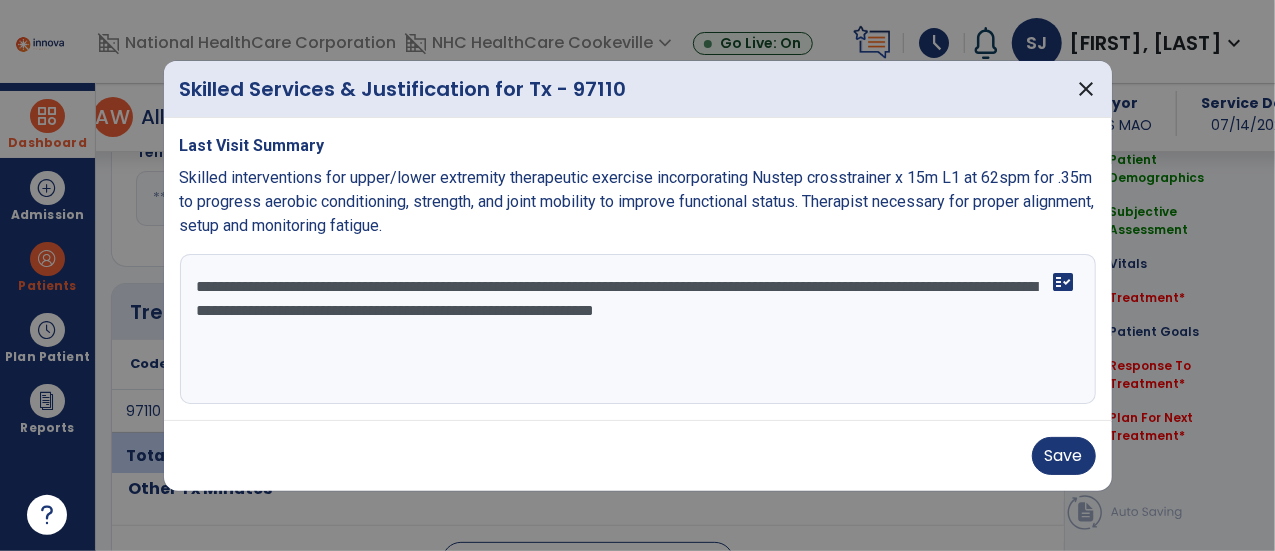 click on "**********" at bounding box center (638, 329) 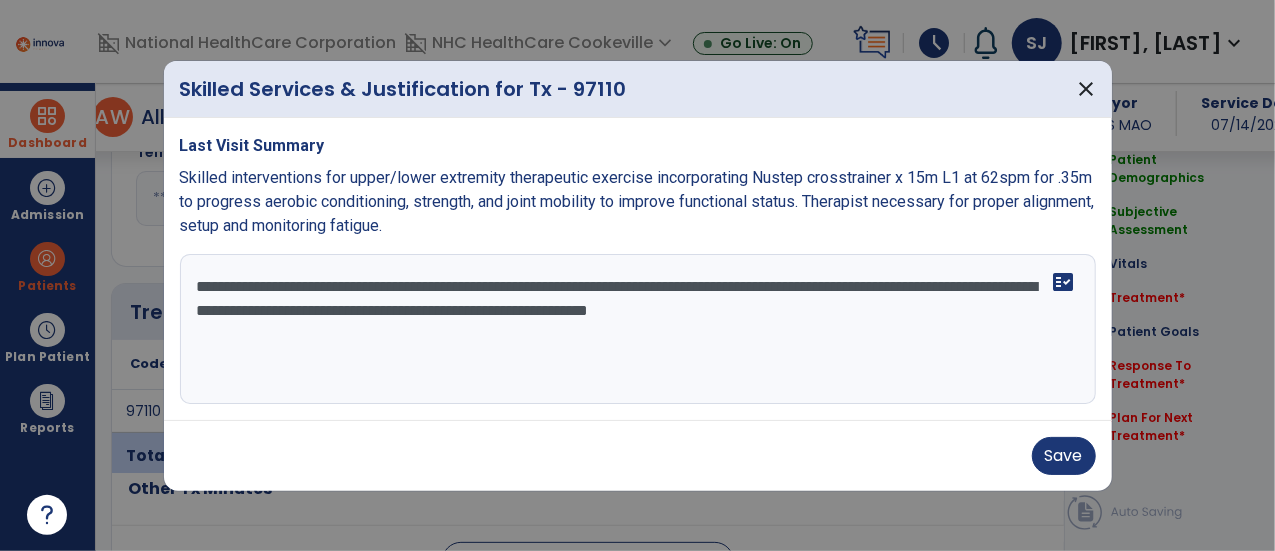 click on "**********" at bounding box center [638, 329] 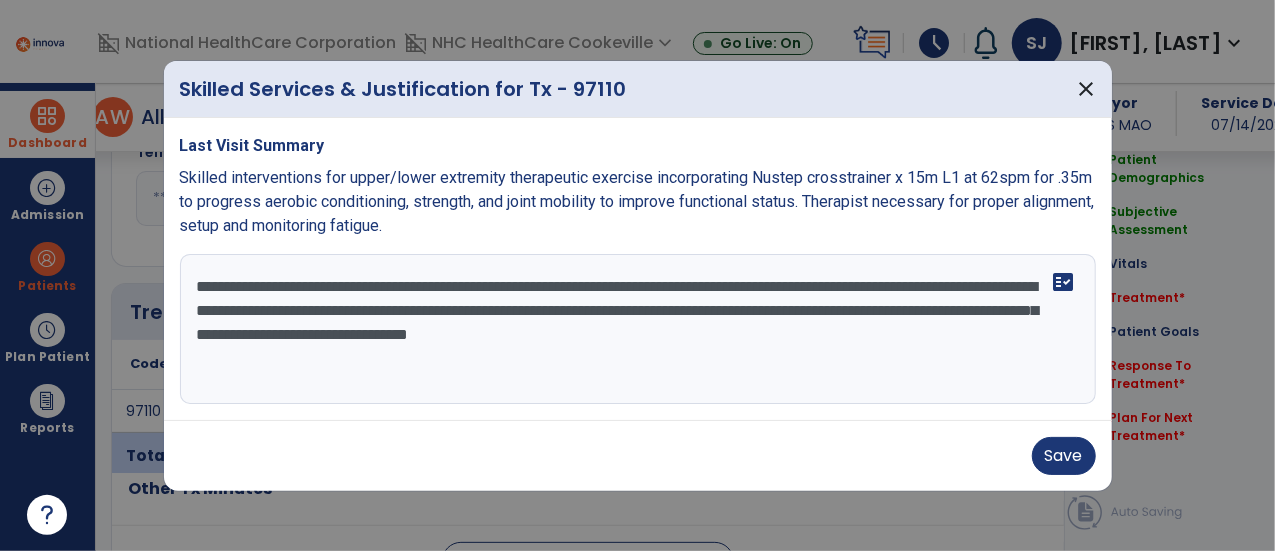 click on "**********" at bounding box center [638, 329] 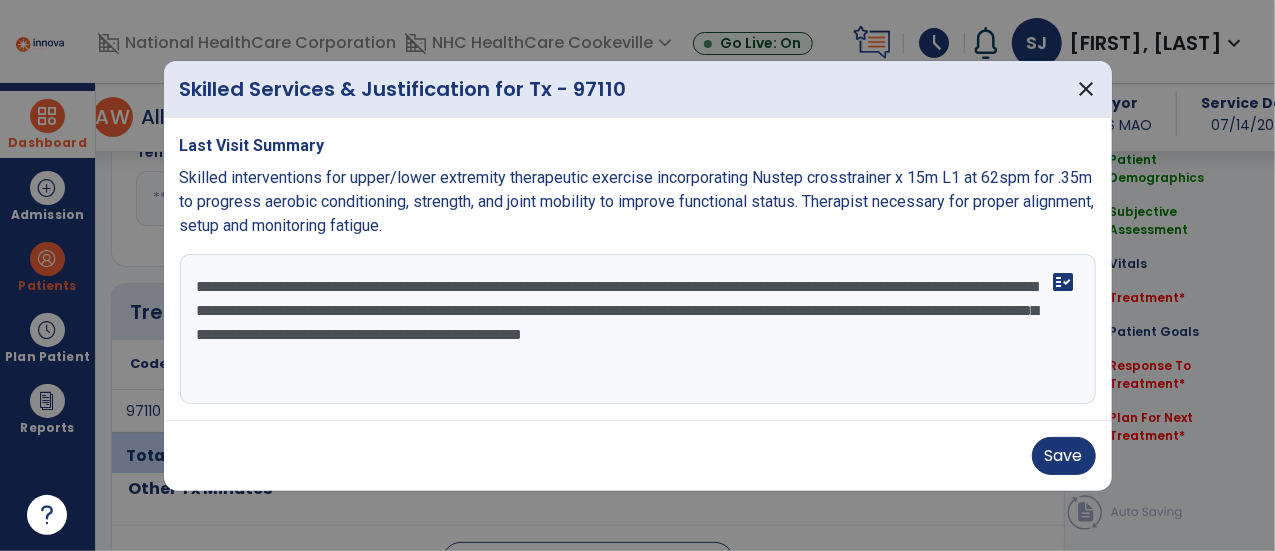click on "**********" at bounding box center [638, 329] 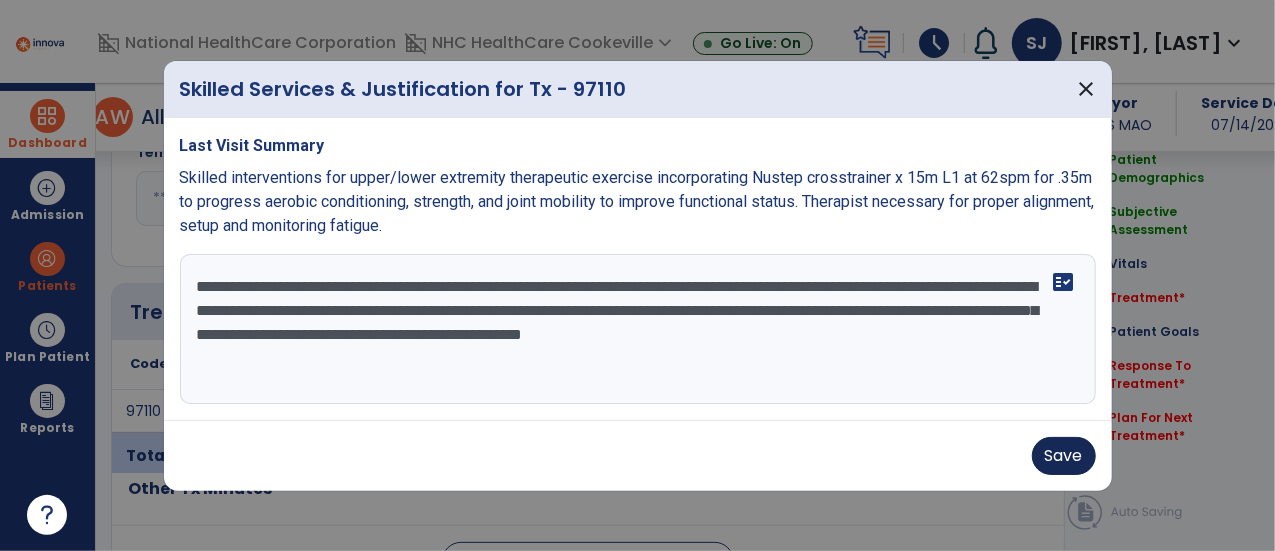 click on "Save" at bounding box center (1064, 456) 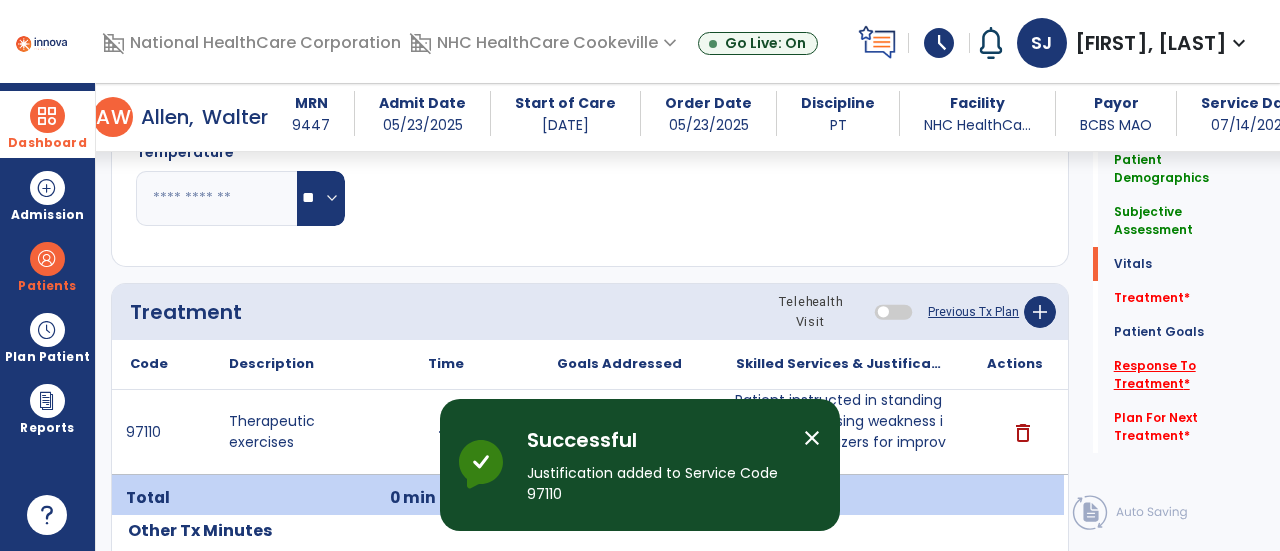 click on "Response To Treatment   *" 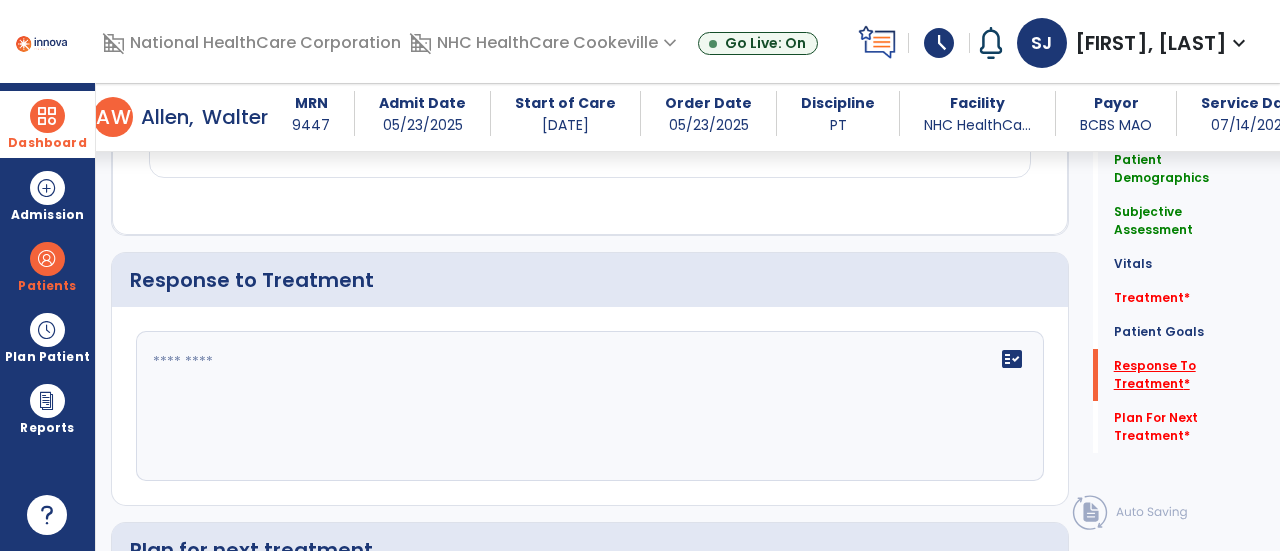 scroll, scrollTop: 2271, scrollLeft: 0, axis: vertical 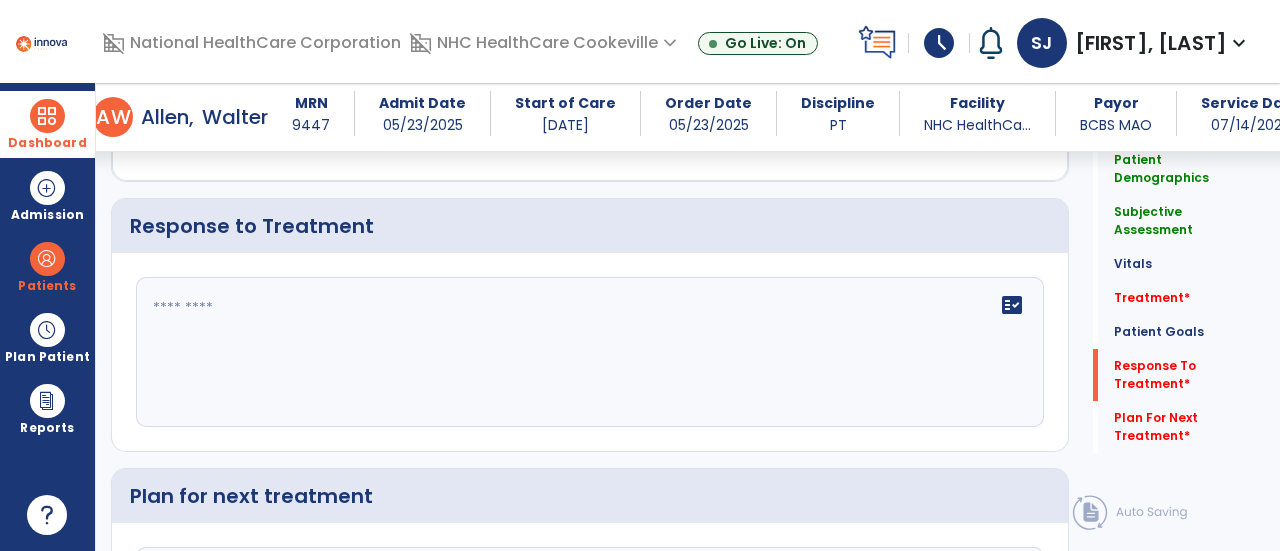 click 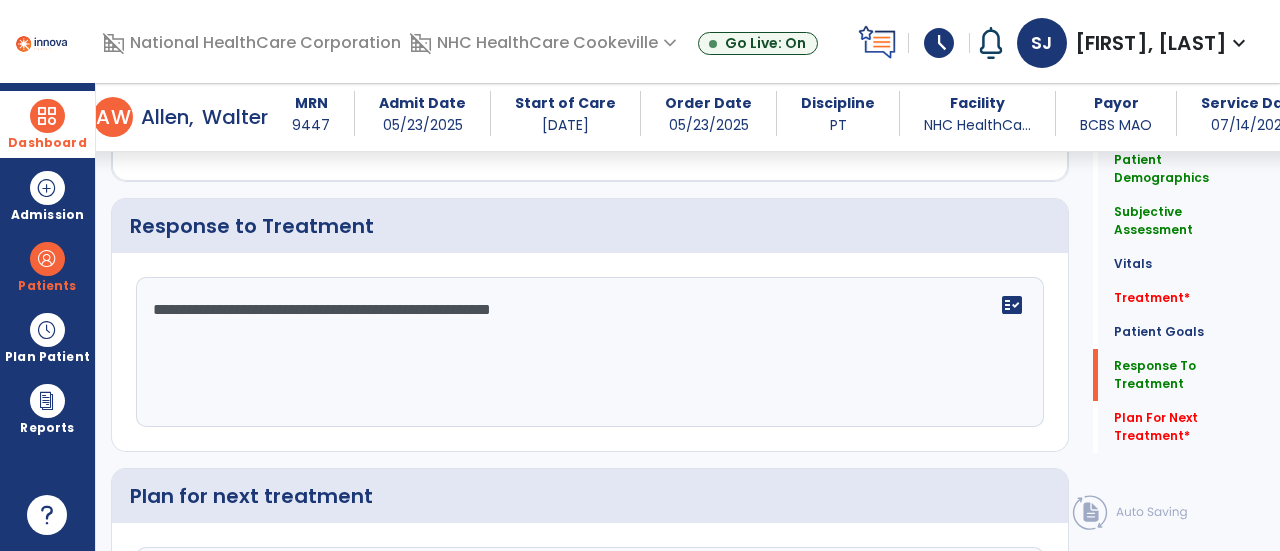 scroll, scrollTop: 2271, scrollLeft: 0, axis: vertical 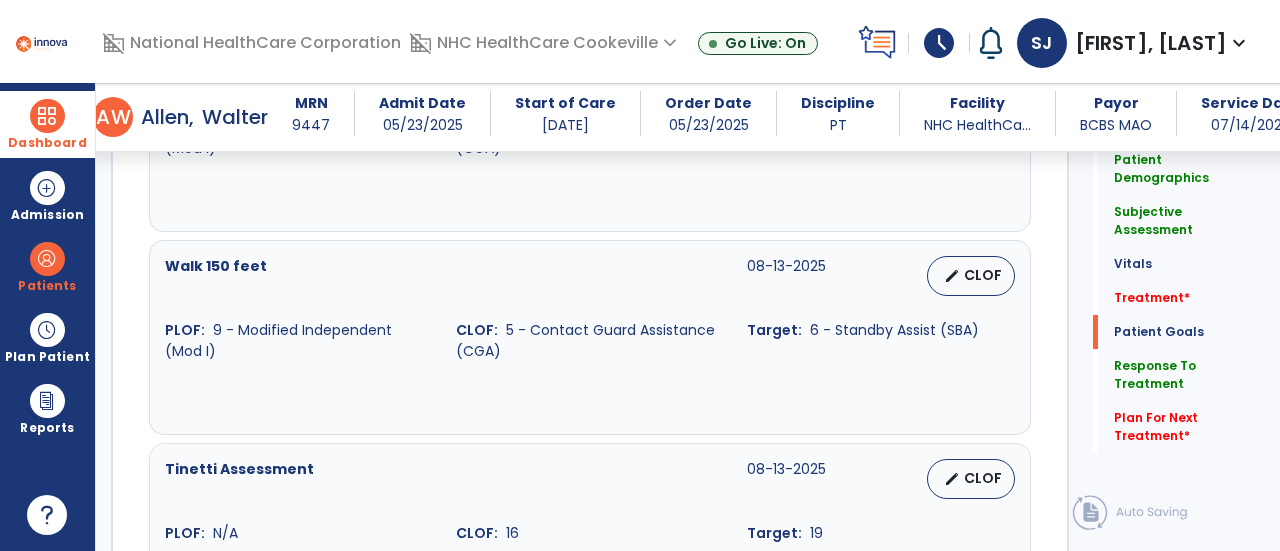 type on "**********" 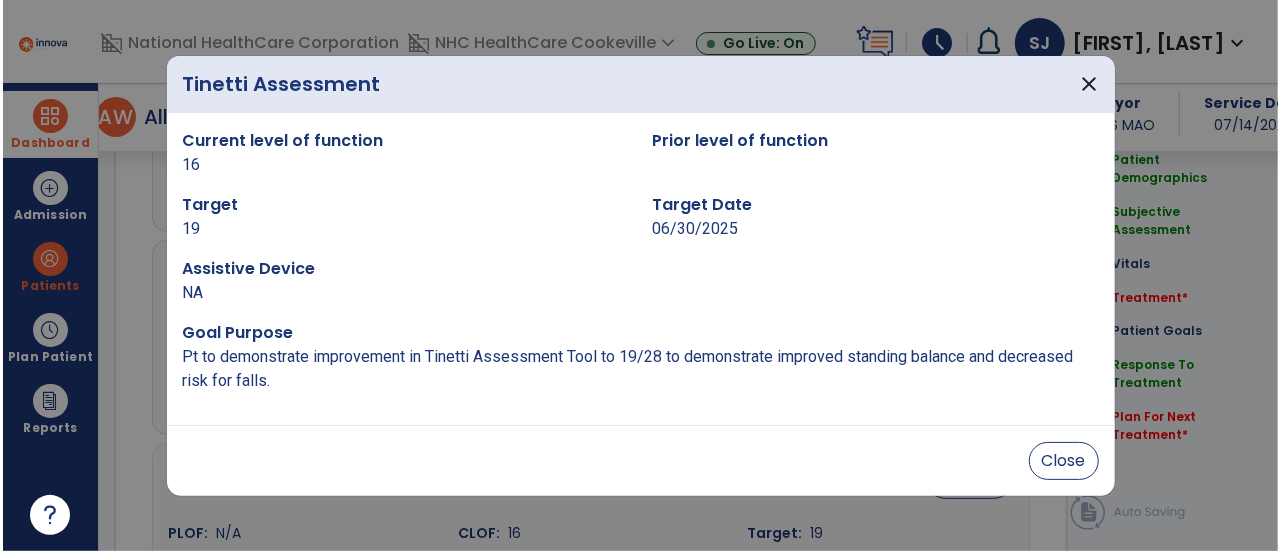 scroll, scrollTop: 1688, scrollLeft: 0, axis: vertical 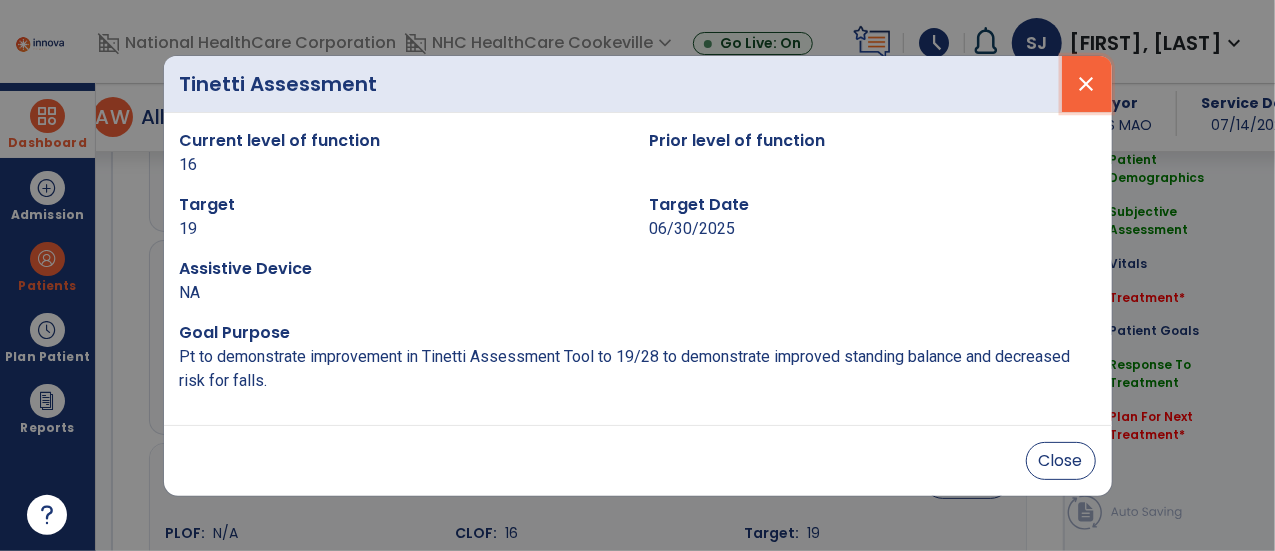 click on "close" at bounding box center (1087, 84) 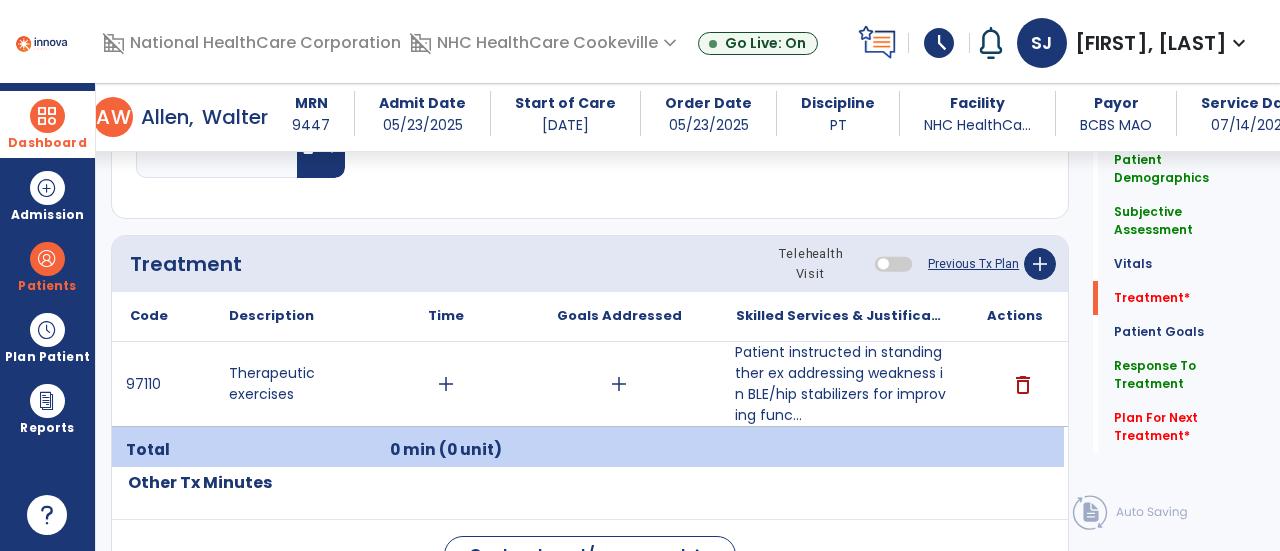 click on "add" at bounding box center [619, 384] 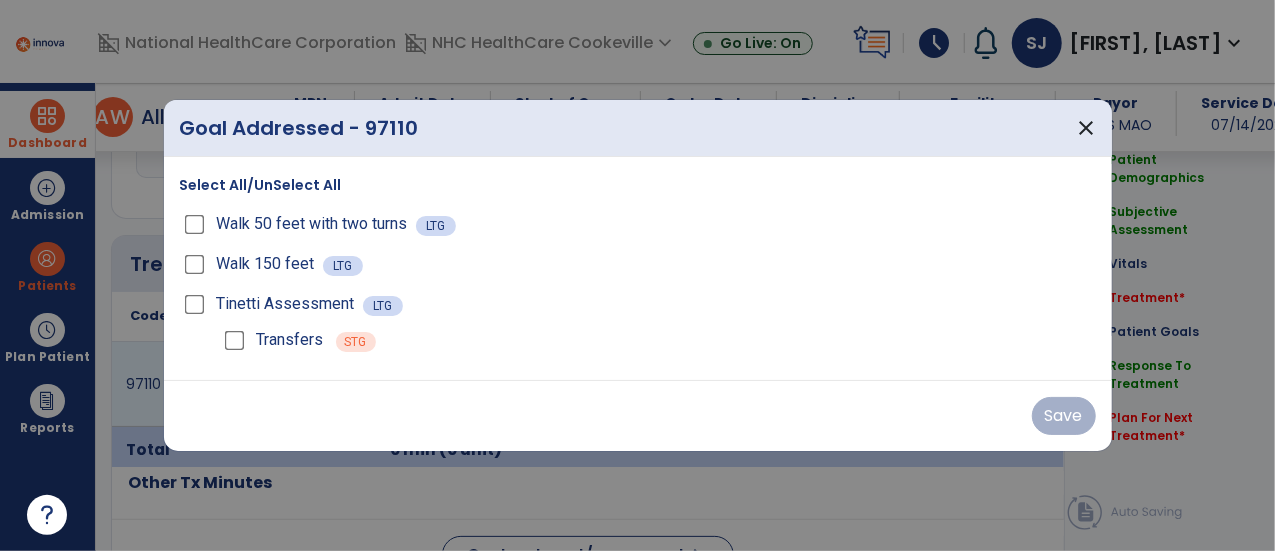 scroll, scrollTop: 1014, scrollLeft: 0, axis: vertical 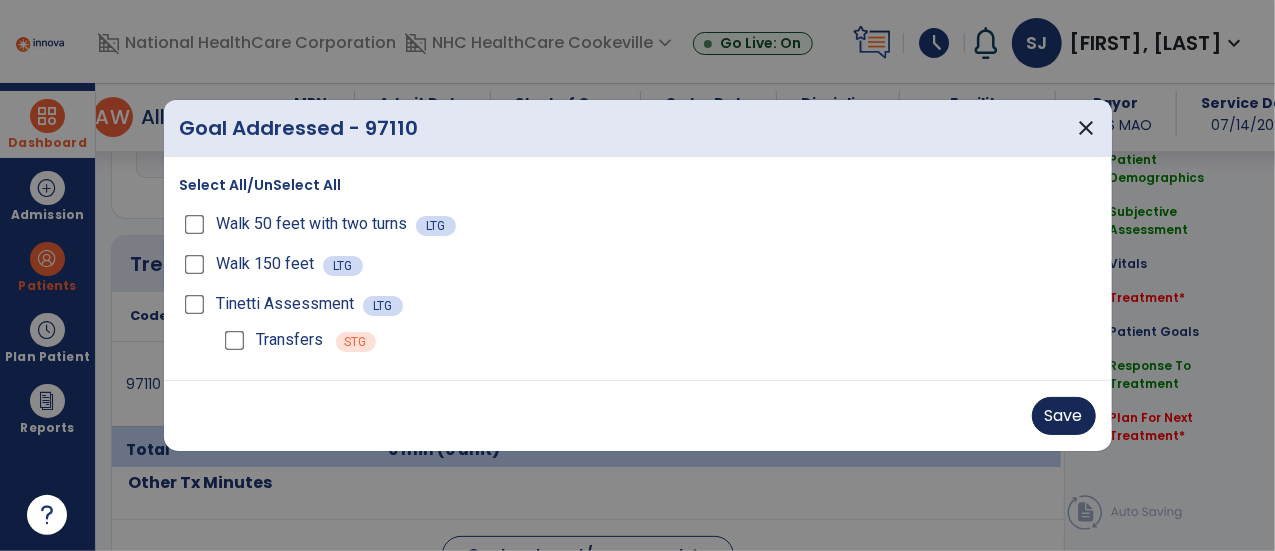 click on "Save" at bounding box center (1064, 416) 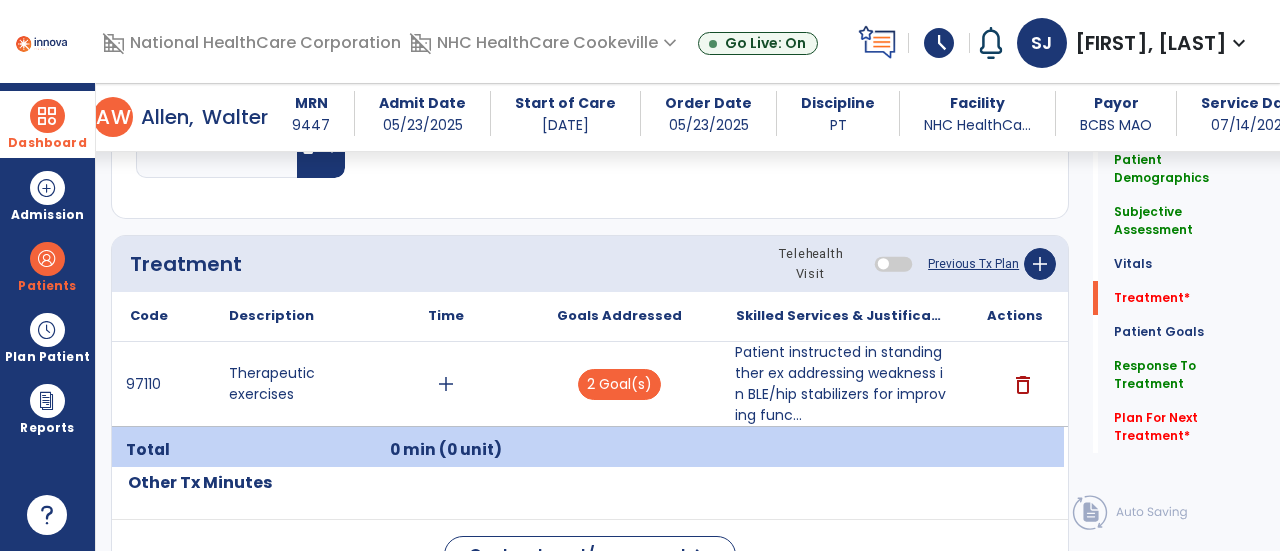 click on "Patient instructed in standing ther ex addressing weakness in BLE/hip stabilizers for improving func..." at bounding box center (841, 384) 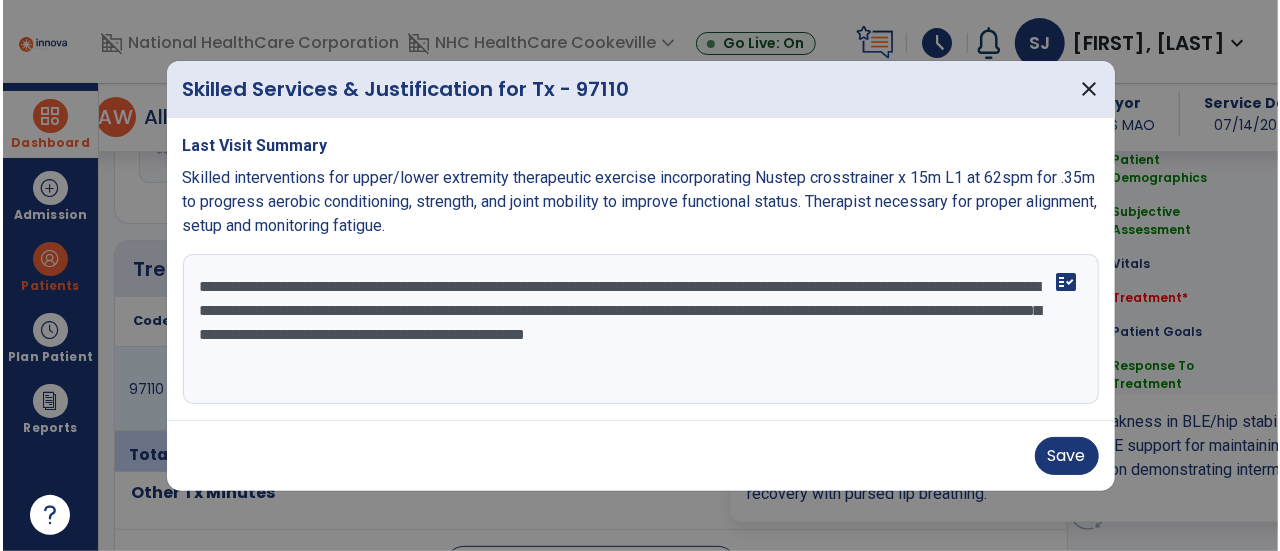 scroll, scrollTop: 1014, scrollLeft: 0, axis: vertical 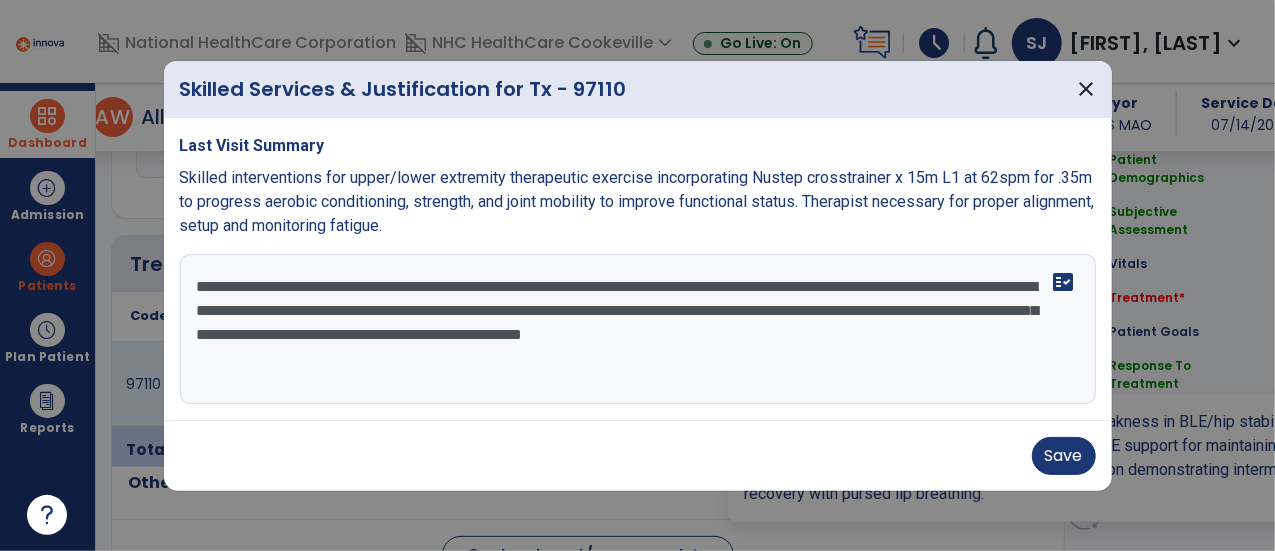 click on "**********" at bounding box center [638, 329] 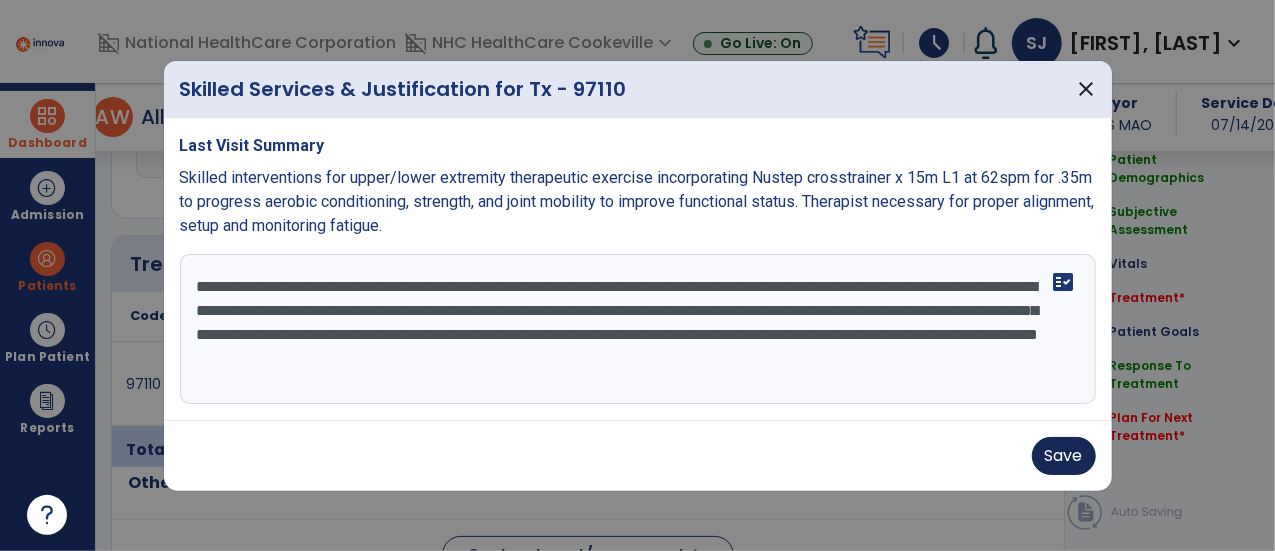 type on "**********" 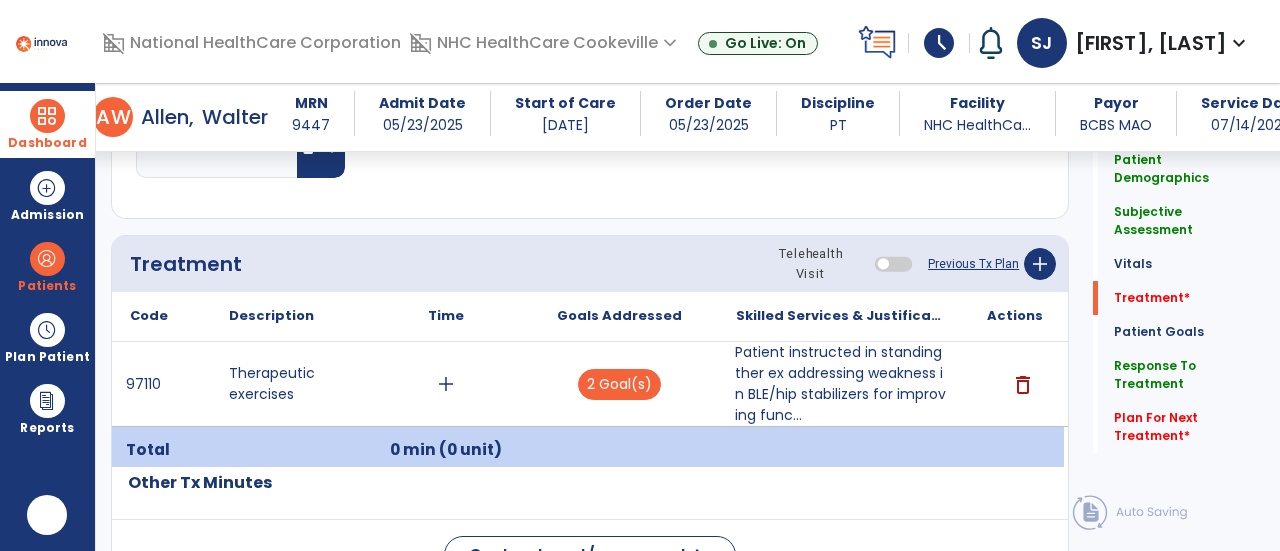 scroll, scrollTop: 0, scrollLeft: 0, axis: both 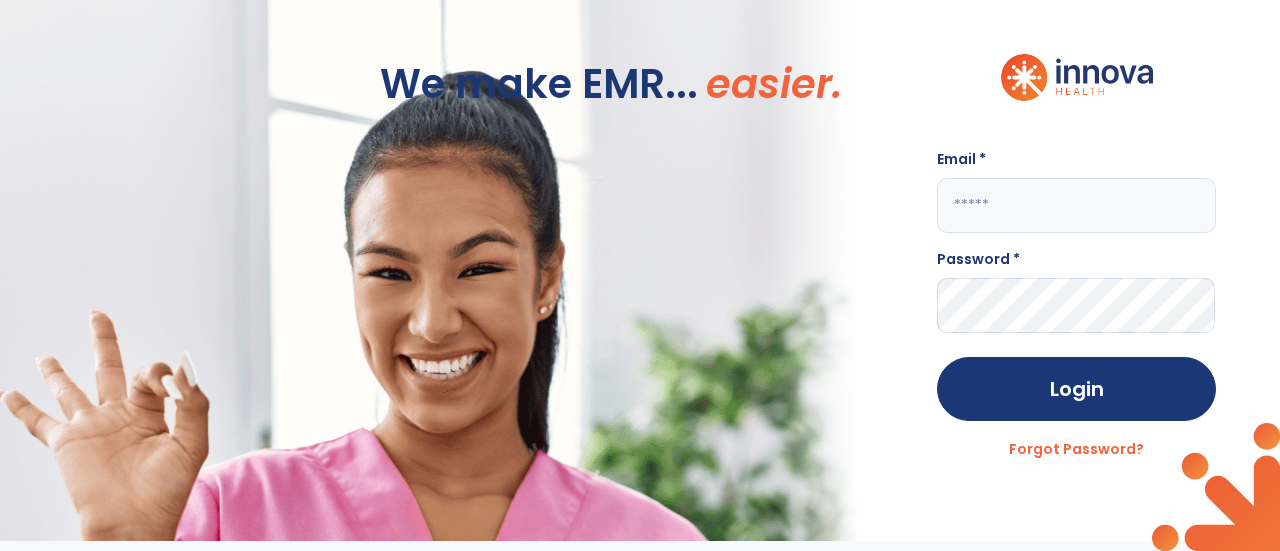 click 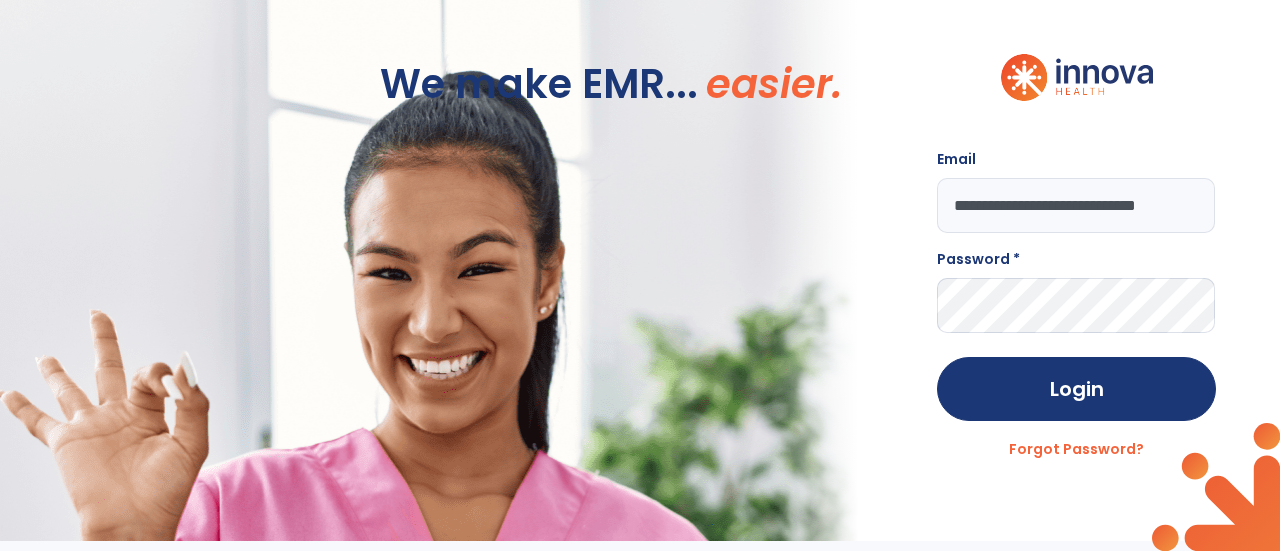scroll, scrollTop: 0, scrollLeft: 46, axis: horizontal 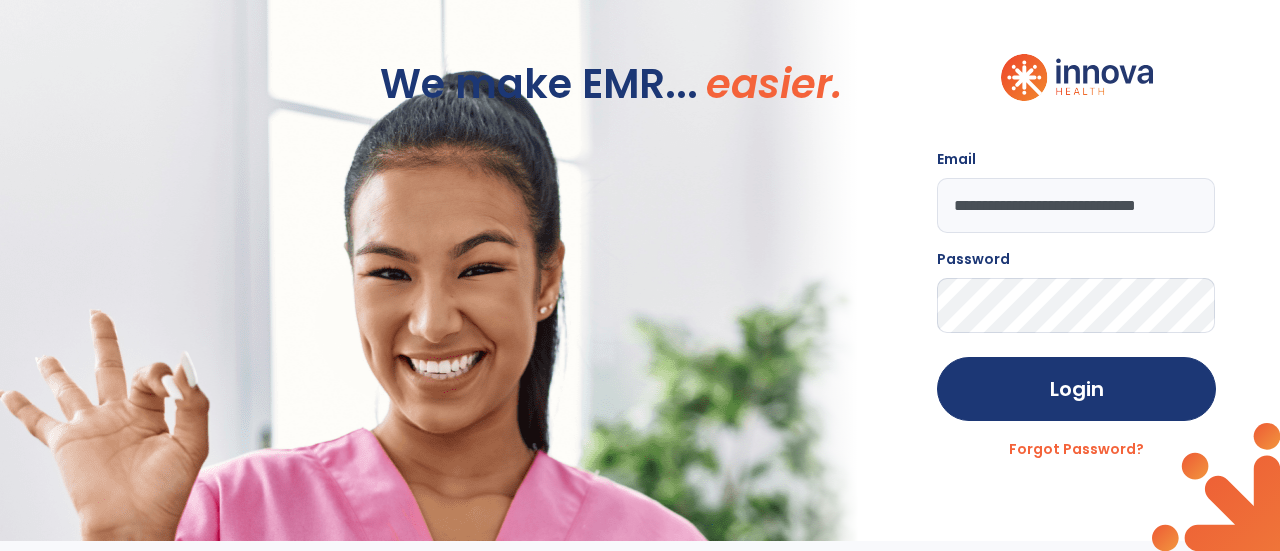 click on "Login" 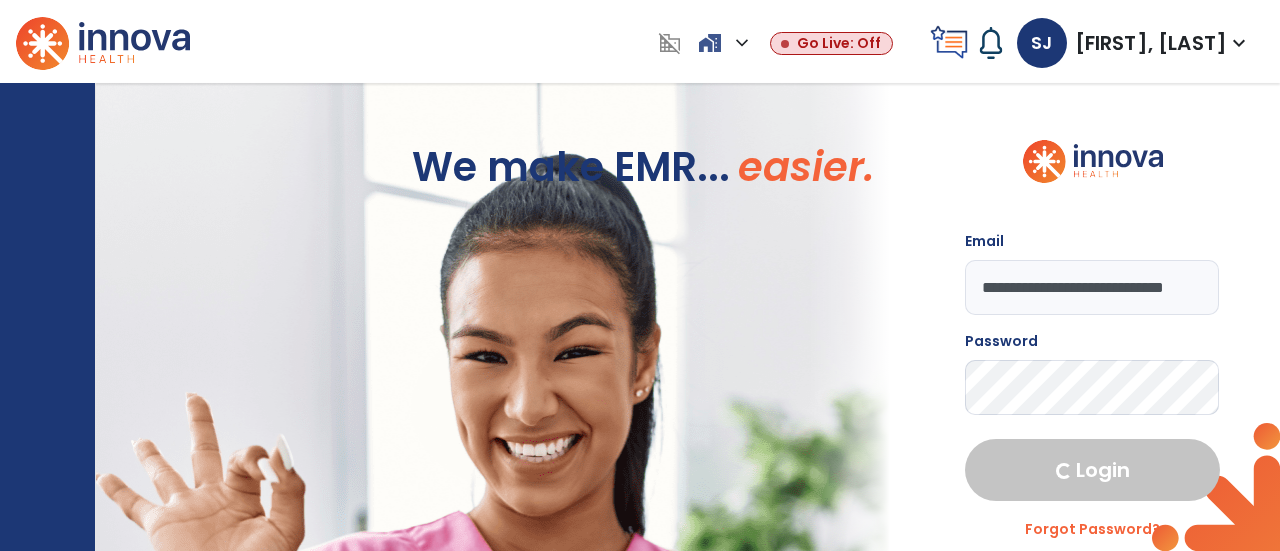 select on "****" 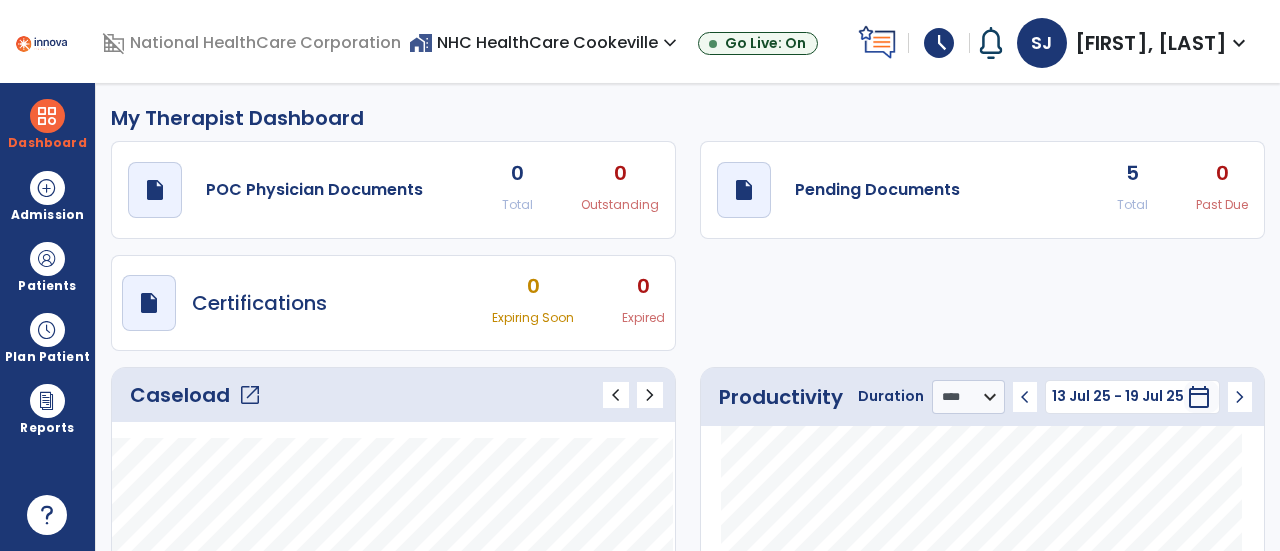 click on "open_in_new" 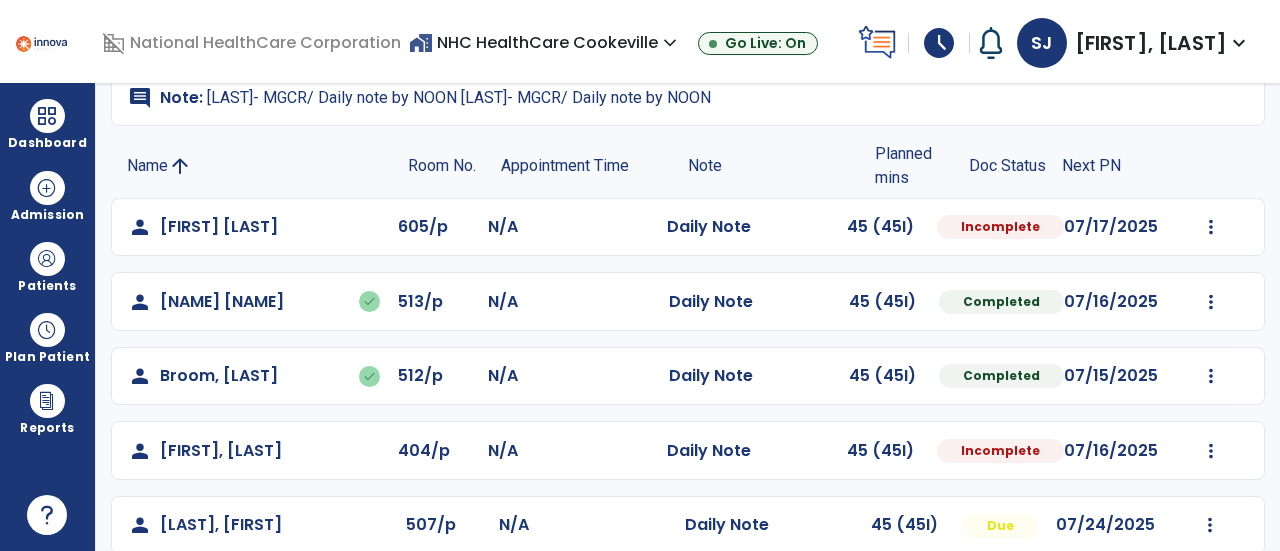 scroll, scrollTop: 157, scrollLeft: 0, axis: vertical 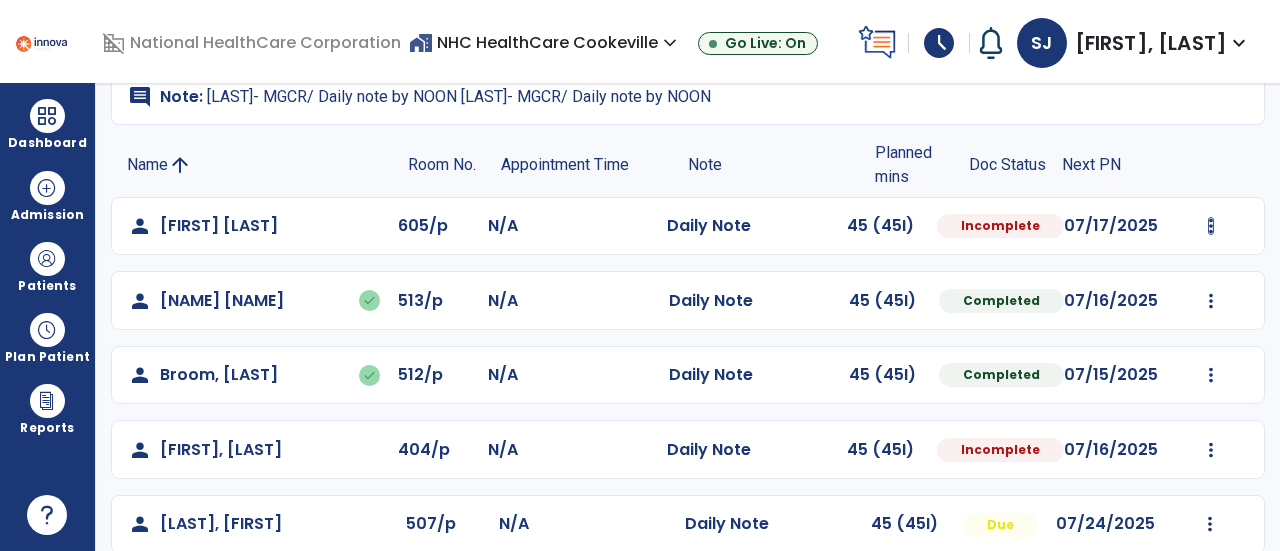 click at bounding box center (1211, 226) 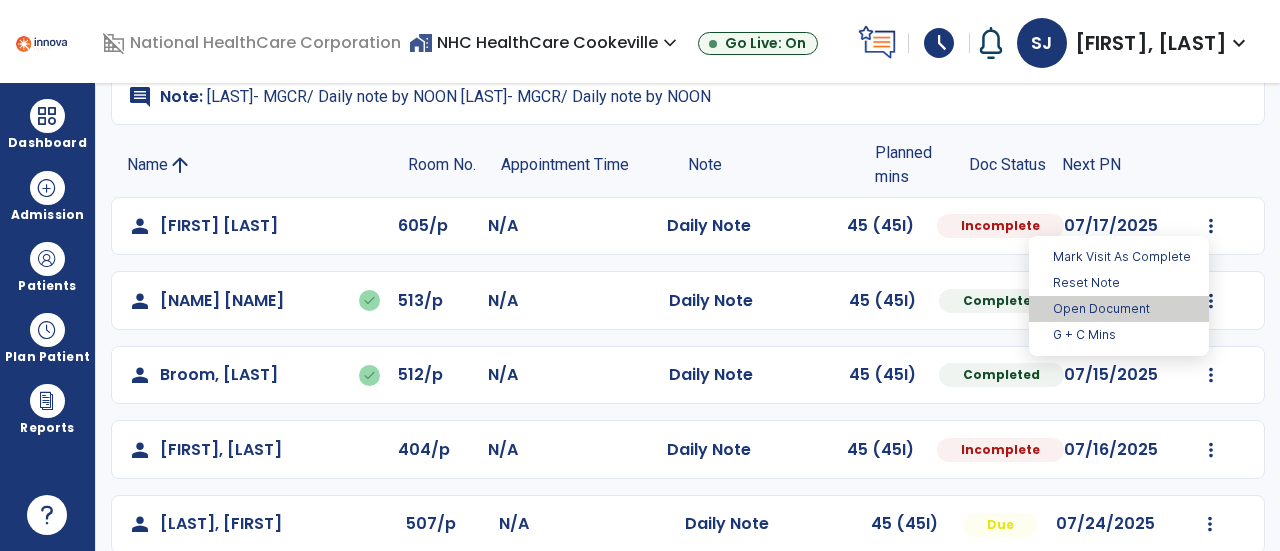 click on "Open Document" at bounding box center (1119, 309) 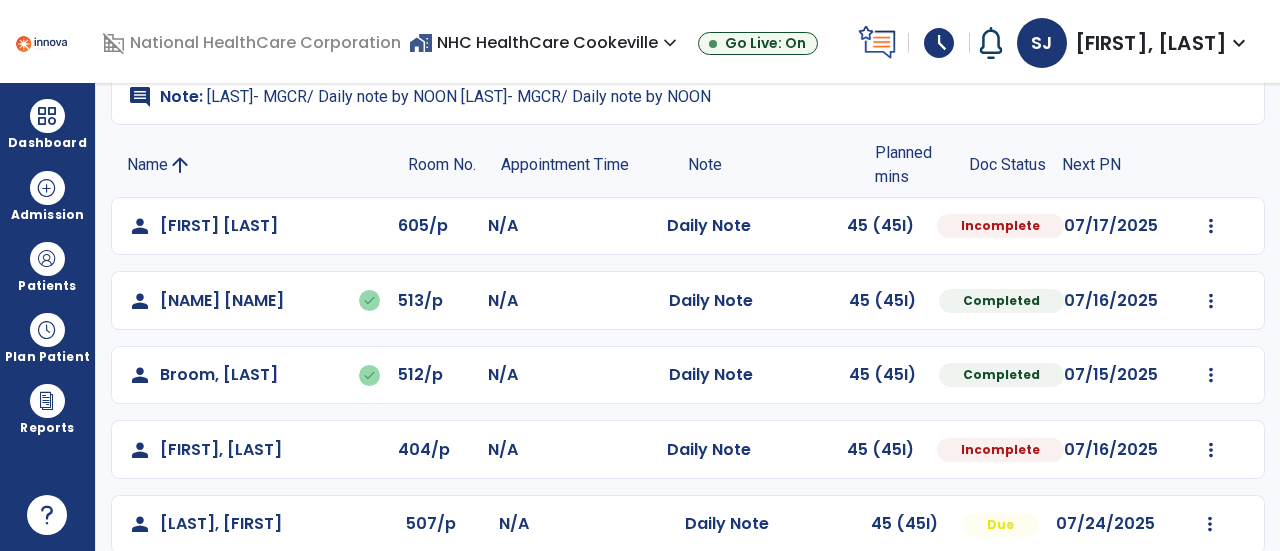 select on "*" 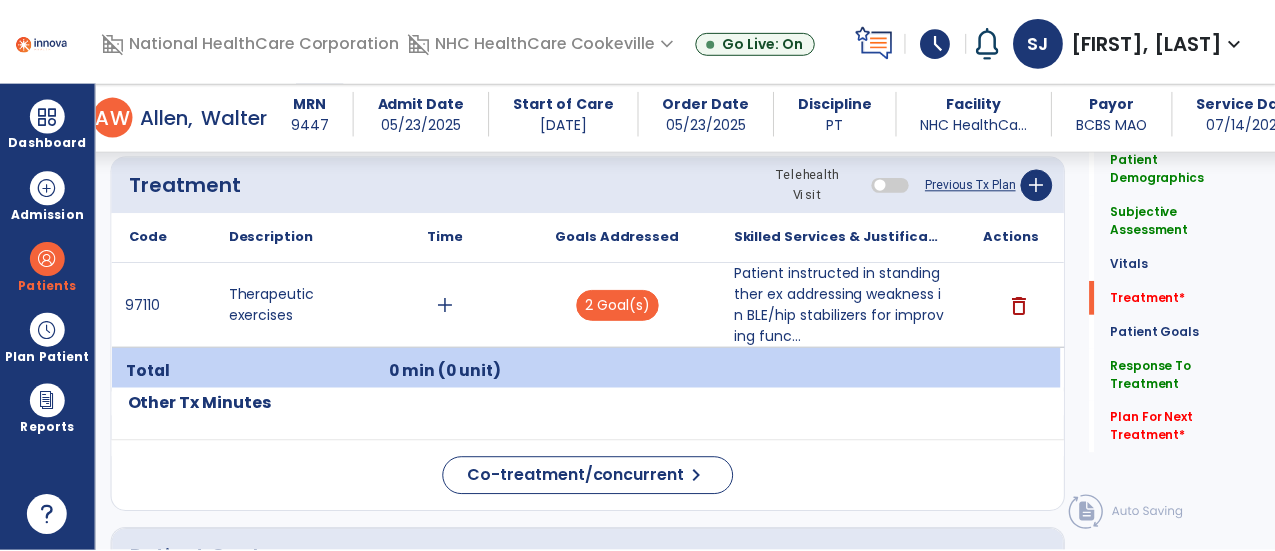 scroll, scrollTop: 1092, scrollLeft: 0, axis: vertical 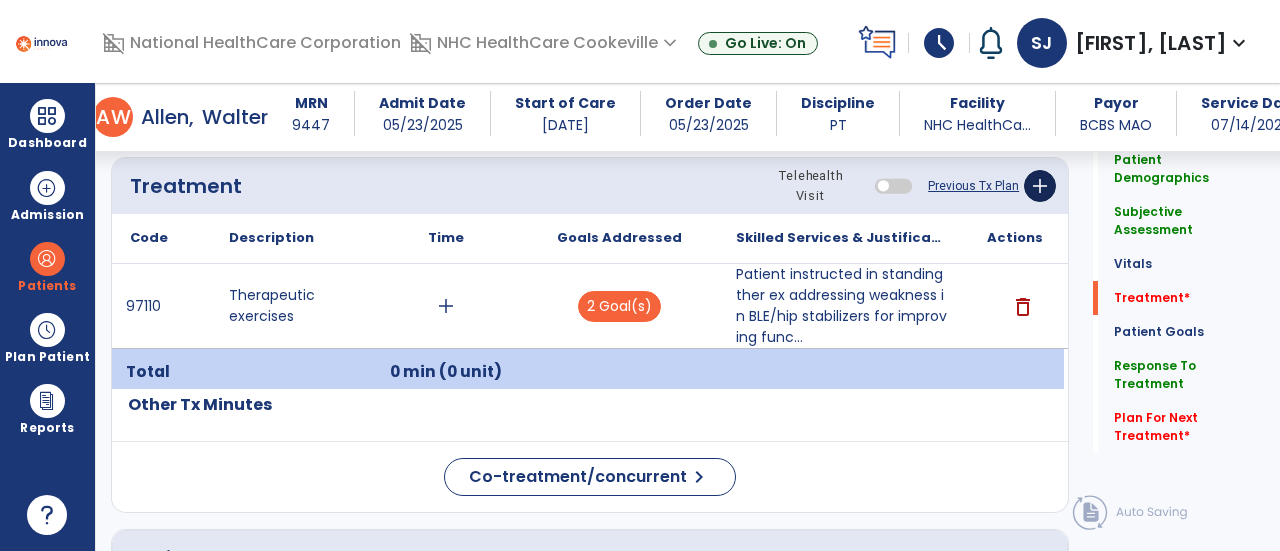 click on "add" 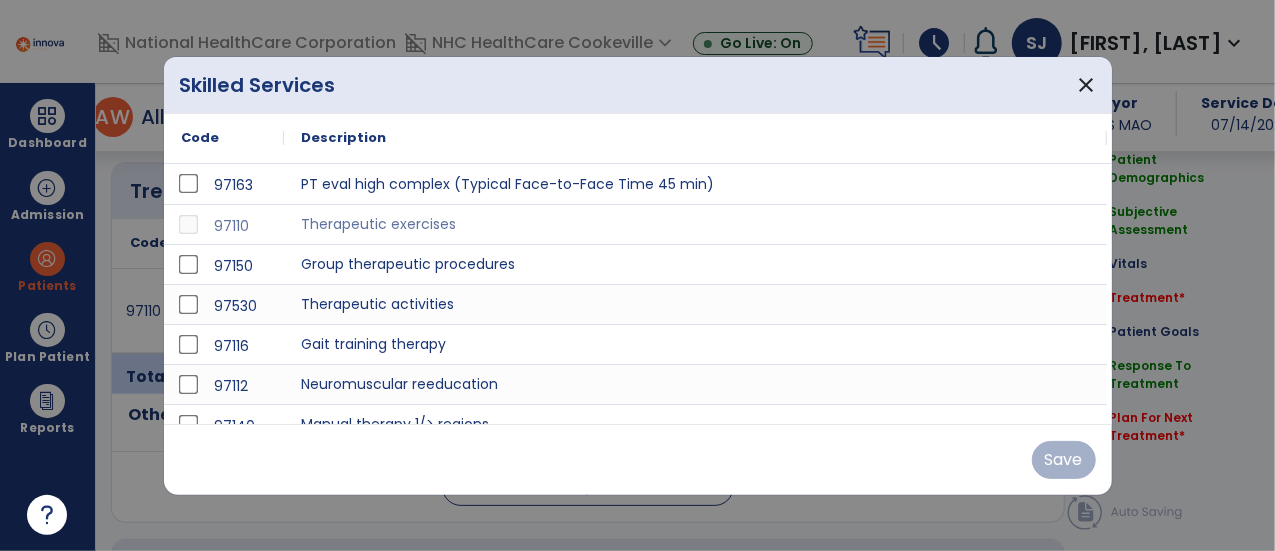 scroll, scrollTop: 1092, scrollLeft: 0, axis: vertical 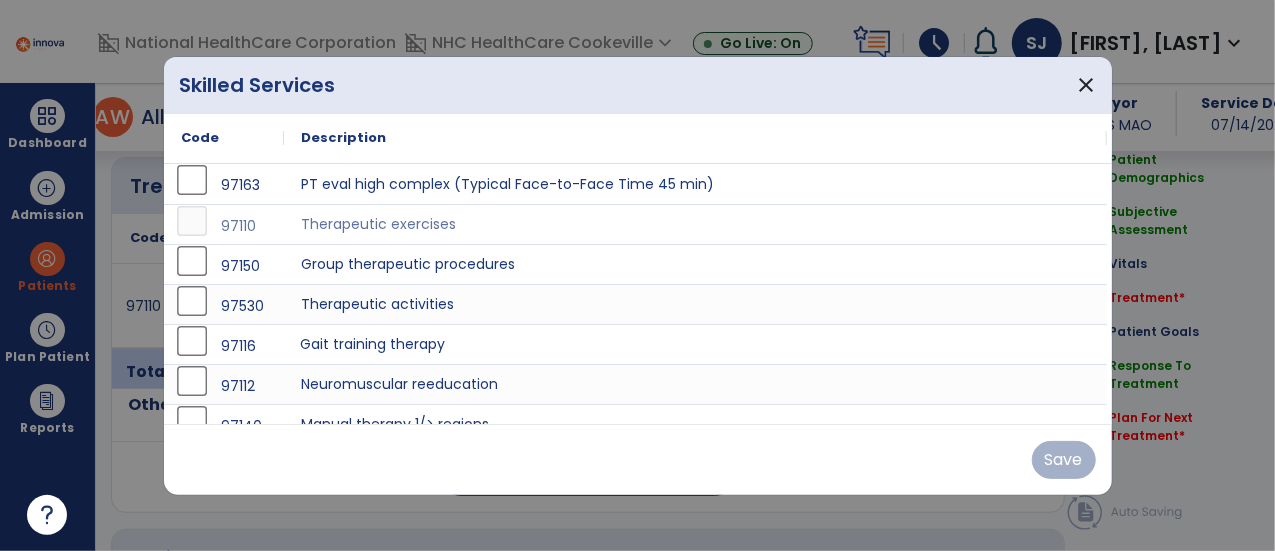 click on "Gait training therapy" at bounding box center [696, 344] 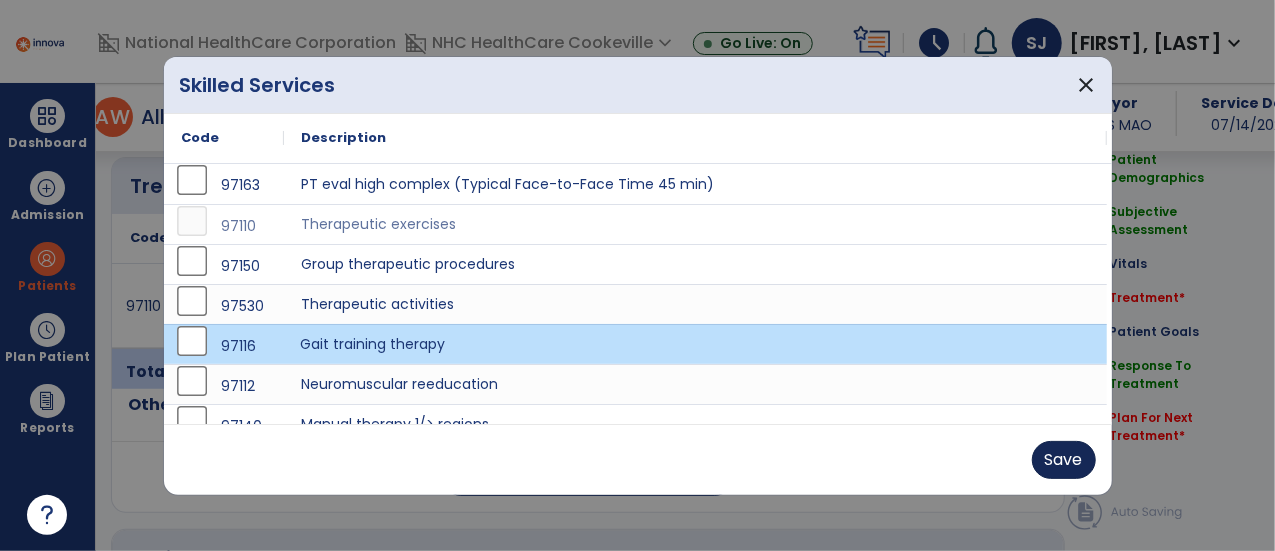 click on "Save" at bounding box center (1064, 460) 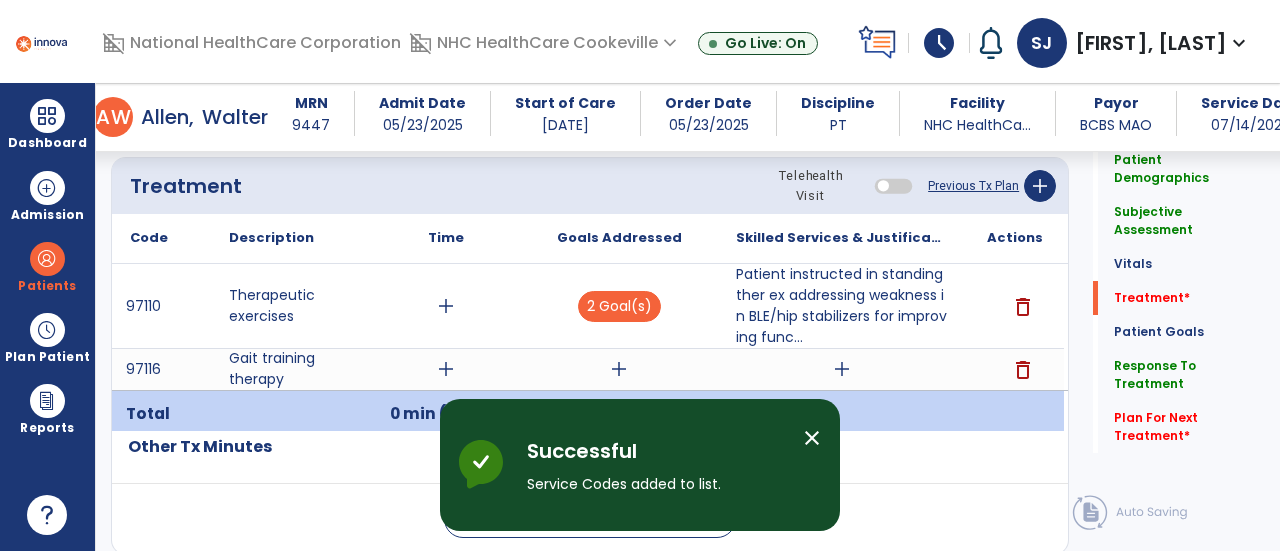 click on "add" at bounding box center (842, 369) 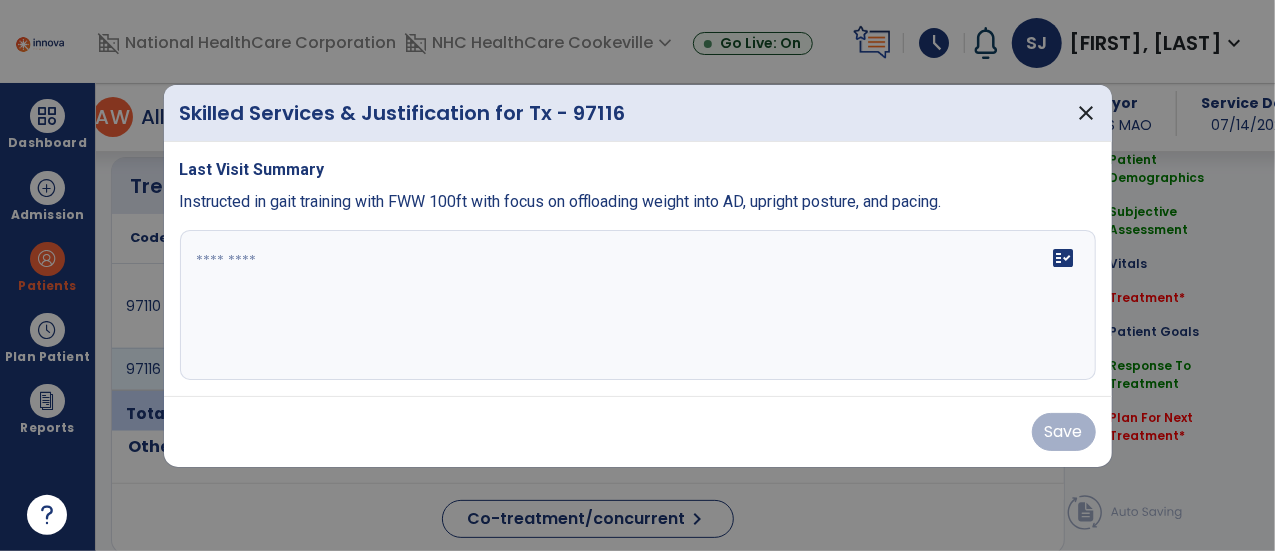 scroll, scrollTop: 1092, scrollLeft: 0, axis: vertical 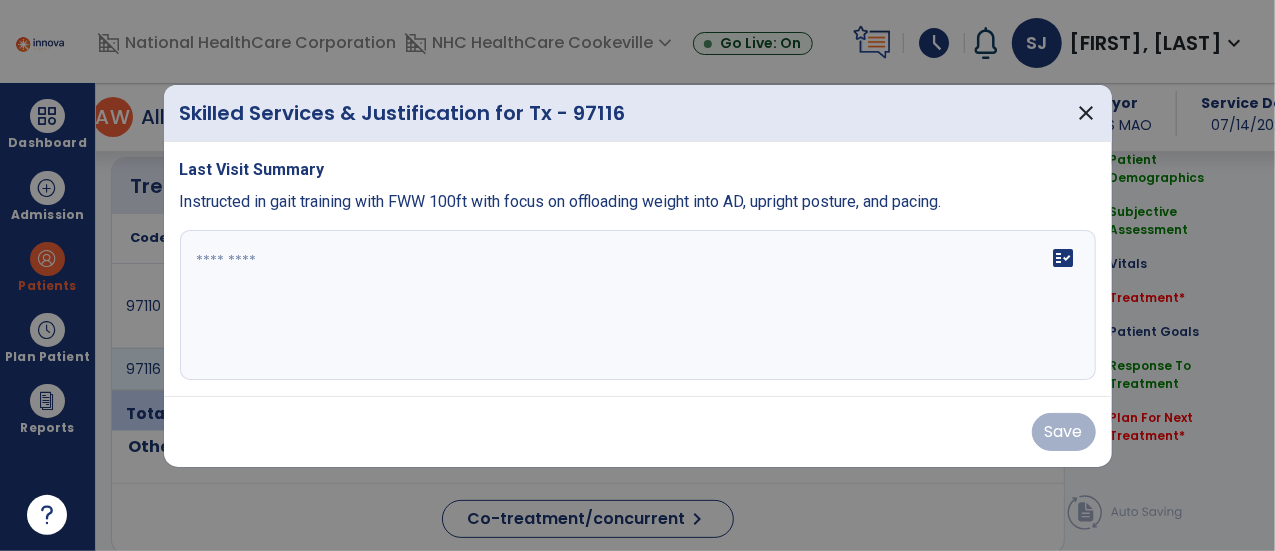 click on "fact_check" at bounding box center [638, 305] 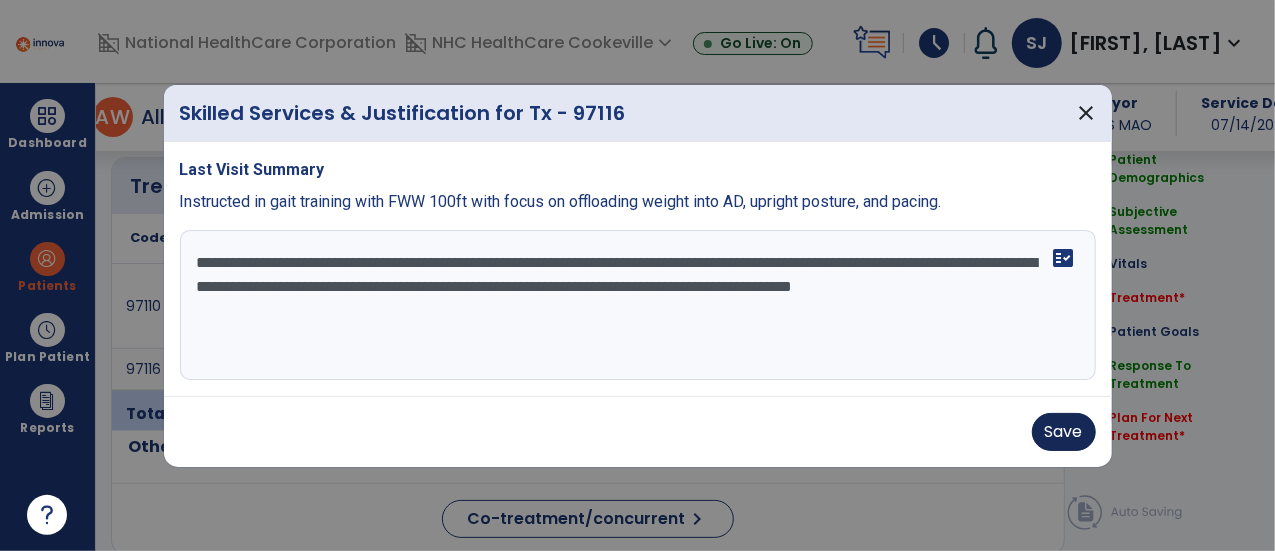 type on "**********" 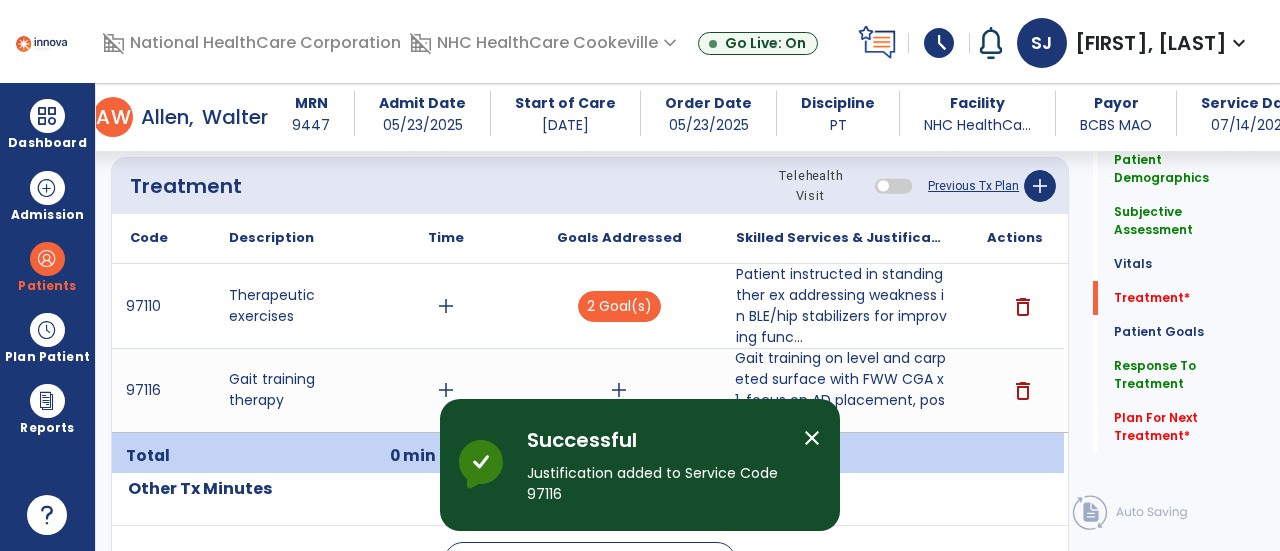 click on "add" at bounding box center (446, 390) 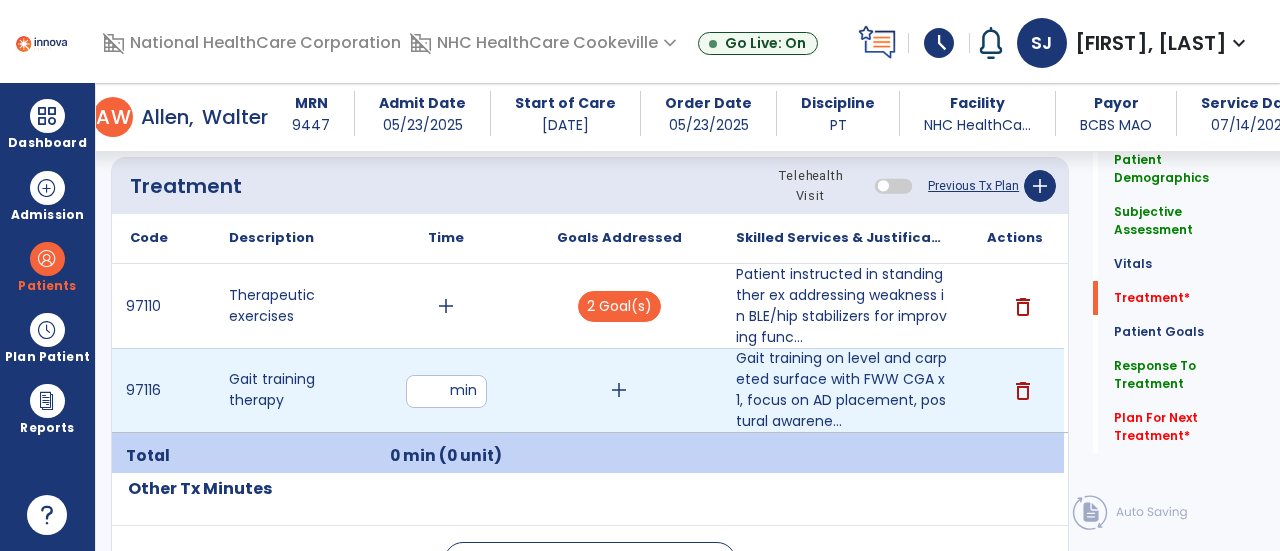 type on "**" 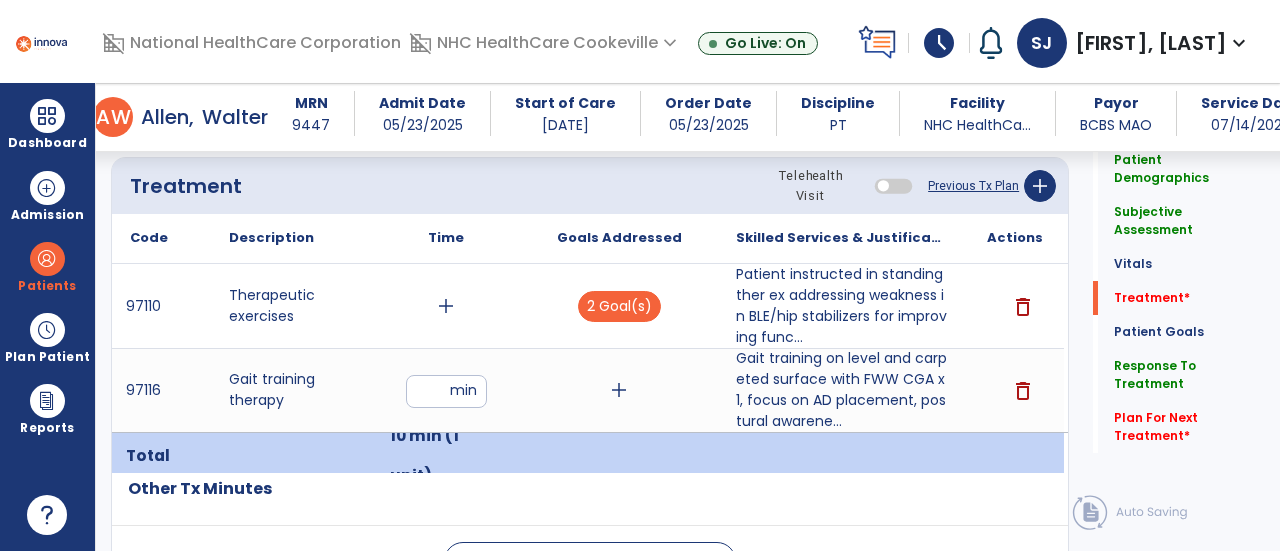 click on "add" at bounding box center [619, 390] 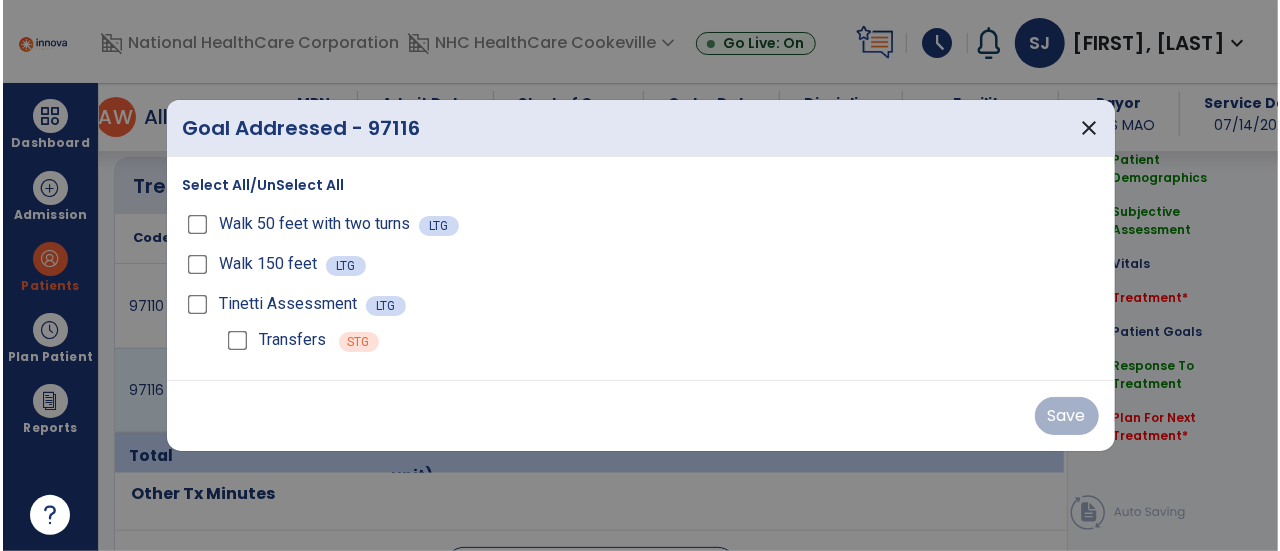 scroll, scrollTop: 1092, scrollLeft: 0, axis: vertical 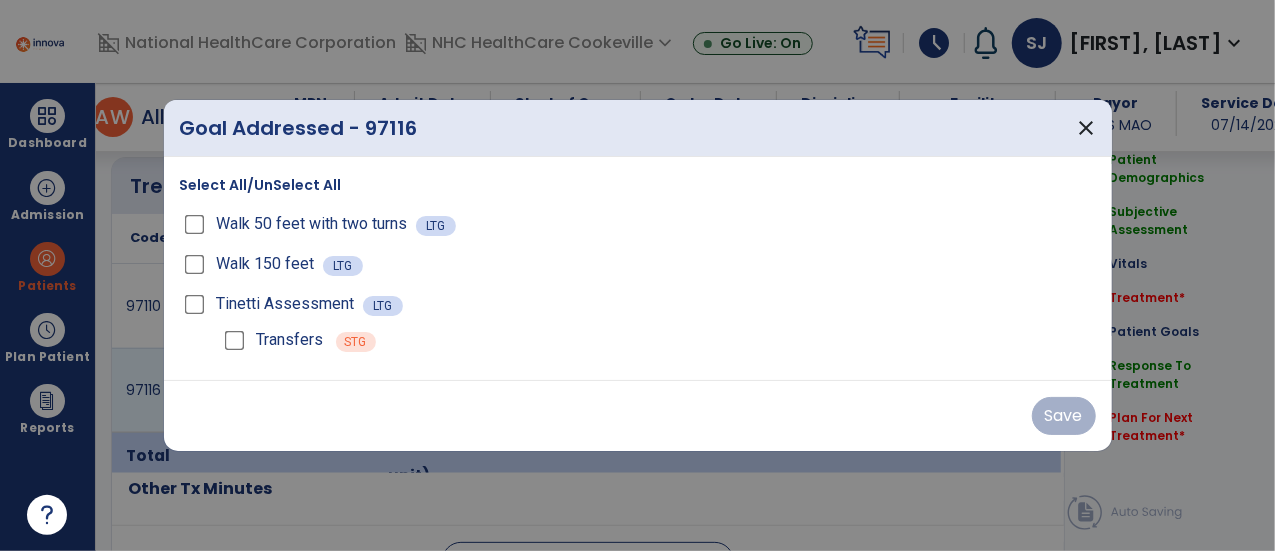 click on "Walk 50 feet with two turns" at bounding box center [312, 224] 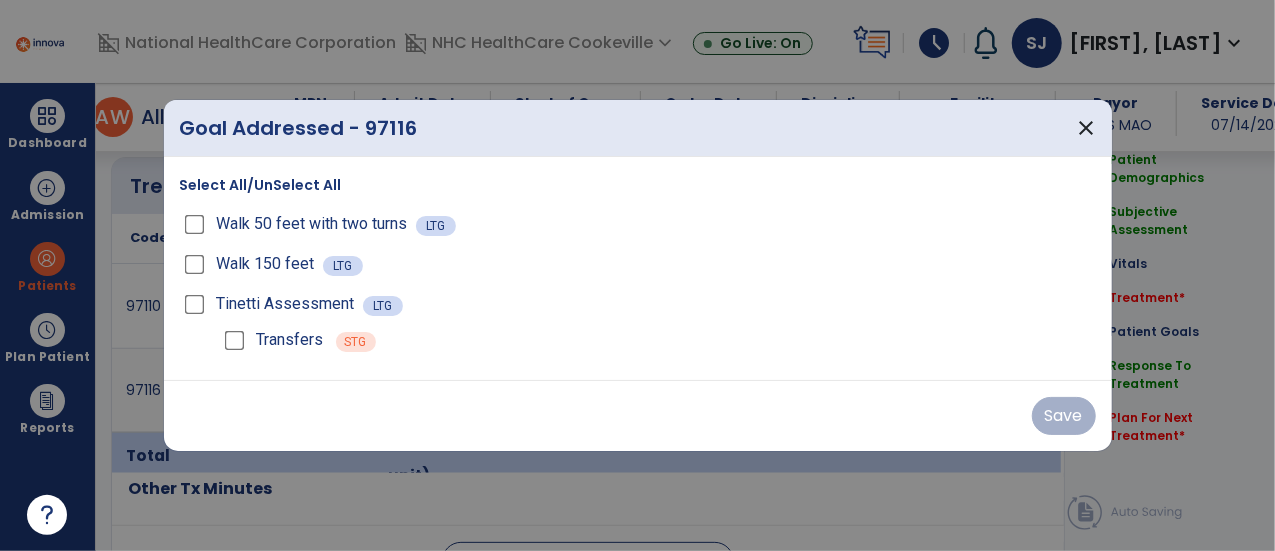 click on "Walk 50 feet with two turns" at bounding box center [312, 224] 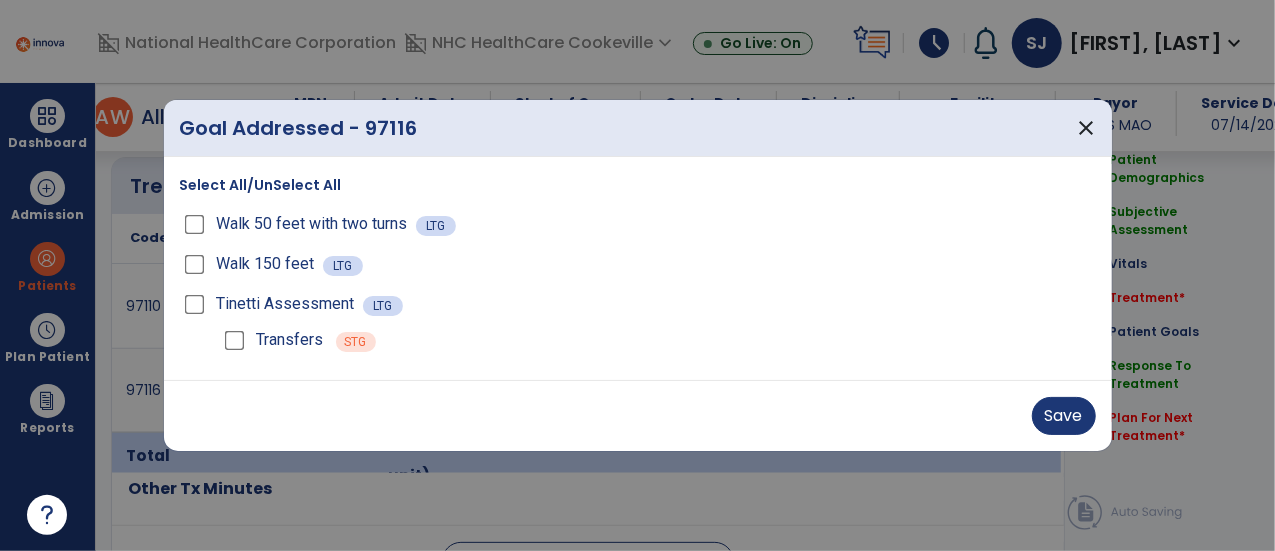 click on "Save" at bounding box center (638, 416) 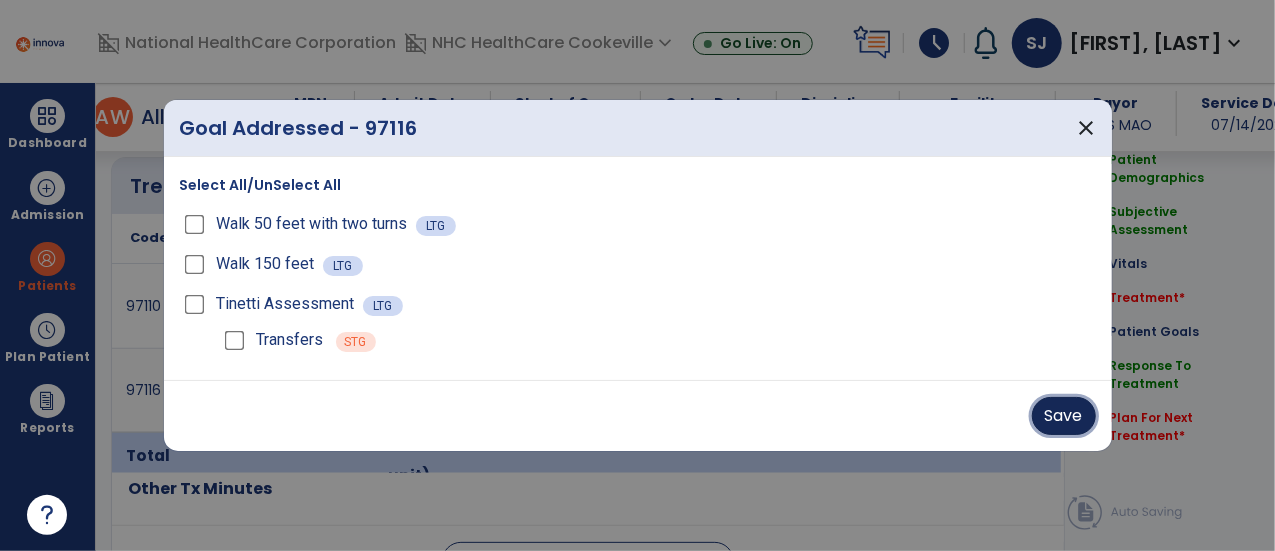 click on "Save" at bounding box center [1064, 416] 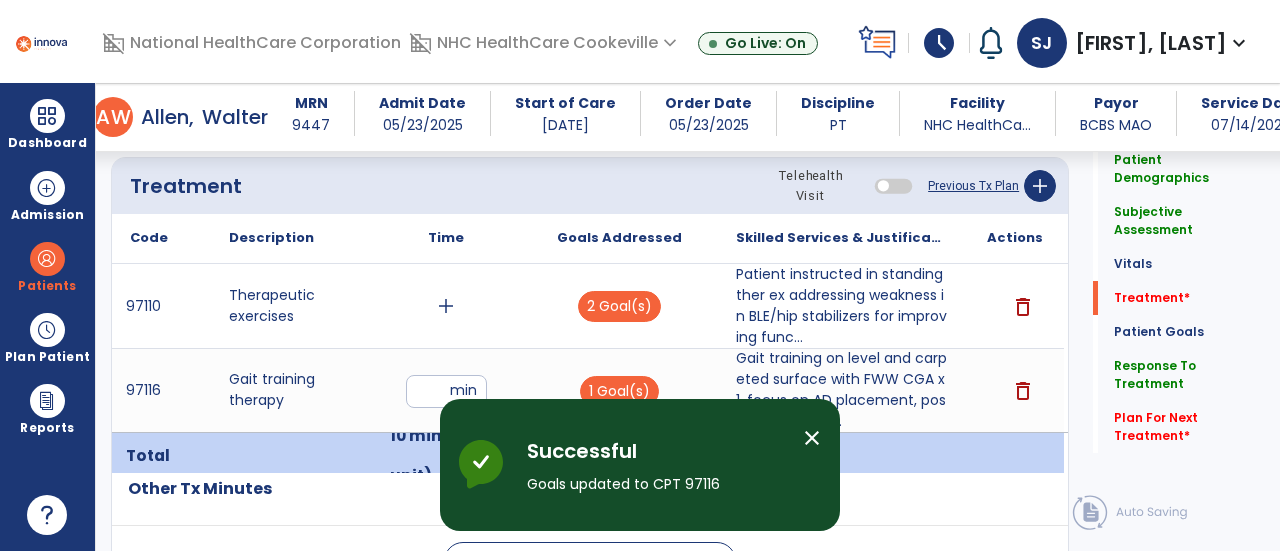 click on "add" at bounding box center (446, 306) 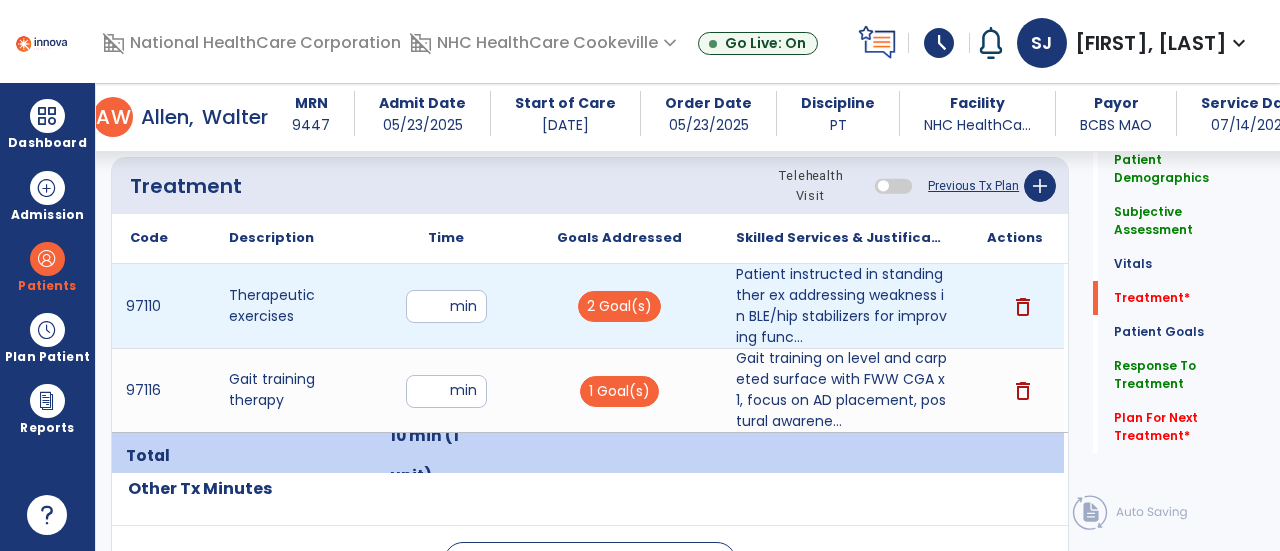 type on "**" 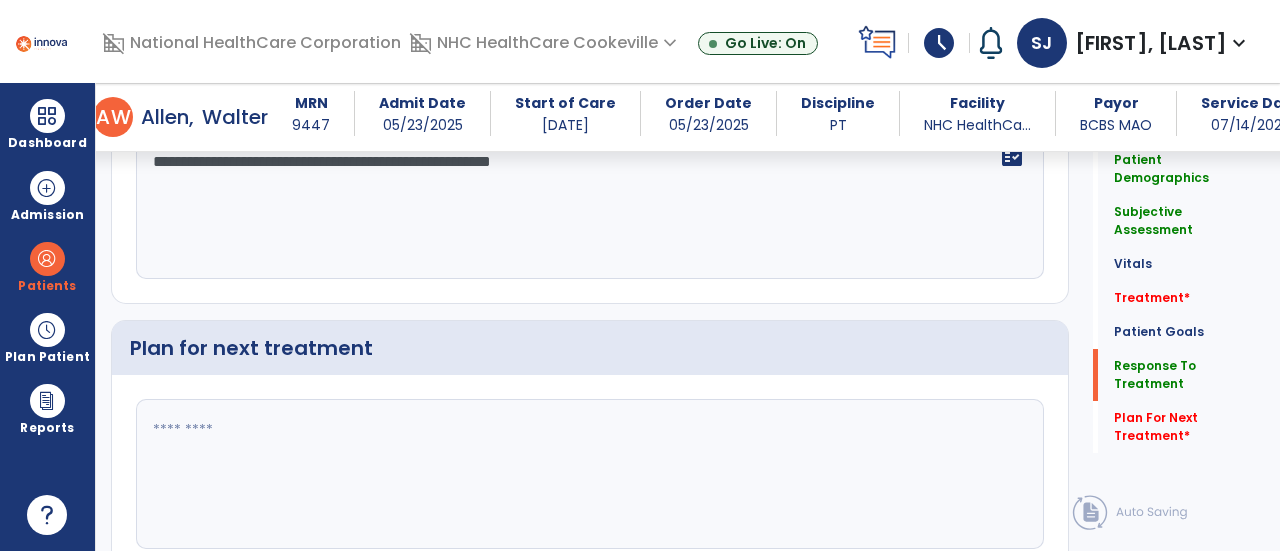 scroll, scrollTop: 2581, scrollLeft: 0, axis: vertical 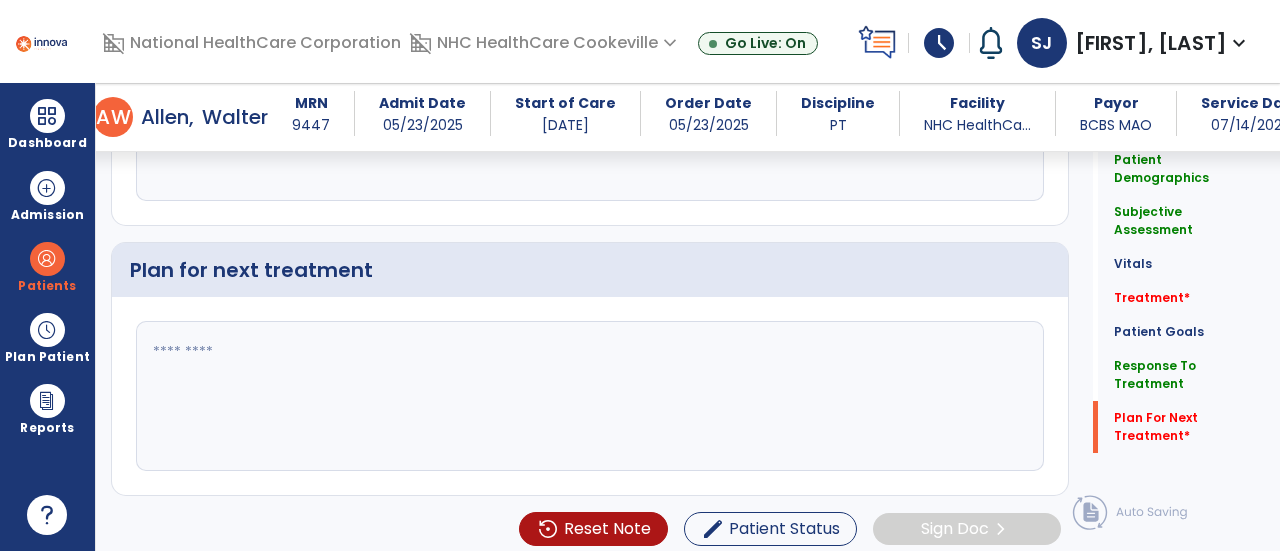 click 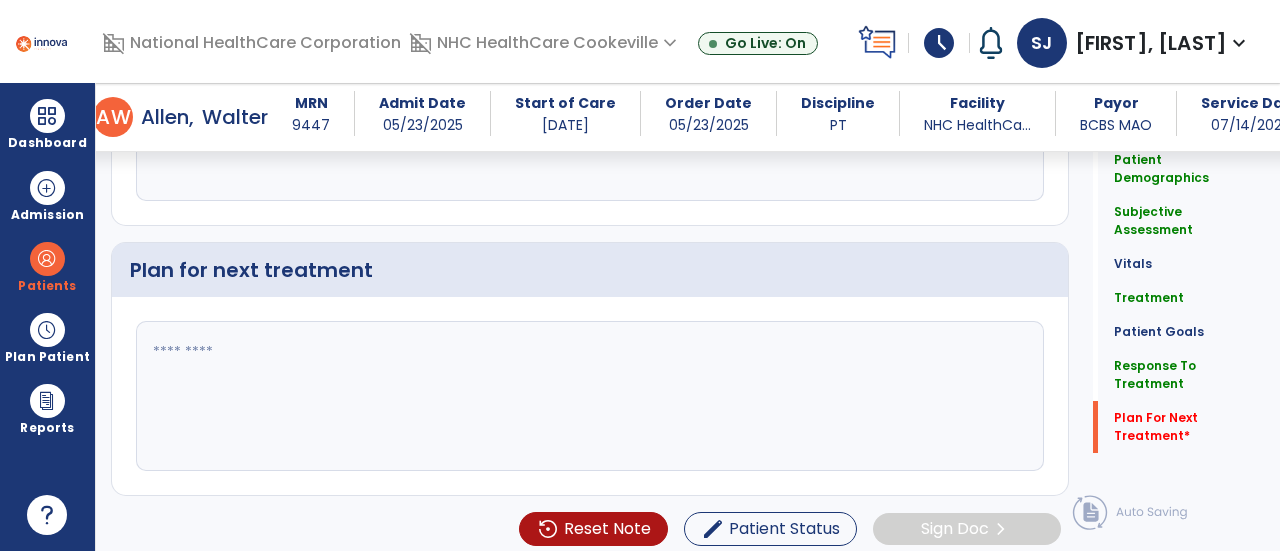 scroll, scrollTop: 2581, scrollLeft: 0, axis: vertical 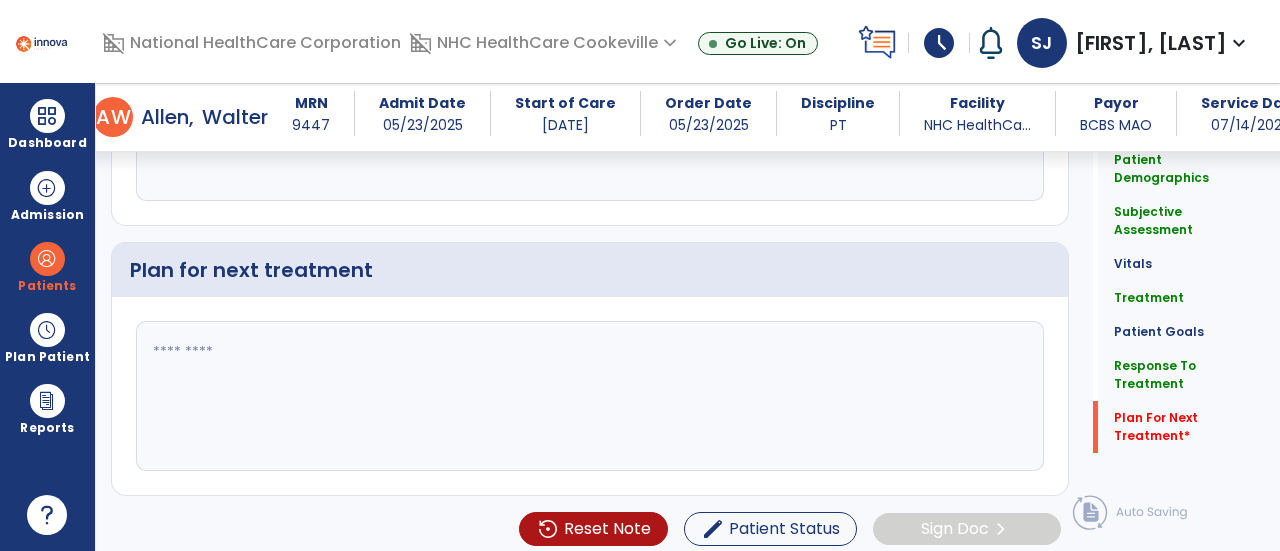 click 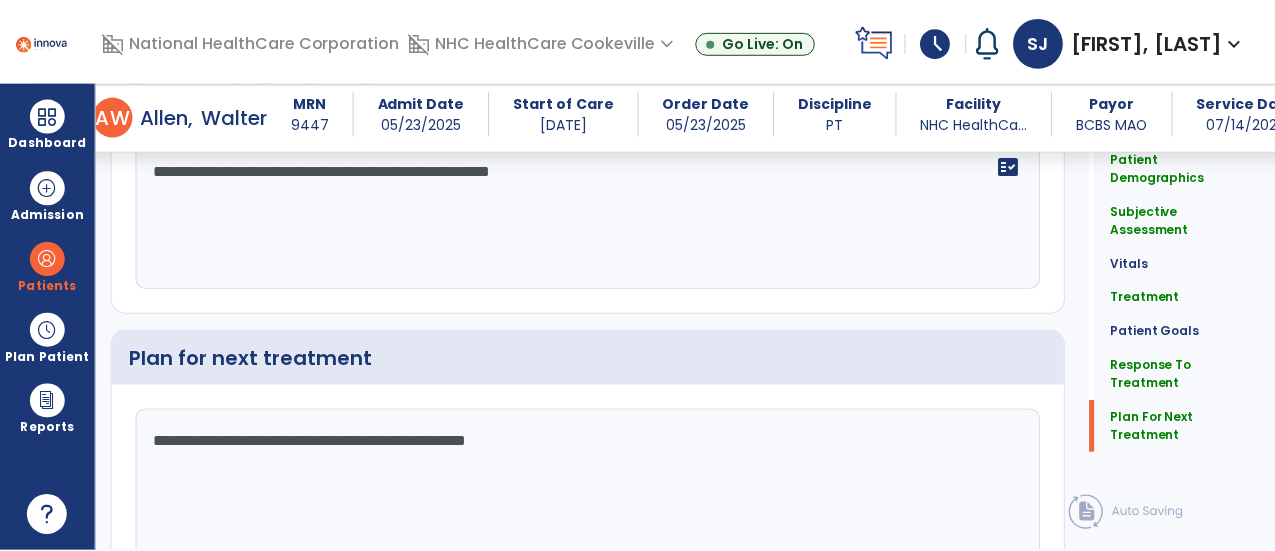 scroll, scrollTop: 2581, scrollLeft: 0, axis: vertical 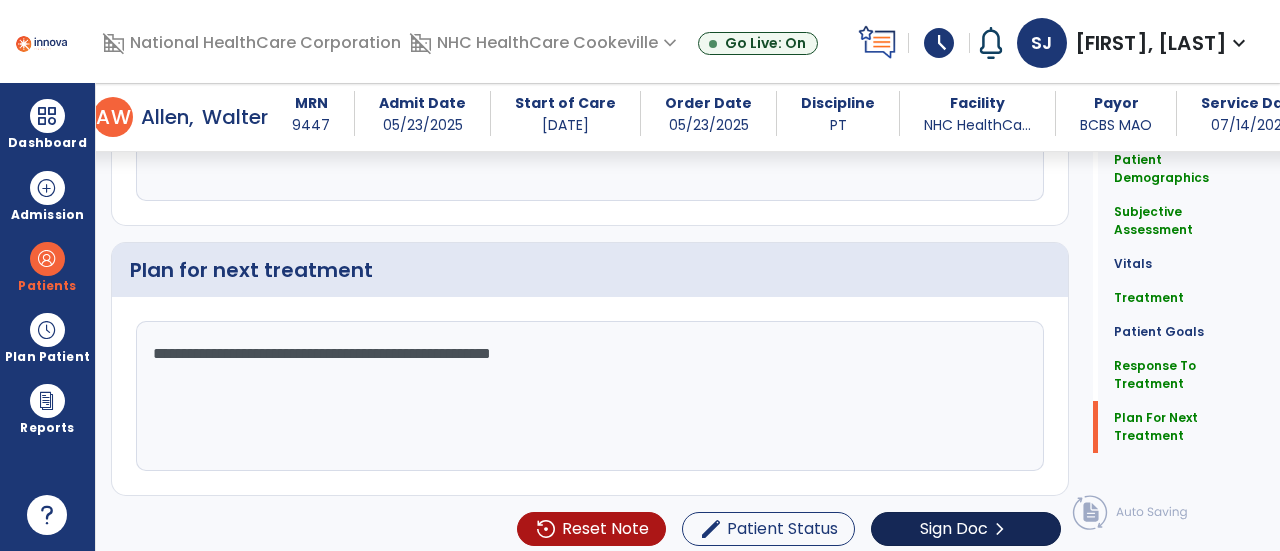 type on "**********" 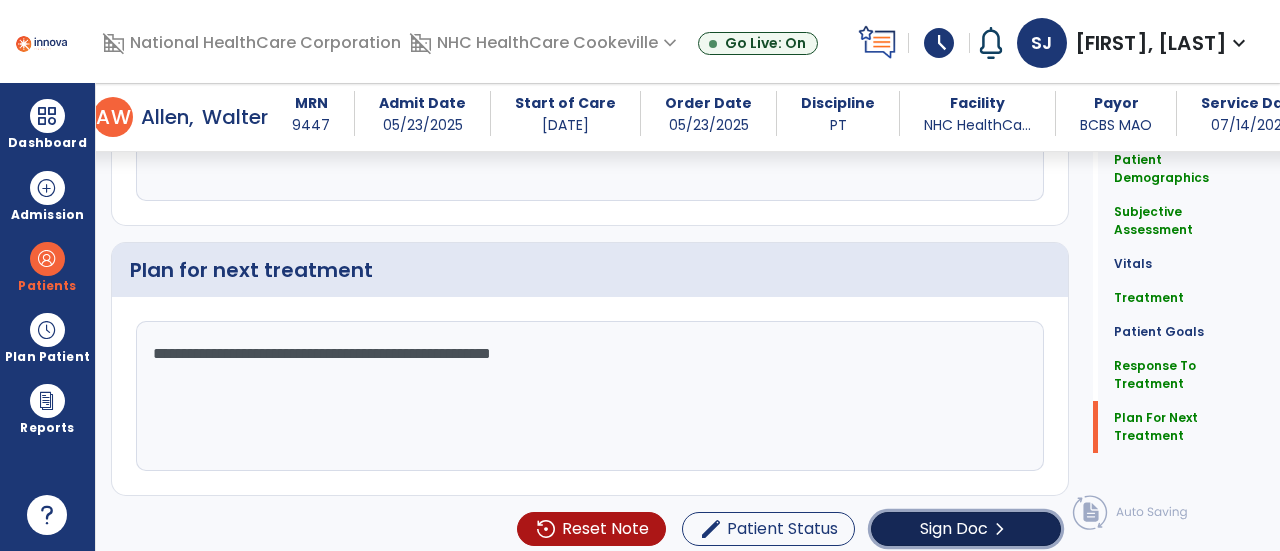 click on "Sign Doc" 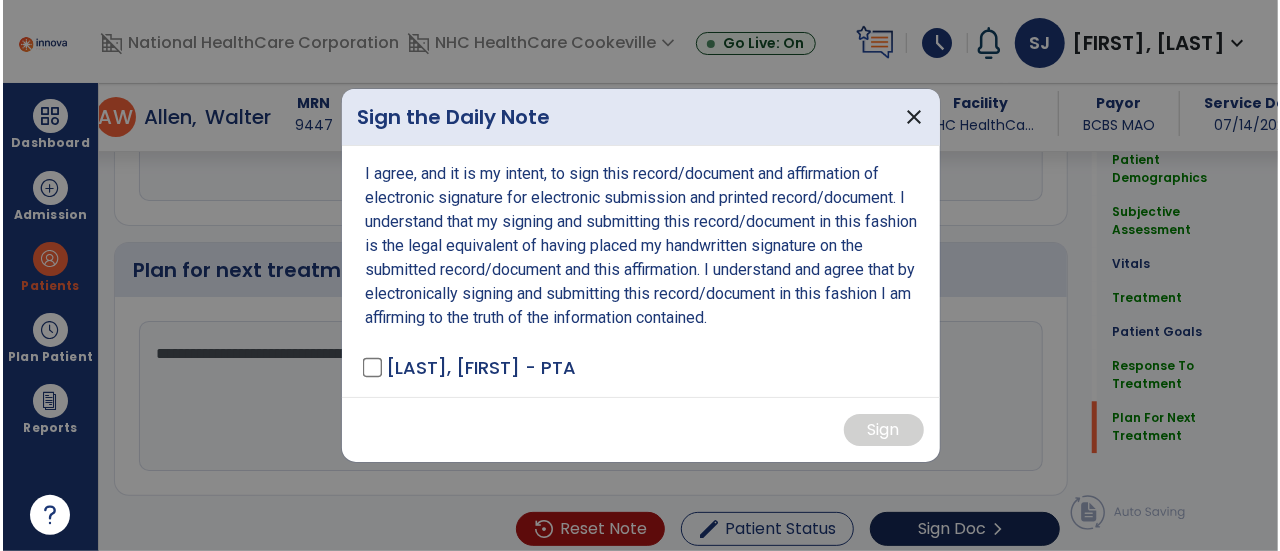 scroll, scrollTop: 2581, scrollLeft: 0, axis: vertical 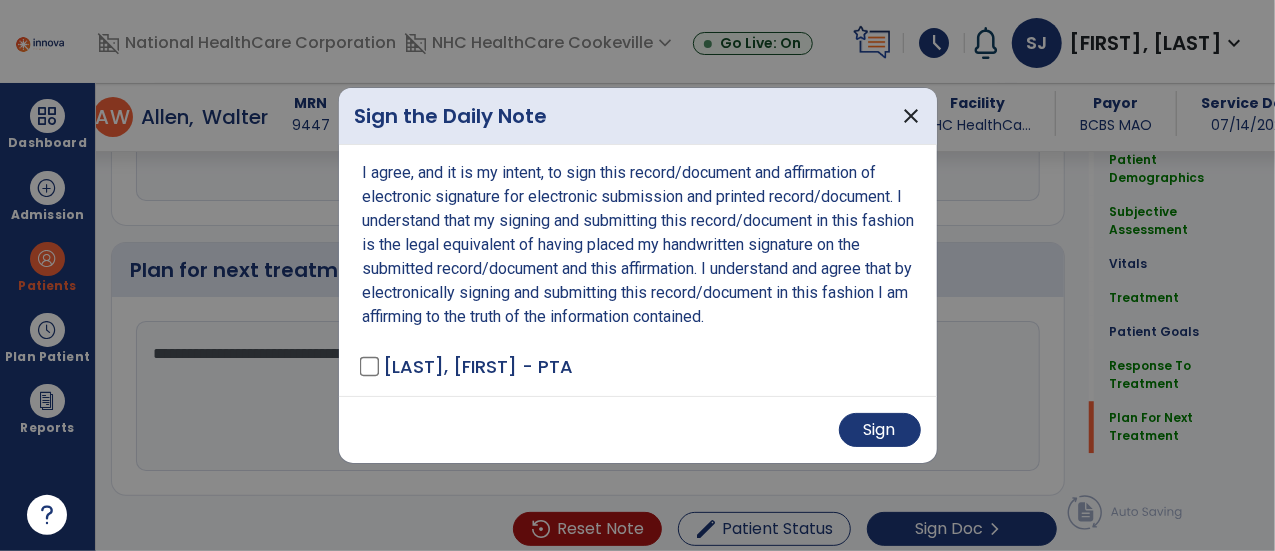 click on "Sign" at bounding box center [638, 429] 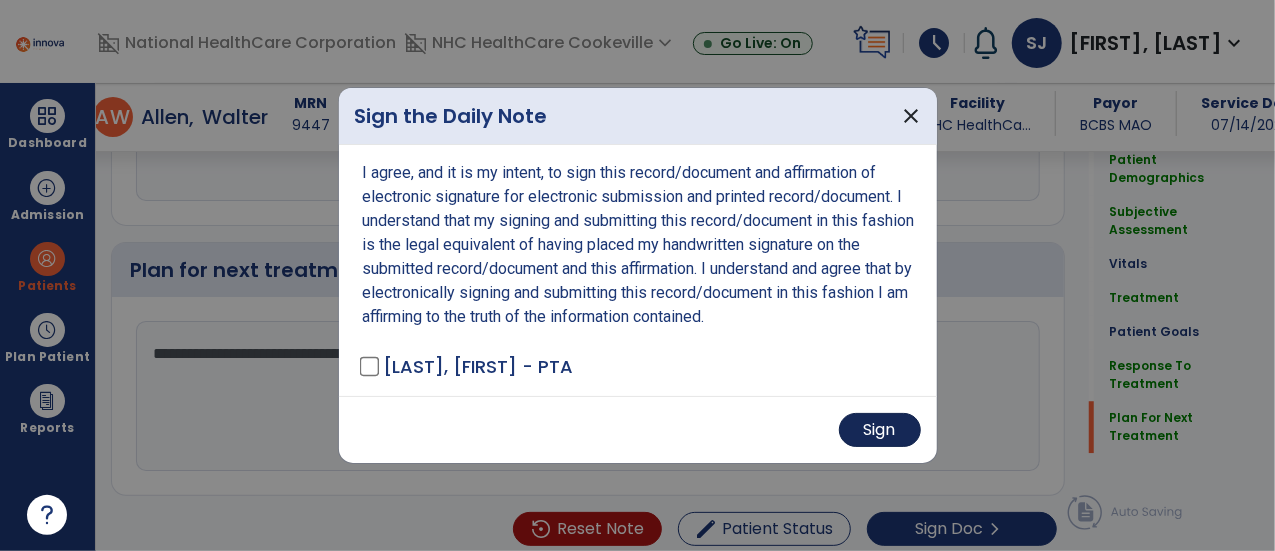 click on "Sign" at bounding box center [880, 430] 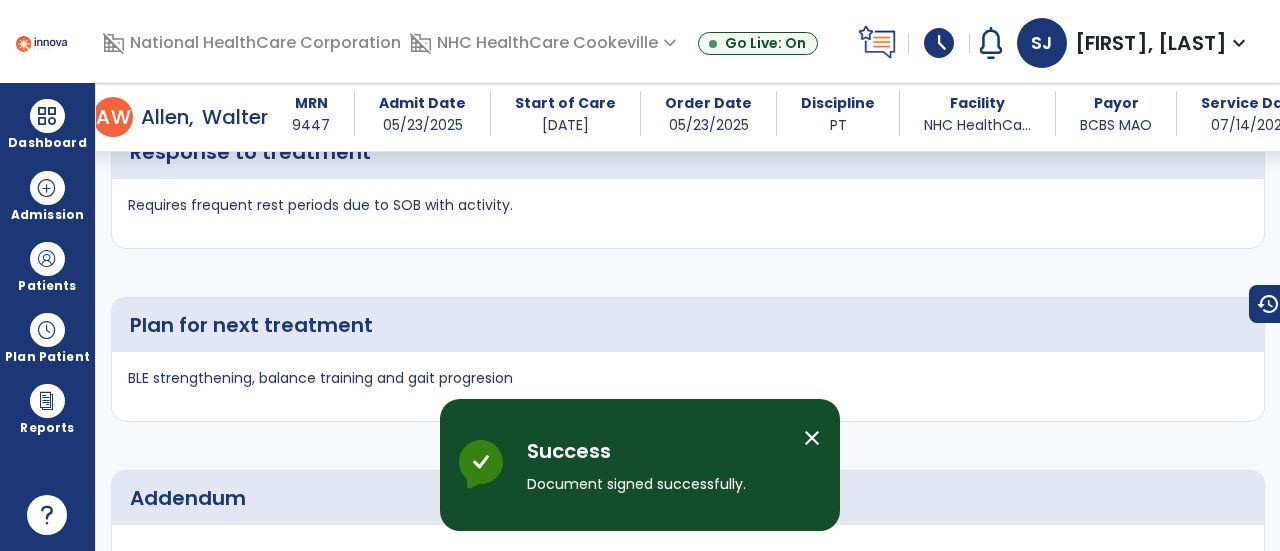 scroll, scrollTop: 4036, scrollLeft: 0, axis: vertical 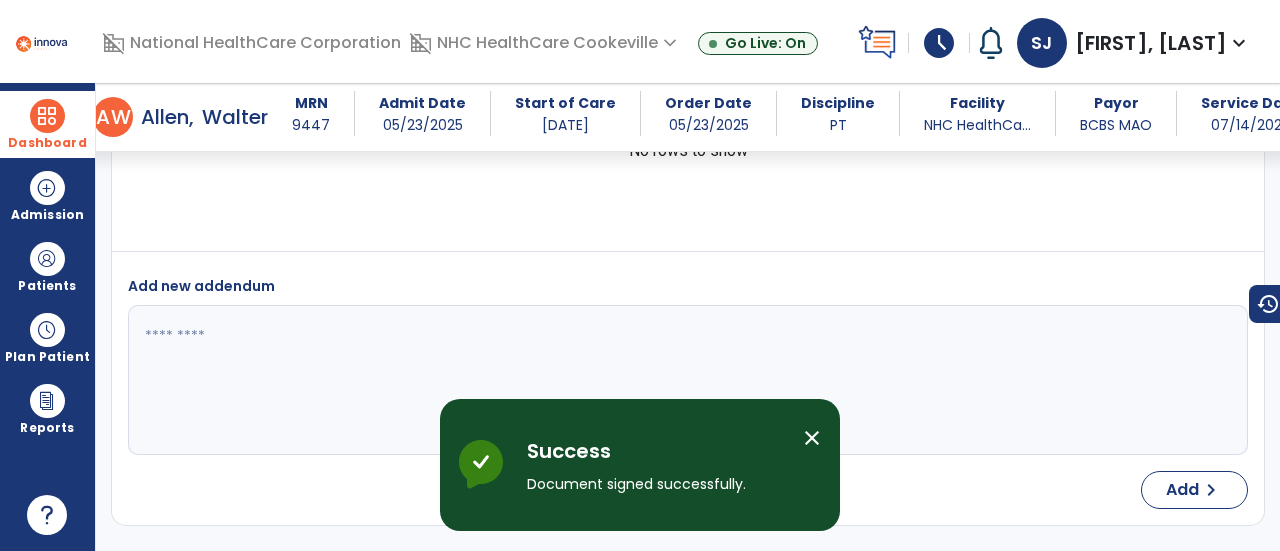 click at bounding box center [47, 116] 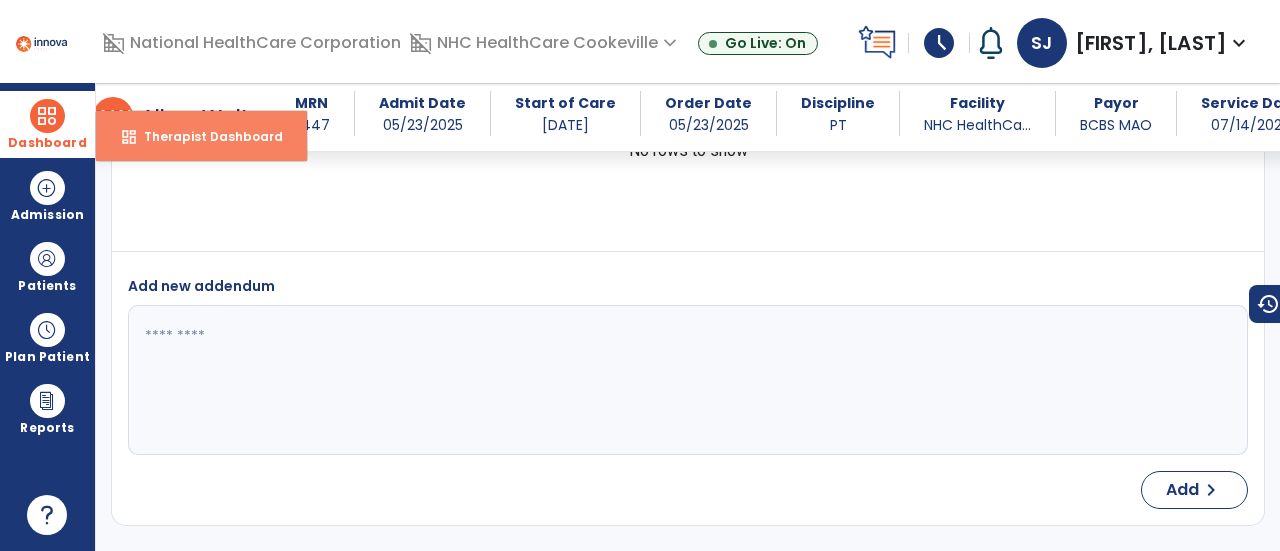 click on "dashboard  Therapist Dashboard" at bounding box center (201, 136) 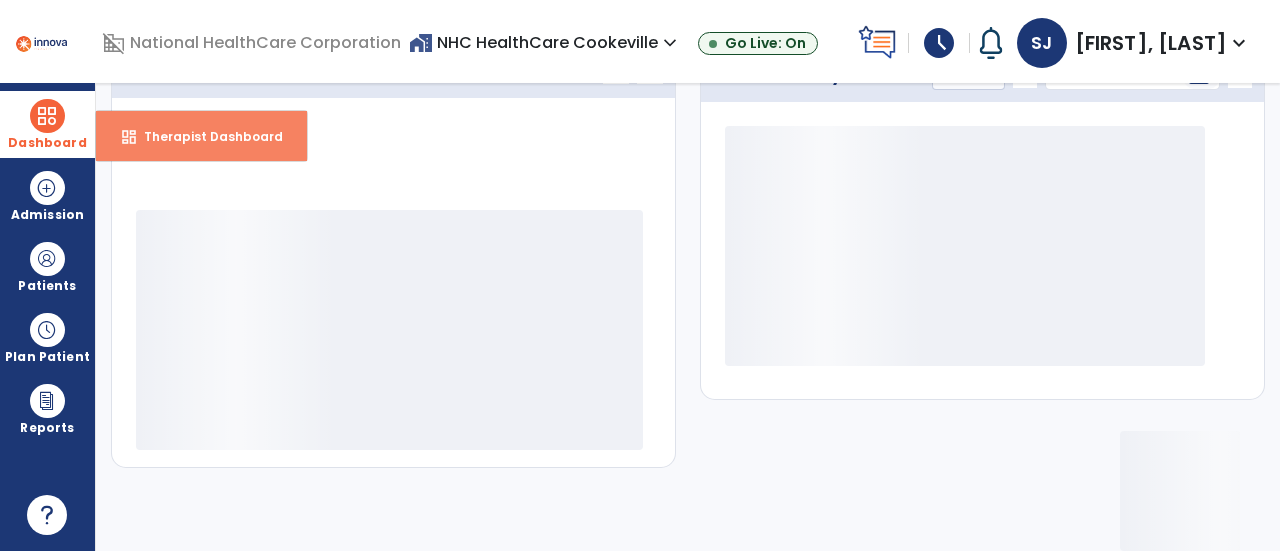 scroll, scrollTop: 349, scrollLeft: 0, axis: vertical 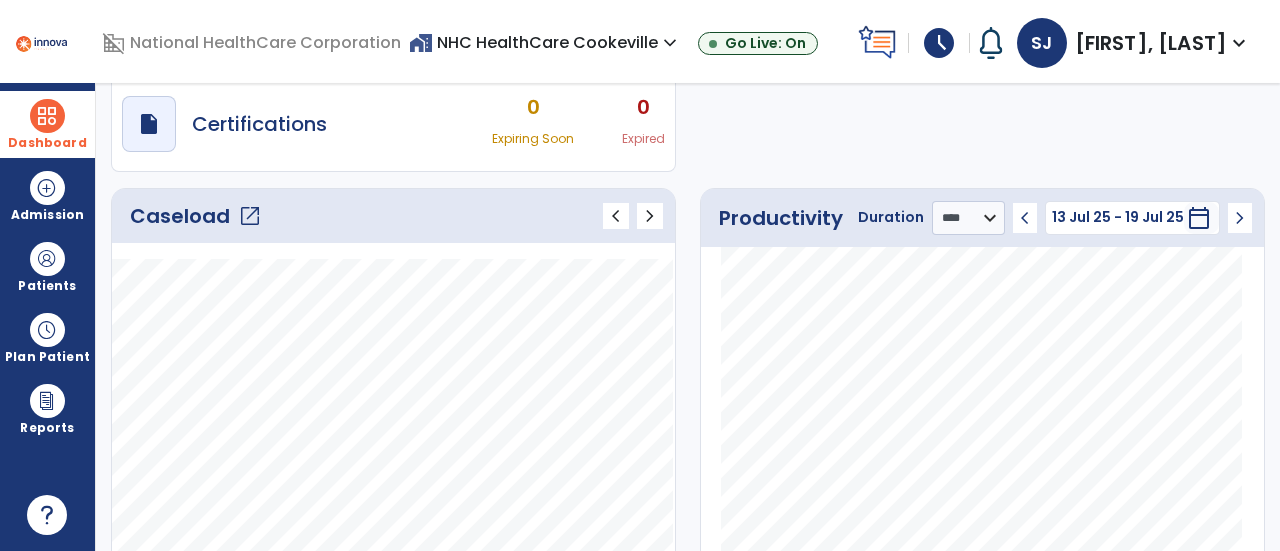 click on "open_in_new" 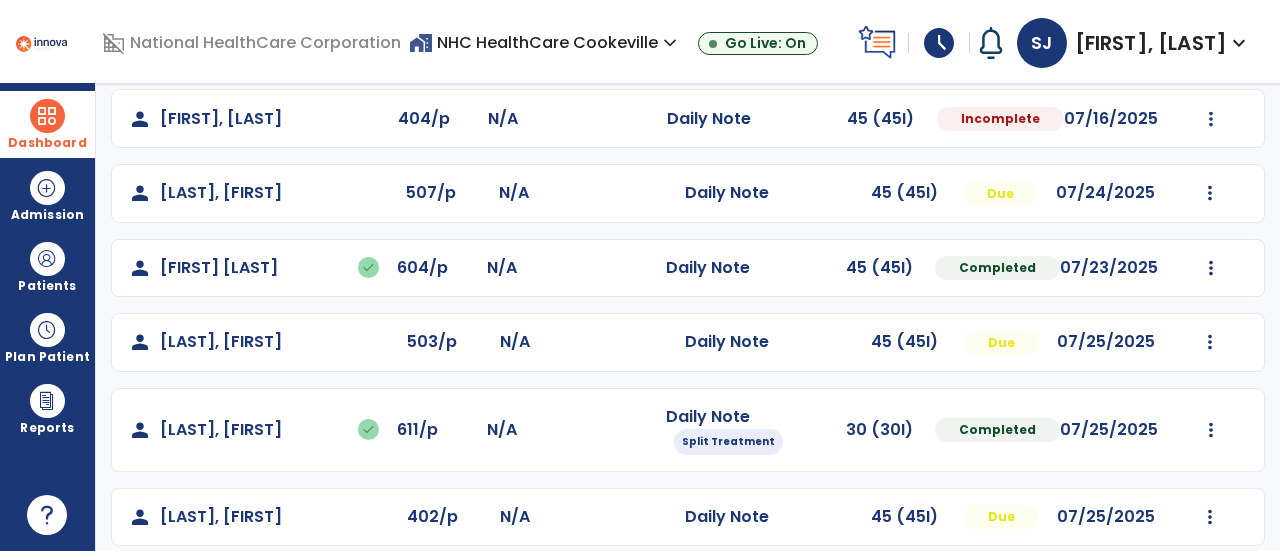 scroll, scrollTop: 503, scrollLeft: 0, axis: vertical 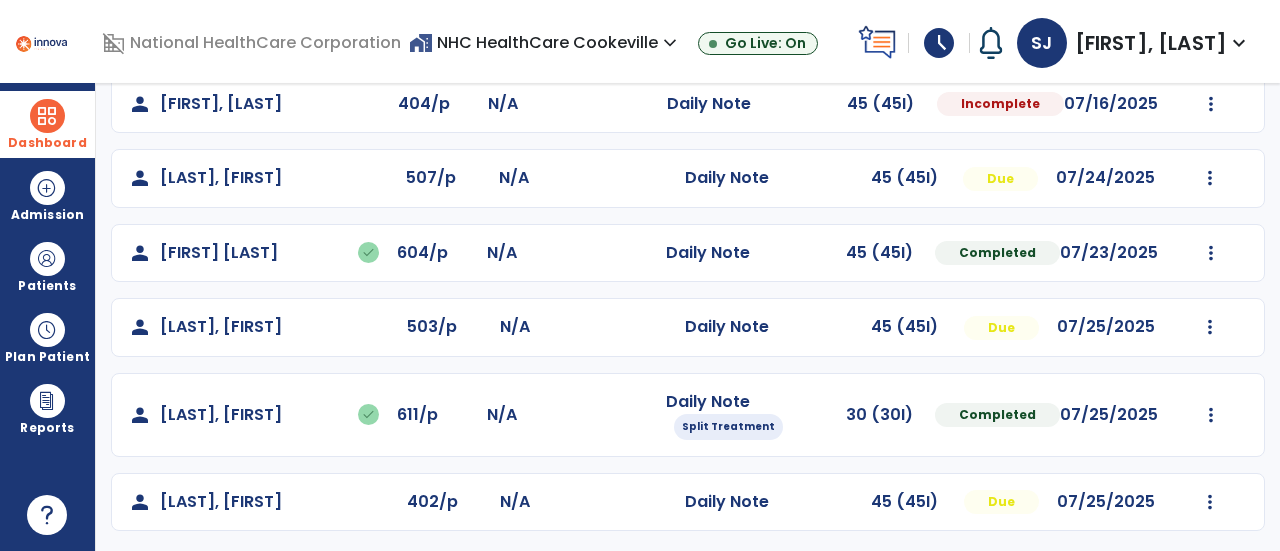 click on "schedule" at bounding box center [939, 43] 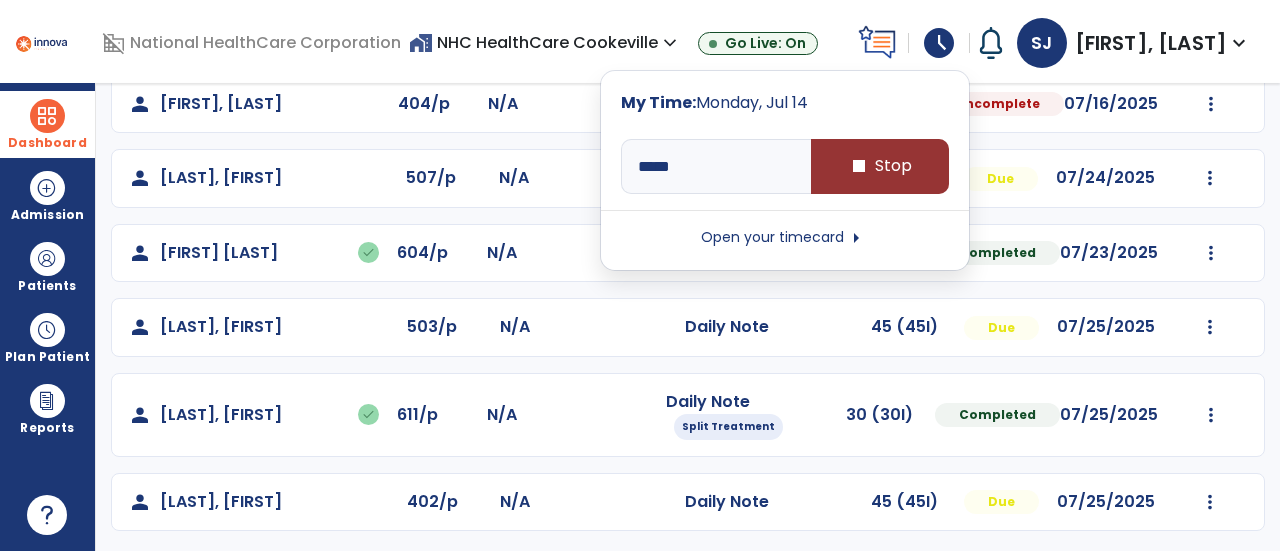 click on "stop  Stop" at bounding box center (880, 166) 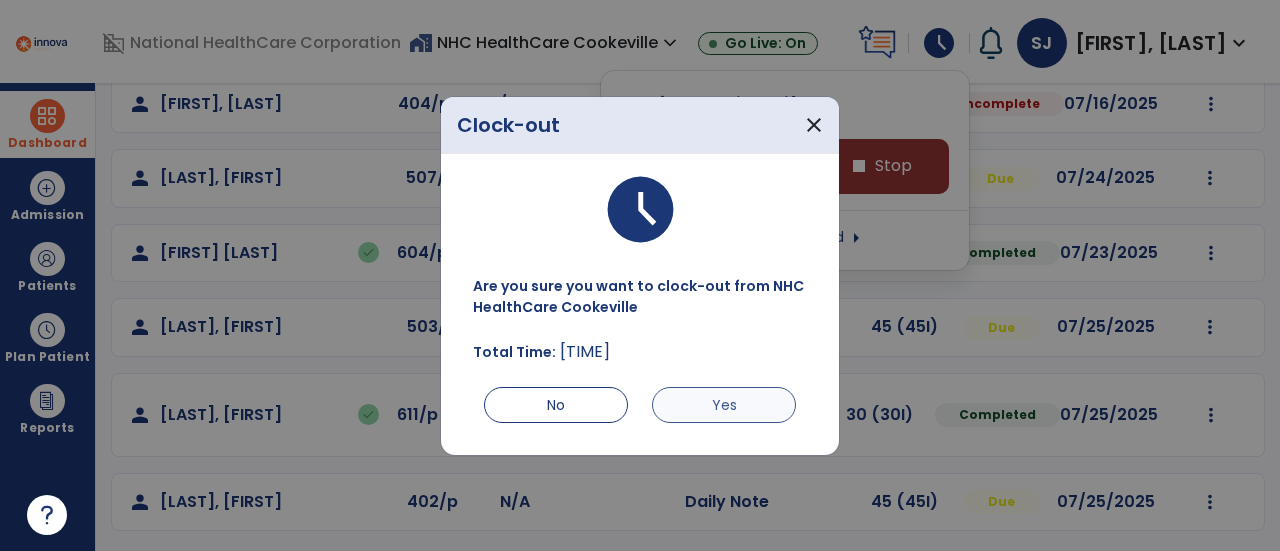 click on "Yes" at bounding box center [724, 405] 